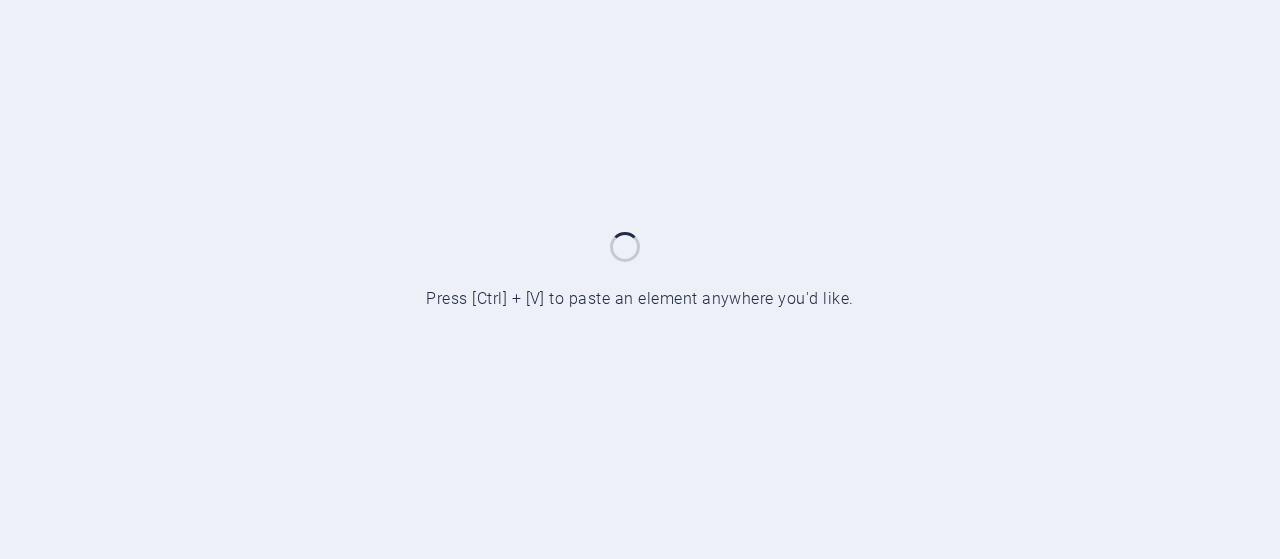 scroll, scrollTop: 0, scrollLeft: 0, axis: both 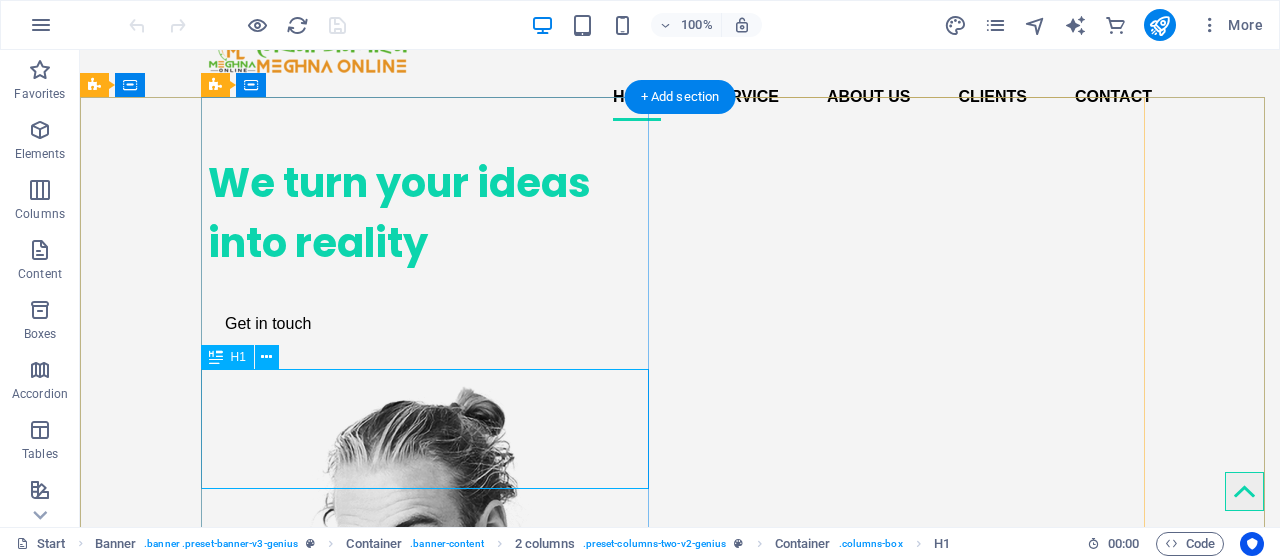 click on "We turn your ideas into reality" at bounding box center [432, 213] 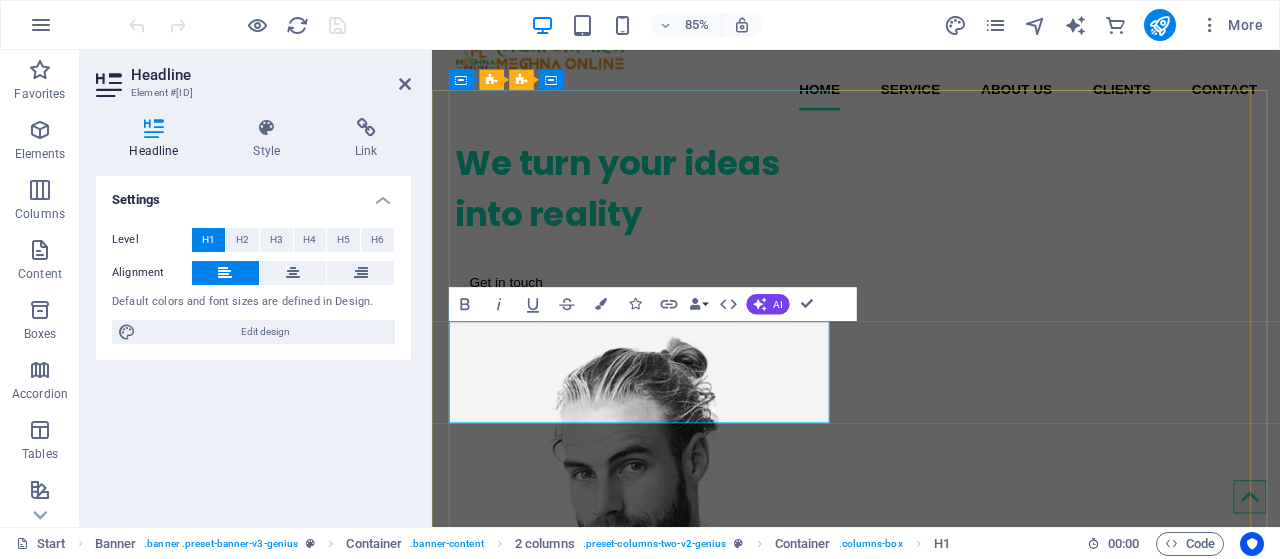click on "We turn your ideas into reality" at bounding box center [683, 213] 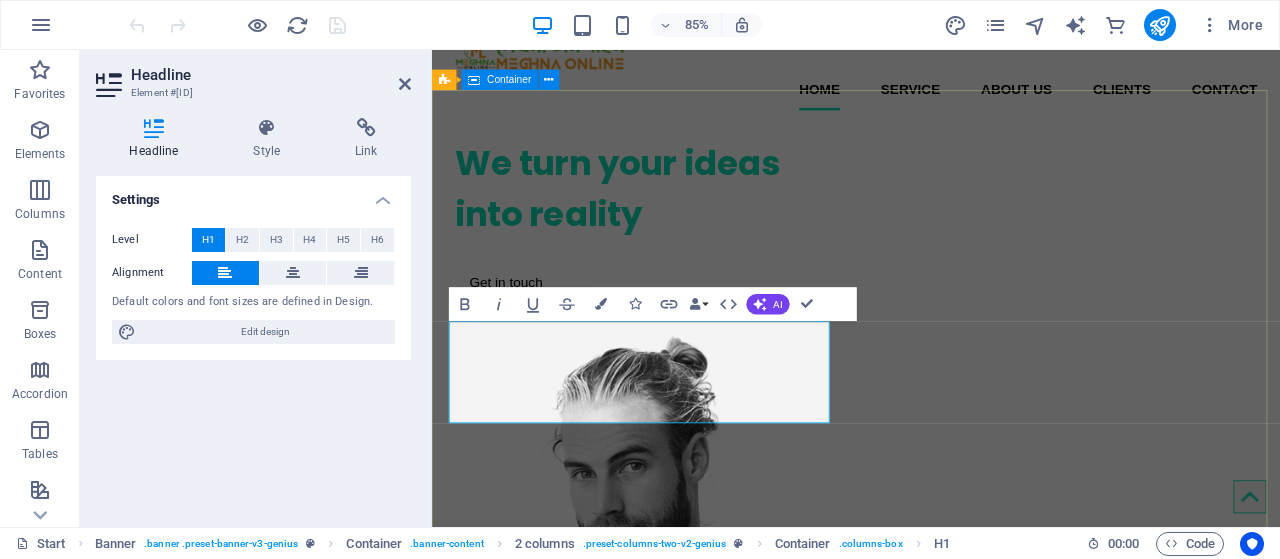 drag, startPoint x: 567, startPoint y: 442, endPoint x: 448, endPoint y: 393, distance: 128.69344 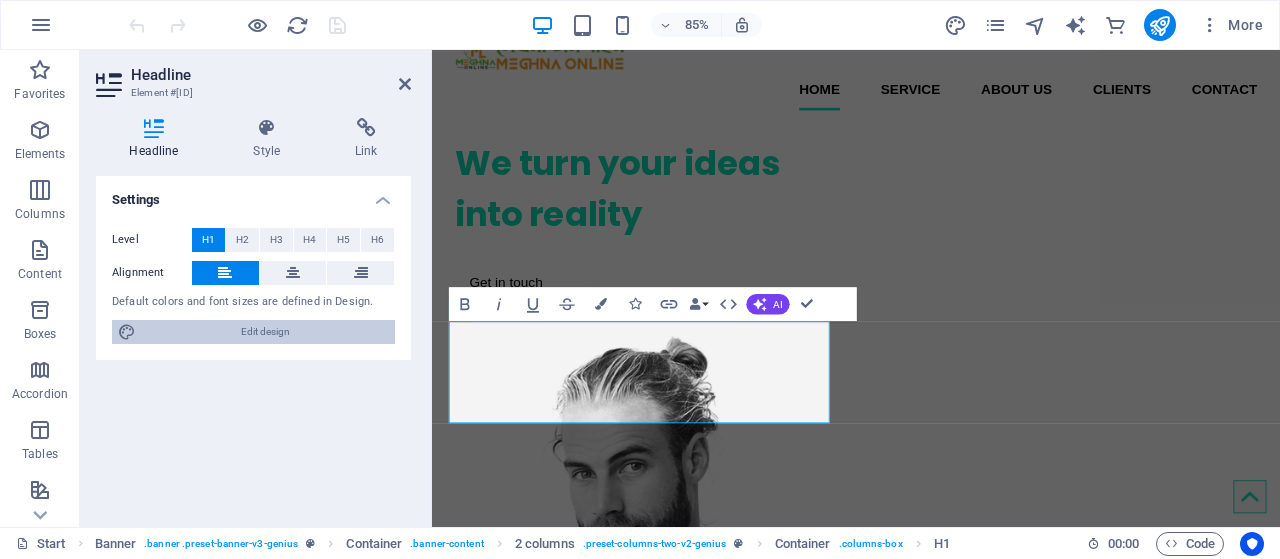 type 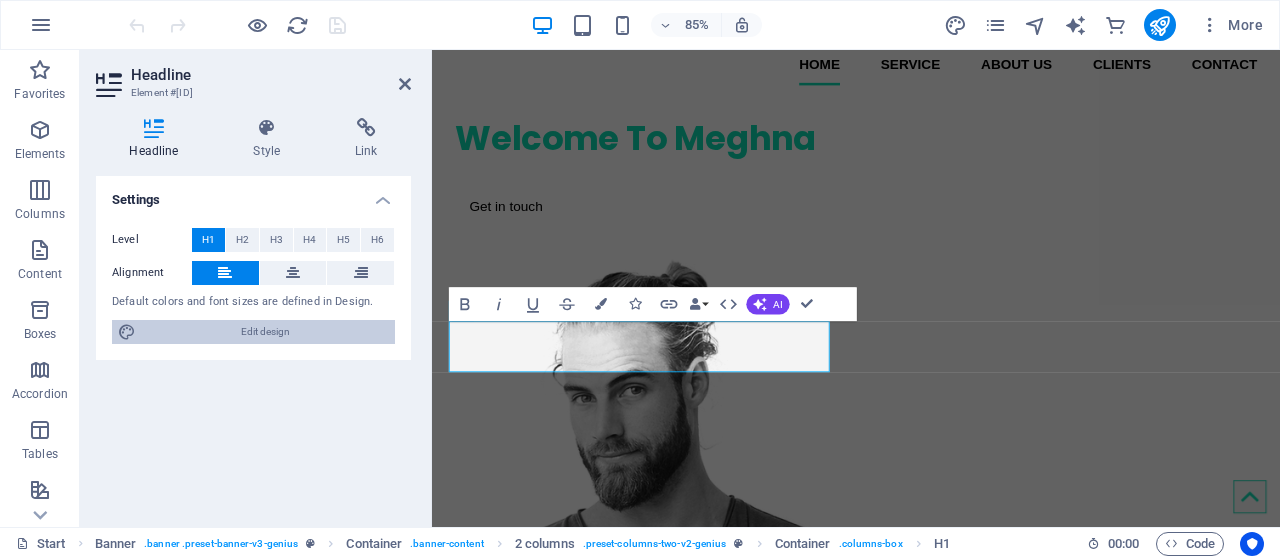 scroll, scrollTop: 33, scrollLeft: 0, axis: vertical 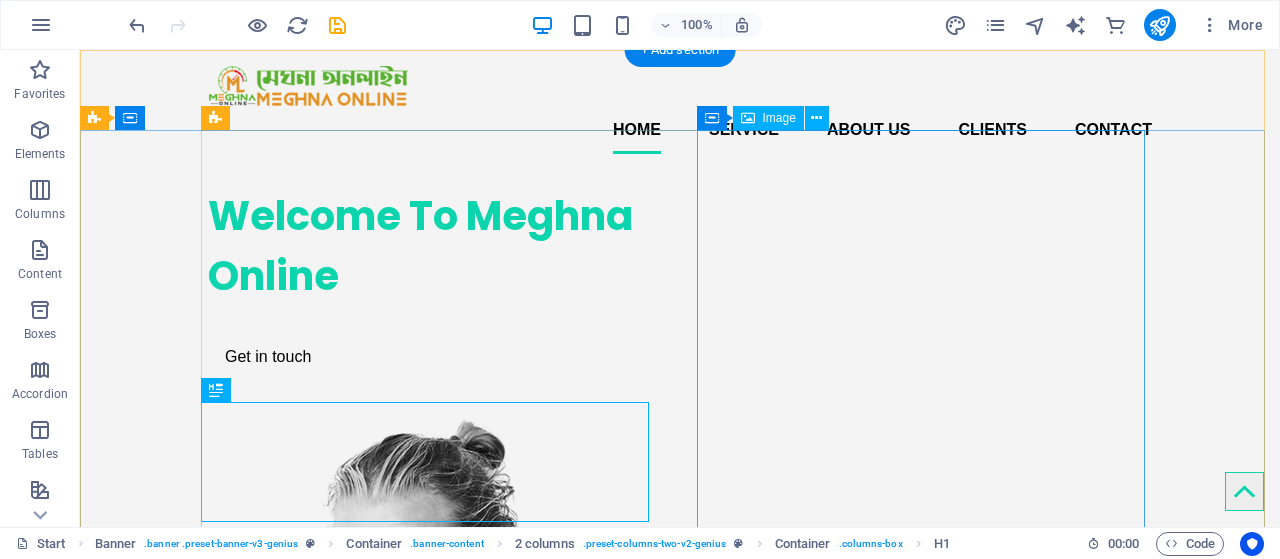 click at bounding box center [432, 798] 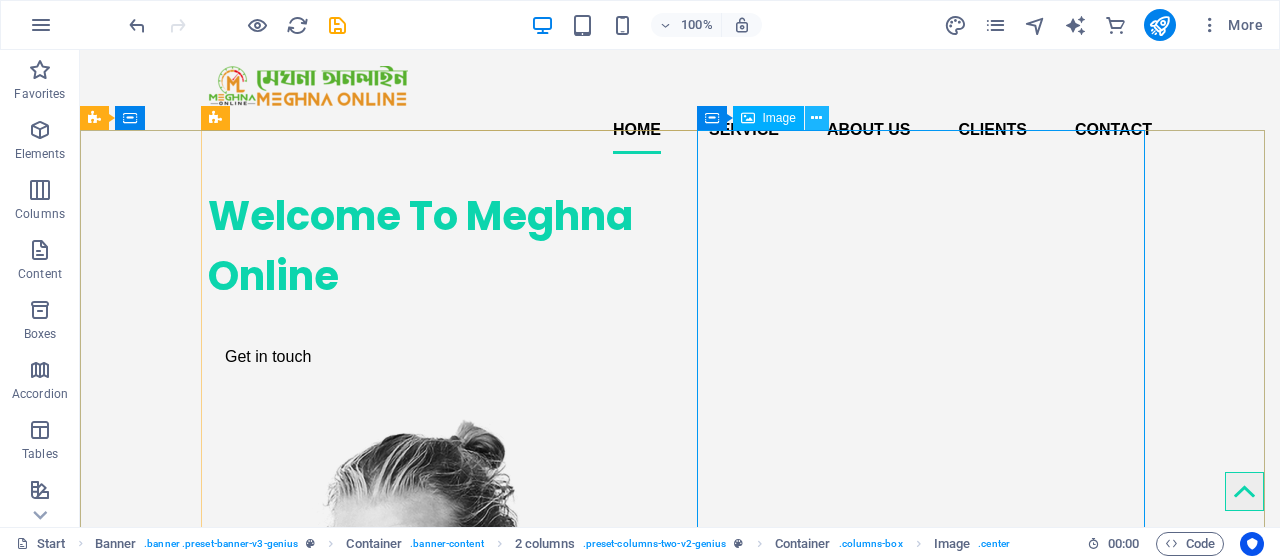 click at bounding box center [816, 118] 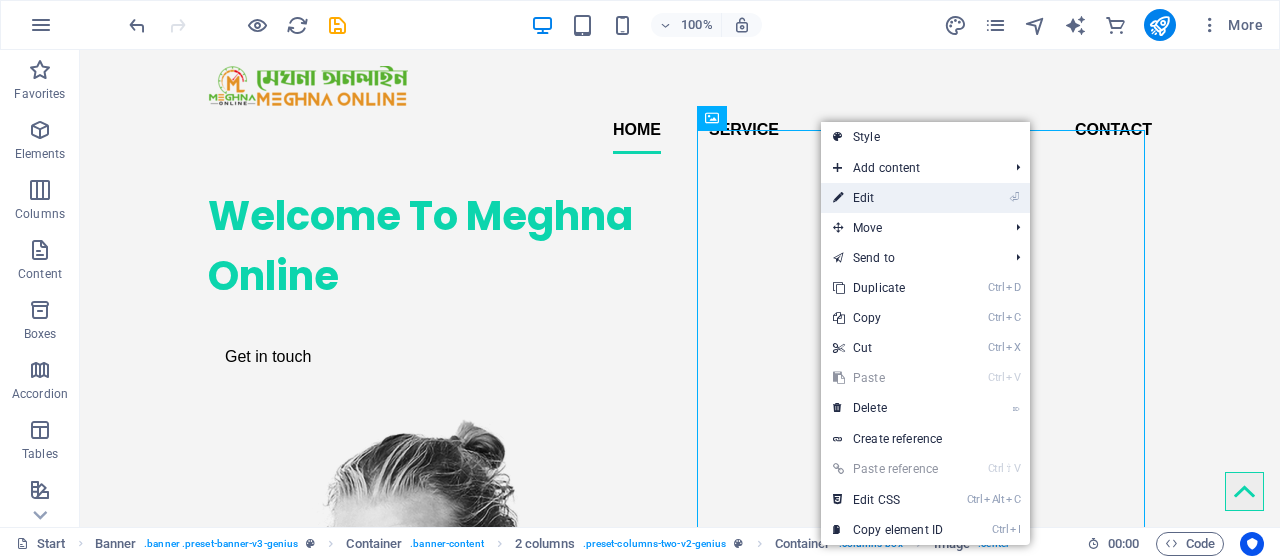 click on "⏎  Edit" at bounding box center [888, 198] 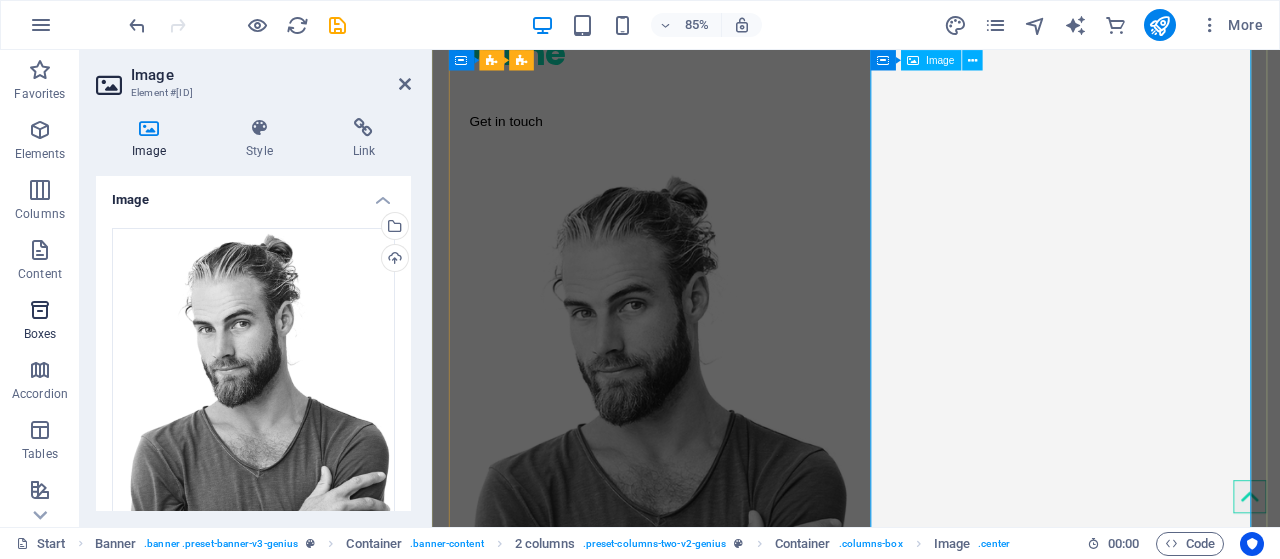 scroll, scrollTop: 233, scrollLeft: 0, axis: vertical 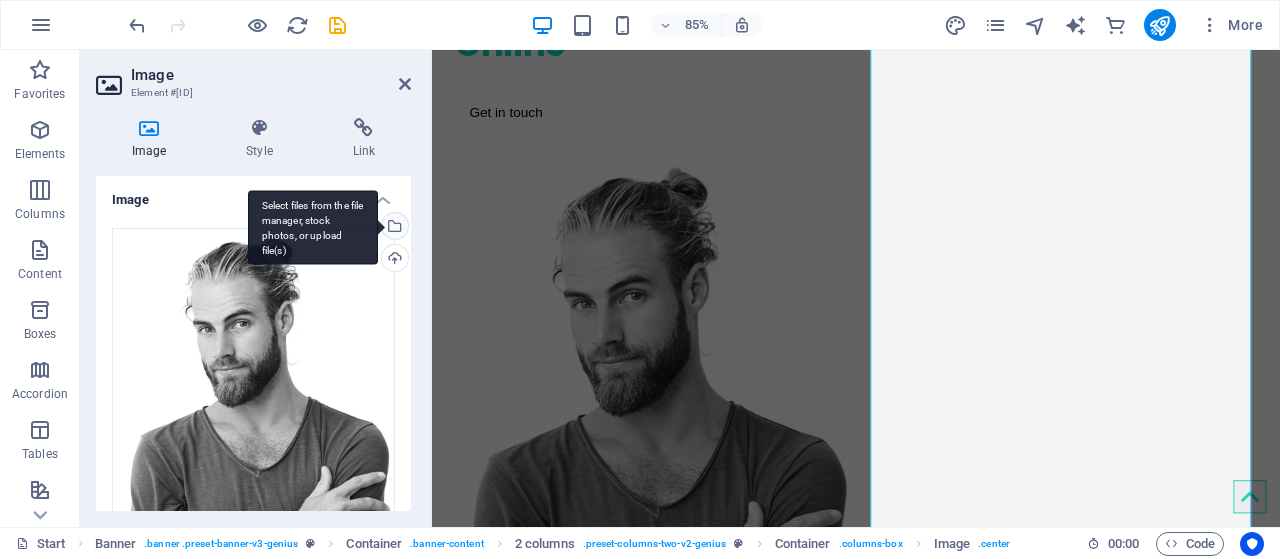click on "Select files from the file manager, stock photos, or upload file(s)" at bounding box center [393, 228] 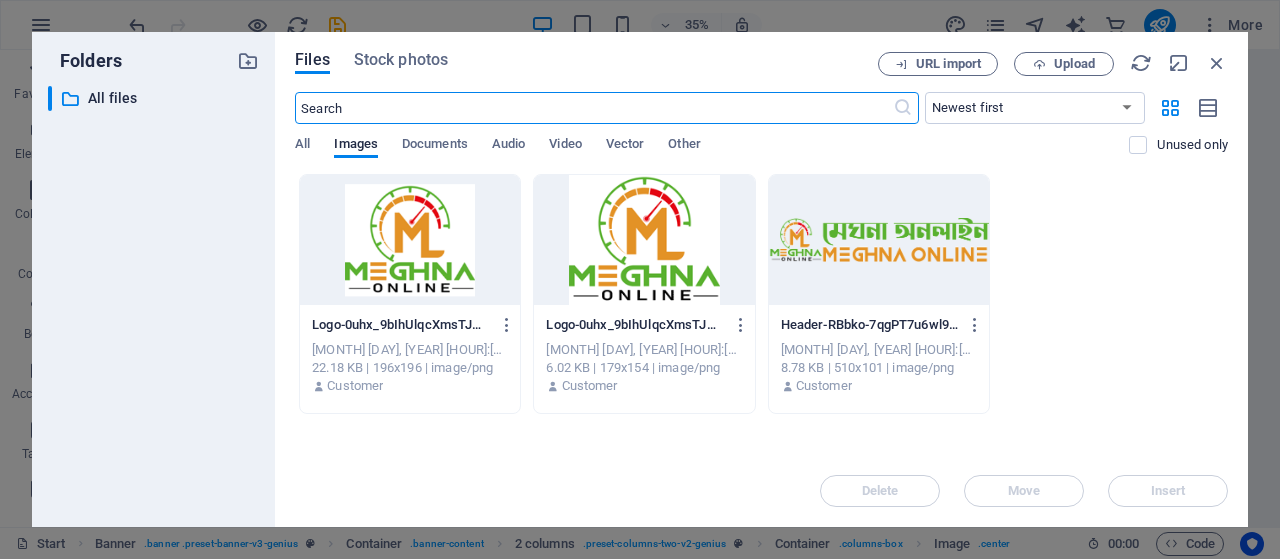 click at bounding box center (644, 240) 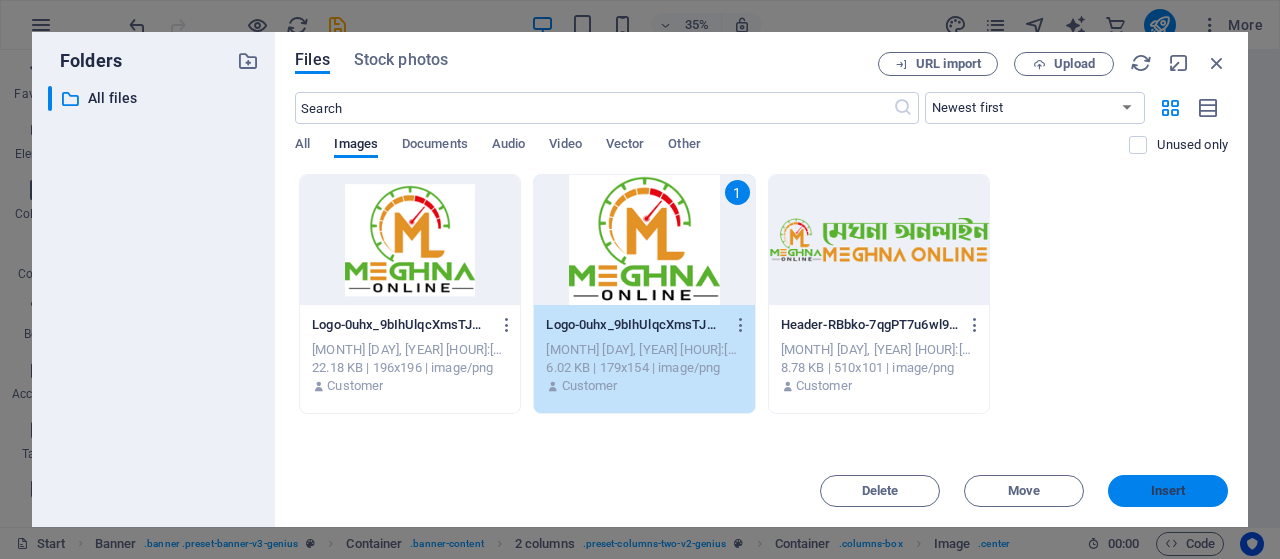 drag, startPoint x: 1177, startPoint y: 491, endPoint x: 868, endPoint y: 518, distance: 310.17737 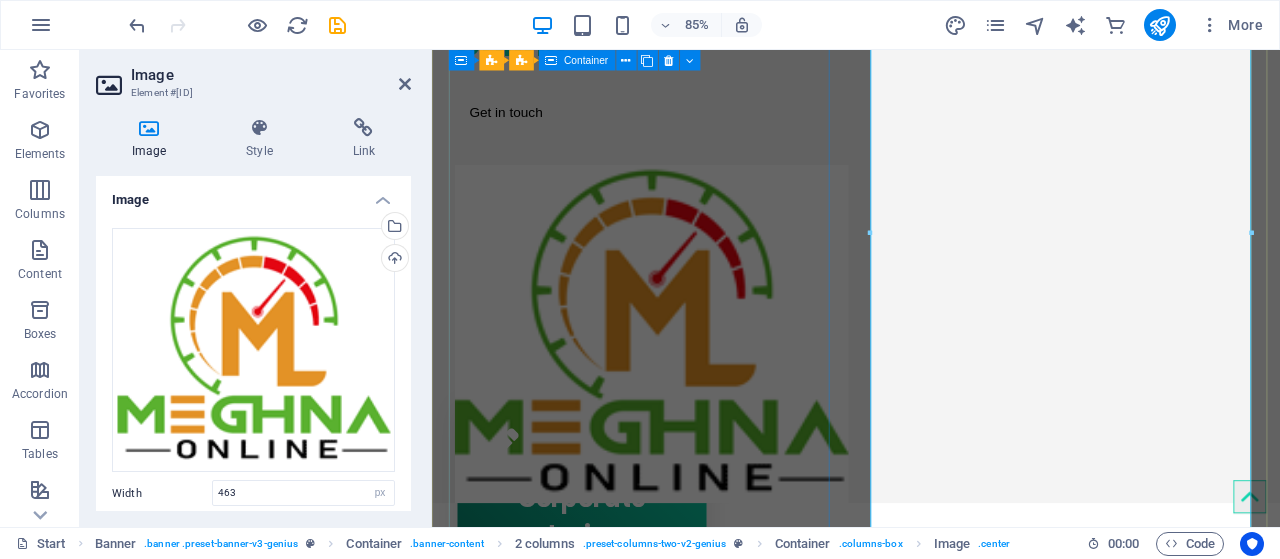 scroll, scrollTop: 58, scrollLeft: 0, axis: vertical 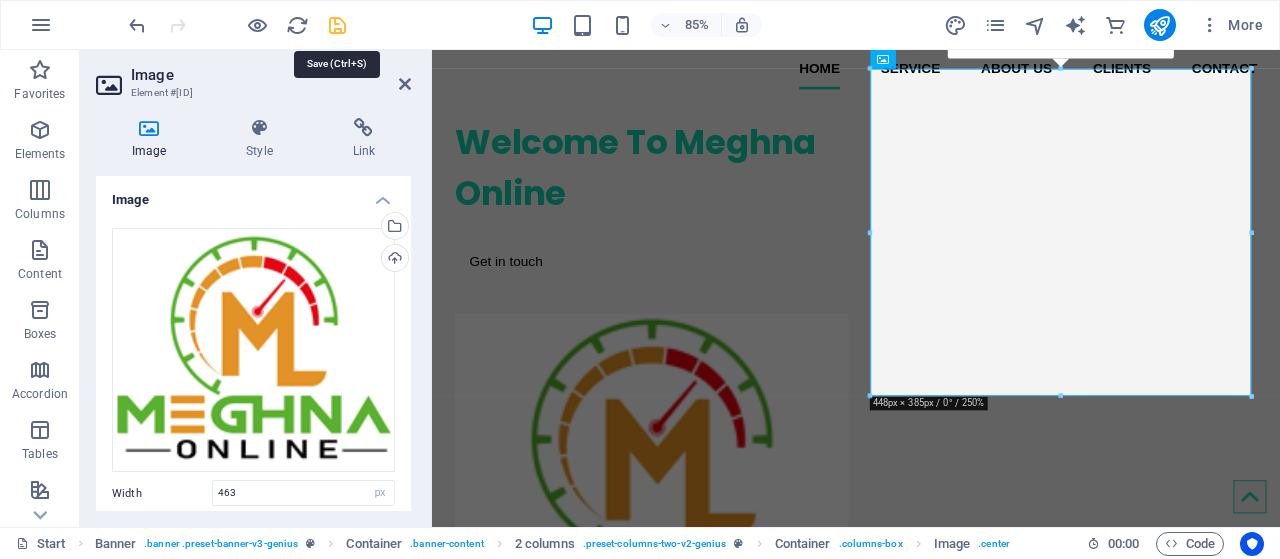 click at bounding box center (337, 25) 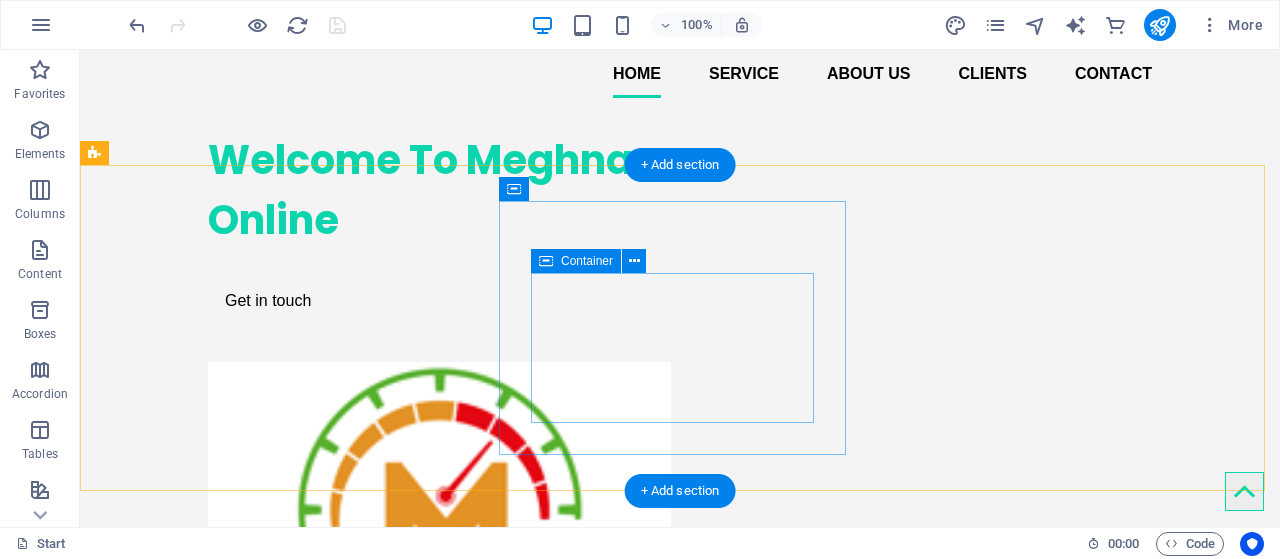 scroll, scrollTop: 0, scrollLeft: 0, axis: both 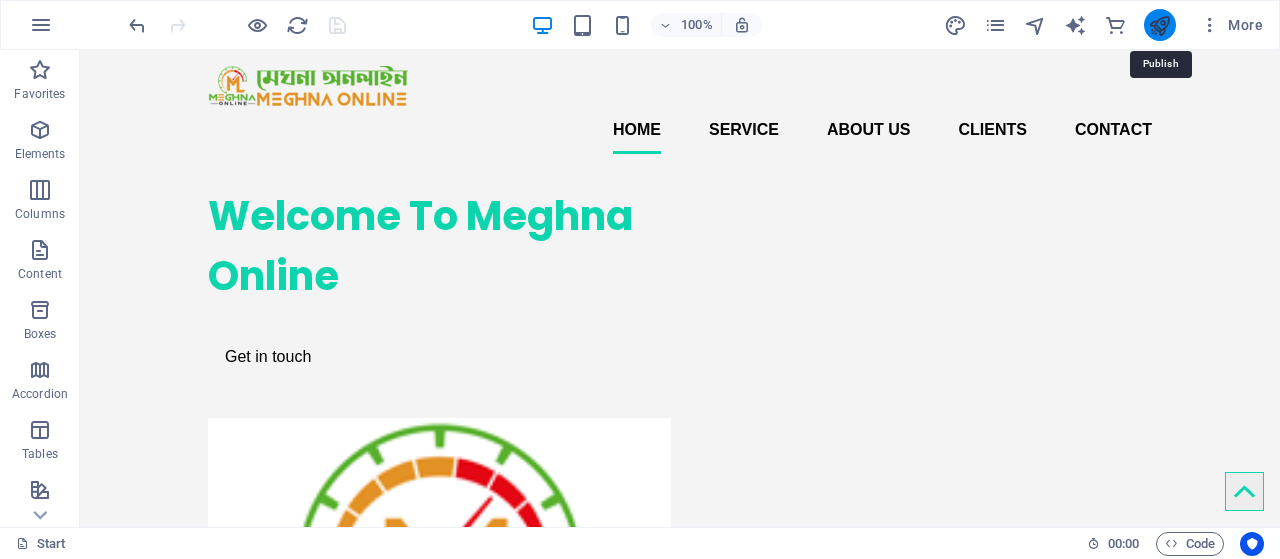 click at bounding box center (1159, 25) 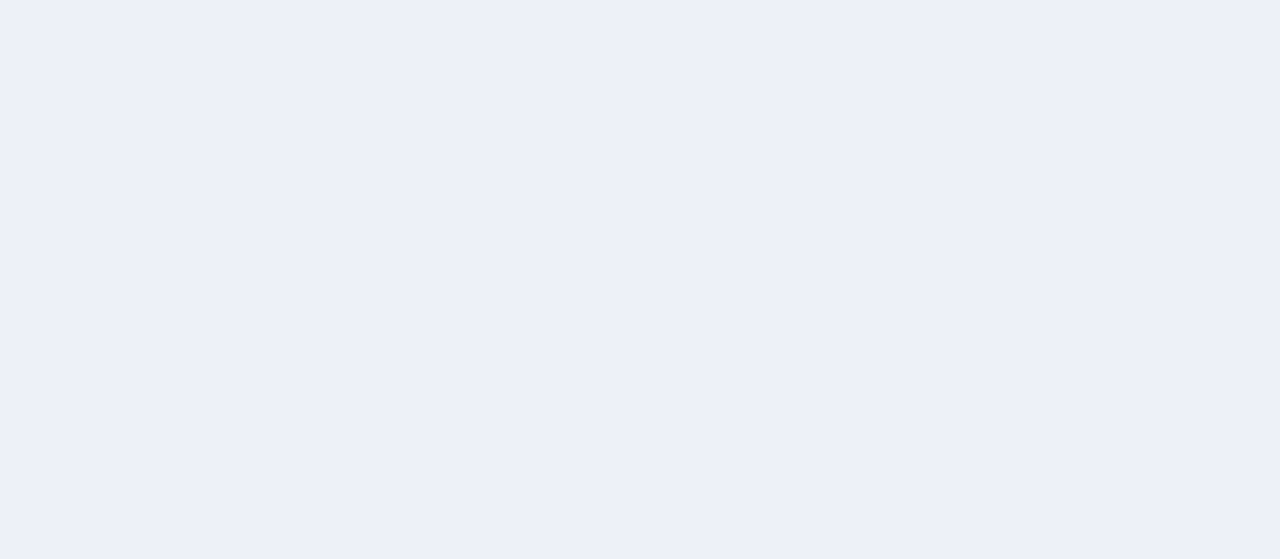scroll, scrollTop: 0, scrollLeft: 0, axis: both 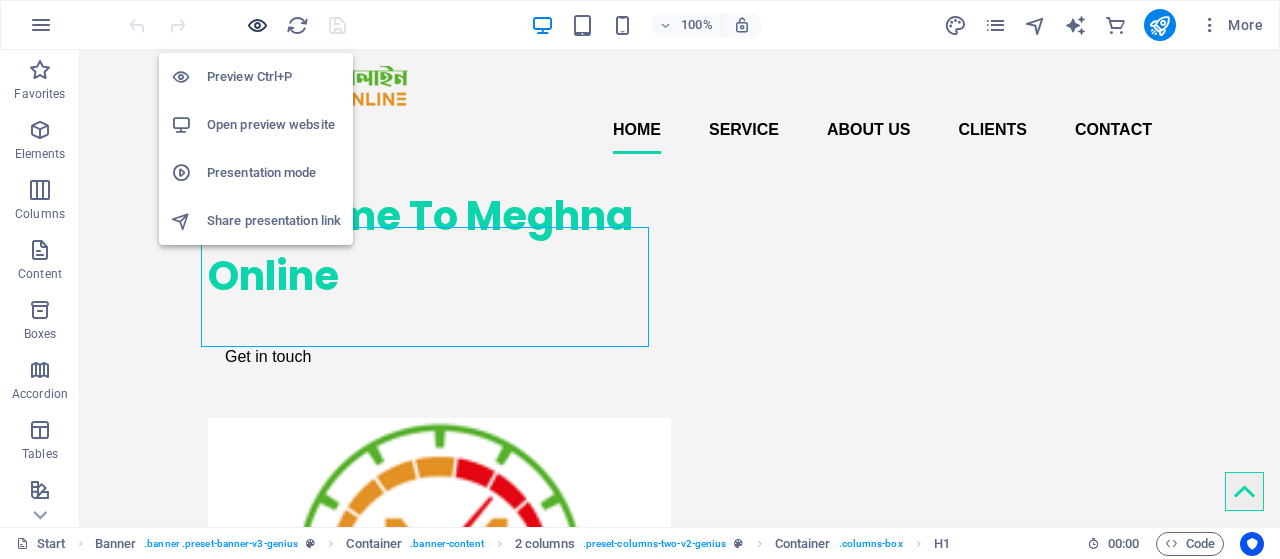 click at bounding box center [257, 25] 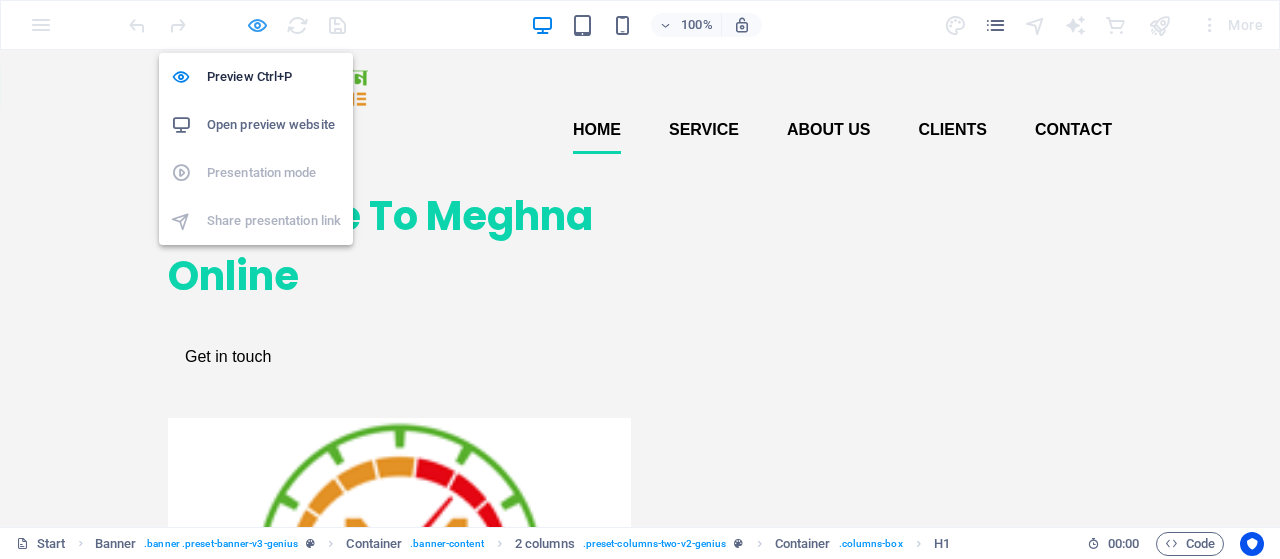 click at bounding box center (257, 25) 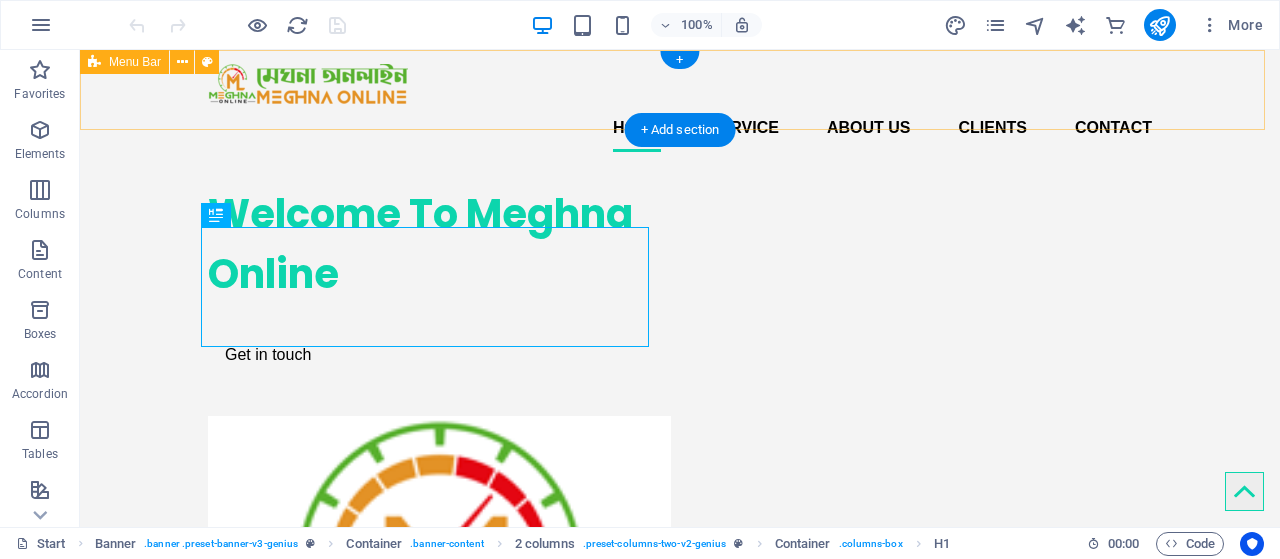 scroll, scrollTop: 0, scrollLeft: 0, axis: both 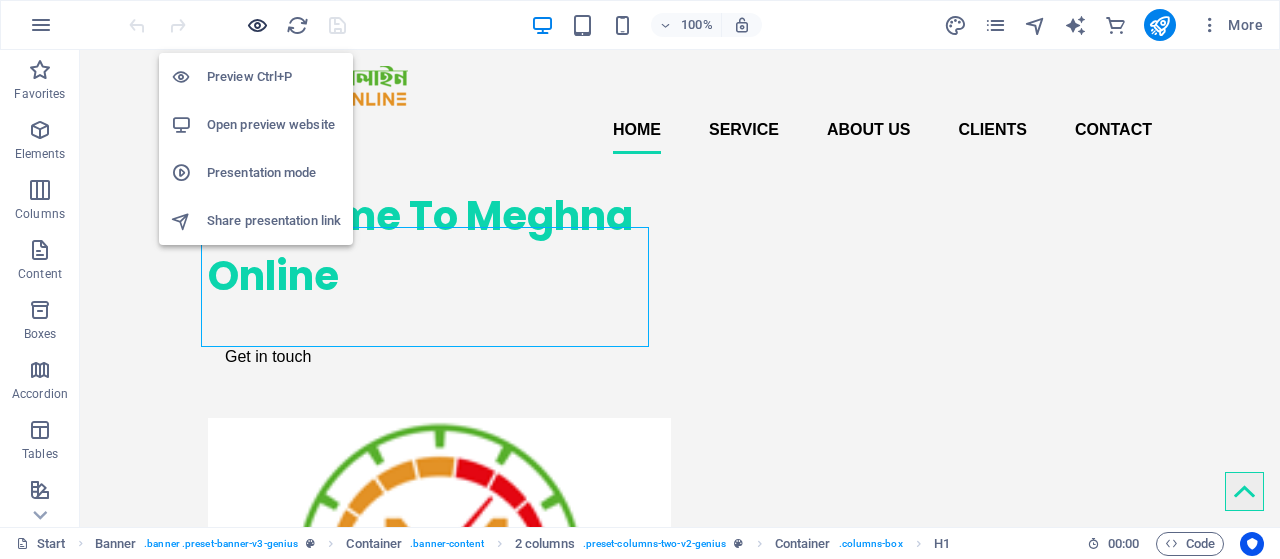 click at bounding box center (257, 25) 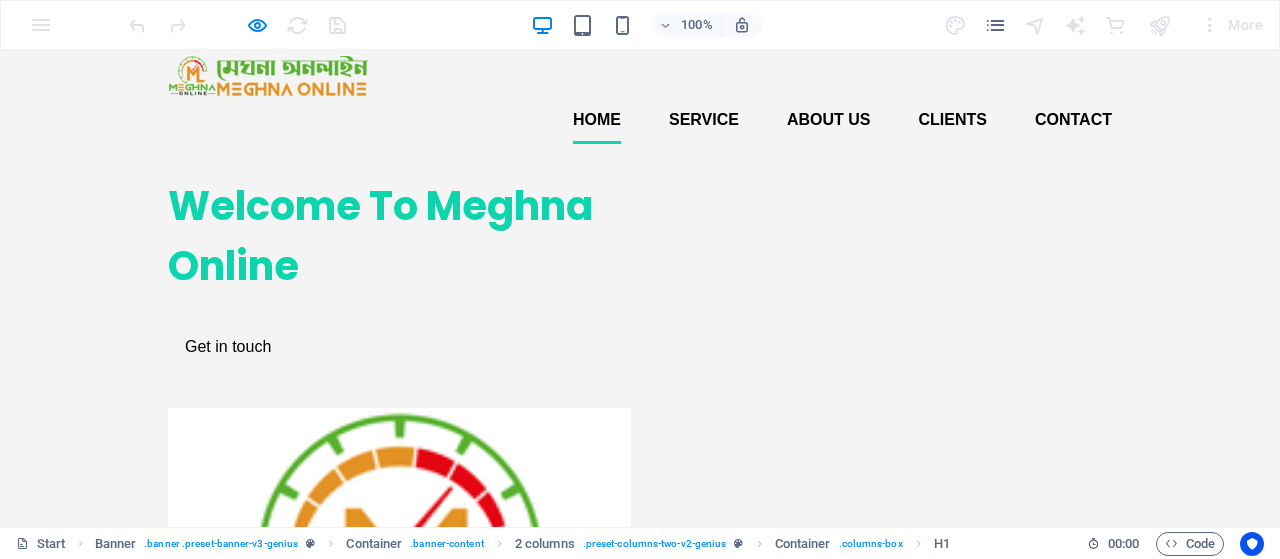 scroll, scrollTop: 0, scrollLeft: 0, axis: both 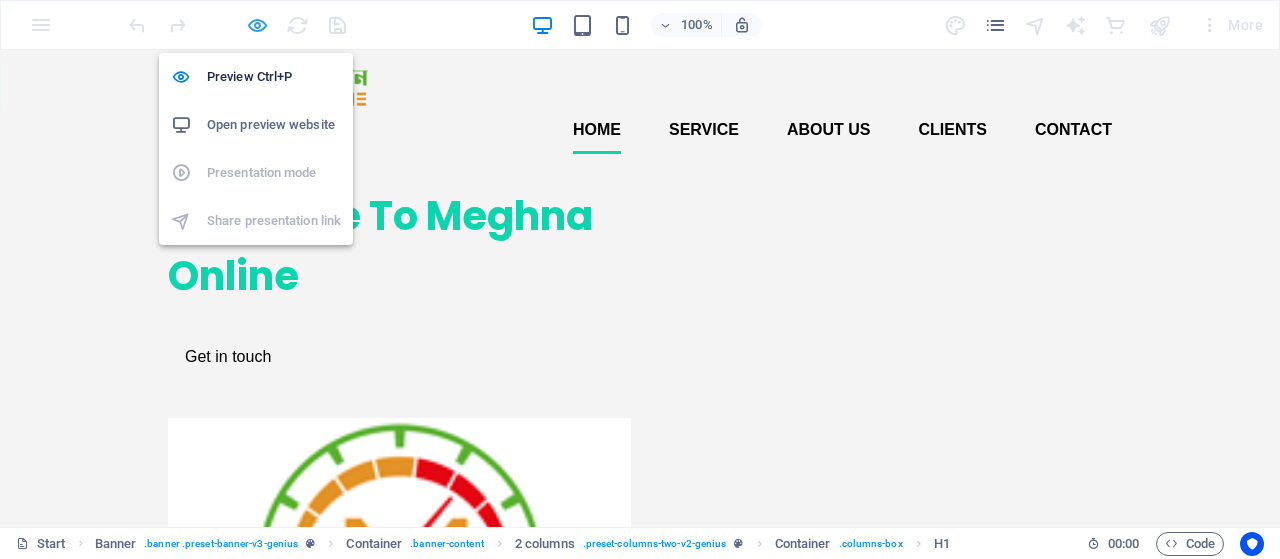click at bounding box center [257, 25] 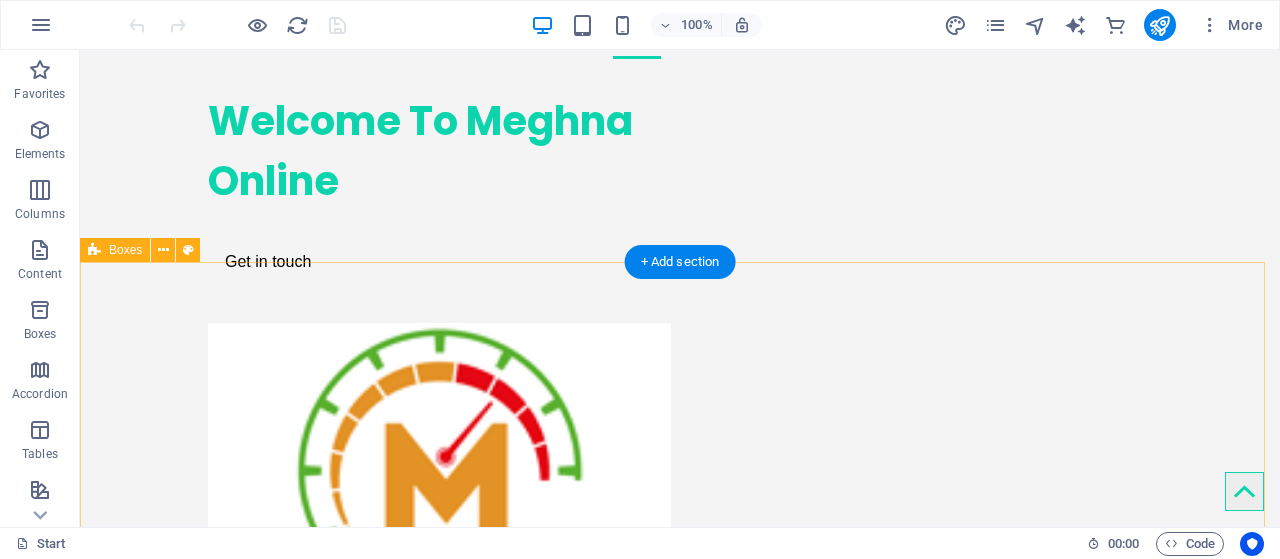 scroll, scrollTop: 67, scrollLeft: 0, axis: vertical 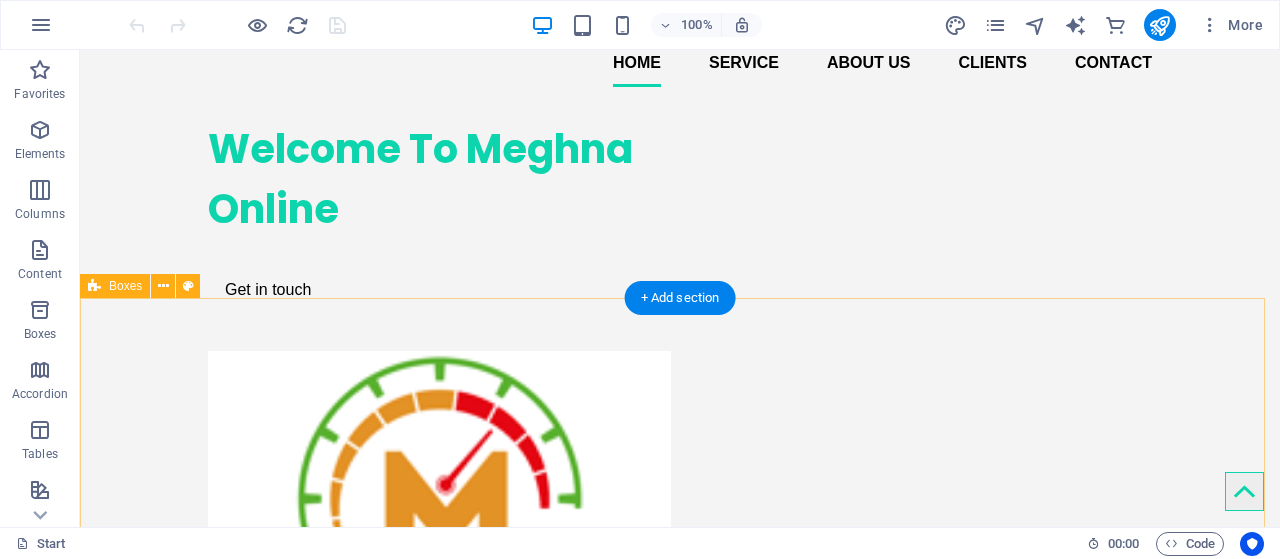 click on "Corporate design Lorem ipsum dolor sit amet, consectetur adipisicing elit. Veritatis dolorem! Webdesign Lorem ipsum dolor sit amet, consectetur adipisicing elit. Veritatis dolorem! Mobile apps Lorem ipsum dolor sit amet, consectetur adipisicing elit. Veritatis dolorem!" at bounding box center [680, 998] 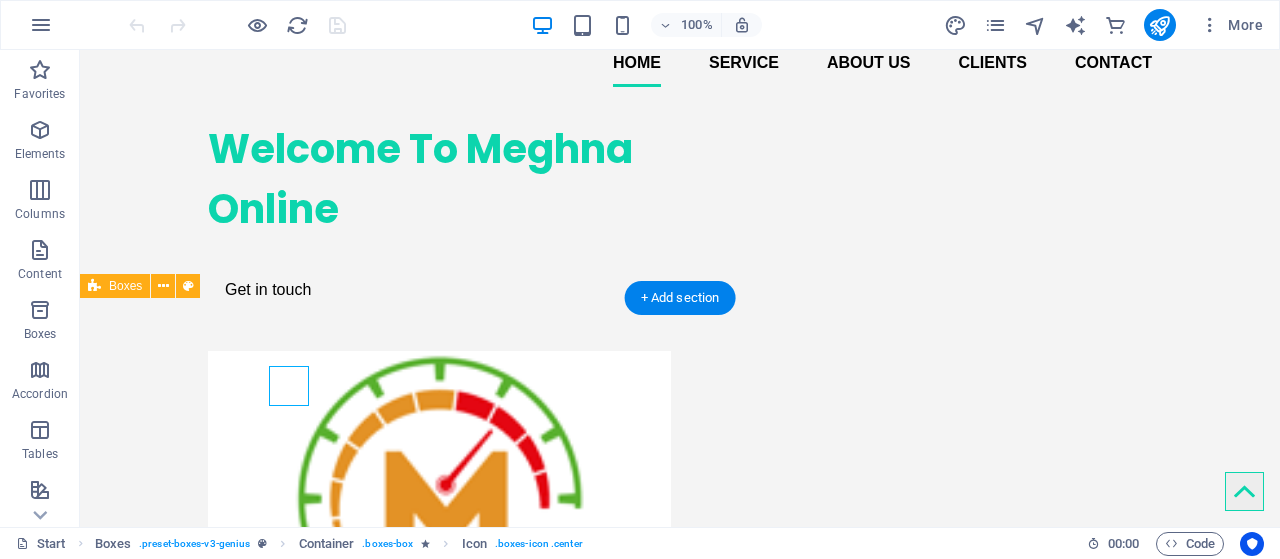 click on "Corporate design Lorem ipsum dolor sit amet, consectetur adipisicing elit. Veritatis dolorem! Webdesign Lorem ipsum dolor sit amet, consectetur adipisicing elit. Veritatis dolorem! Mobile apps Lorem ipsum dolor sit amet, consectetur adipisicing elit. Veritatis dolorem!" at bounding box center [680, 998] 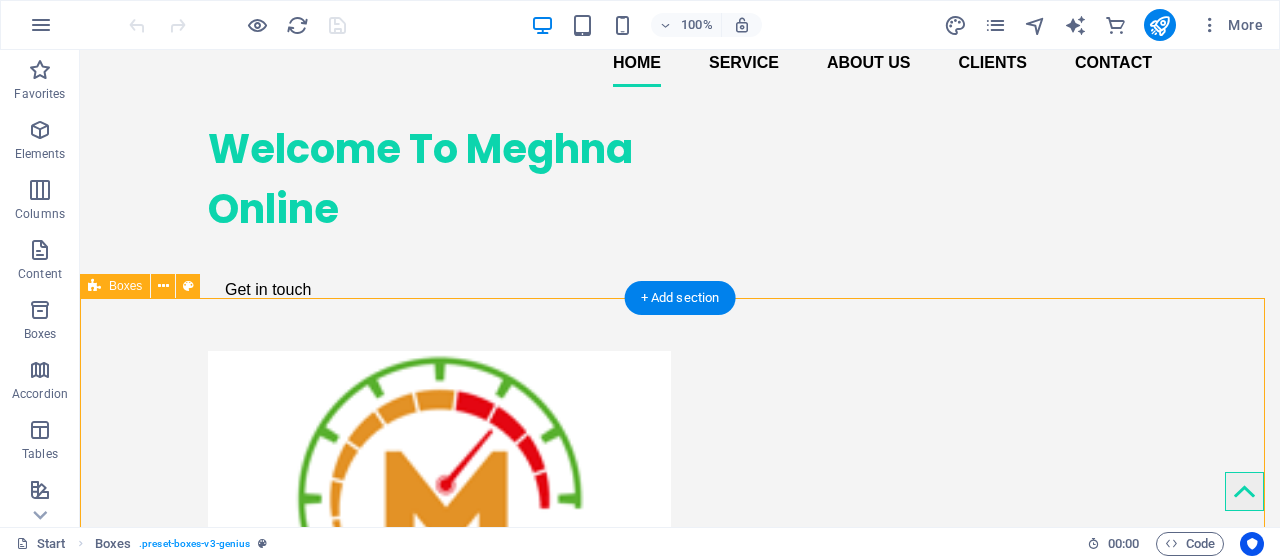 drag, startPoint x: 1259, startPoint y: 341, endPoint x: 1259, endPoint y: 356, distance: 15 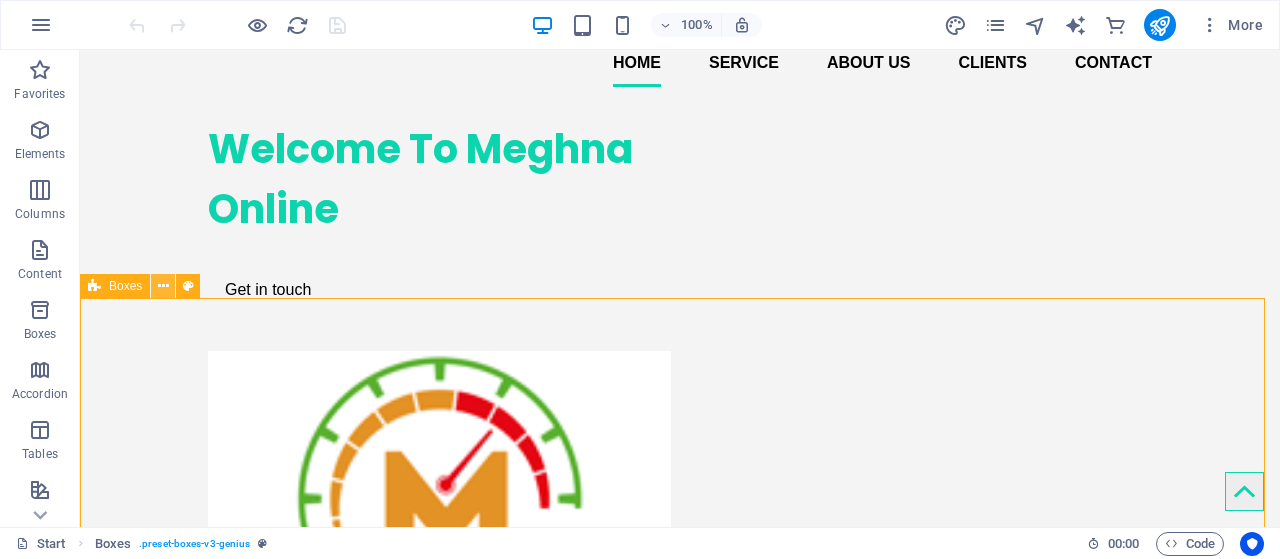 click at bounding box center (163, 286) 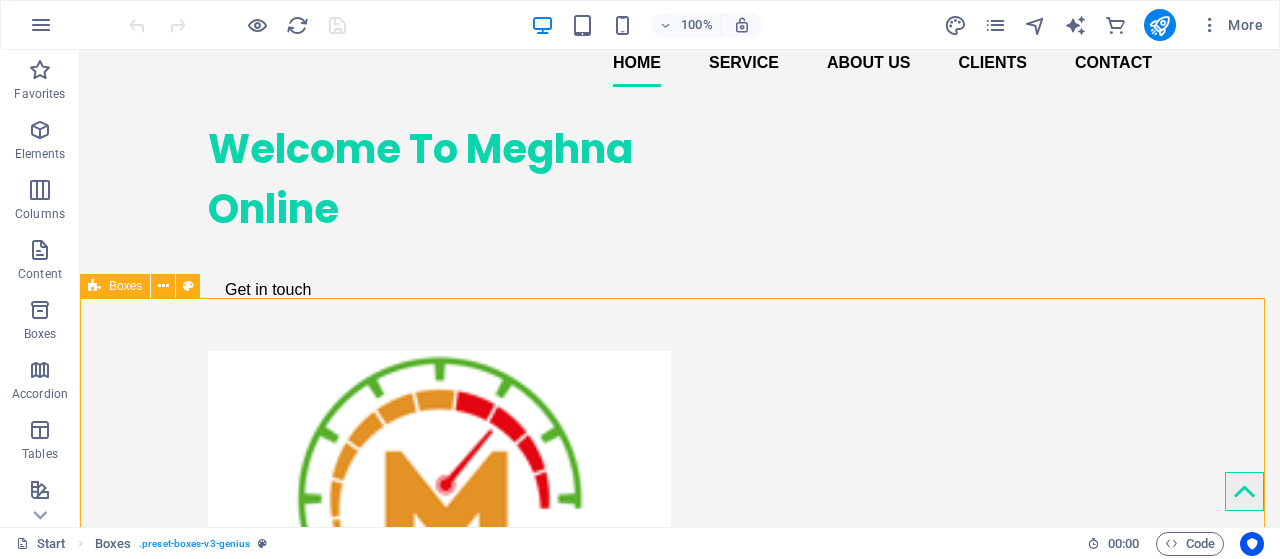 click on "Boxes" at bounding box center [125, 286] 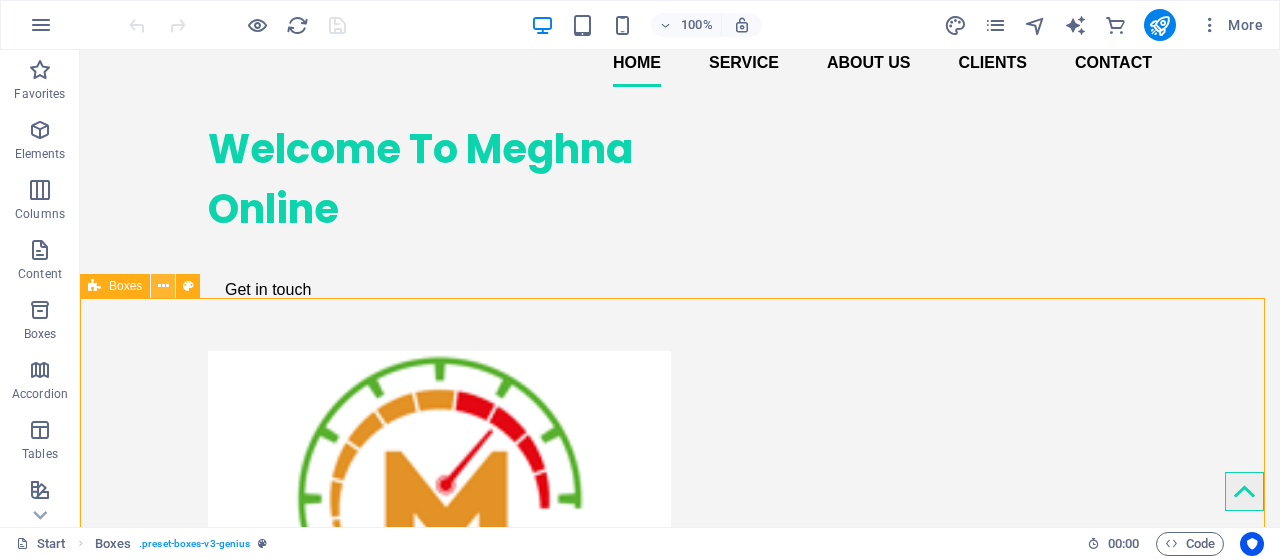 click at bounding box center (163, 286) 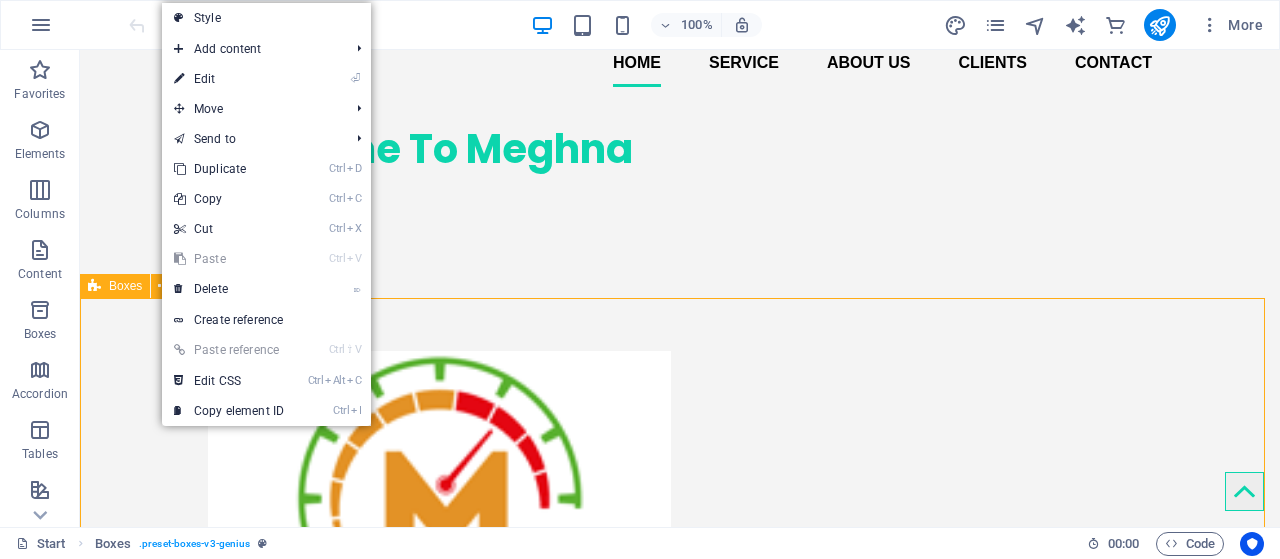 click on "Boxes" at bounding box center (125, 286) 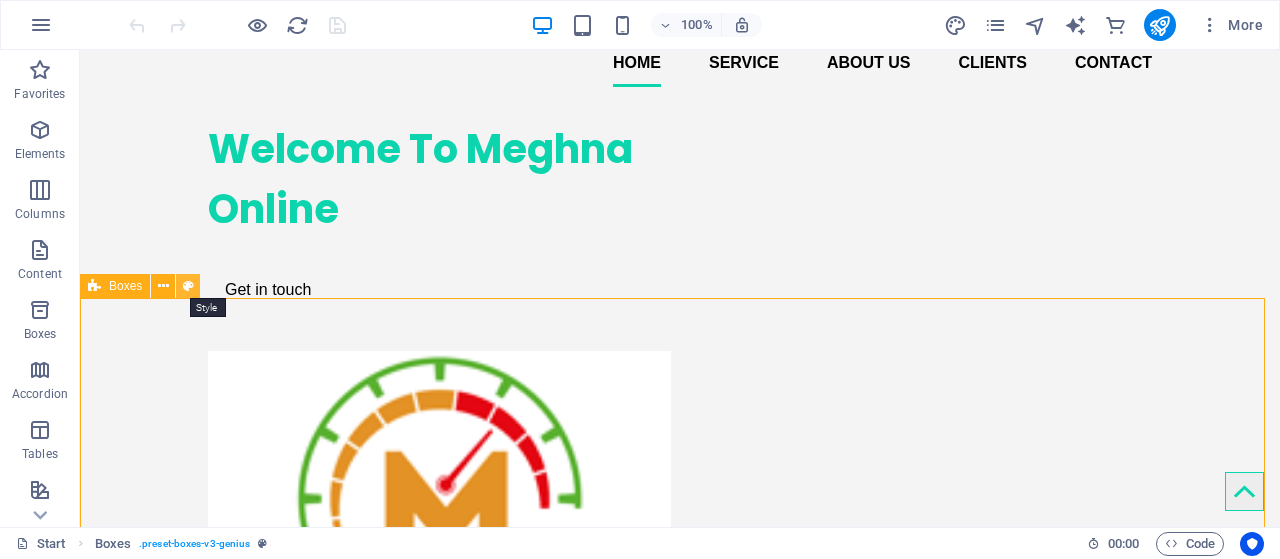 click at bounding box center (188, 286) 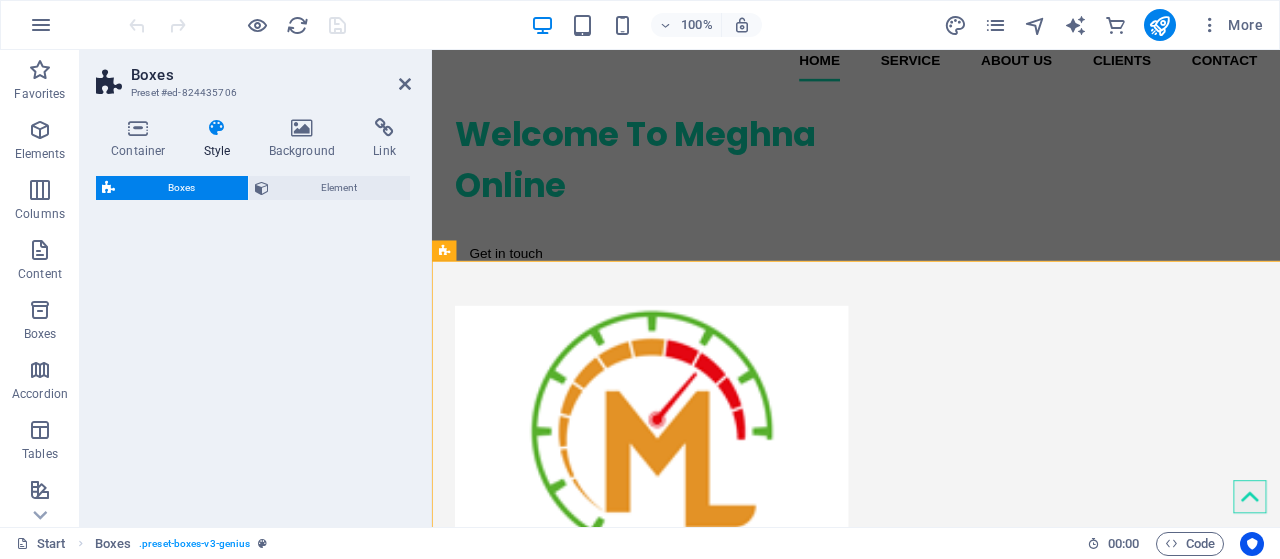 select on "vw" 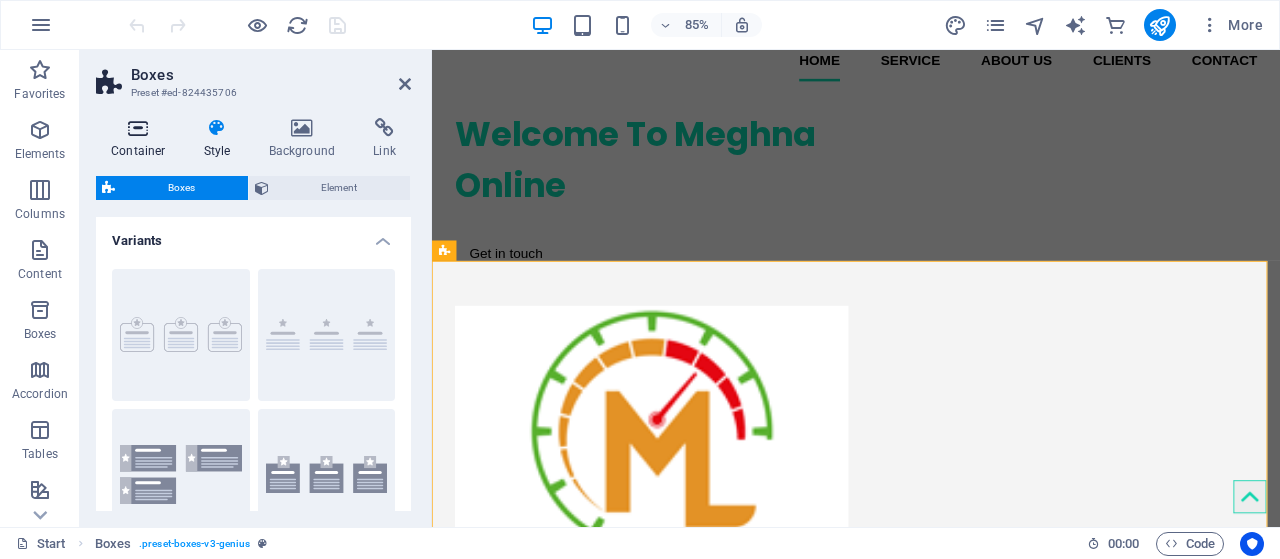 click on "Container" at bounding box center (142, 139) 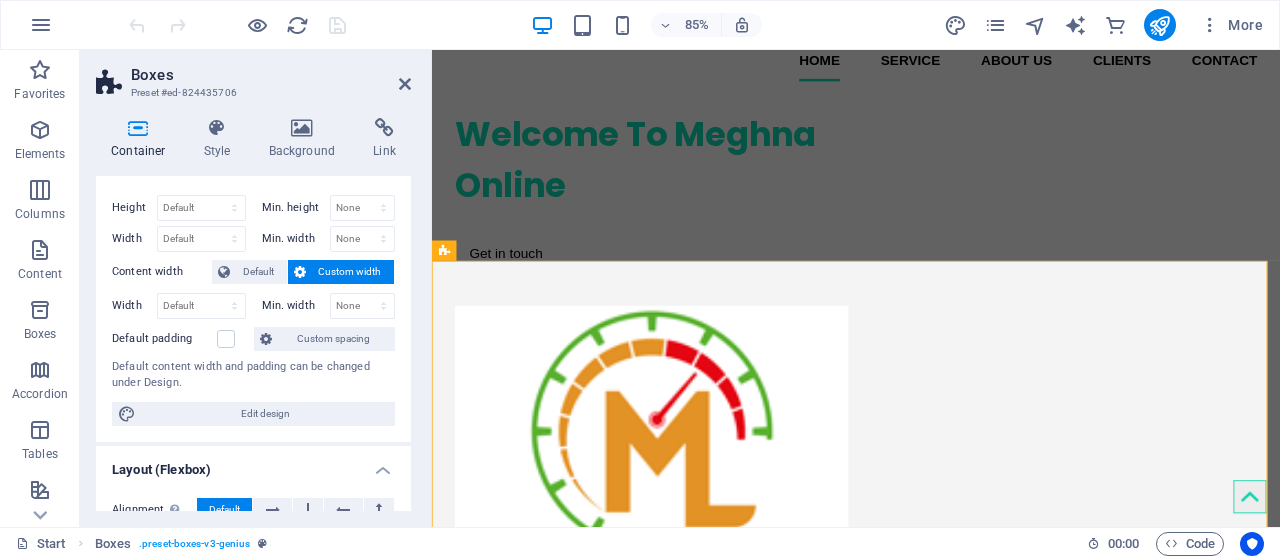 scroll, scrollTop: 0, scrollLeft: 0, axis: both 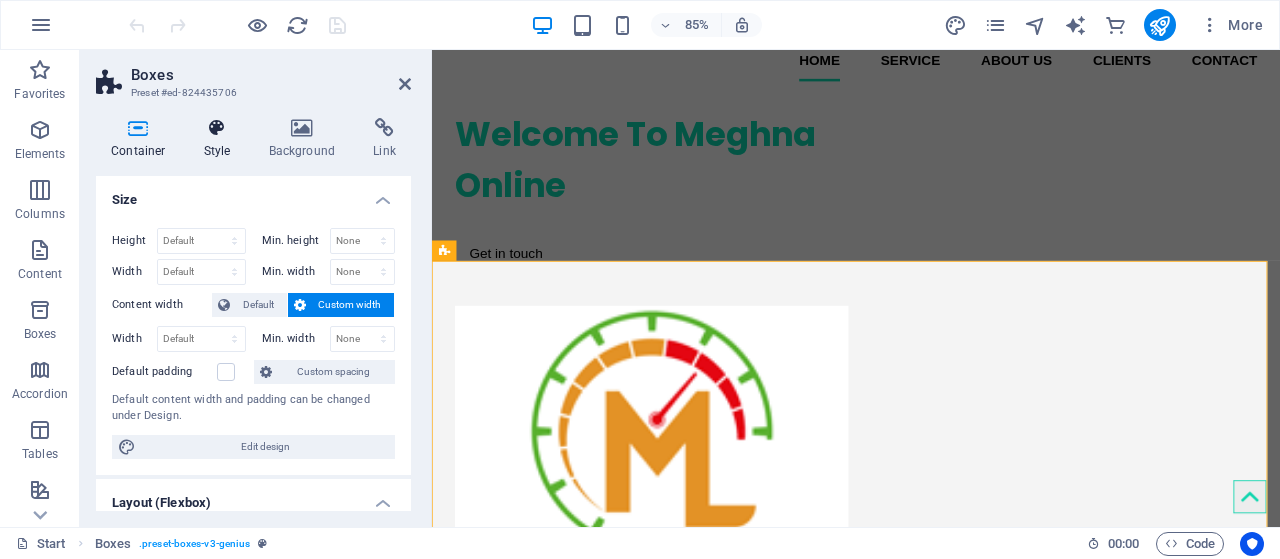 click on "Style" at bounding box center (221, 139) 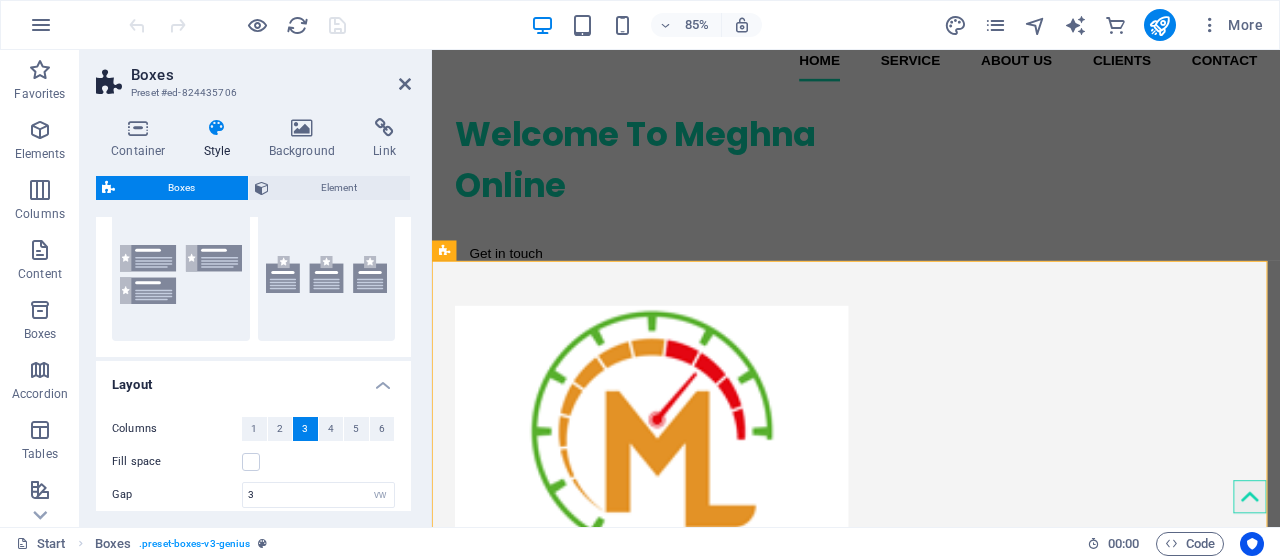 scroll, scrollTop: 133, scrollLeft: 0, axis: vertical 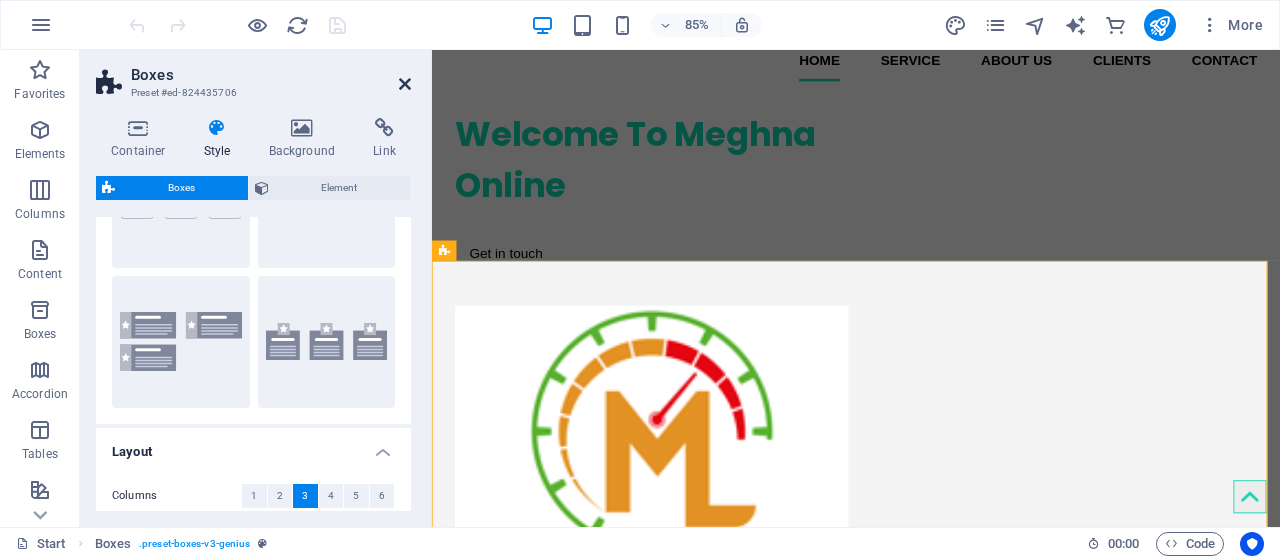 click at bounding box center (405, 84) 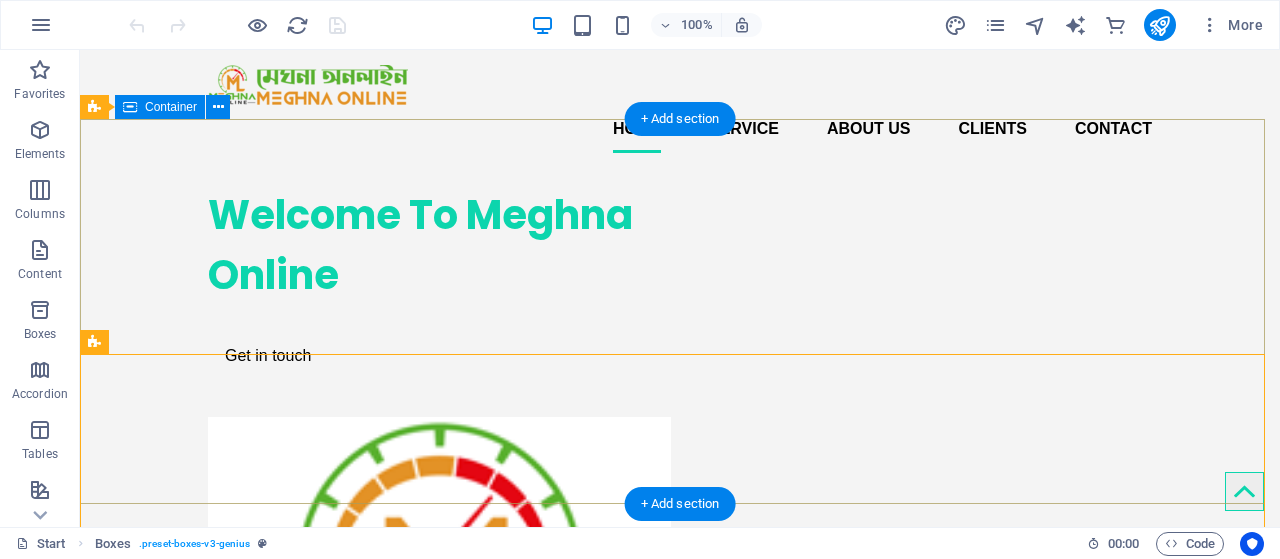 scroll, scrollTop: 0, scrollLeft: 0, axis: both 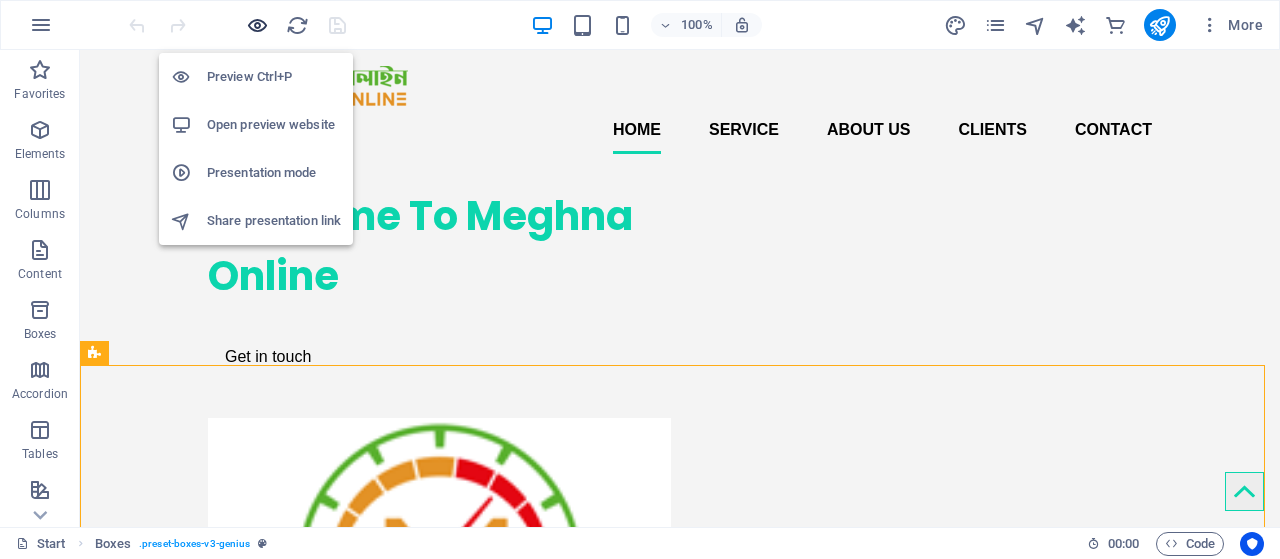 click at bounding box center (257, 25) 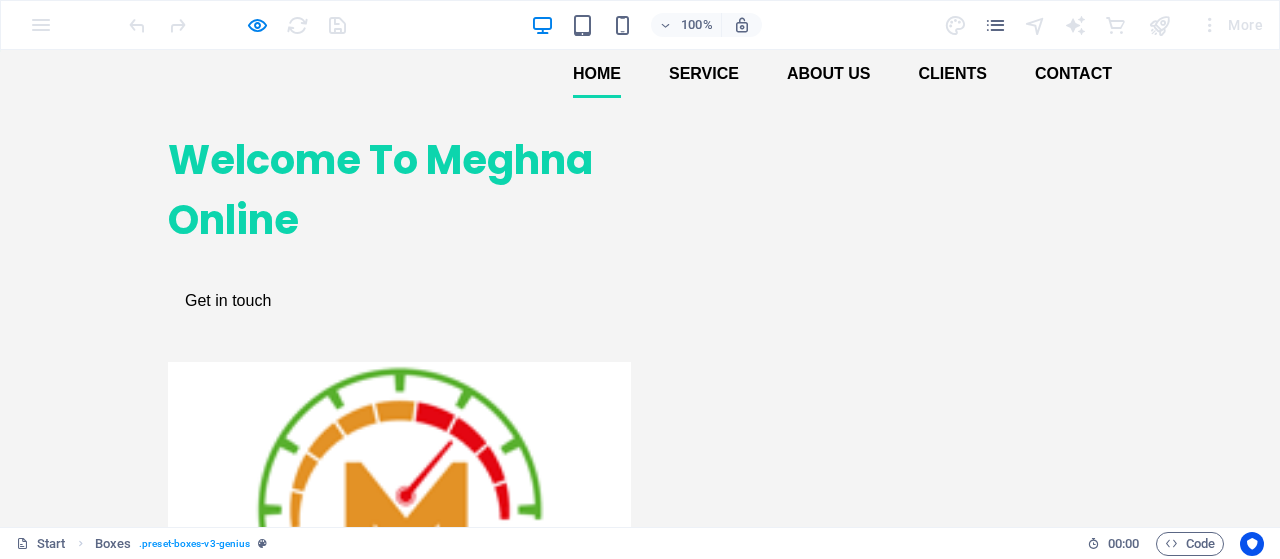 scroll, scrollTop: 0, scrollLeft: 0, axis: both 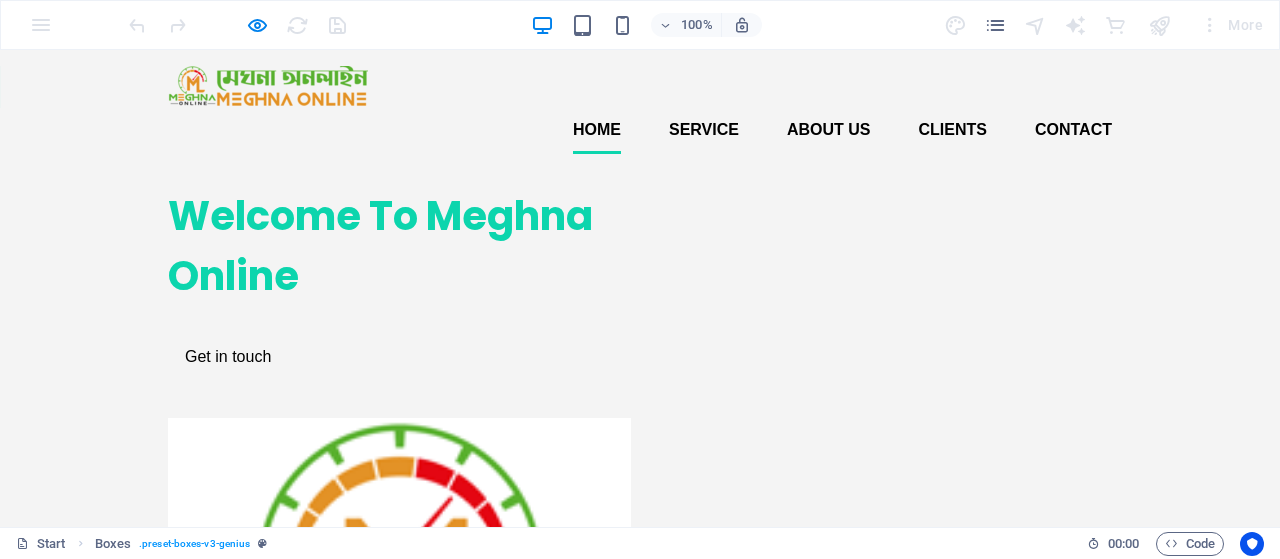 click on "Welcome To Meghna Online" at bounding box center (392, 246) 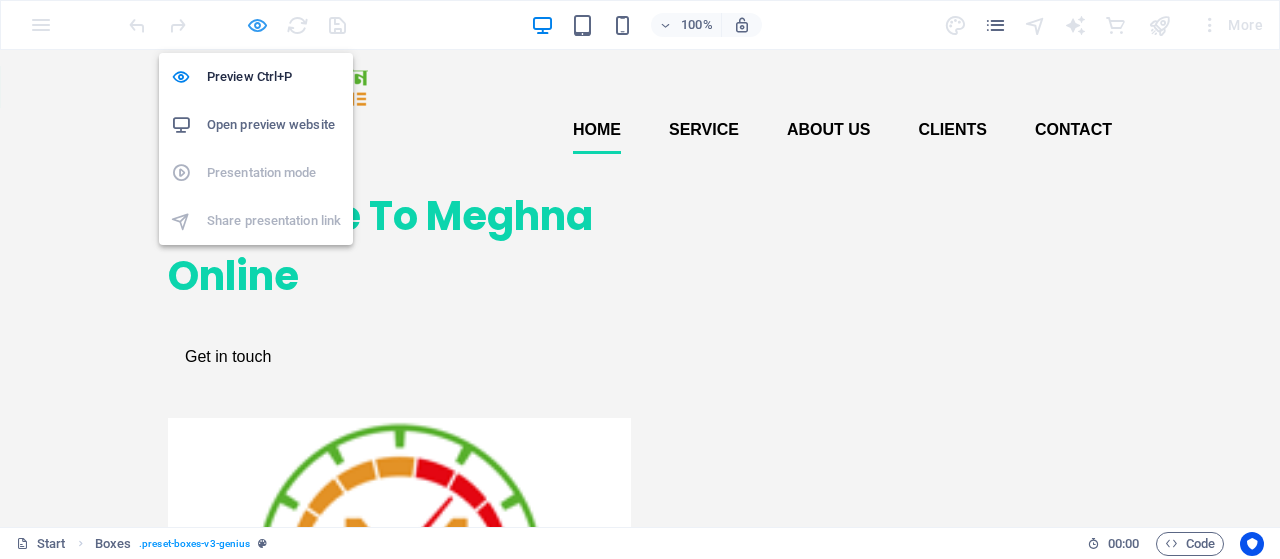 click at bounding box center [257, 25] 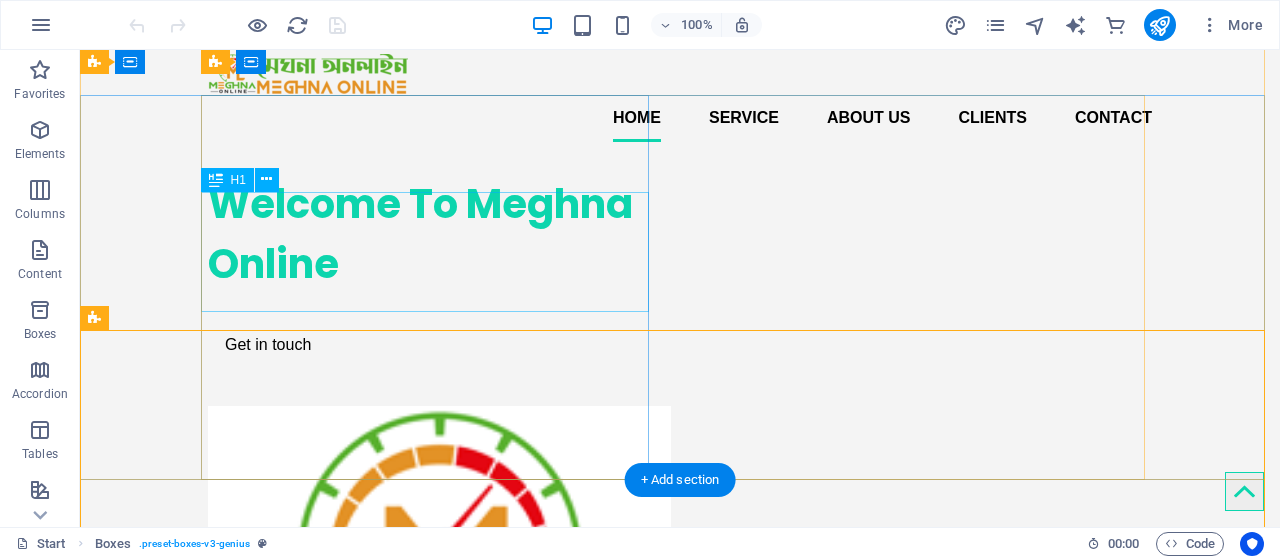 scroll, scrollTop: 0, scrollLeft: 0, axis: both 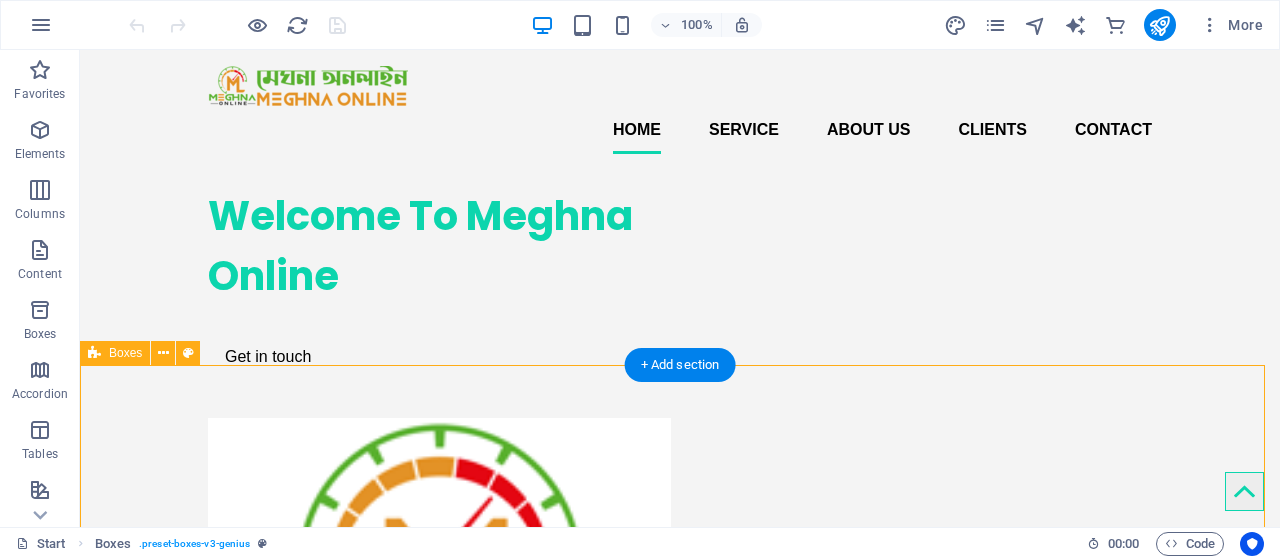 click on "Corporate design Lorem ipsum dolor sit amet, consectetur adipisicing elit. Veritatis dolorem! Webdesign Lorem ipsum dolor sit amet, consectetur adipisicing elit. Veritatis dolorem! Mobile apps Lorem ipsum dolor sit amet, consectetur adipisicing elit. Veritatis dolorem!" at bounding box center [680, 1065] 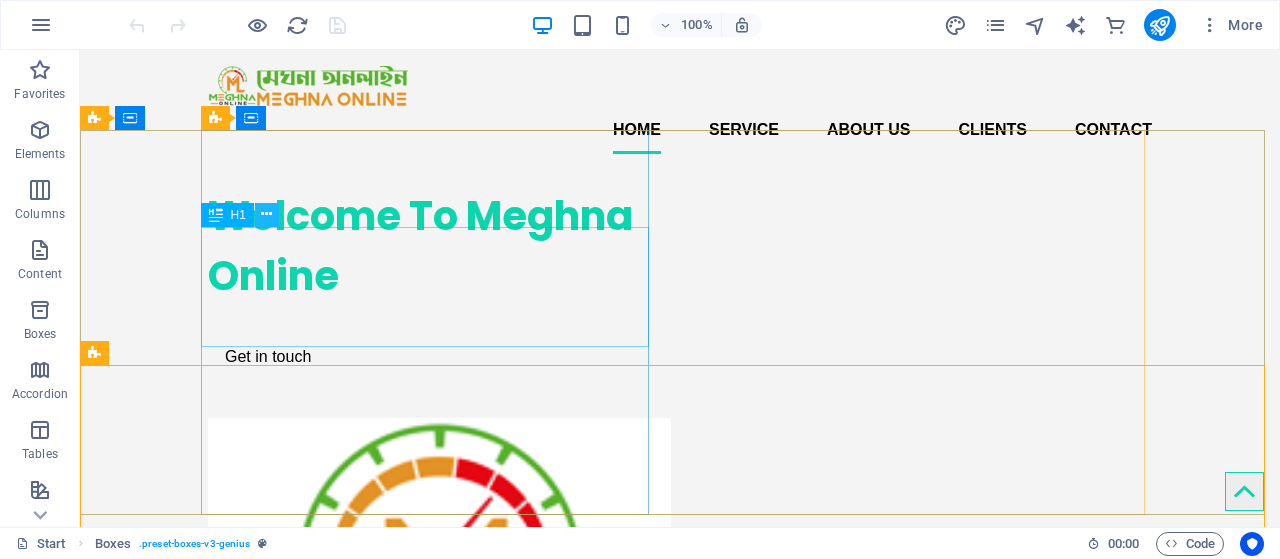 click at bounding box center (266, 214) 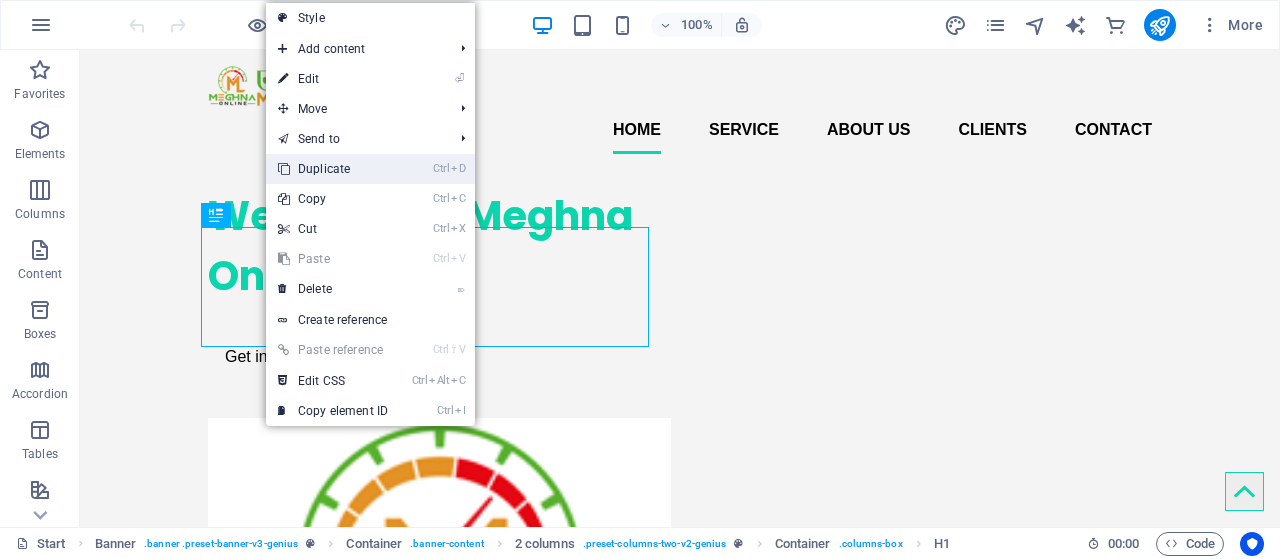 click on "Ctrl D  Duplicate" at bounding box center (333, 169) 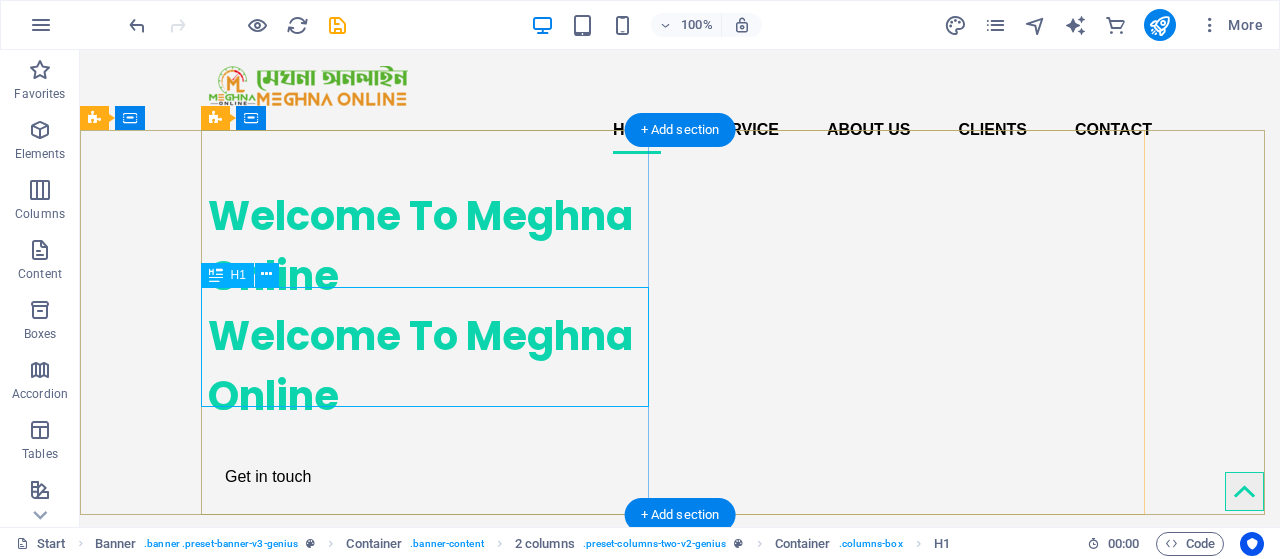 click on "Welcome To Meghna Online" at bounding box center [432, 366] 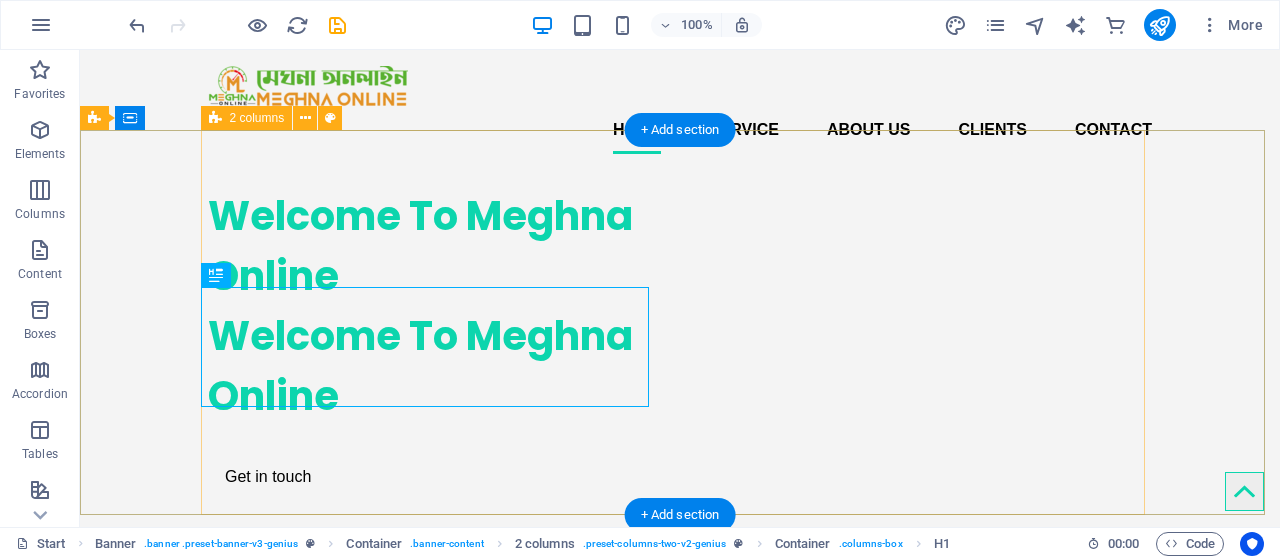click on "Welcome To Meghna Online Welcome To Meghna Online Get in touch" at bounding box center (680, 553) 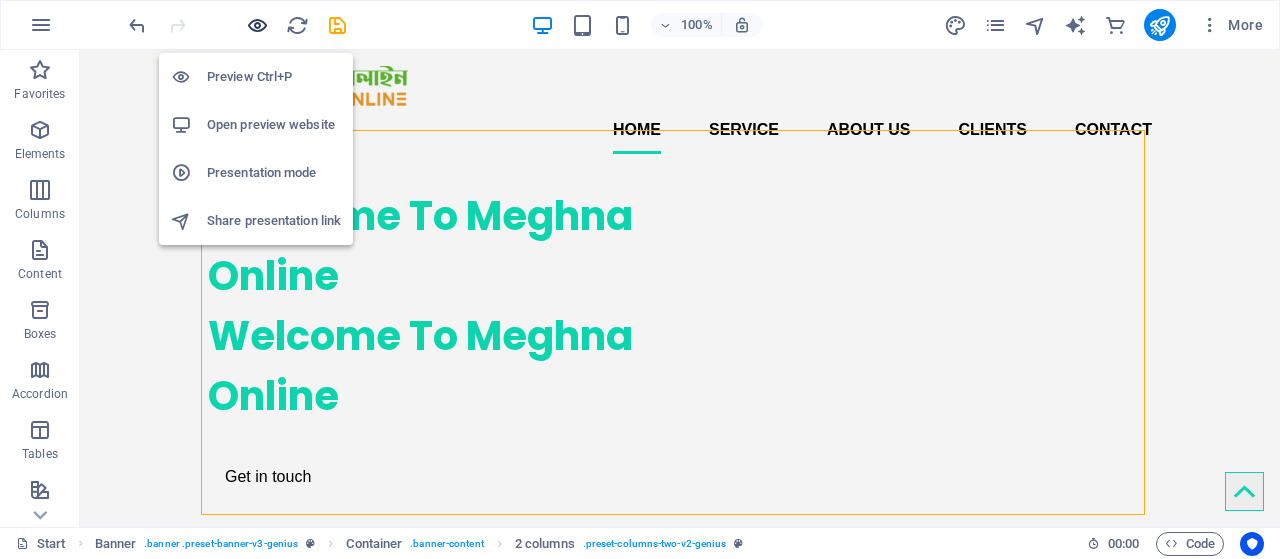 click at bounding box center (257, 25) 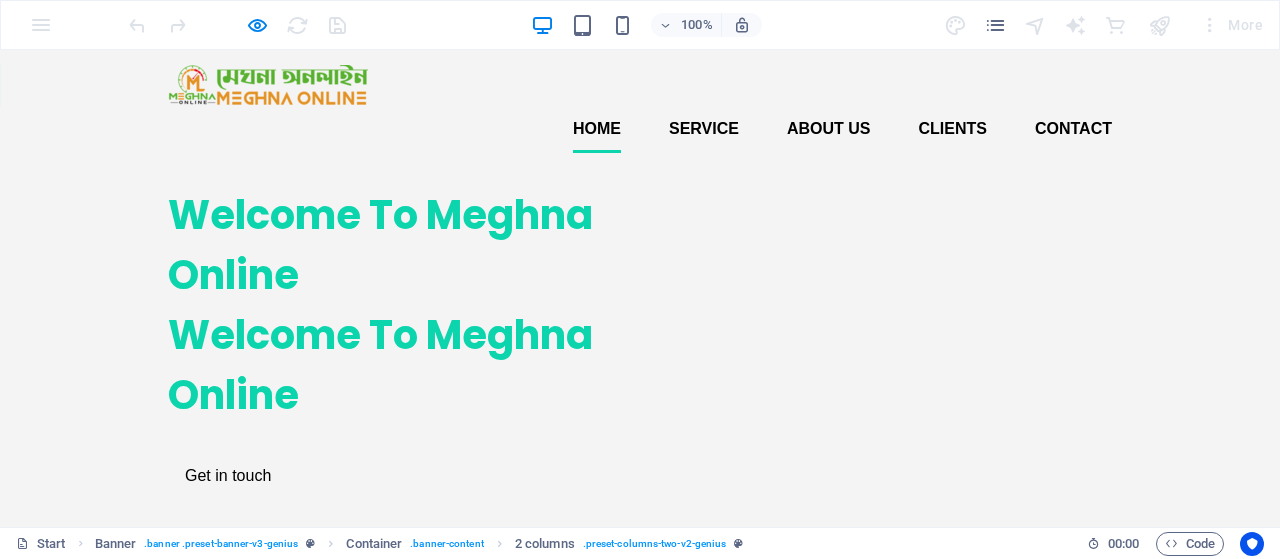 scroll, scrollTop: 0, scrollLeft: 0, axis: both 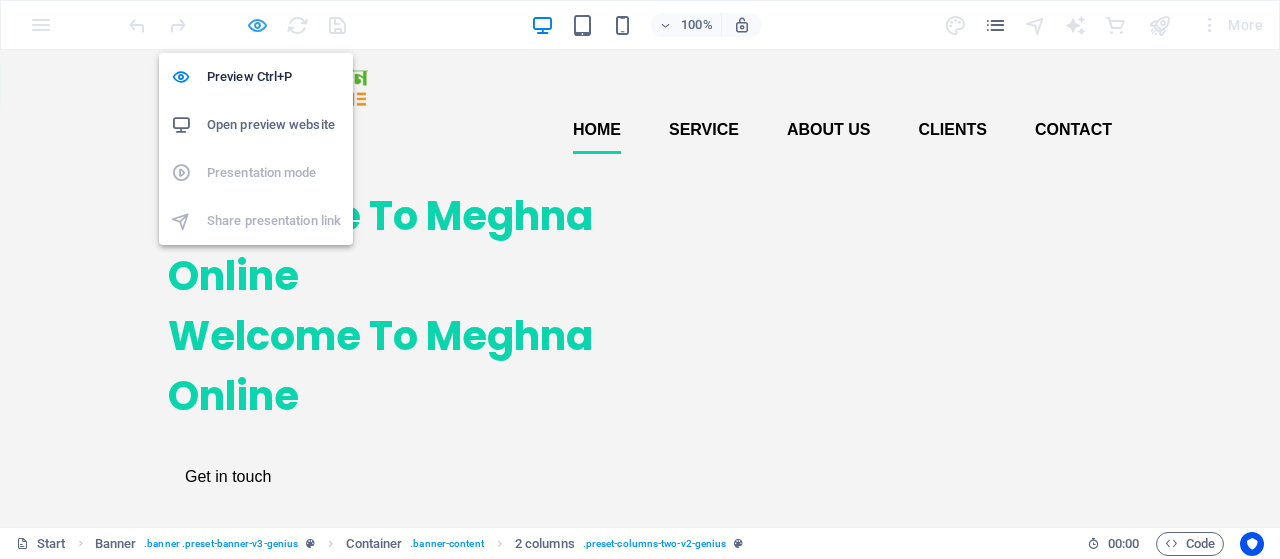 click at bounding box center [257, 25] 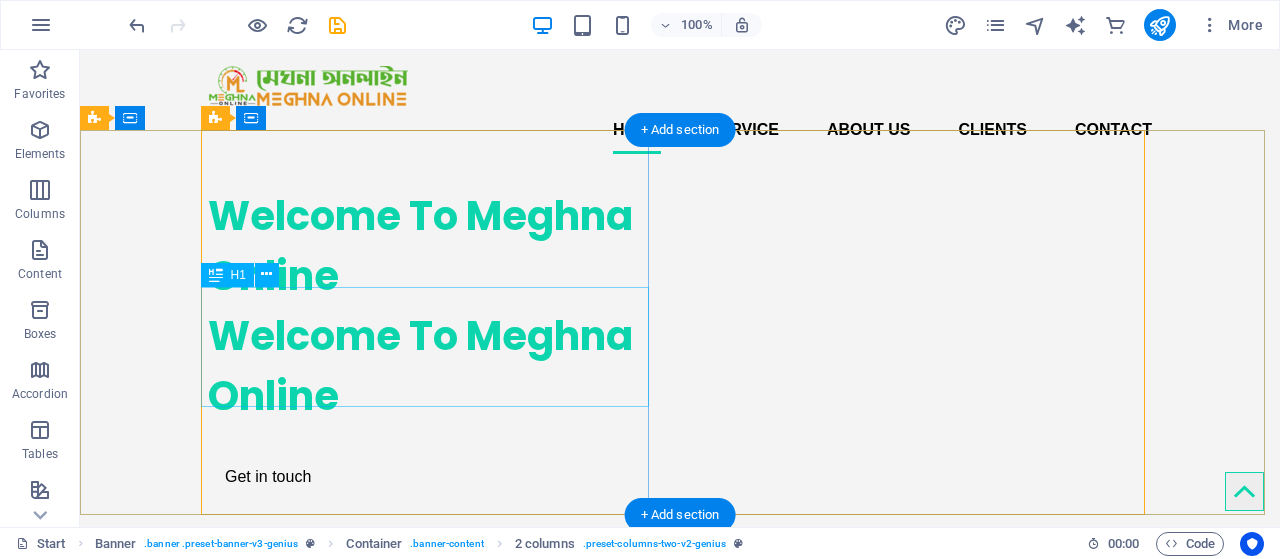 click on "Welcome To Meghna Online" at bounding box center [432, 366] 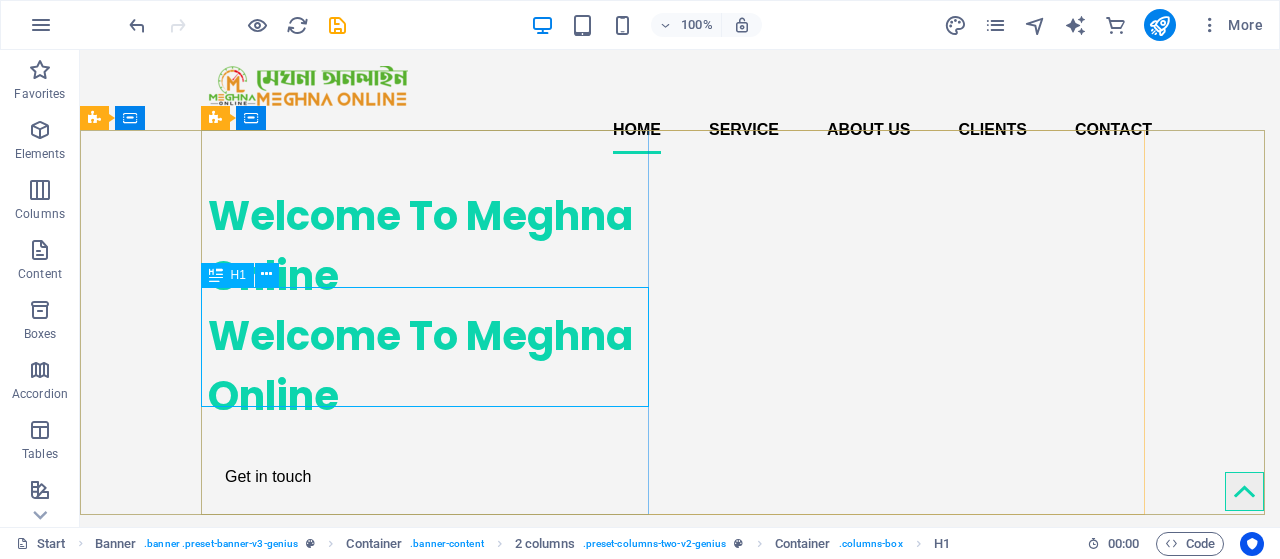 click on "H1" at bounding box center [238, 275] 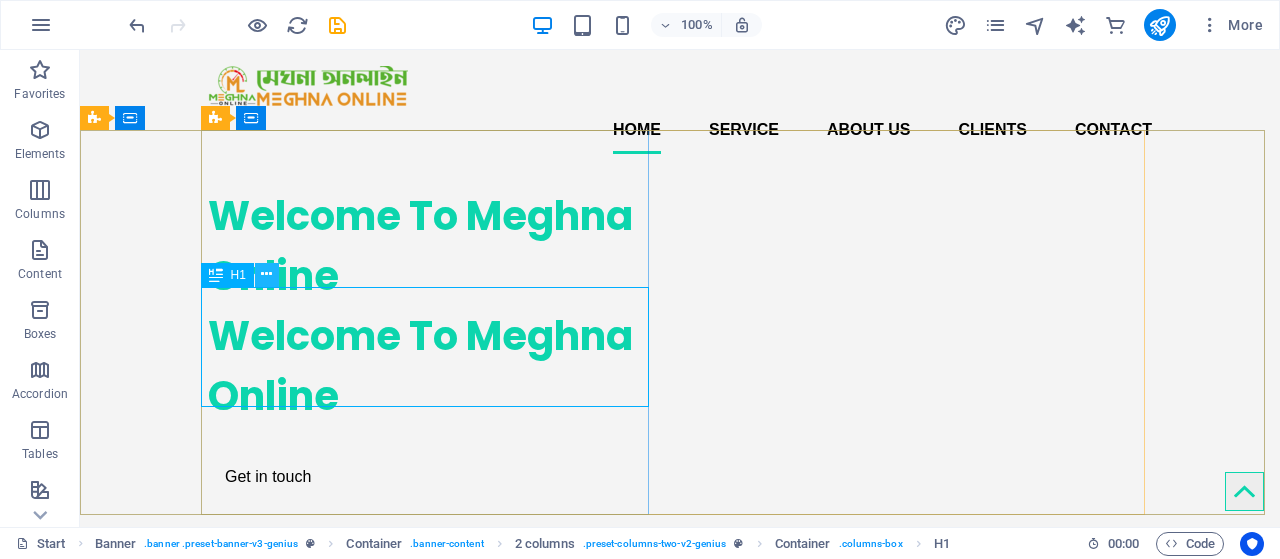 click at bounding box center [266, 274] 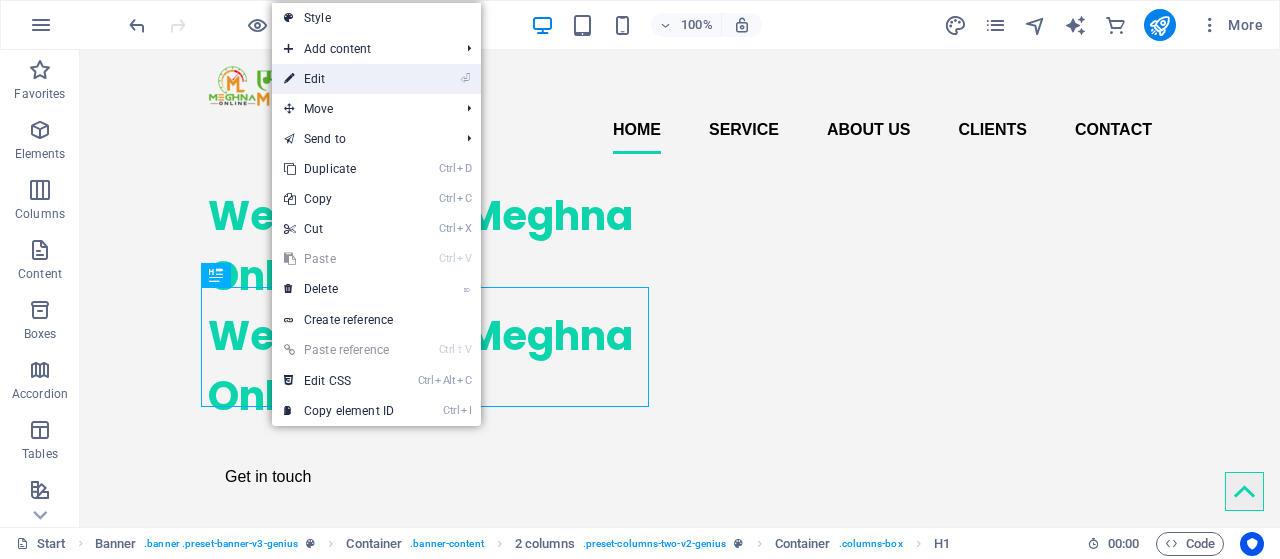 click on "⏎  Edit" at bounding box center [339, 79] 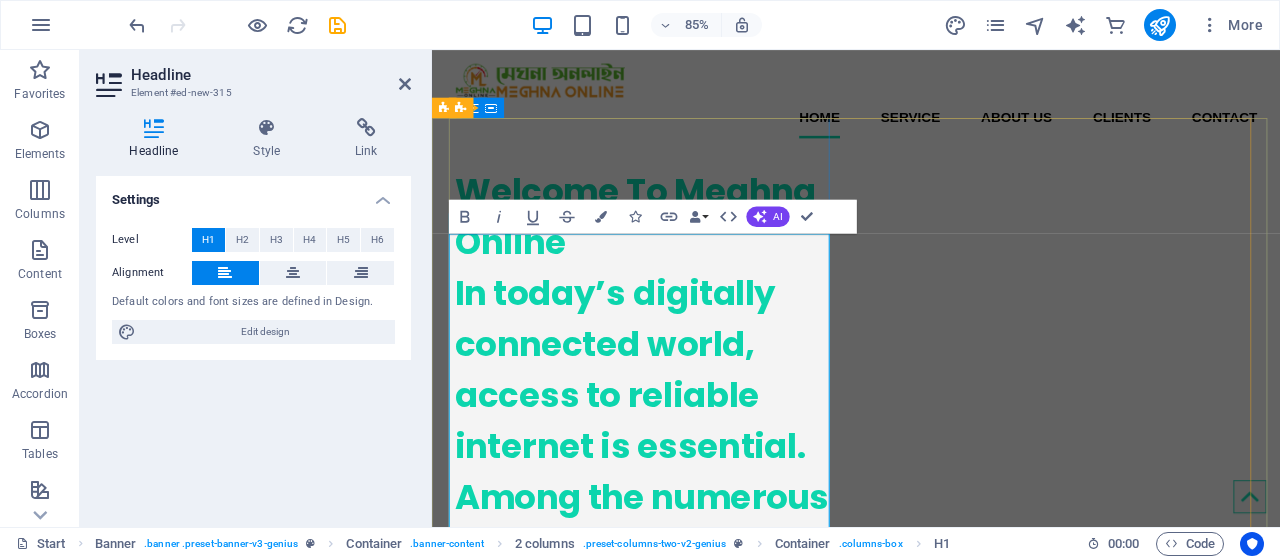 click on "In today’s digitally connected world, access to reliable internet is essential. Among the numerous internet service providers (ISPs) in Bangladesh, Meghna Online has emerged as the most trusted and efficient provider in the [CITY] Division. With a commitment to quality, innovation, and customer satisfaction, Meghna Online has set a benchmark for internet services in the region." at bounding box center [683, 906] 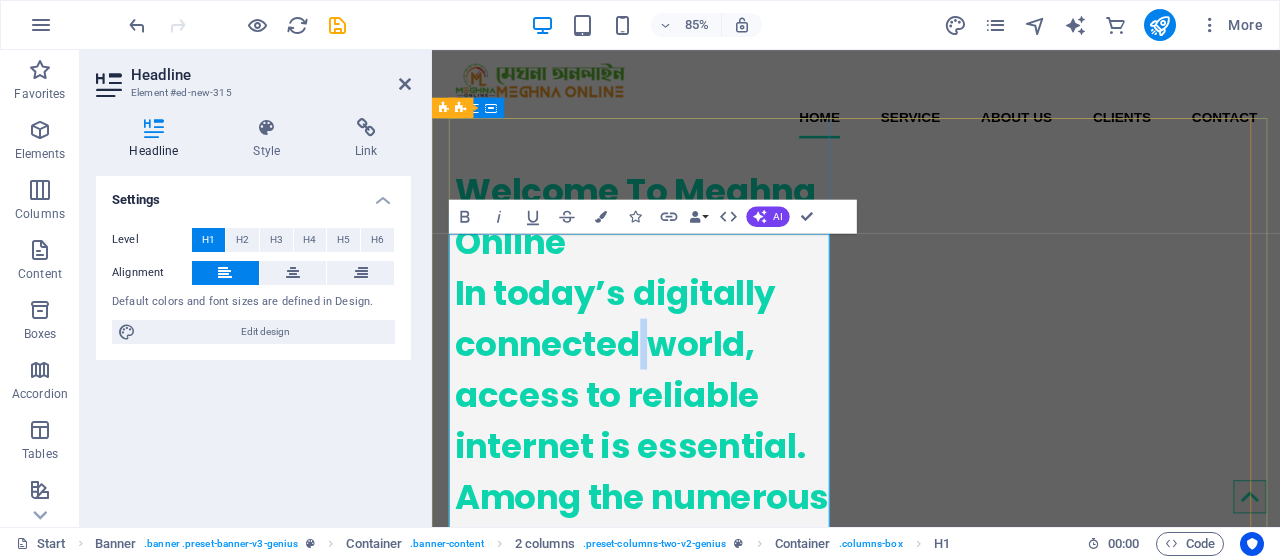 click on "In today’s digitally connected world, access to reliable internet is essential. Among the numerous internet service providers (ISPs) in Bangladesh, Meghna Online has emerged as the most trusted and efficient provider in the [CITY] Division. With a commitment to quality, innovation, and customer satisfaction, Meghna Online has set a benchmark for internet services in the region." at bounding box center [683, 906] 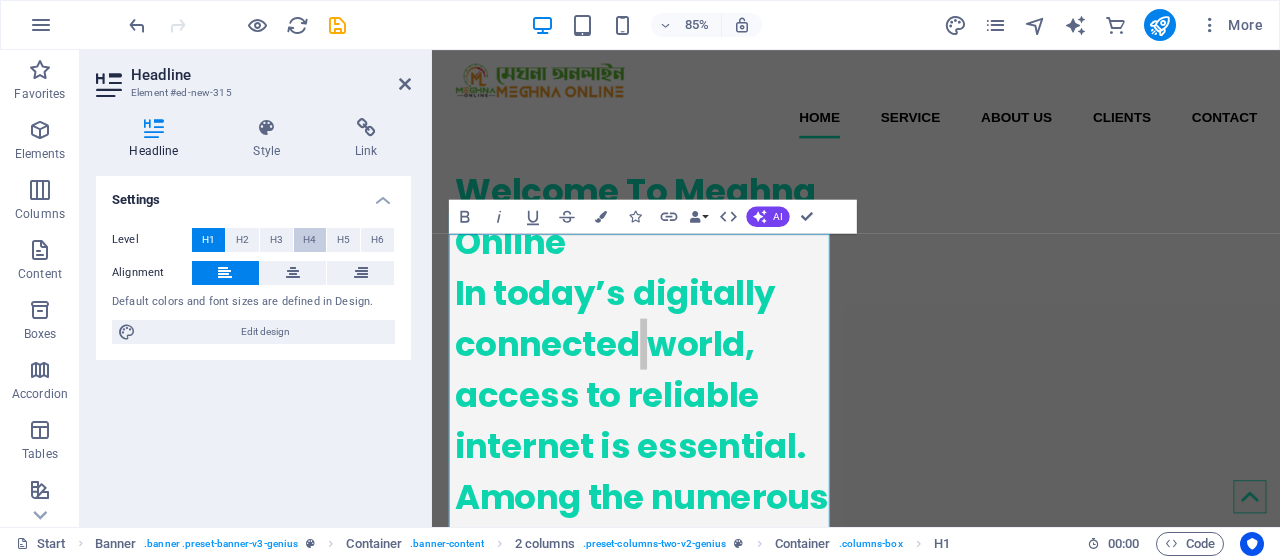 click on "H4" at bounding box center (309, 240) 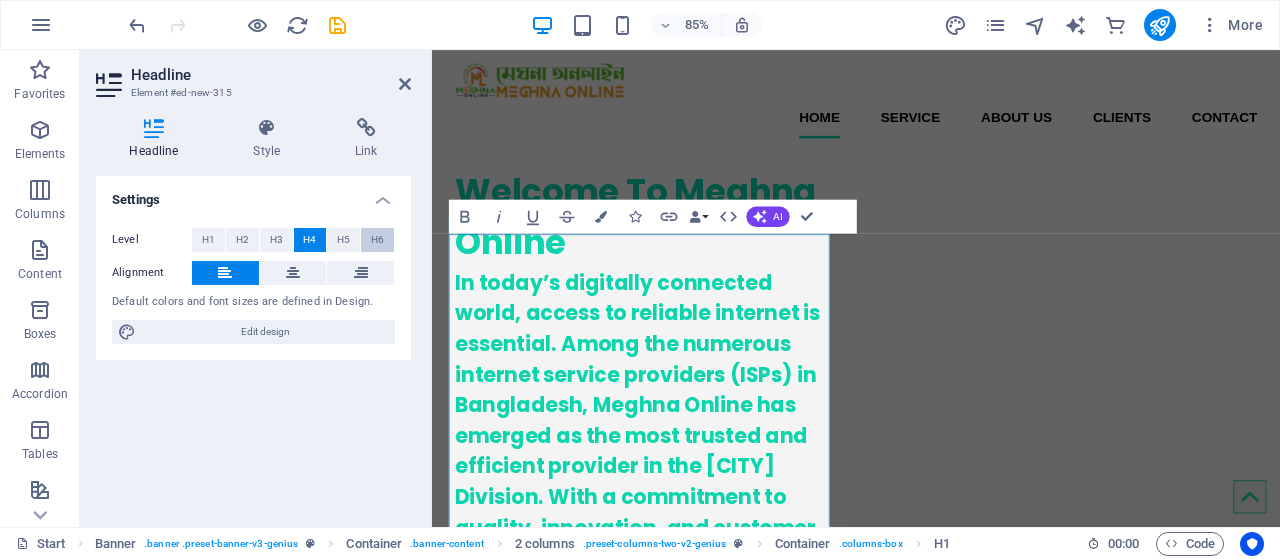 click on "H6" at bounding box center [377, 240] 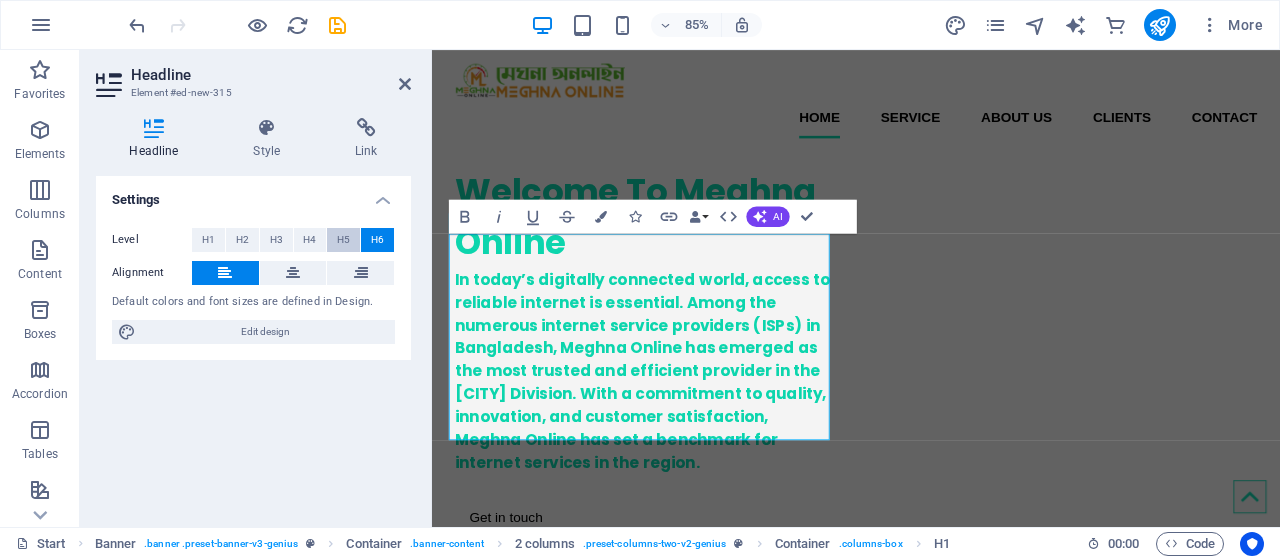 click on "H5" at bounding box center [343, 240] 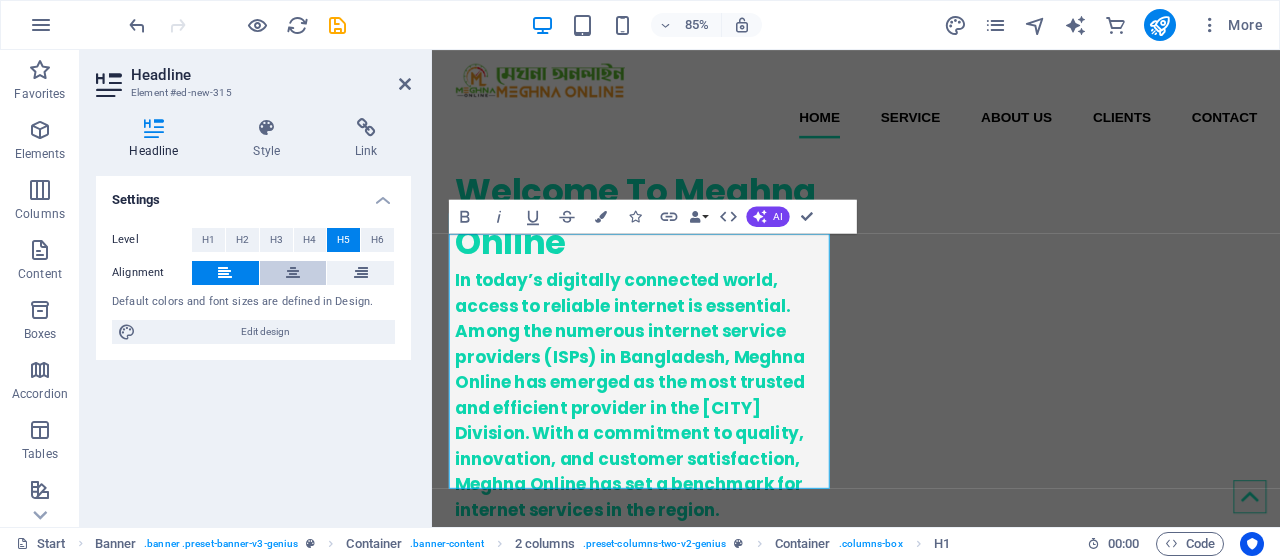 click at bounding box center (293, 273) 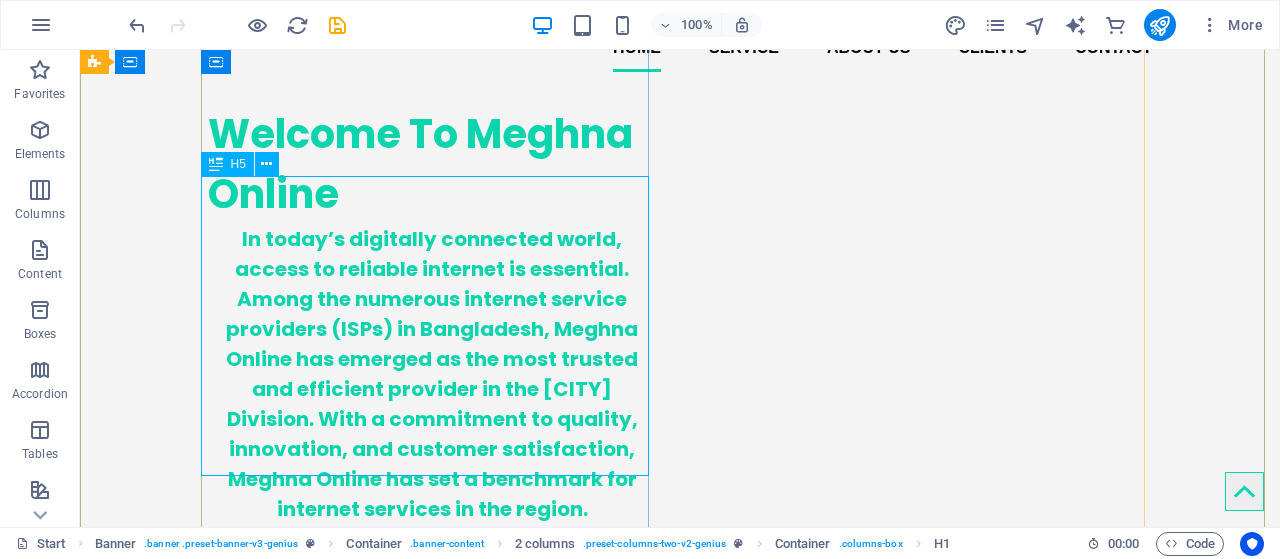 scroll, scrollTop: 67, scrollLeft: 0, axis: vertical 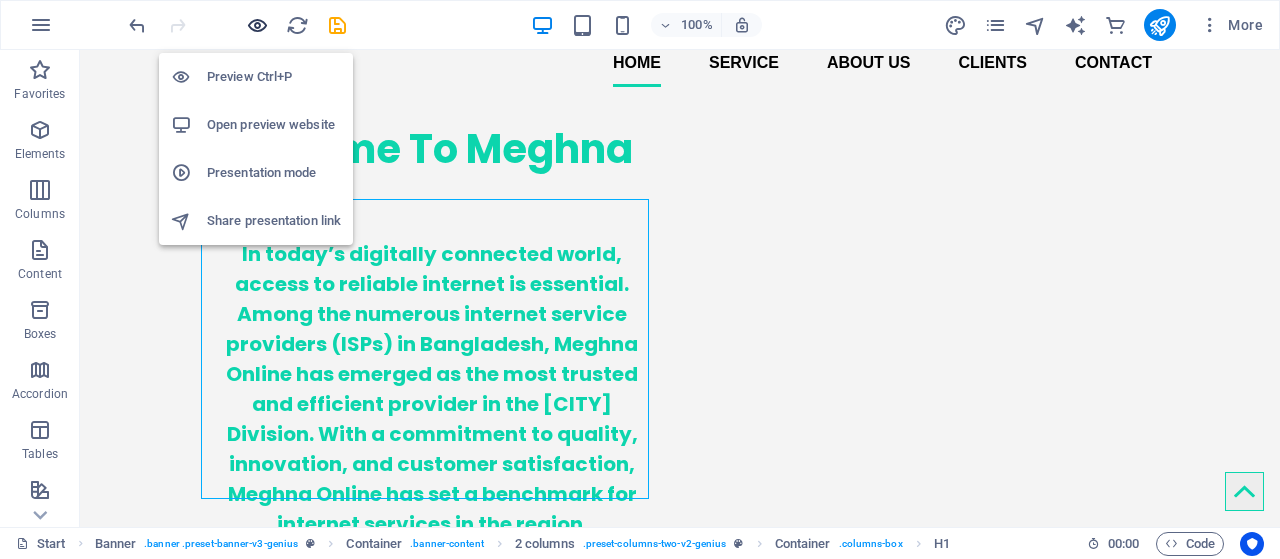 click at bounding box center [257, 25] 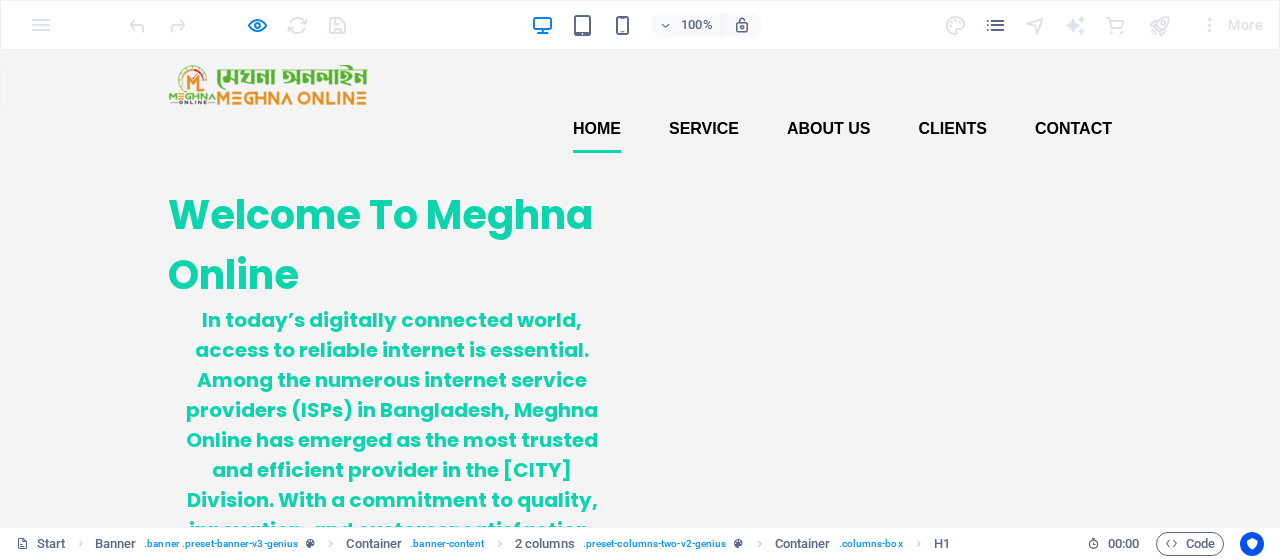 scroll, scrollTop: 0, scrollLeft: 0, axis: both 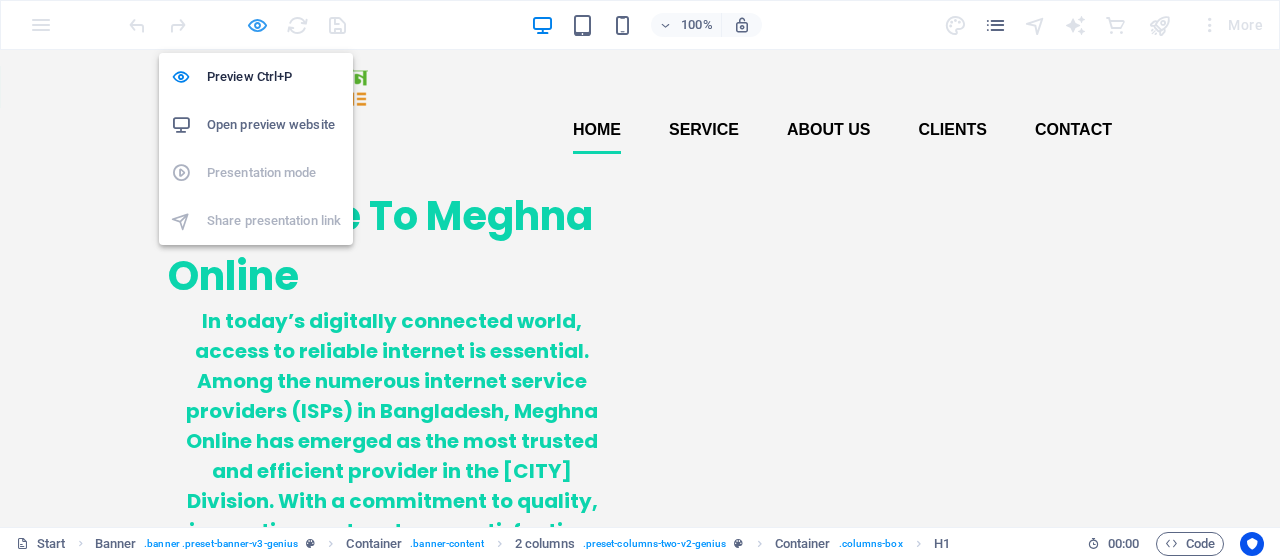 click at bounding box center [257, 25] 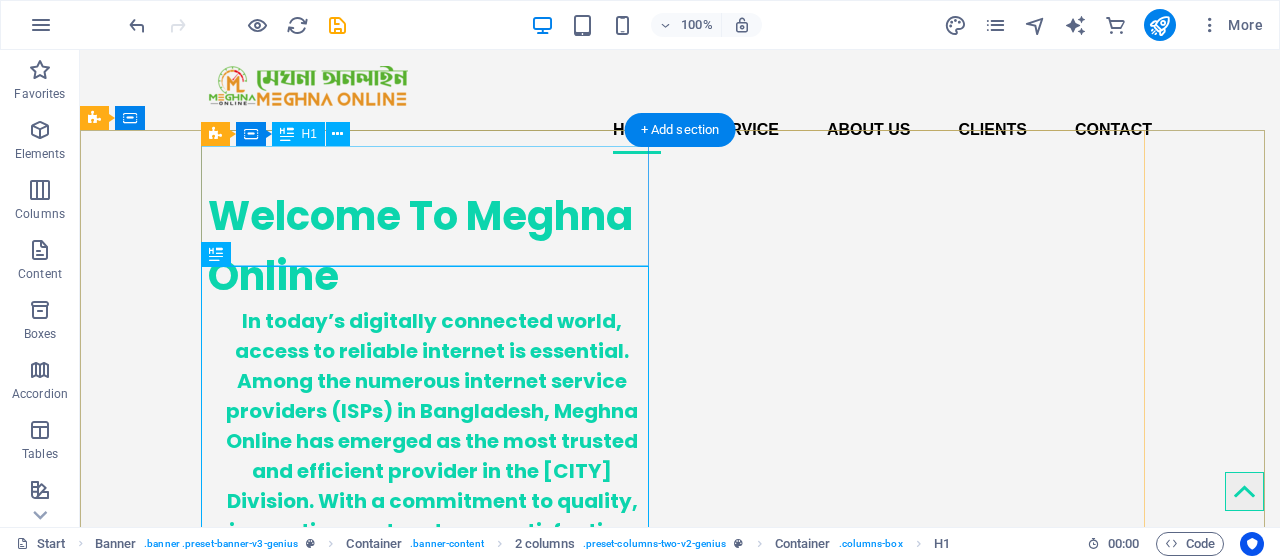 click on "Welcome To Meghna Online" at bounding box center (432, 246) 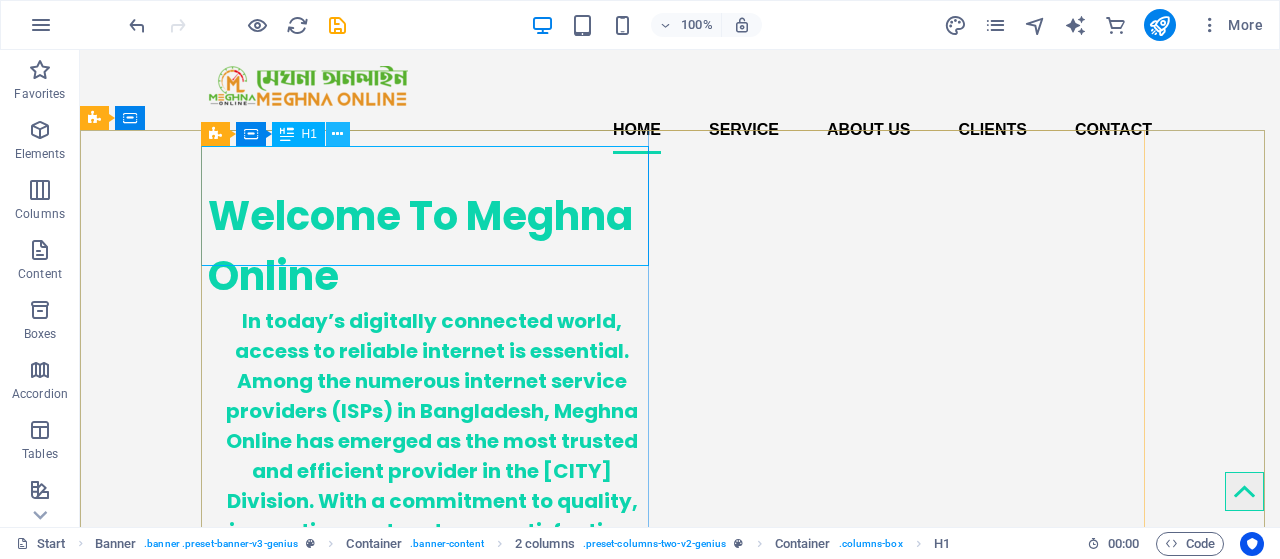 click at bounding box center (338, 134) 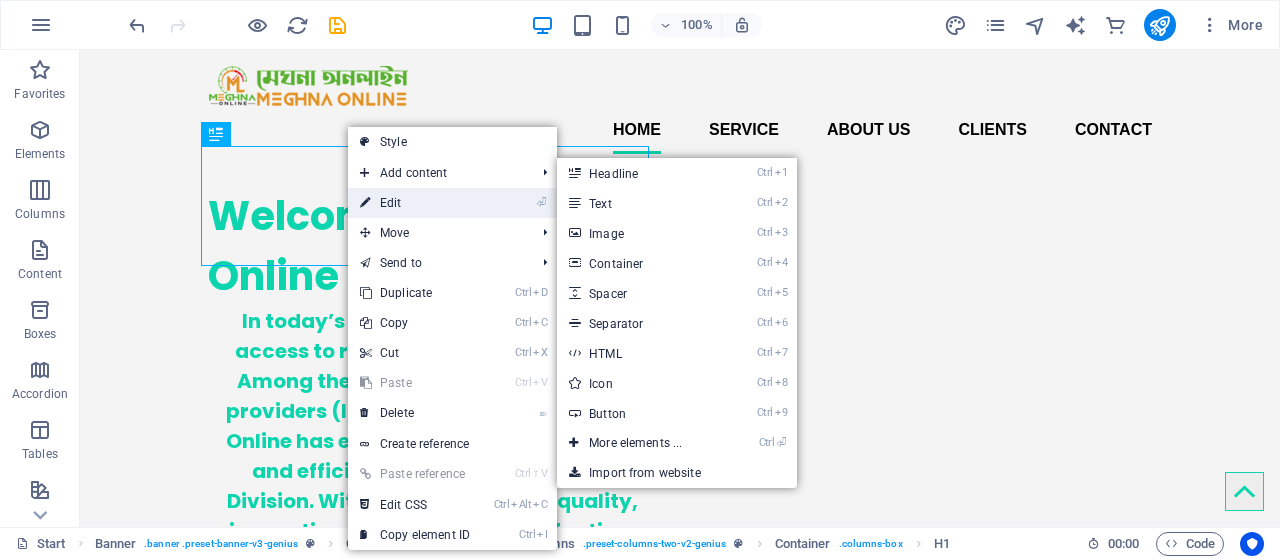 click on "⏎  Edit" at bounding box center (415, 203) 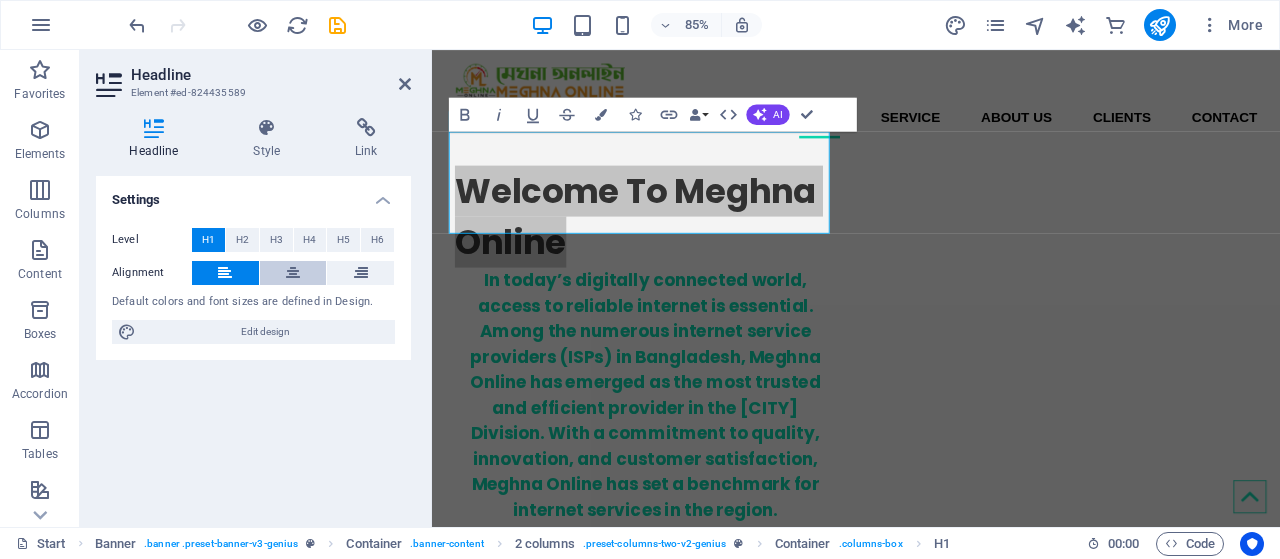click at bounding box center [293, 273] 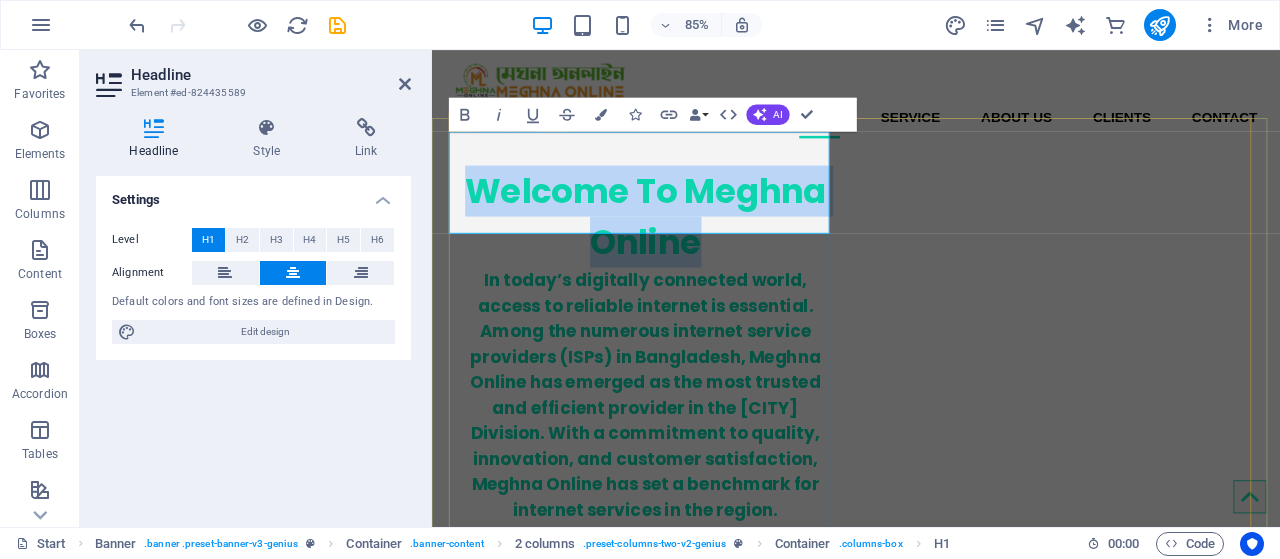 click on "Welcome To Meghna Online" at bounding box center (683, 246) 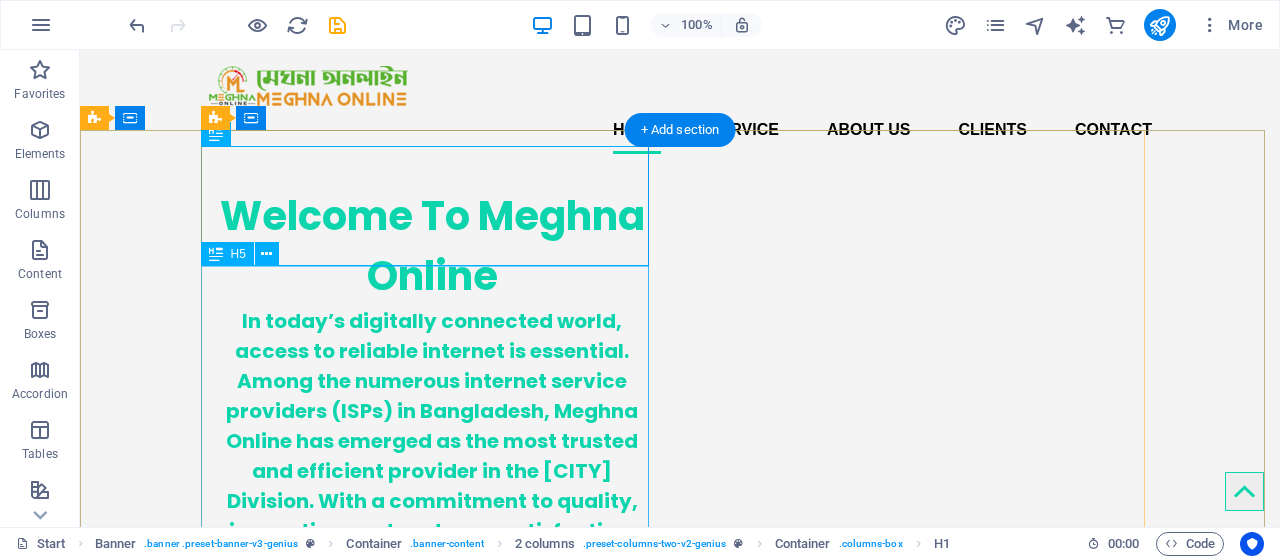 click on "In today’s digitally connected world, access to reliable internet is essential. Among the numerous internet service providers (ISPs) in Bangladesh, Meghna Online has emerged as the most trusted and efficient provider in the [CITY] Division. With a commitment to quality, innovation, and customer satisfaction, Meghna Online has set a benchmark for internet services in the region." at bounding box center (432, 456) 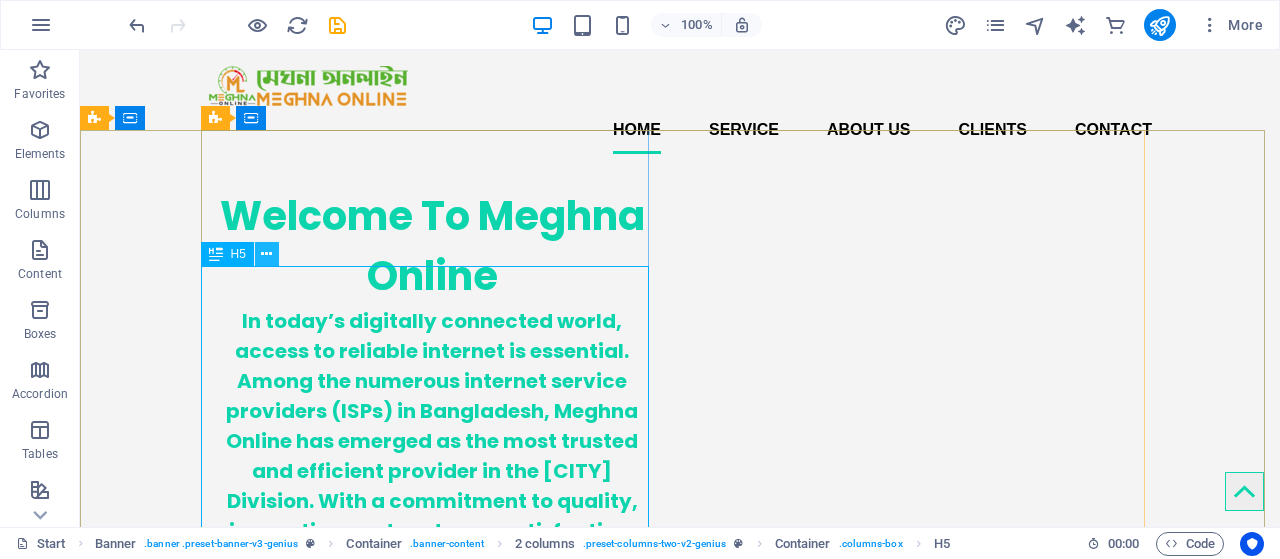 click at bounding box center (267, 254) 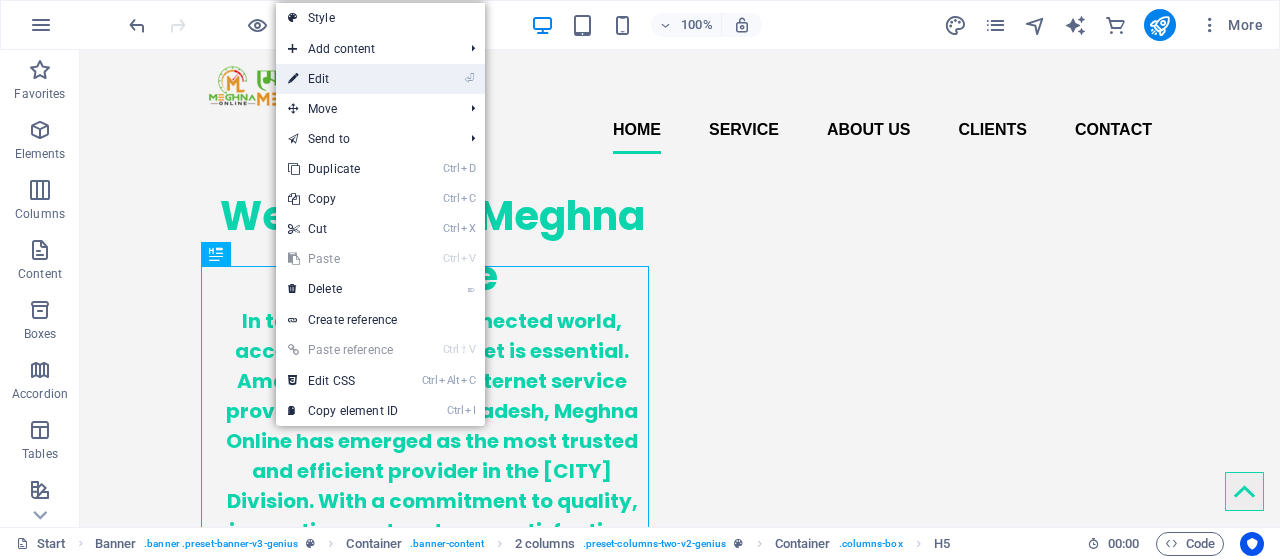 click on "⏎  Edit" at bounding box center [343, 79] 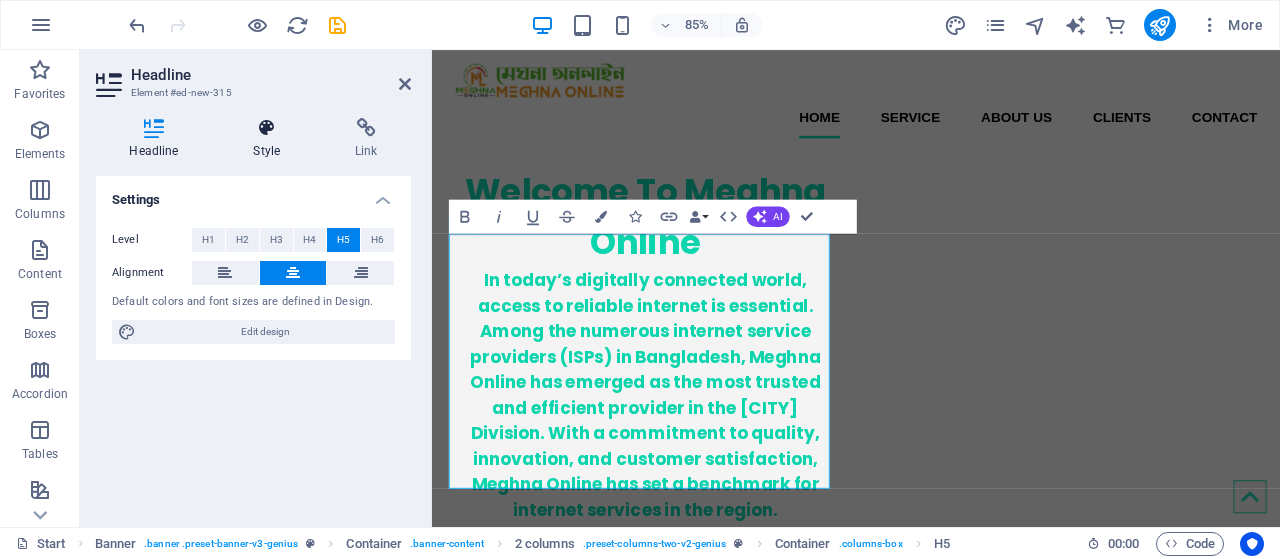click at bounding box center [267, 128] 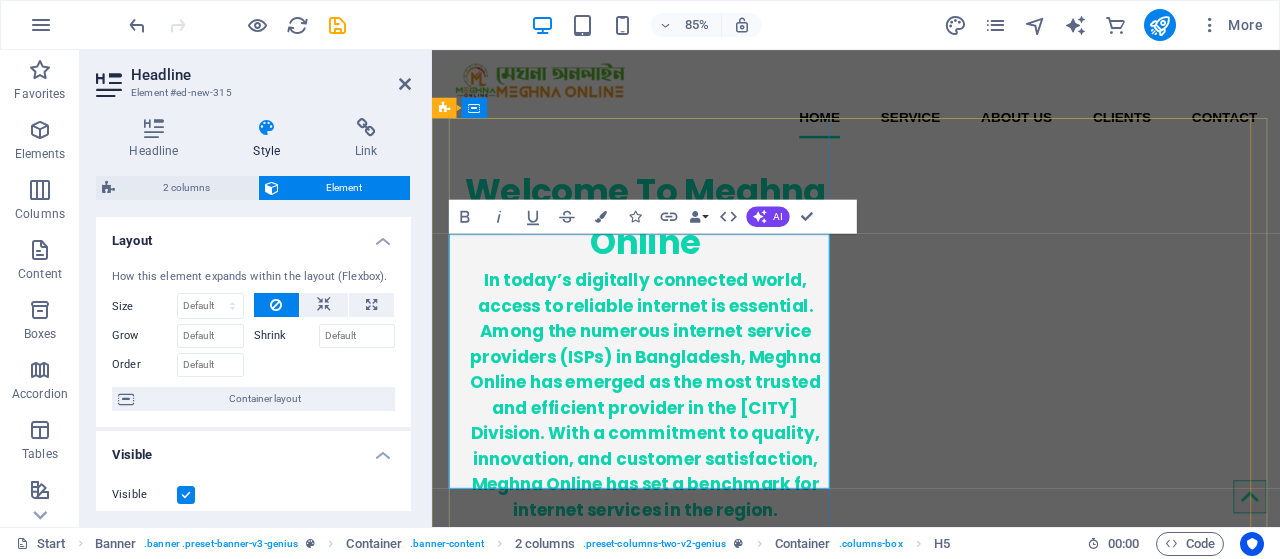 click on "In today’s digitally connected world, access to reliable internet is essential. Among the numerous internet service providers (ISPs) in Bangladesh, Meghna Online has emerged as the most trusted and efficient provider in the [CITY] Division. With a commitment to quality, innovation, and customer satisfaction, Meghna Online has set a benchmark for internet services in the region." at bounding box center [683, 456] 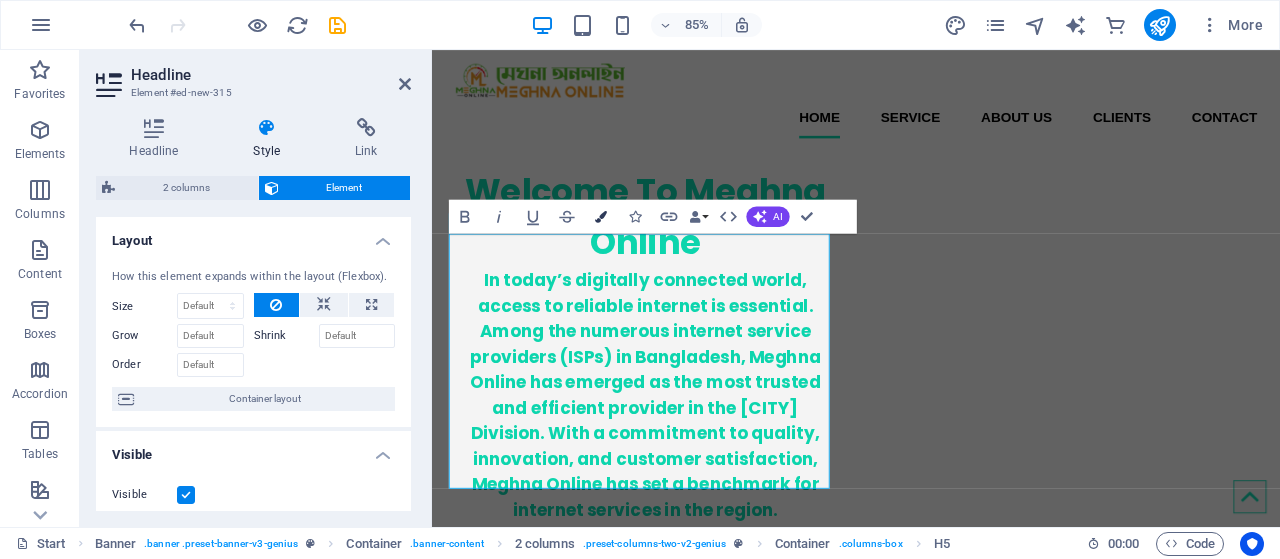 click on "Colors" at bounding box center [601, 217] 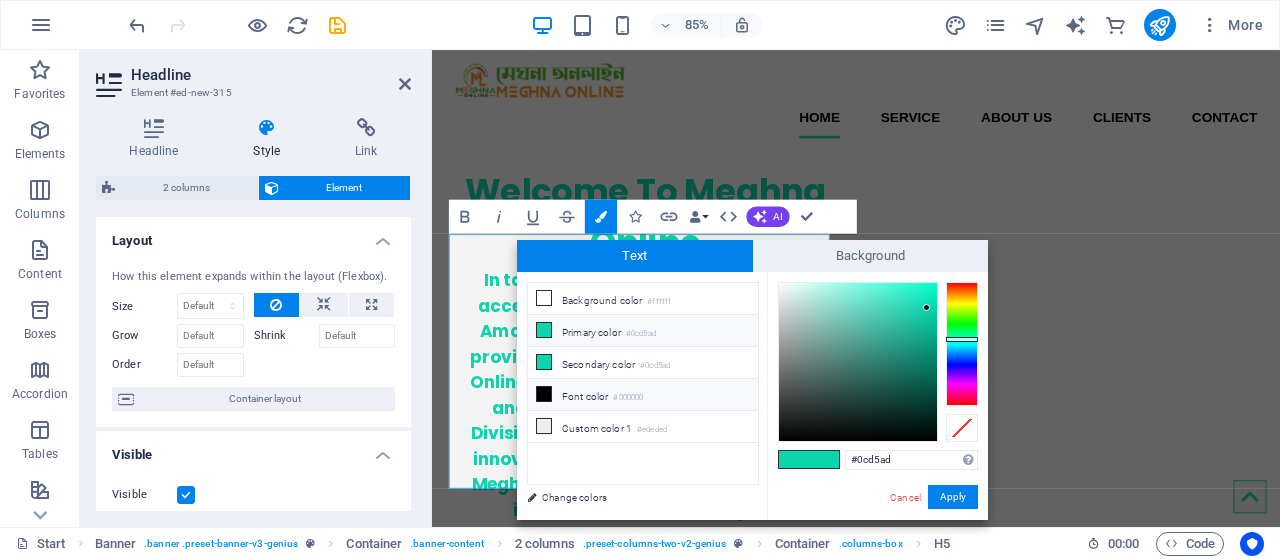 click on "Font color
#000000" at bounding box center (643, 395) 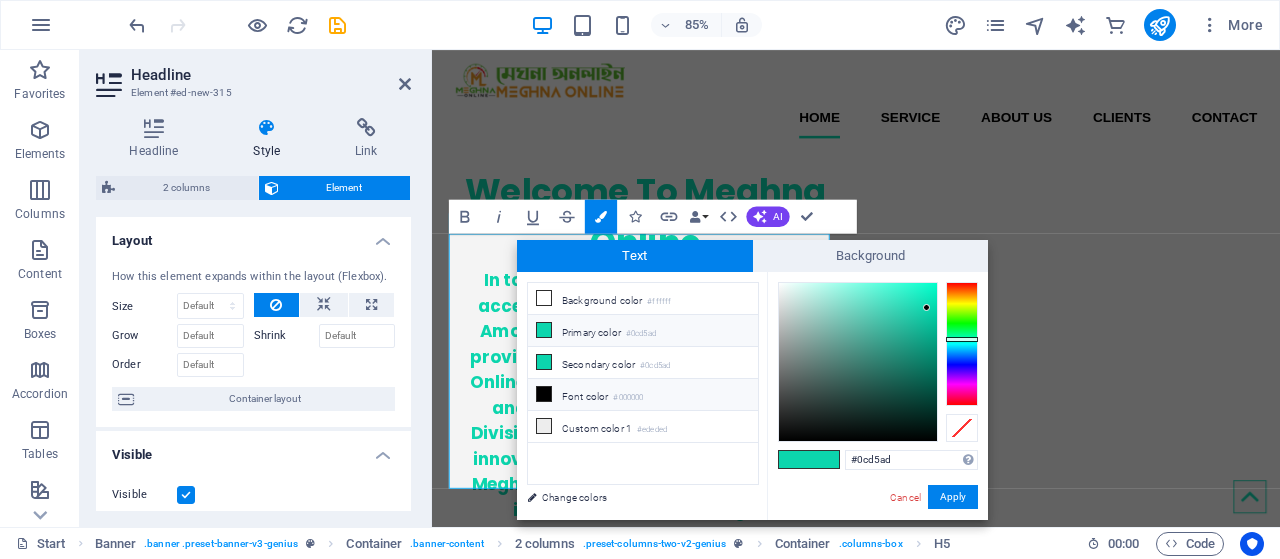 type on "#000000" 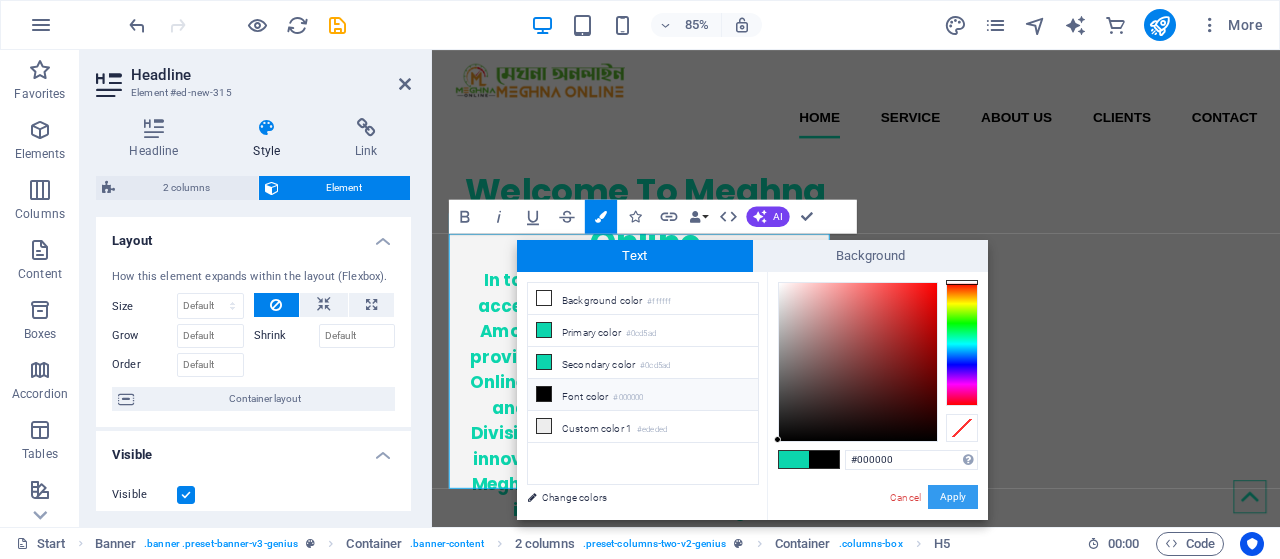 click on "Apply" at bounding box center (953, 497) 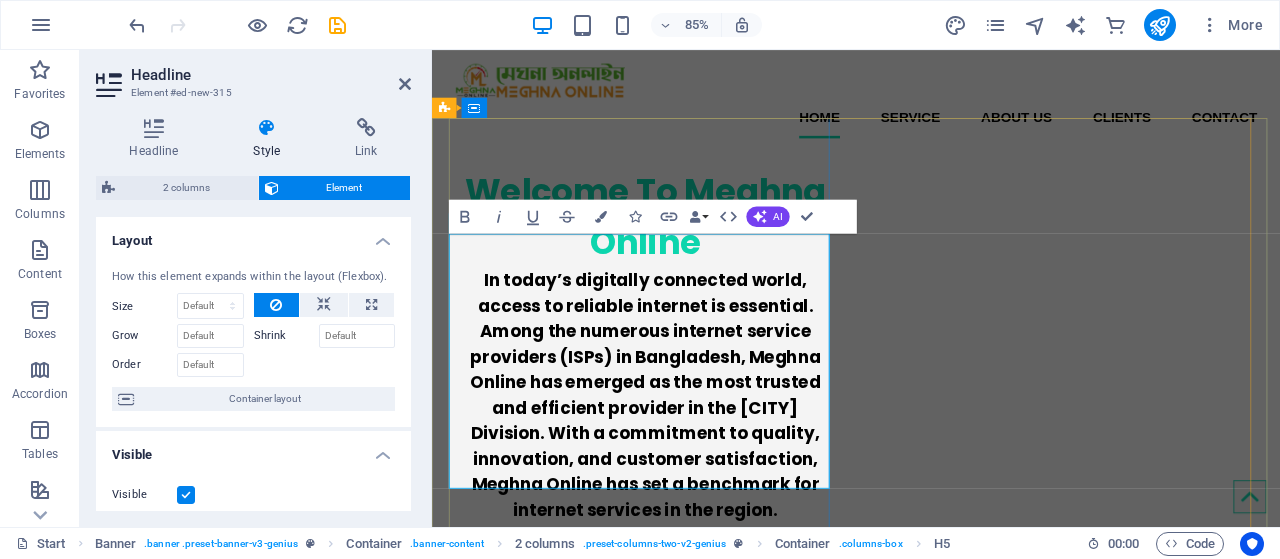 click on "In today’s digitally connected world, access to reliable internet is essential. Among the numerous internet service providers (ISPs) in Bangladesh, Meghna Online has emerged as the most trusted and efficient provider in the [CITY] Division. With a commitment to quality, innovation, and customer satisfaction, Meghna Online has set a benchmark for internet services in the region." at bounding box center (683, 456) 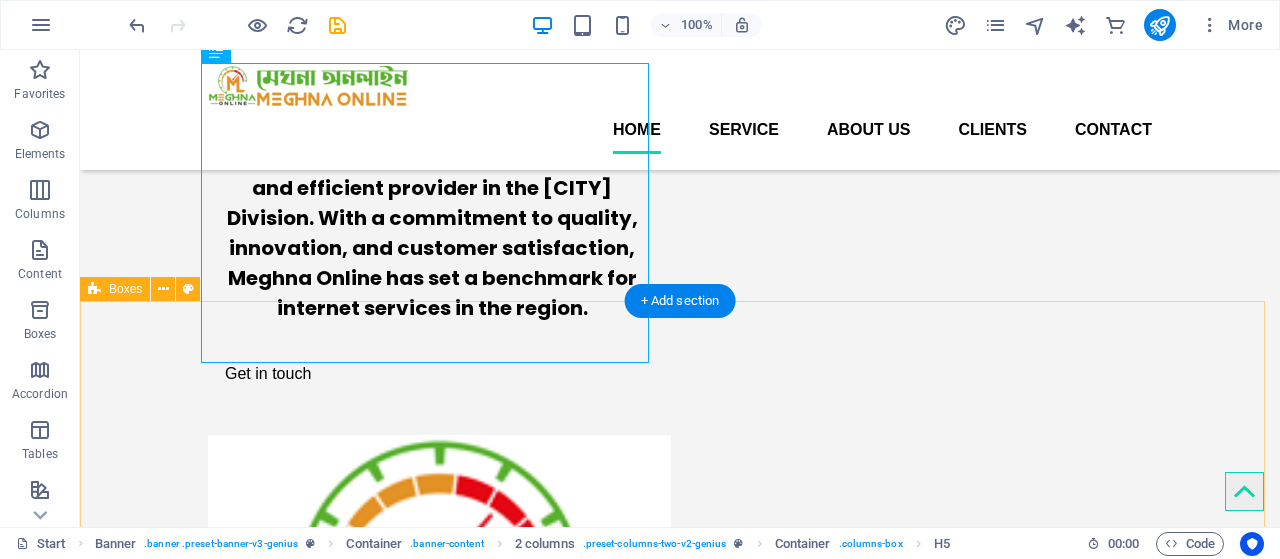 scroll, scrollTop: 200, scrollLeft: 0, axis: vertical 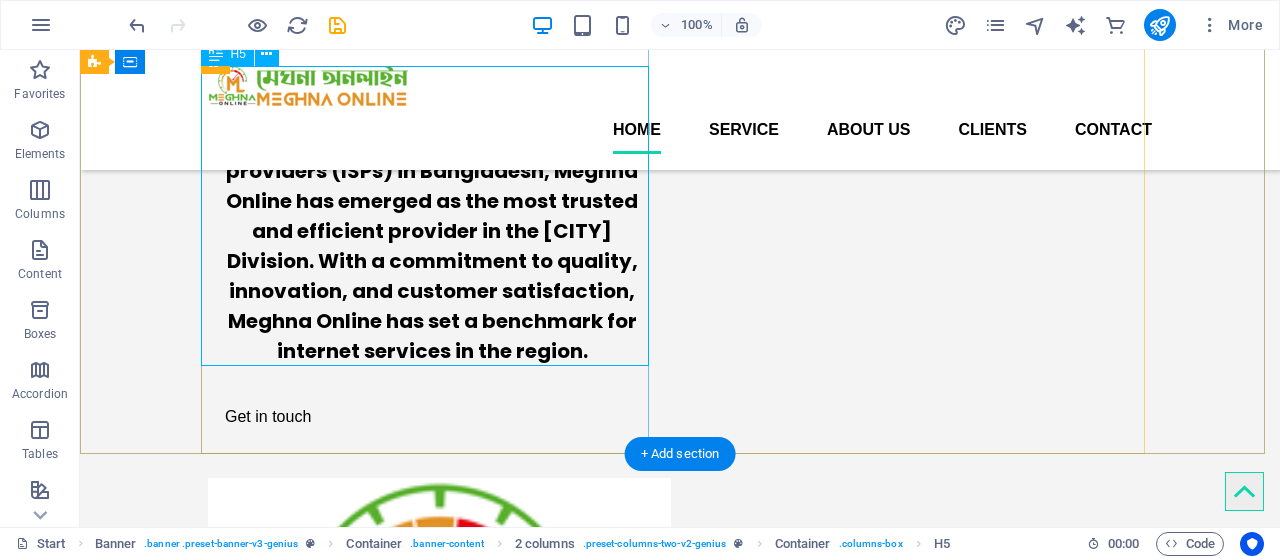 click on "In today’s digitally connected world, access to reliable internet is essential. Among the numerous internet service providers (ISPs) in Bangladesh, Meghna Online has emerged as the most trusted and efficient provider in the [CITY] Division. With a commitment to quality, innovation, and customer satisfaction, Meghna Online has set a benchmark for internet services in the region." at bounding box center (432, 216) 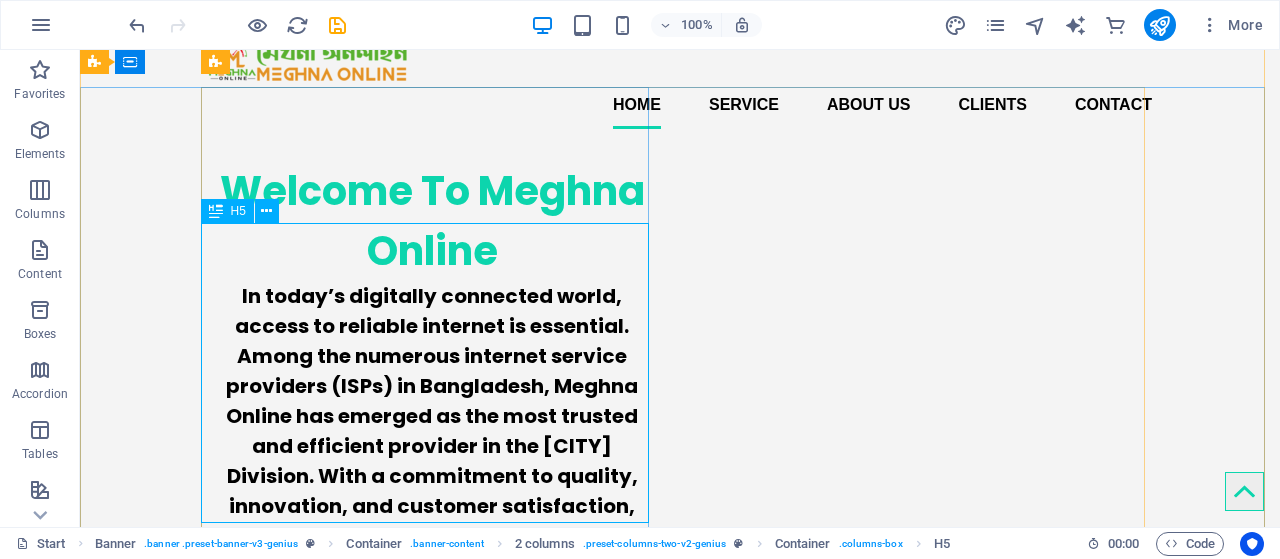 scroll, scrollTop: 0, scrollLeft: 0, axis: both 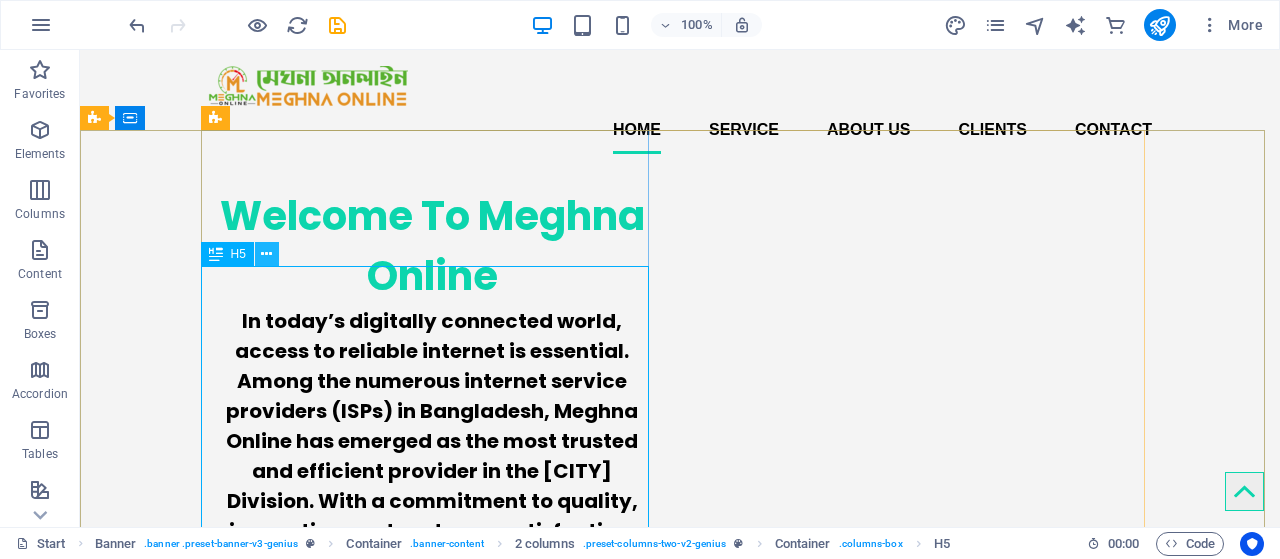 click at bounding box center [266, 254] 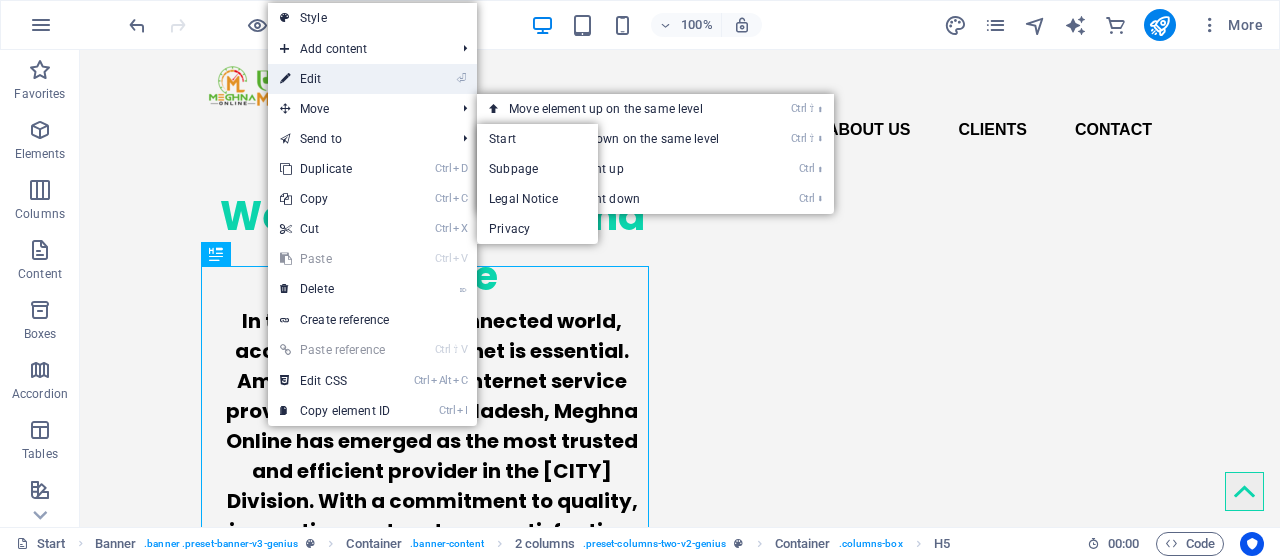 click on "⏎  Edit" at bounding box center (335, 79) 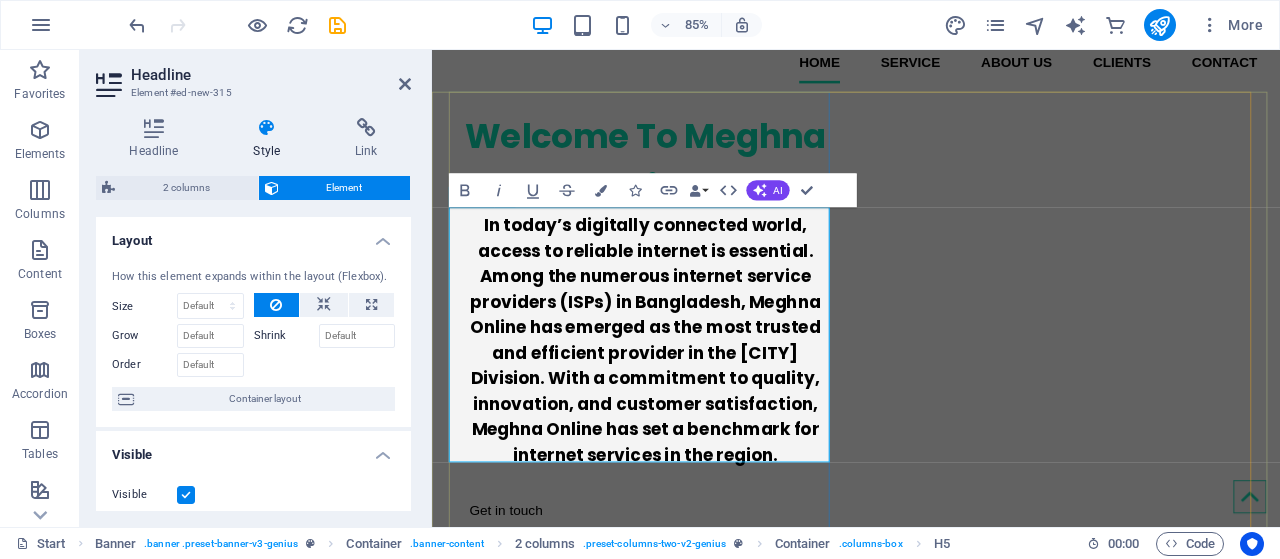 scroll, scrollTop: 100, scrollLeft: 0, axis: vertical 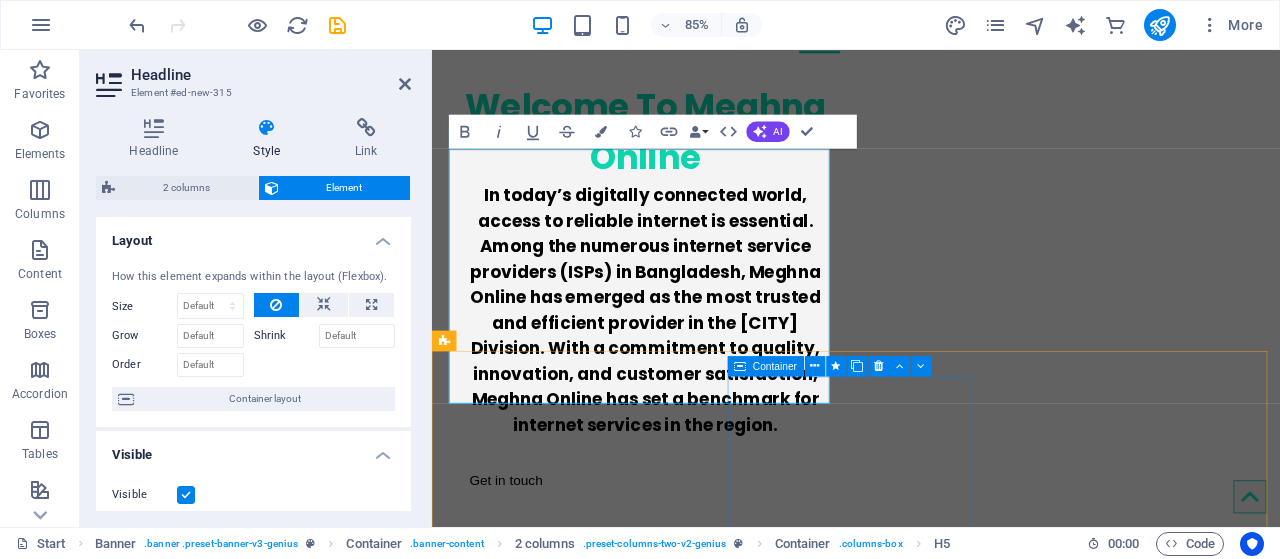 click on "Webdesign Lorem ipsum dolor sit amet, consectetur adipisicing elit. Veritatis dolorem!" at bounding box center [608, 1334] 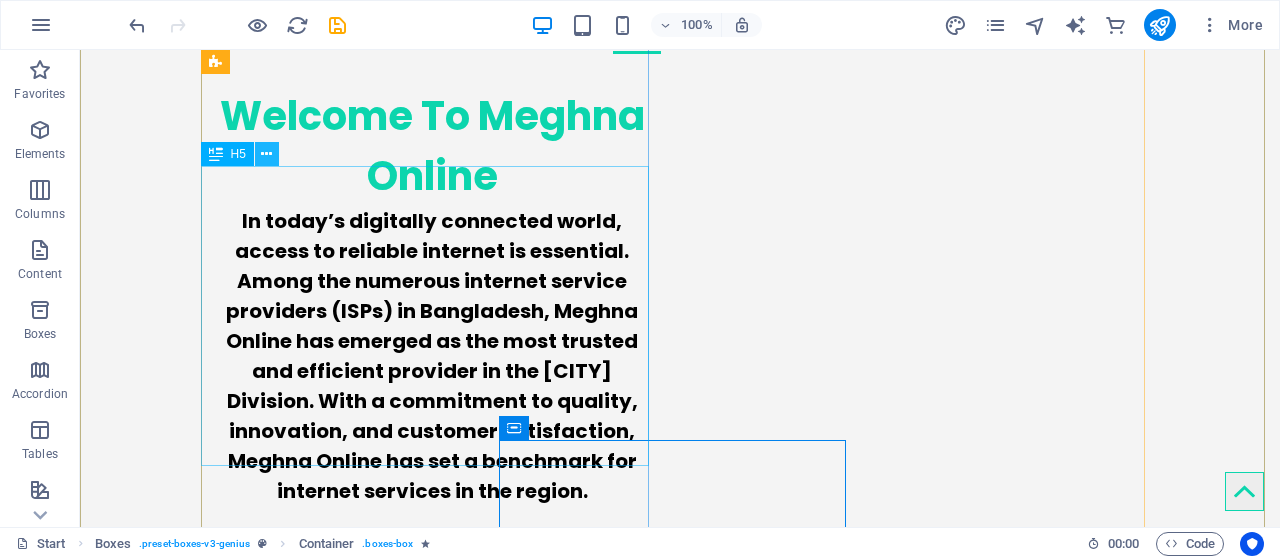 click at bounding box center [266, 154] 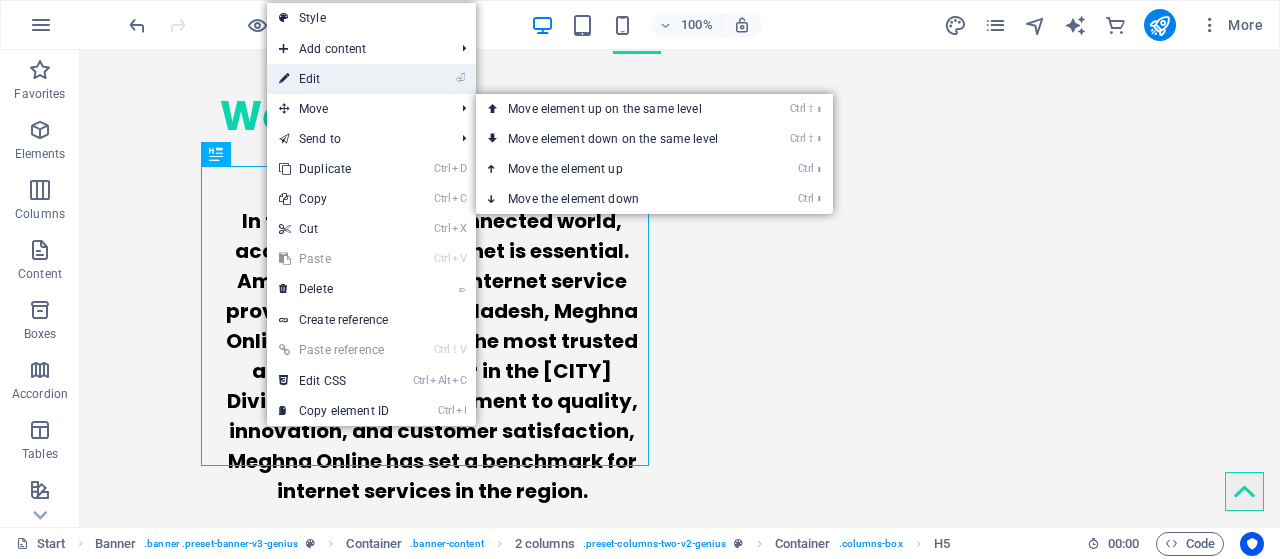 click on "⏎  Edit" at bounding box center [334, 79] 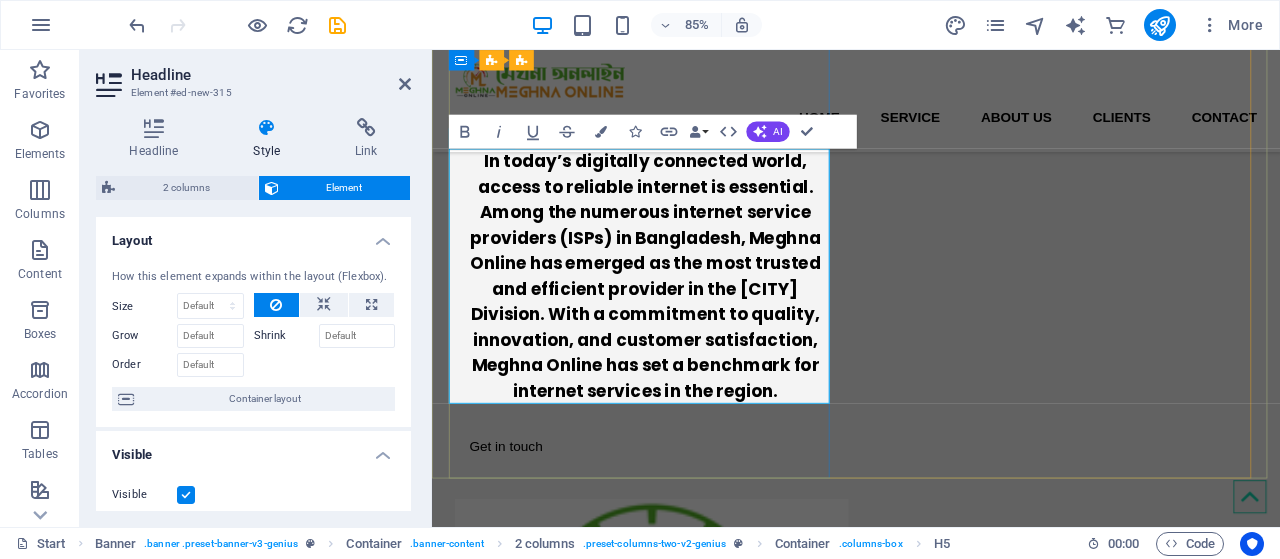 click on "In today’s digitally connected world, access to reliable internet is essential. Among the numerous internet service providers (ISPs) in Bangladesh, Meghna Online has emerged as the most trusted and efficient provider in the [CITY] Division. With a commitment to quality, innovation, and customer satisfaction, Meghna Online has set a benchmark for internet services in the region." at bounding box center [683, 316] 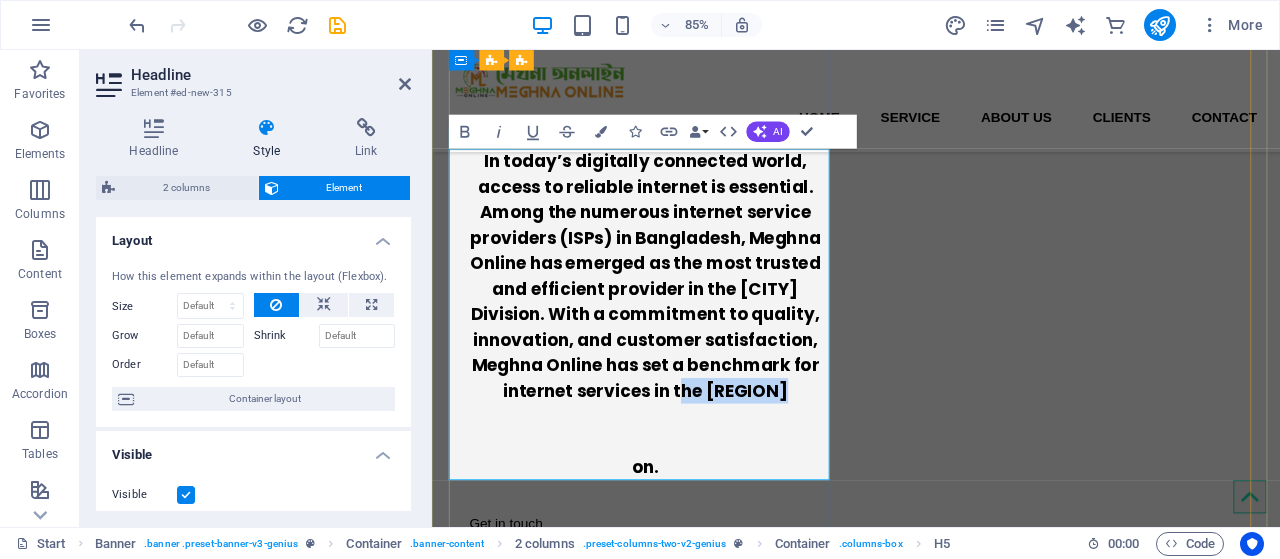 drag, startPoint x: 711, startPoint y: 453, endPoint x: 822, endPoint y: 447, distance: 111.16204 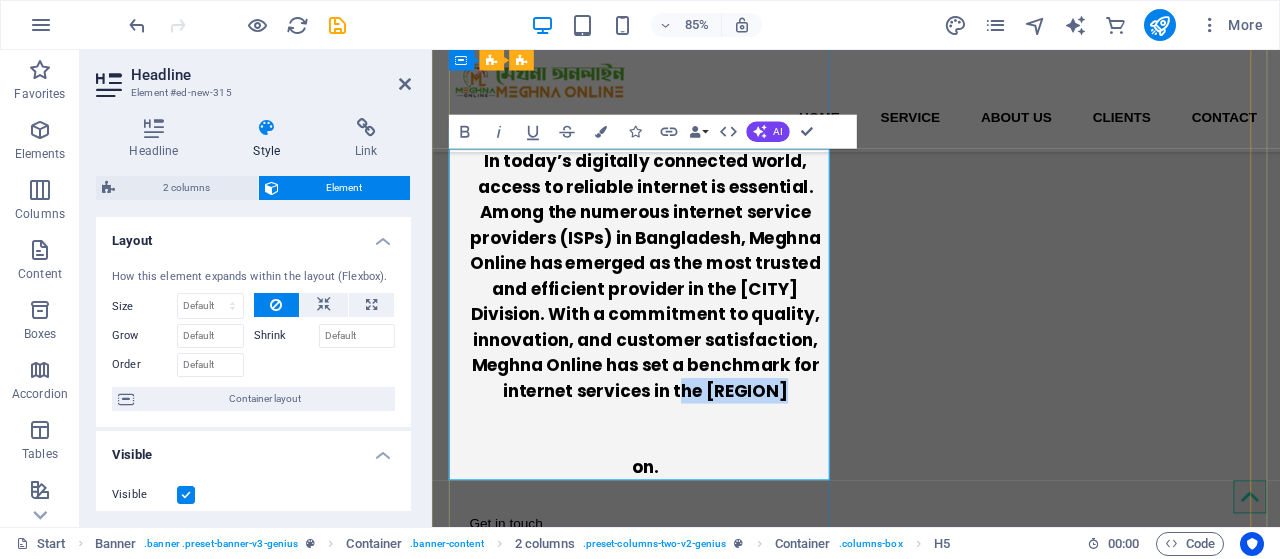 click on "In today’s digitally connected world, access to reliable internet is essential. Among the numerous internet service providers (ISPs) in Bangladesh, Meghna Online has emerged as the most trusted and efficient provider in the [CITY] Division. With a commitment to quality, innovation, and customer satisfaction, Meghna Online has set a benchmark for internet services in the [REGION] ‌ ‌ ‌on." at bounding box center (683, 361) 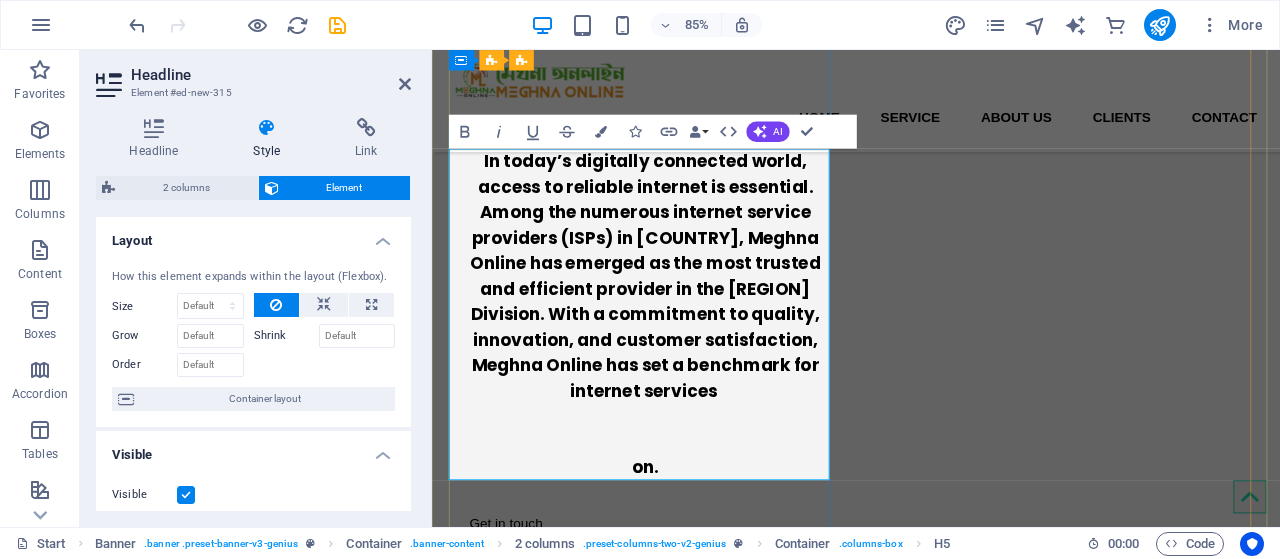 type 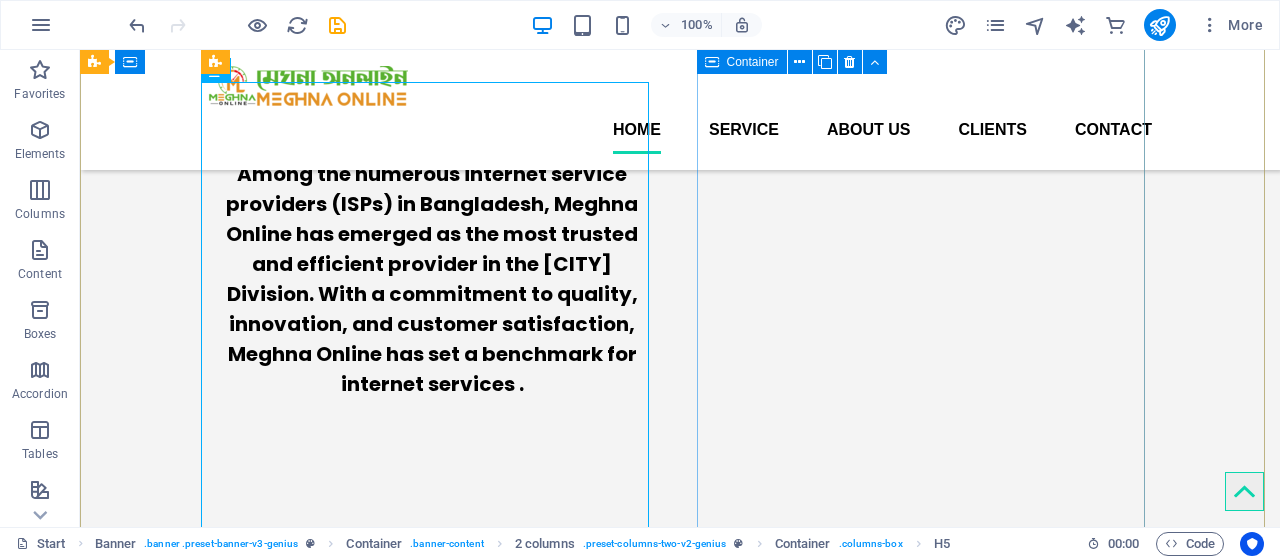scroll, scrollTop: 133, scrollLeft: 0, axis: vertical 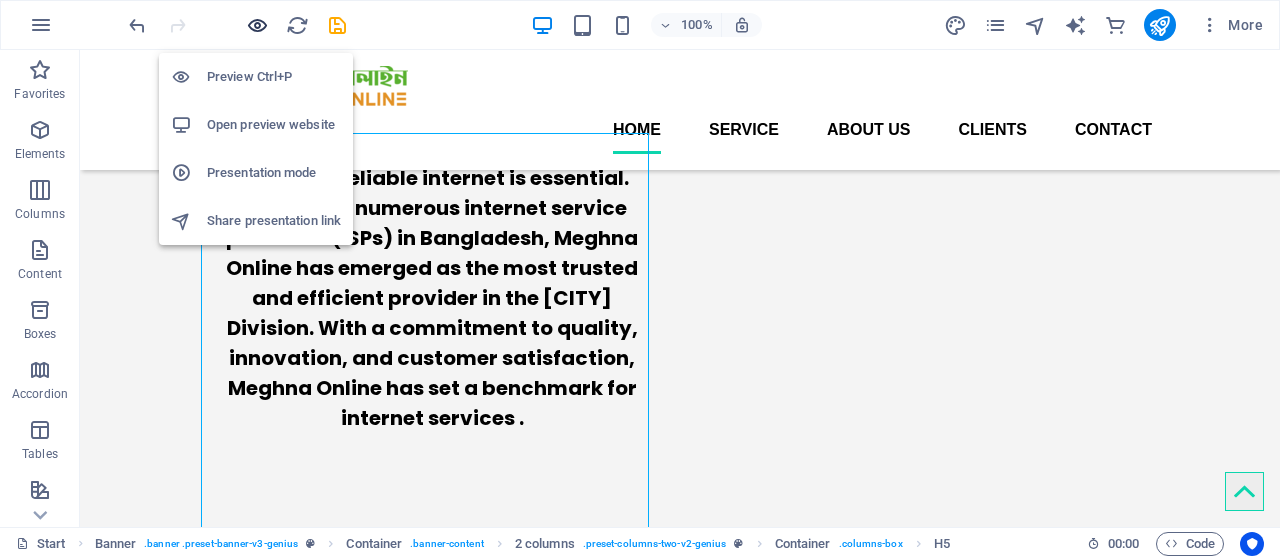 click at bounding box center [257, 25] 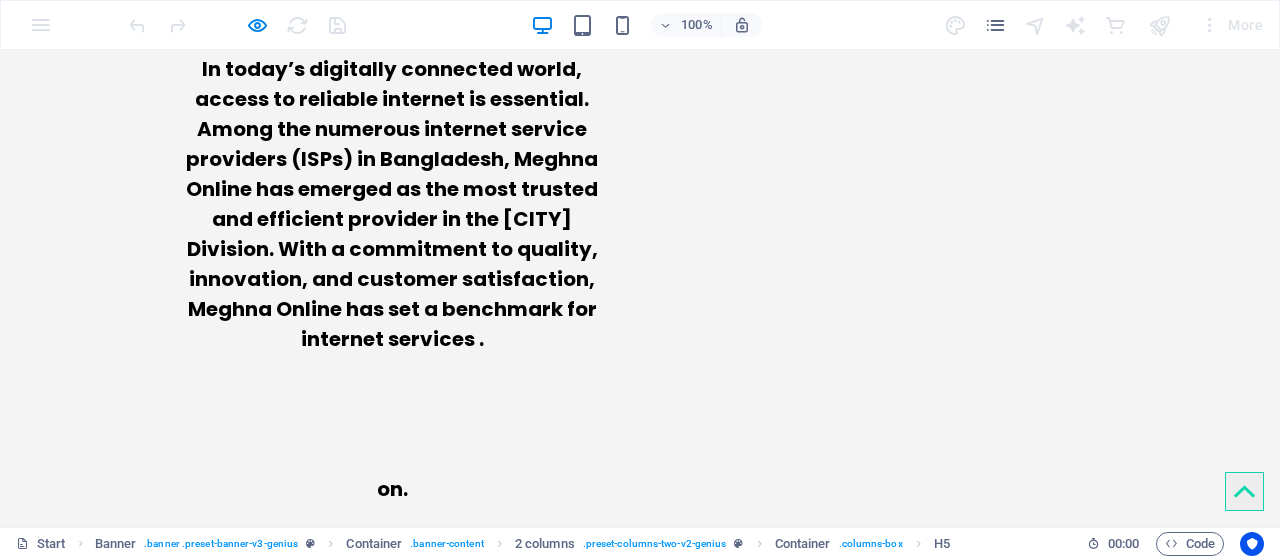 scroll, scrollTop: 367, scrollLeft: 0, axis: vertical 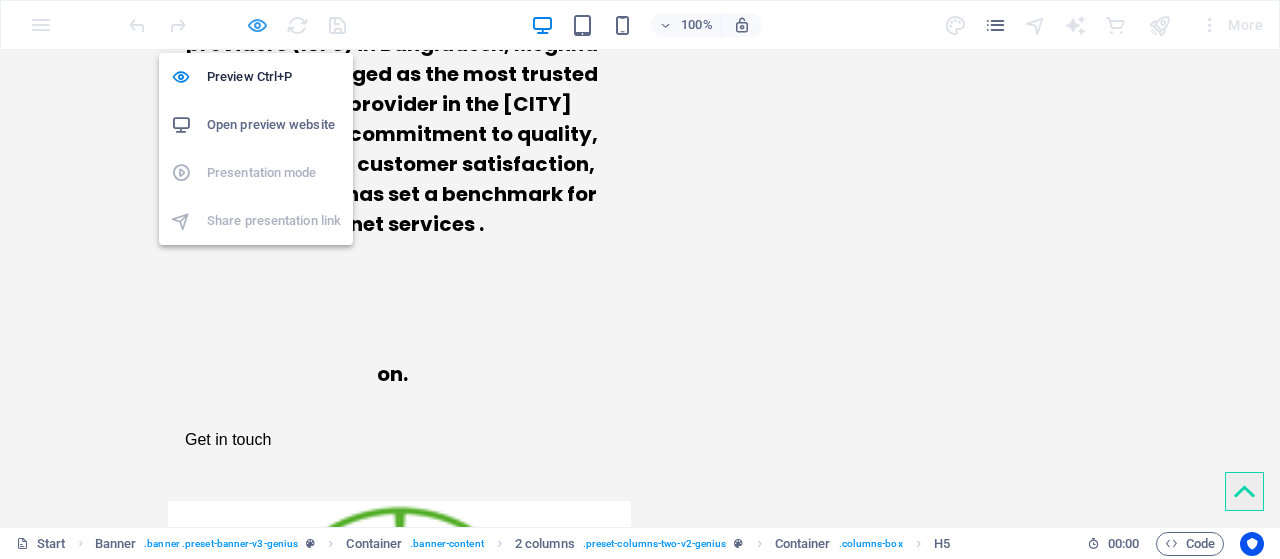 click at bounding box center (257, 25) 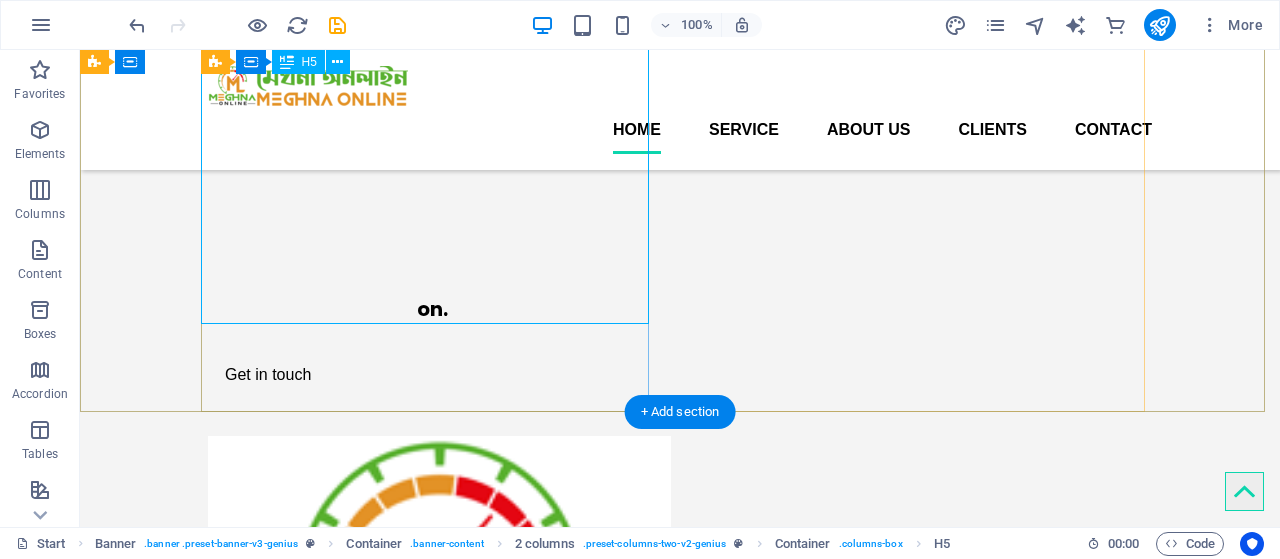 scroll, scrollTop: 367, scrollLeft: 0, axis: vertical 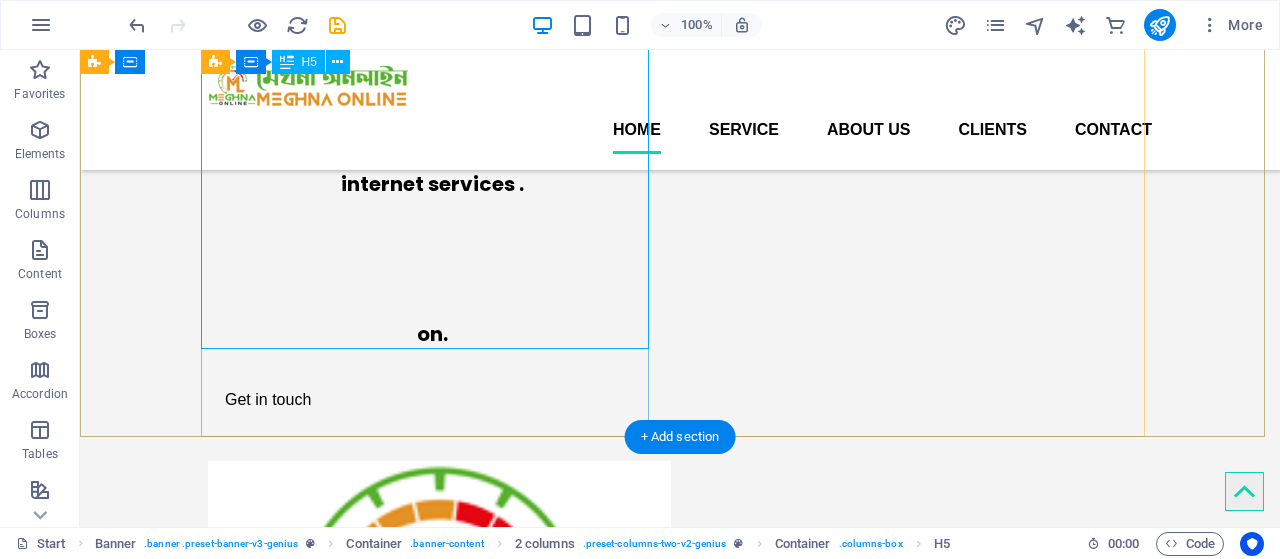 click on "In today’s digitally connected world, access to reliable internet is essential. Among the numerous internet service providers (ISPs) in Bangladesh, Meghna Online has emerged as the most trusted and efficient provider in the [CITY] Division. With a commitment to quality, innovation, and customer satisfaction, Meghna Online has set a benchmark for internet services . on." at bounding box center (432, 124) 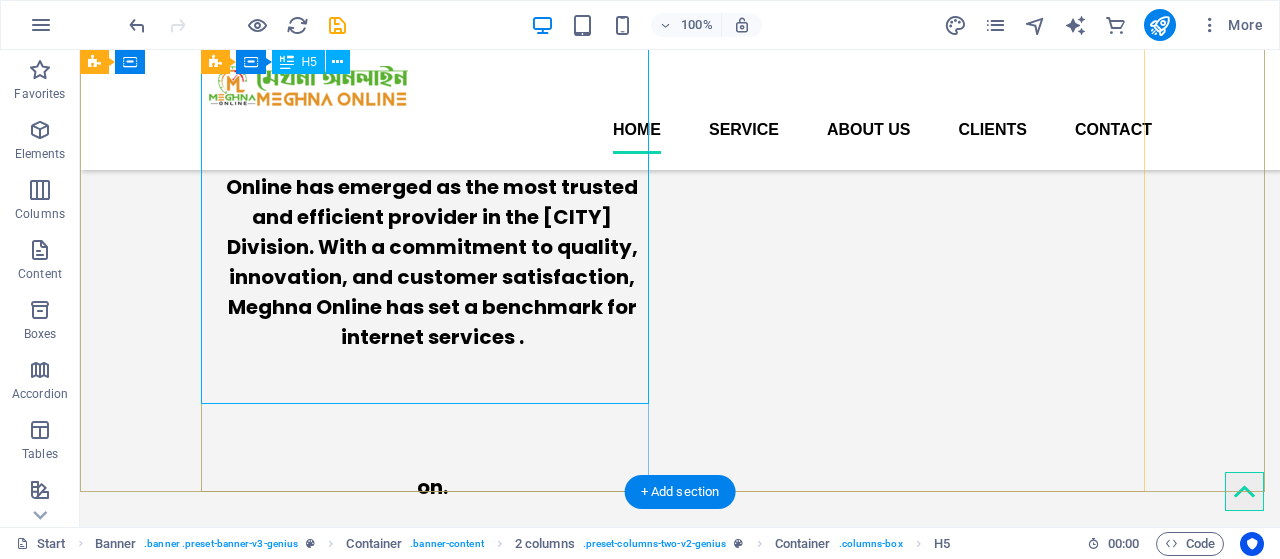 scroll, scrollTop: 200, scrollLeft: 0, axis: vertical 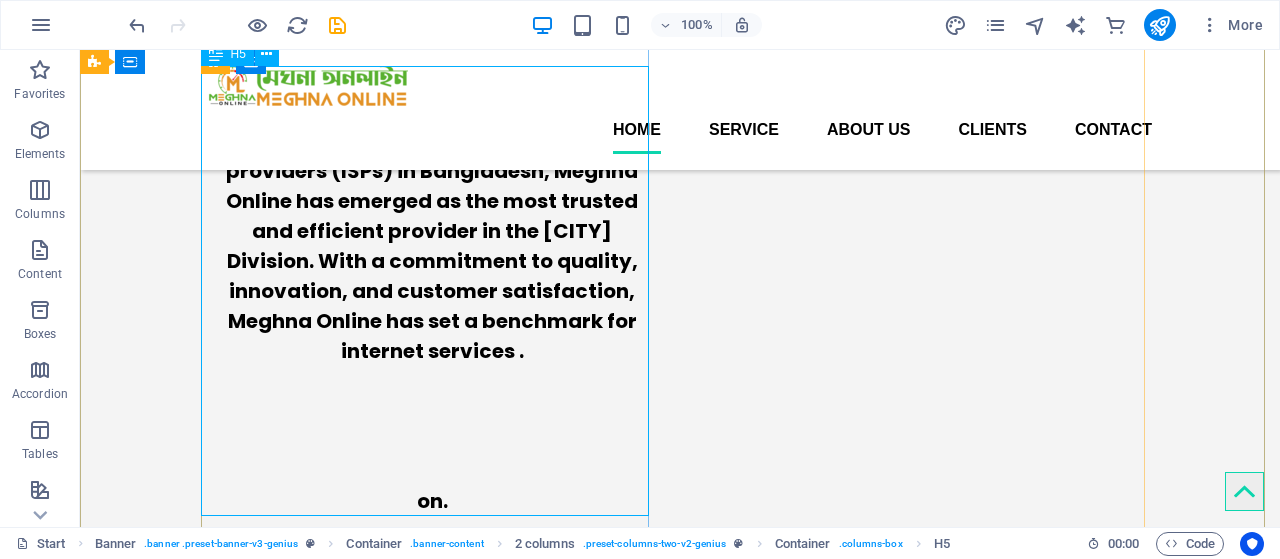 click on "In today’s digitally connected world, access to reliable internet is essential. Among the numerous internet service providers (ISPs) in Bangladesh, Meghna Online has emerged as the most trusted and efficient provider in the [CITY] Division. With a commitment to quality, innovation, and customer satisfaction, Meghna Online has set a benchmark for internet services . on." at bounding box center [432, 291] 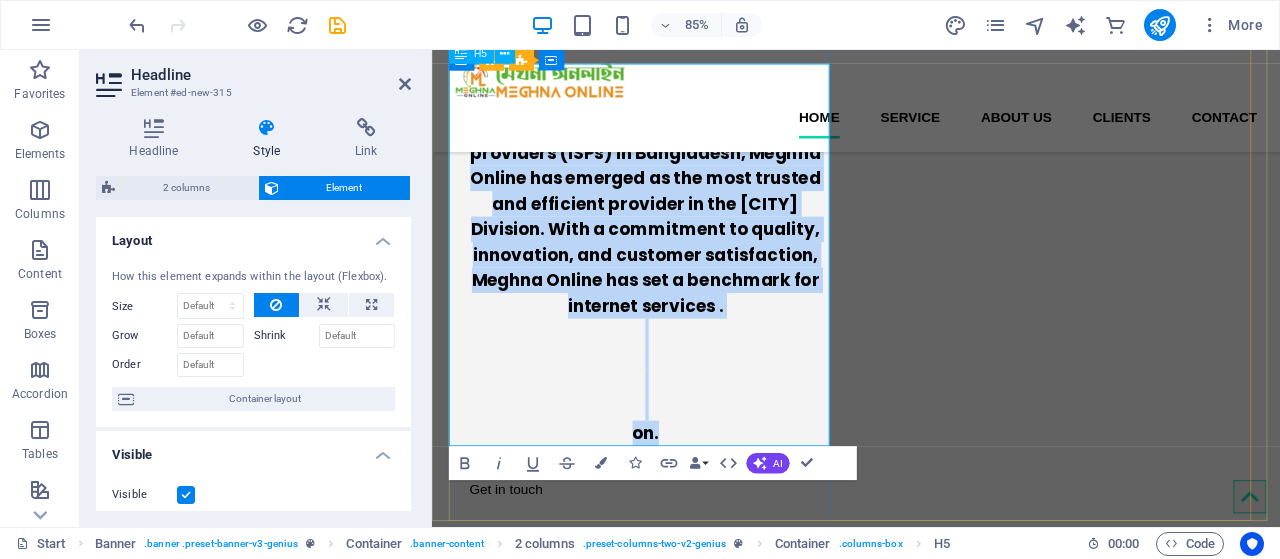 click on "In today’s digitally connected world, access to reliable internet is essential. Among the numerous internet service providers (ISPs) in Bangladesh, Meghna Online has emerged as the most trusted and efficient provider in the [CITY] Division. With a commitment to quality, innovation, and customer satisfaction, Meghna Online has set a benchmark for internet services . on." at bounding box center [683, 291] 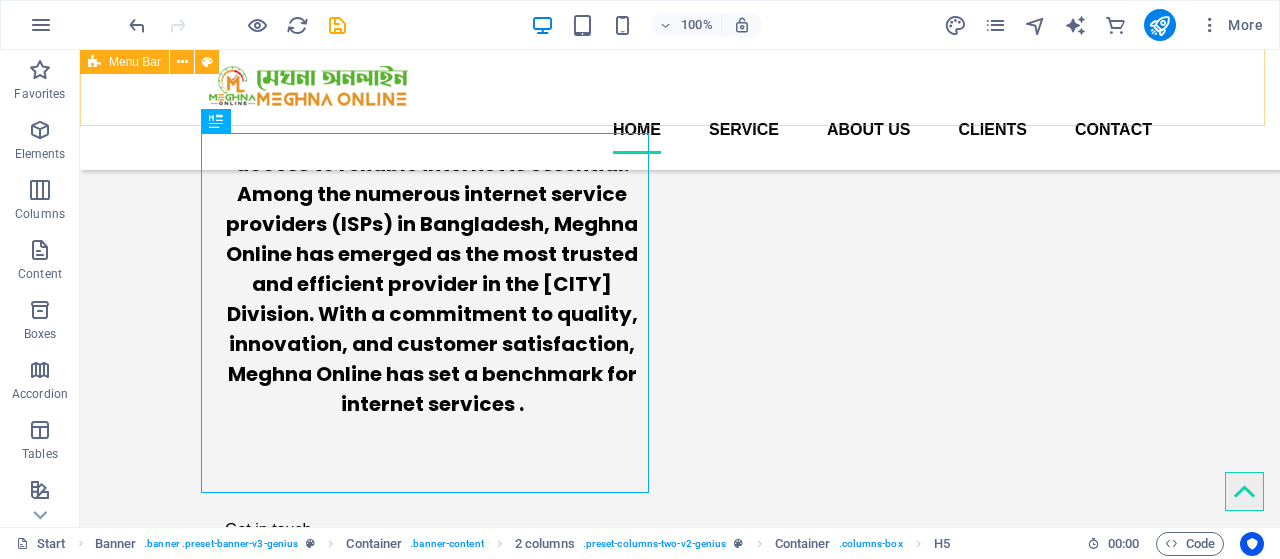 scroll, scrollTop: 133, scrollLeft: 0, axis: vertical 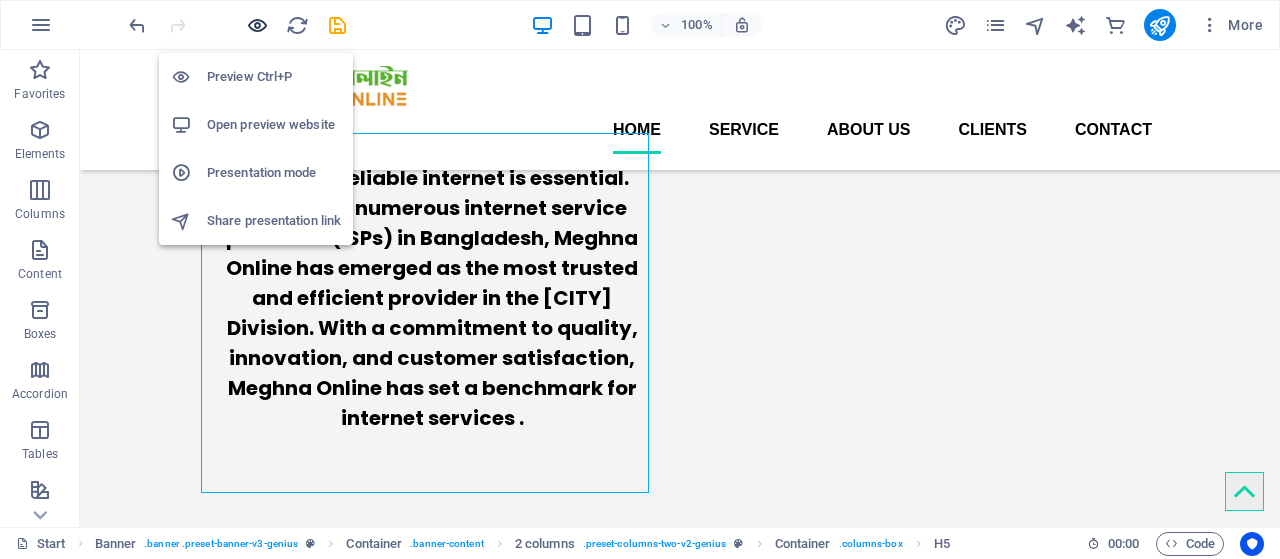 click at bounding box center [257, 25] 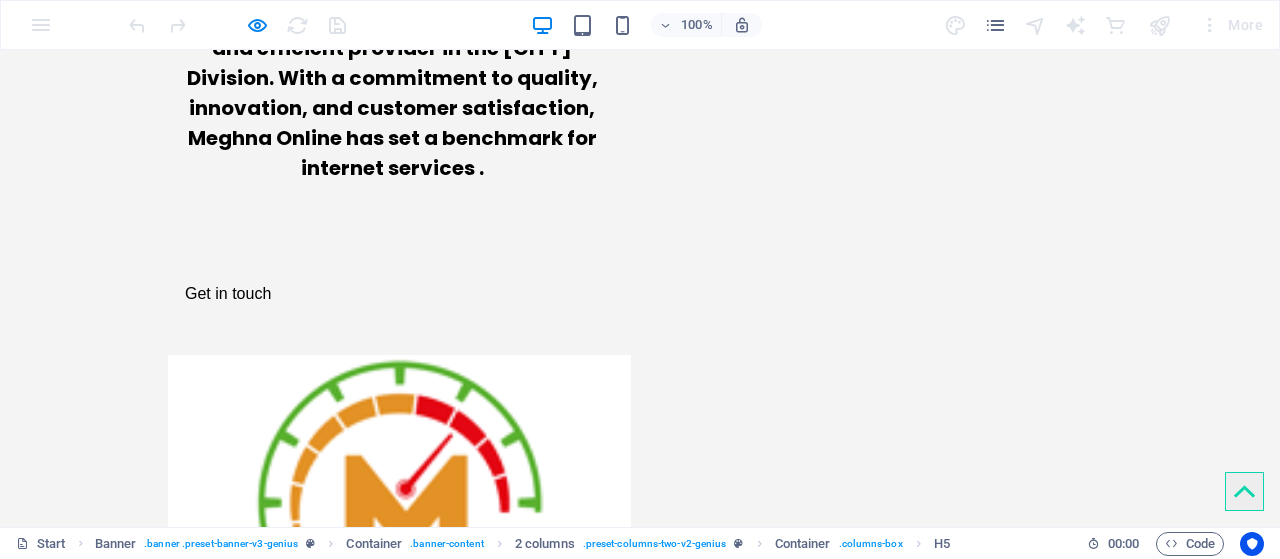 scroll, scrollTop: 433, scrollLeft: 0, axis: vertical 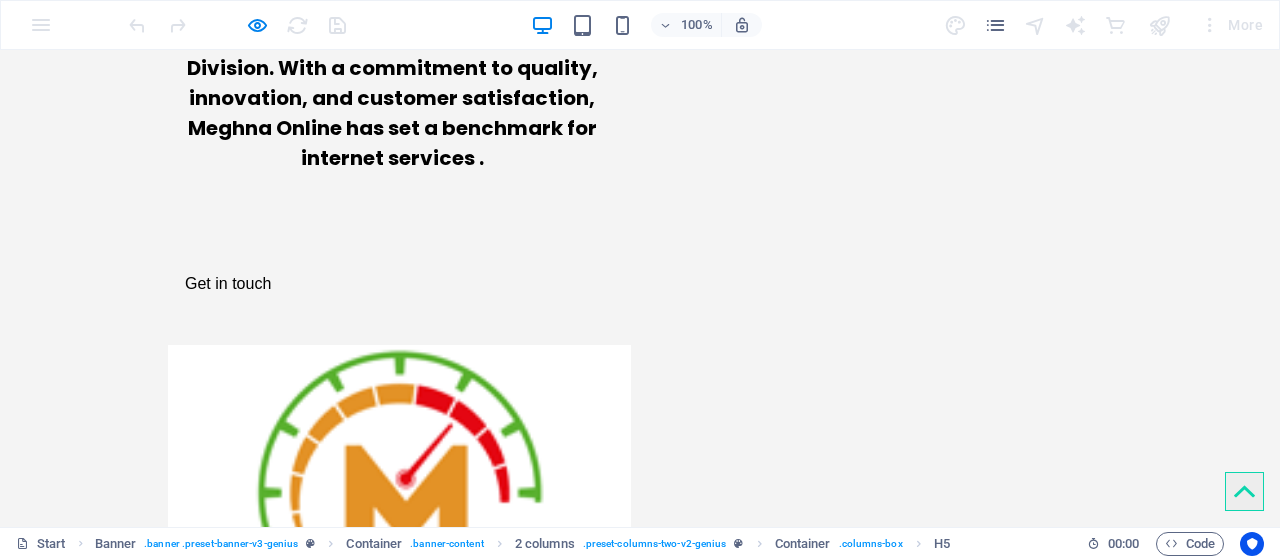 click on "Corporate design" at bounding box center [226, 747] 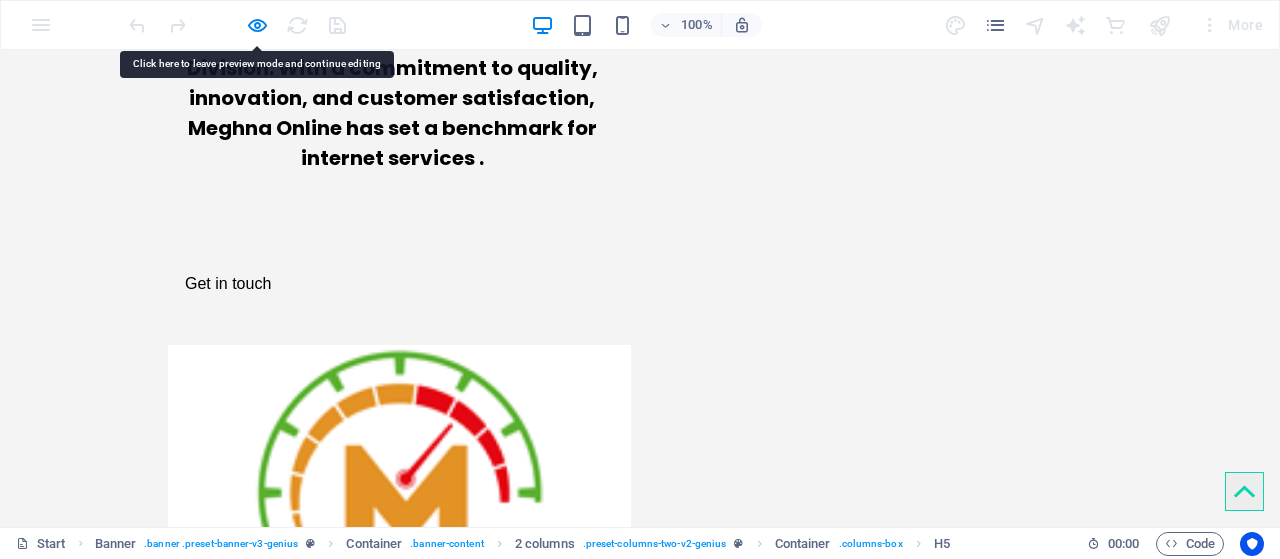 click on "Corporate design" at bounding box center [226, 747] 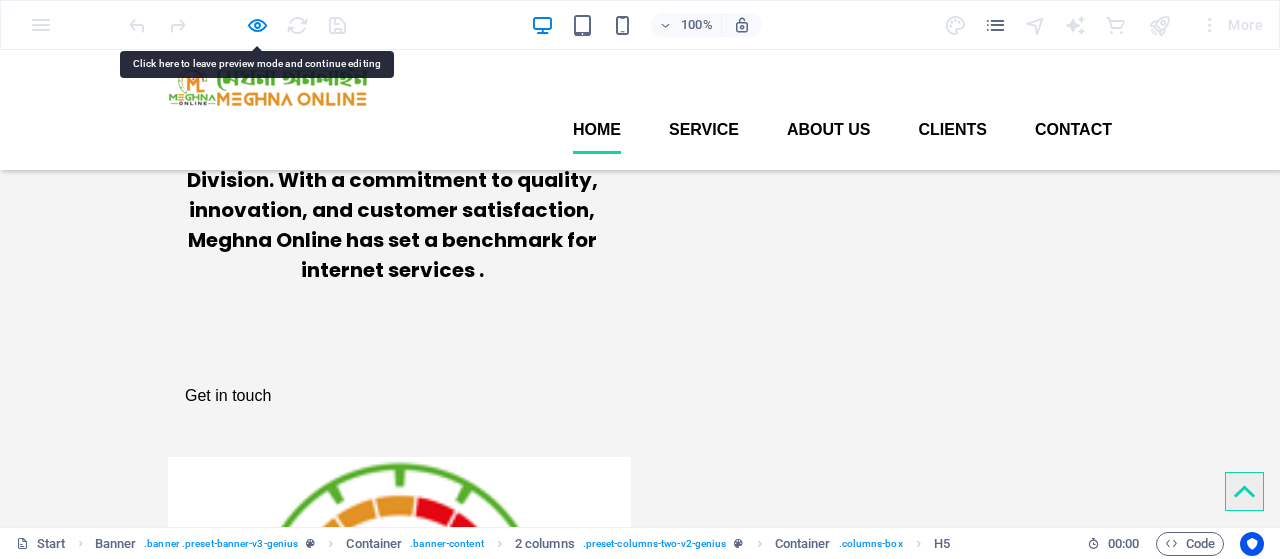 scroll, scrollTop: 267, scrollLeft: 0, axis: vertical 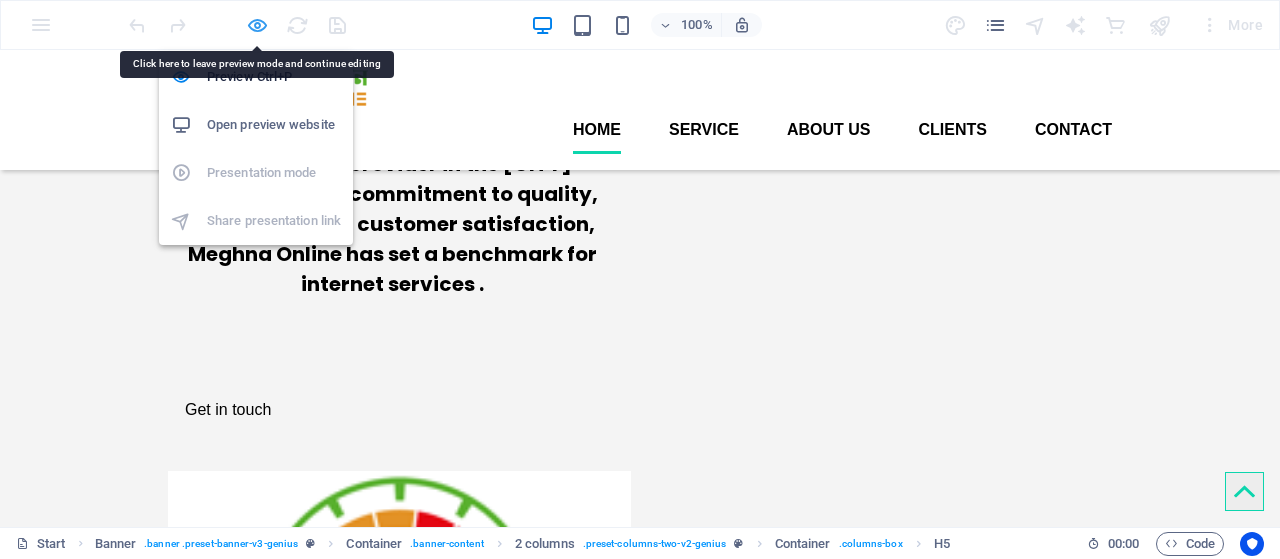 click at bounding box center [257, 25] 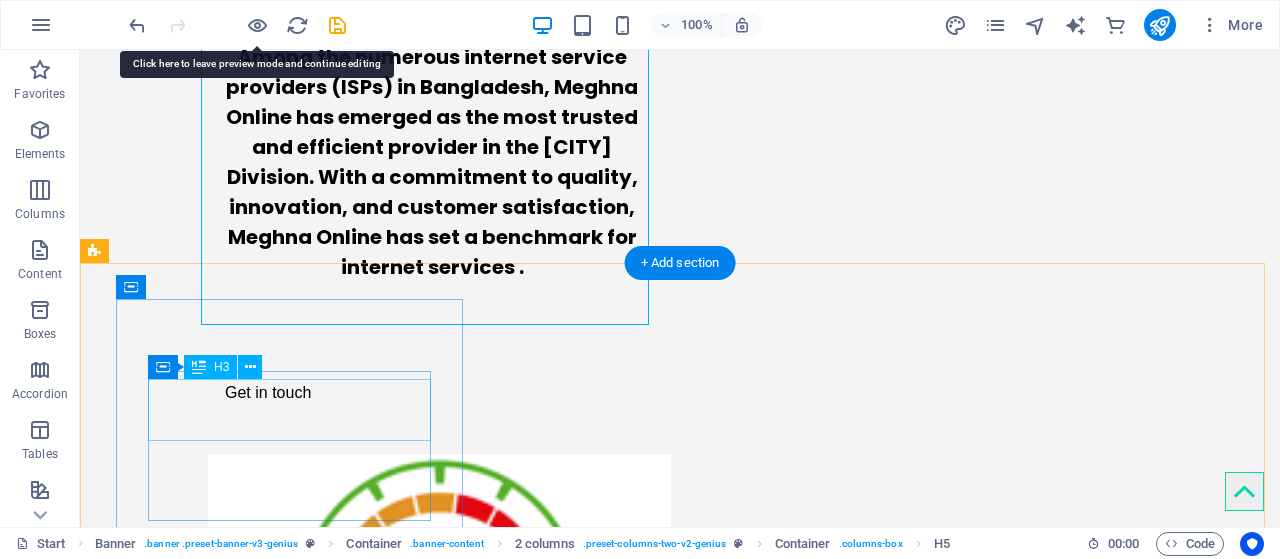 scroll, scrollTop: 367, scrollLeft: 0, axis: vertical 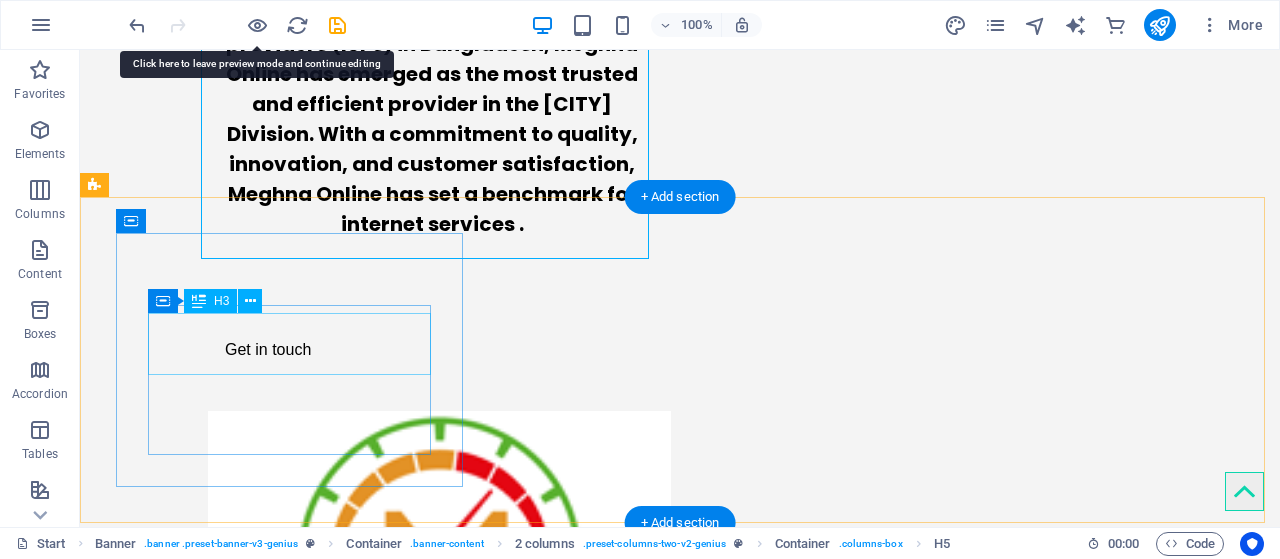 click on "Corporate design" at bounding box center (292, 806) 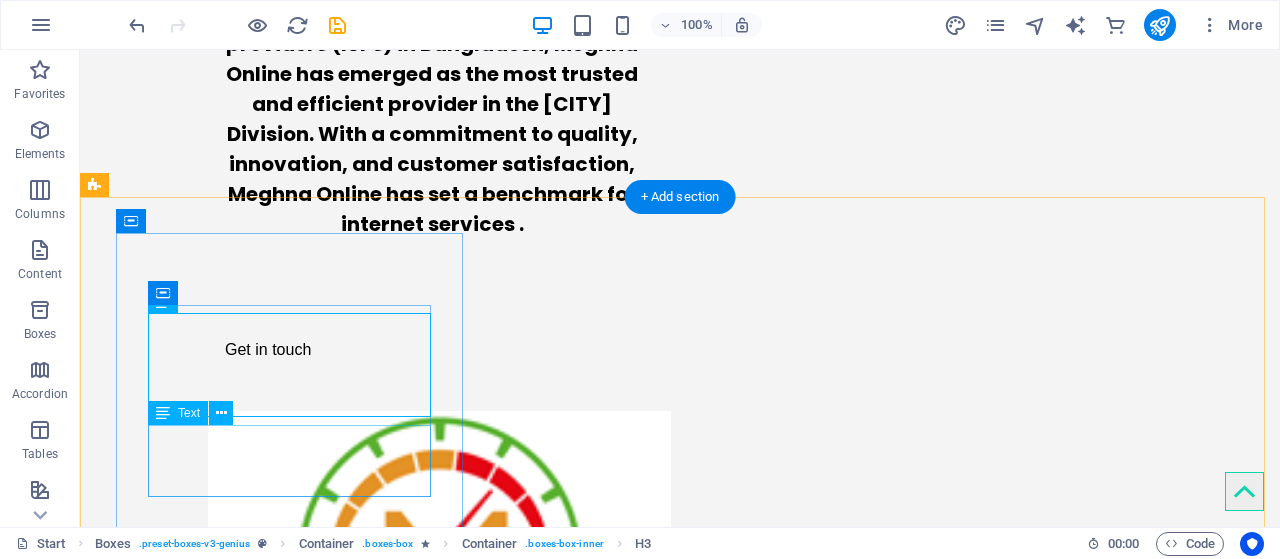 click on "Lorem ipsum dolor sit amet, consectetur adipisicing elit. Veritatis dolorem!" at bounding box center [292, 911] 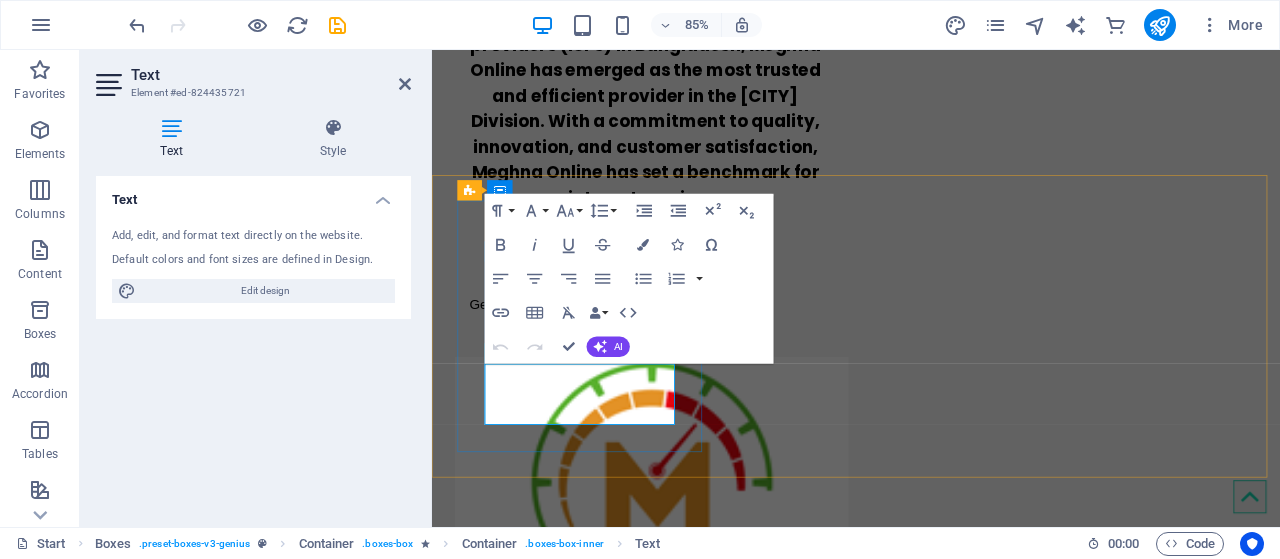 click on "Lorem ipsum dolor sit amet, consectetur adipisicing elit. Veritatis dolorem!" at bounding box center [608, 917] 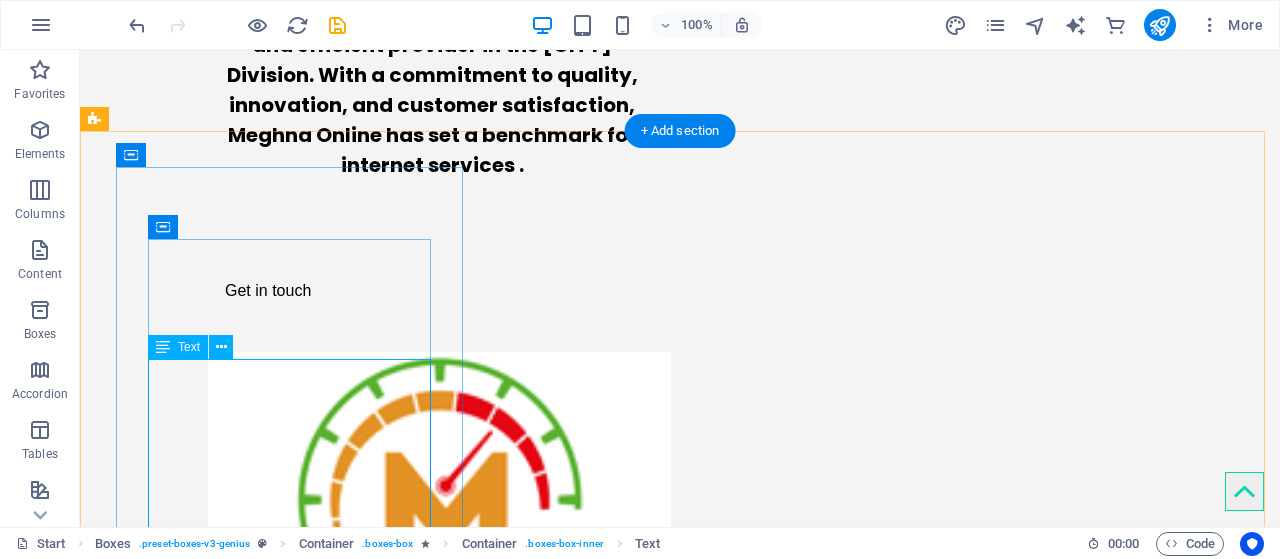 scroll, scrollTop: 433, scrollLeft: 0, axis: vertical 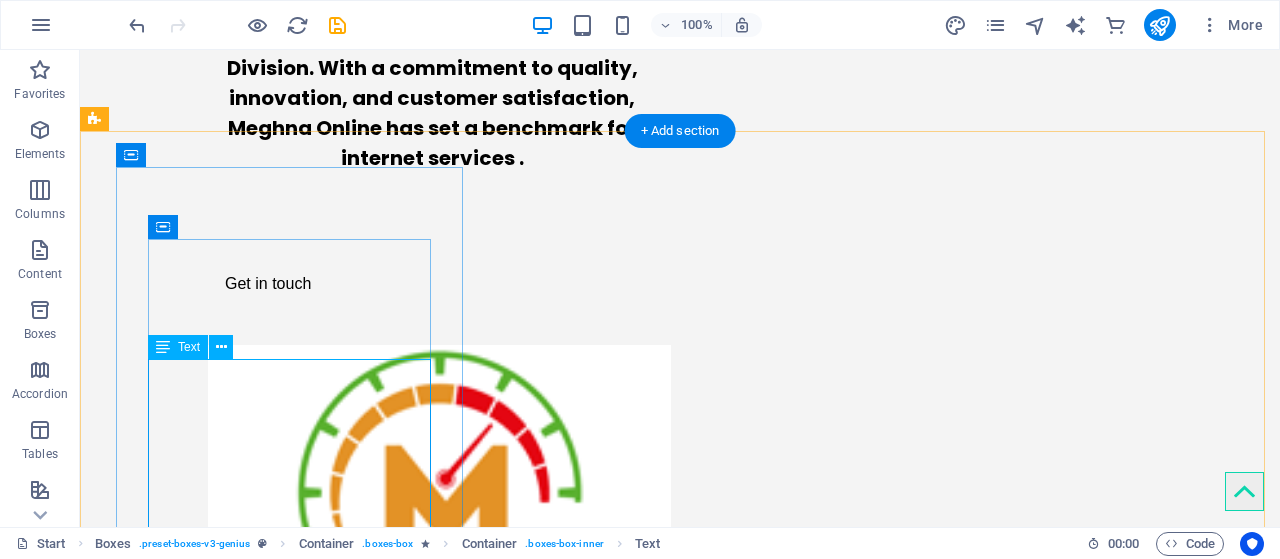 click on "eghna Online continuously upgrades its technology to provide cutting-edge services. Utilizing fiber-optic networks and advanced hardware, they deliver stable and high-quality internet connections even during peak usage hours." at bounding box center (292, 912) 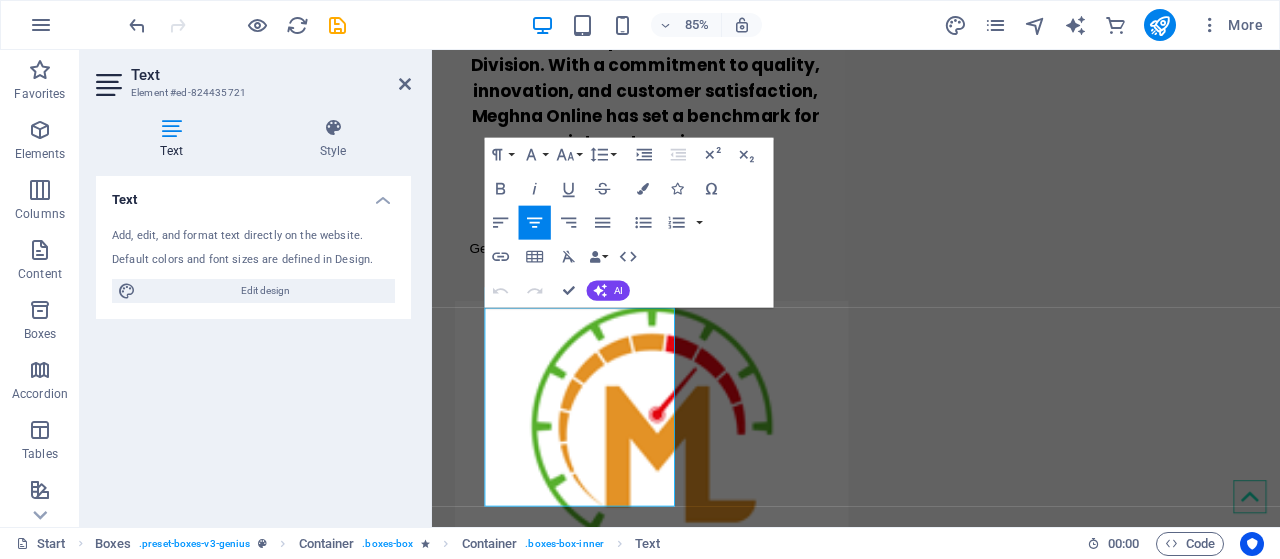 type 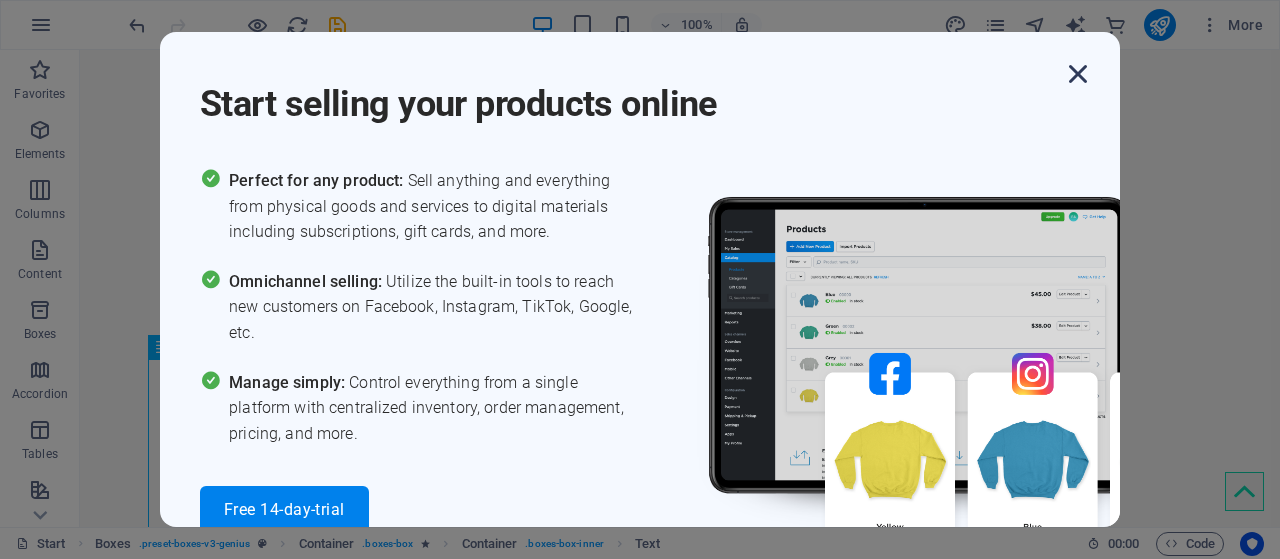 click at bounding box center (1078, 74) 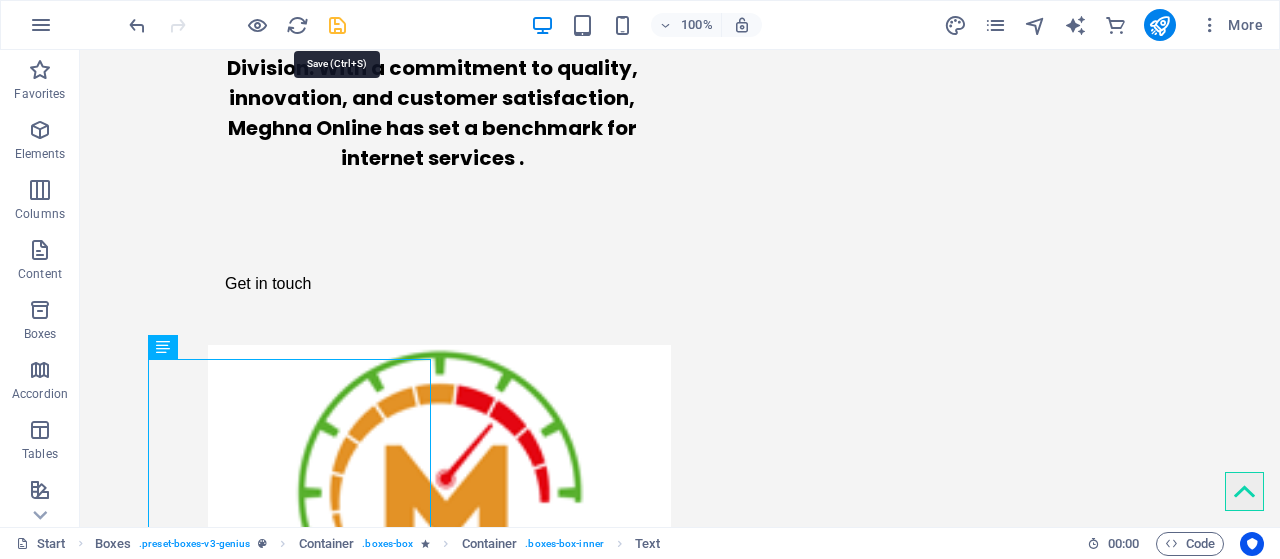 click at bounding box center [337, 25] 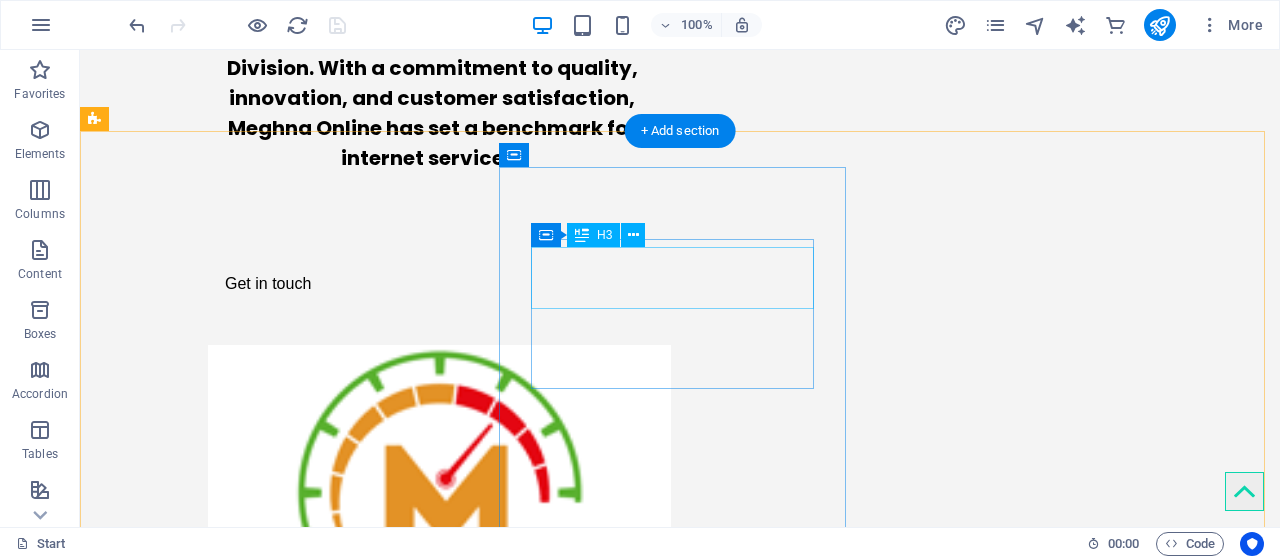 click on "Webdesign" at bounding box center [292, 1164] 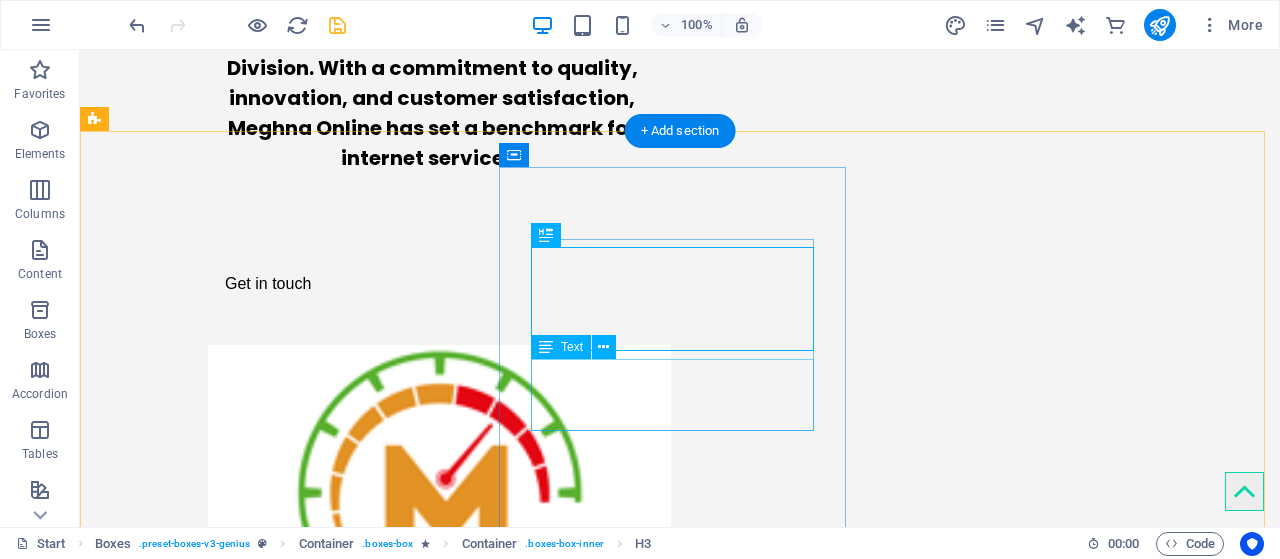 click on "Lorem ipsum dolor sit amet, consectetur adipisicing elit. Veritatis dolorem!" at bounding box center [292, 1269] 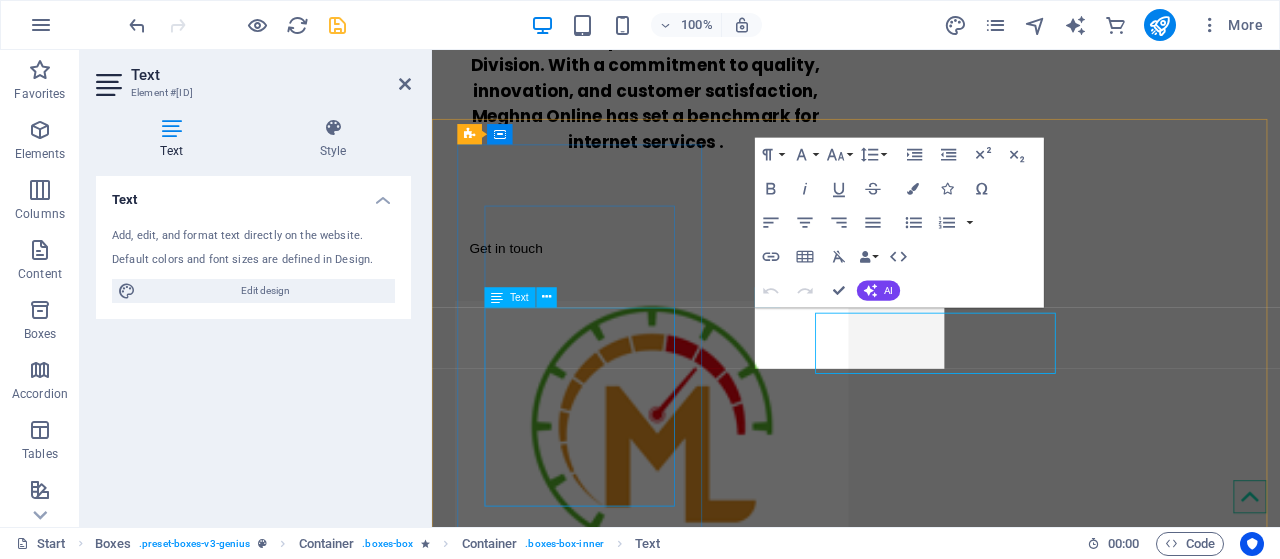 click on "Meghna Online continuously upgrades its technology to provide cutting-edge services. Utilizing fiber-optic networks and advanced hardware, they deliver stable and high-quality internet connections even during peak usage hours." at bounding box center [608, 932] 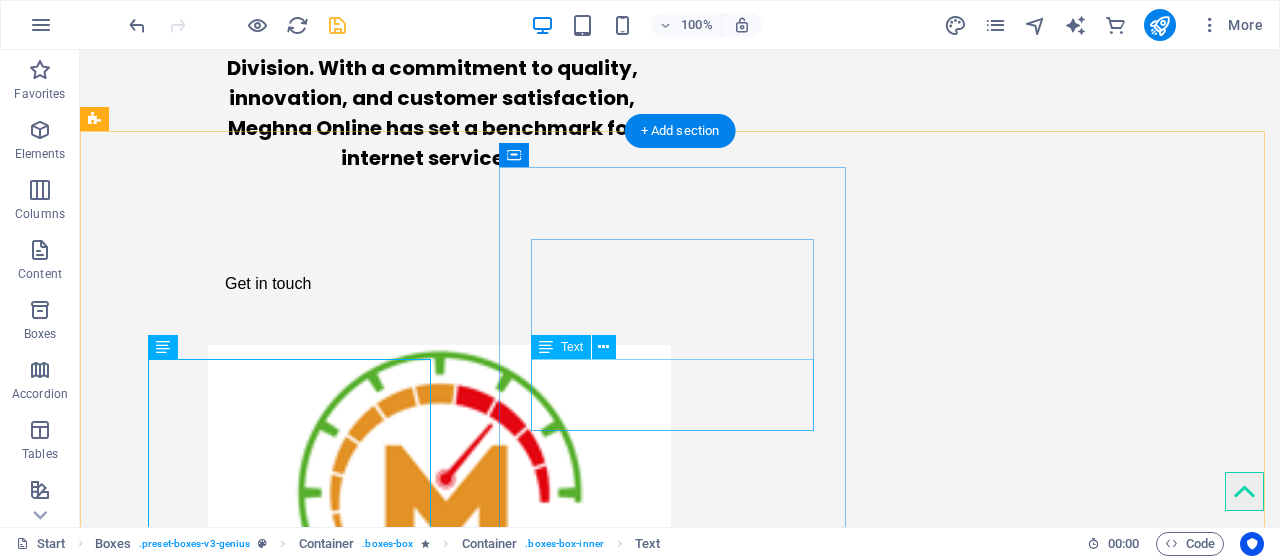click on "Lorem ipsum dolor sit amet, consectetur adipisicing elit. Veritatis dolorem!" at bounding box center [292, 1269] 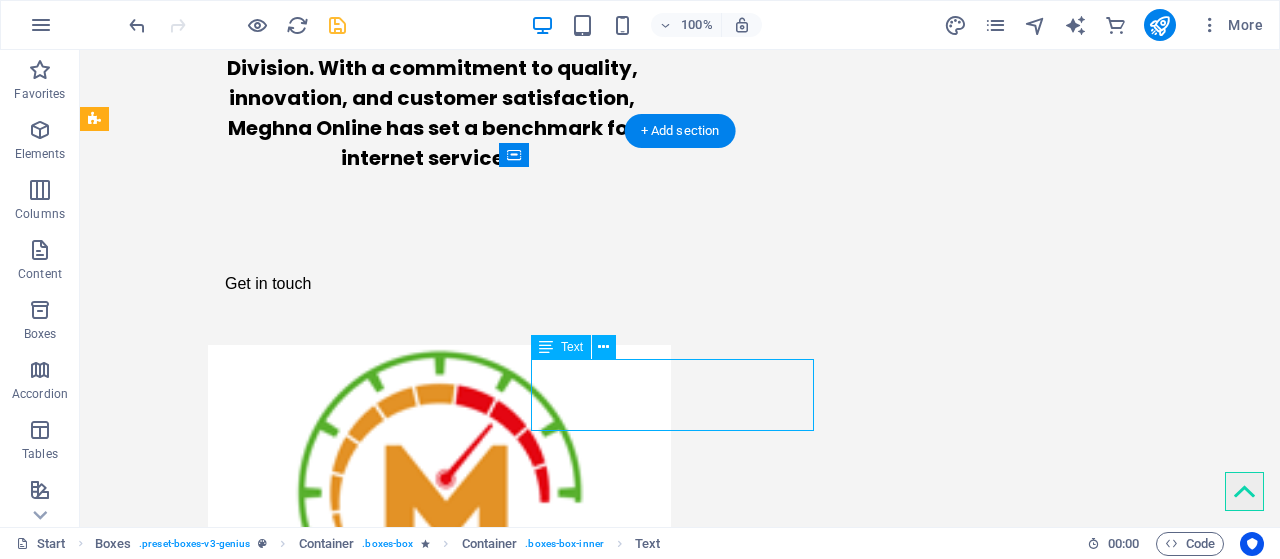 click on "Lorem ipsum dolor sit amet, consectetur adipisicing elit. Veritatis dolorem!" at bounding box center (292, 1269) 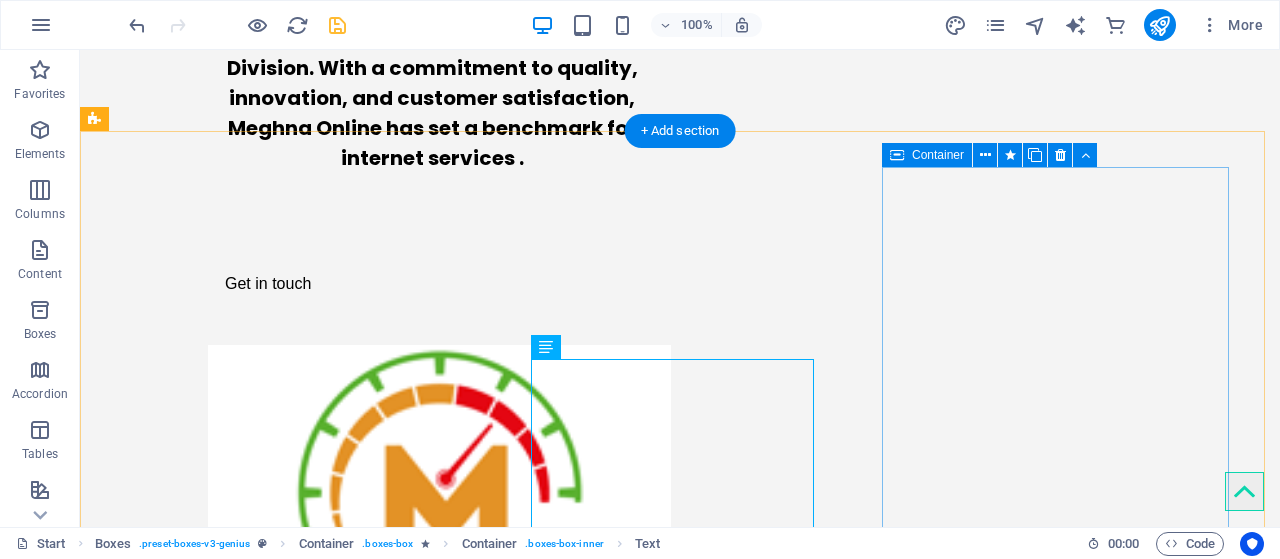 click on "Mobile apps Lorem ipsum dolor sit amet, consectetur adipisicing elit. Veritatis dolorem!" at bounding box center (292, 1592) 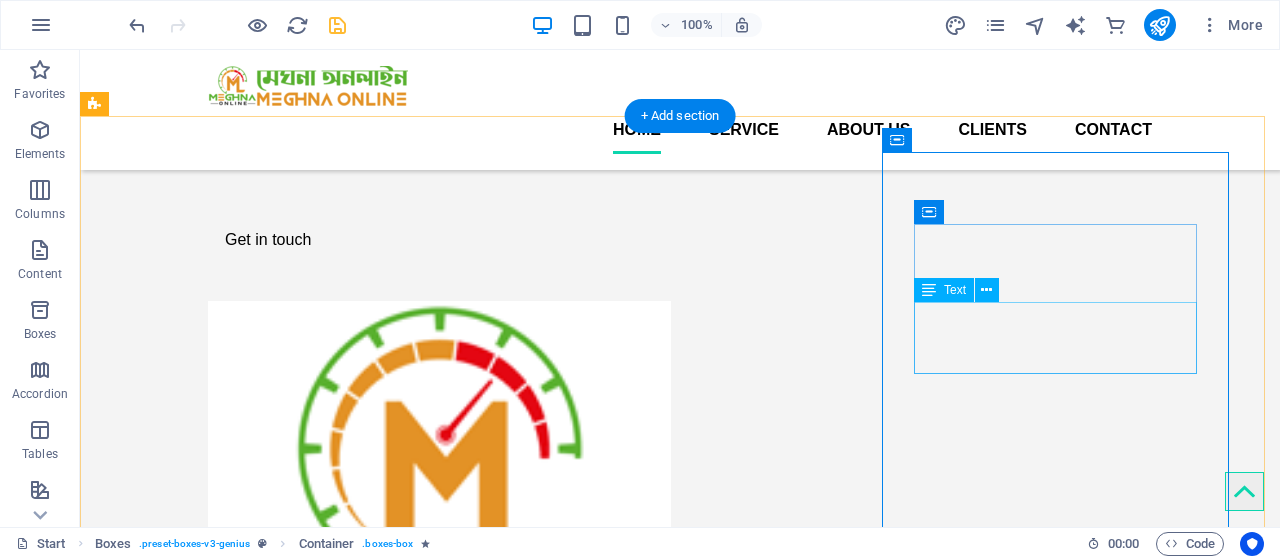 scroll, scrollTop: 433, scrollLeft: 0, axis: vertical 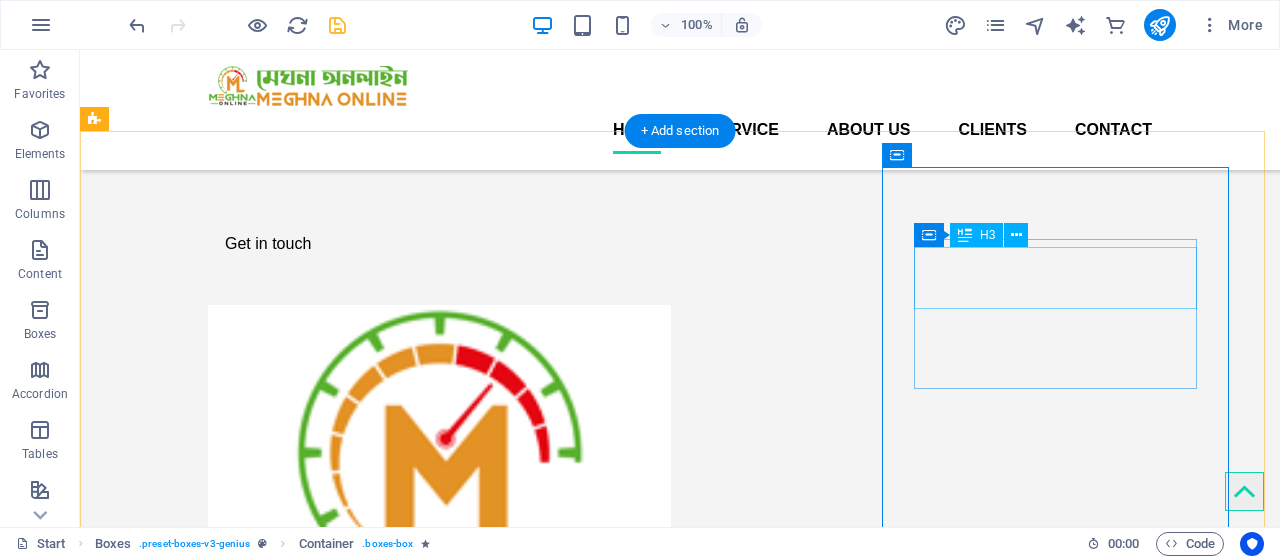 click on "Mobile apps" at bounding box center (292, 1548) 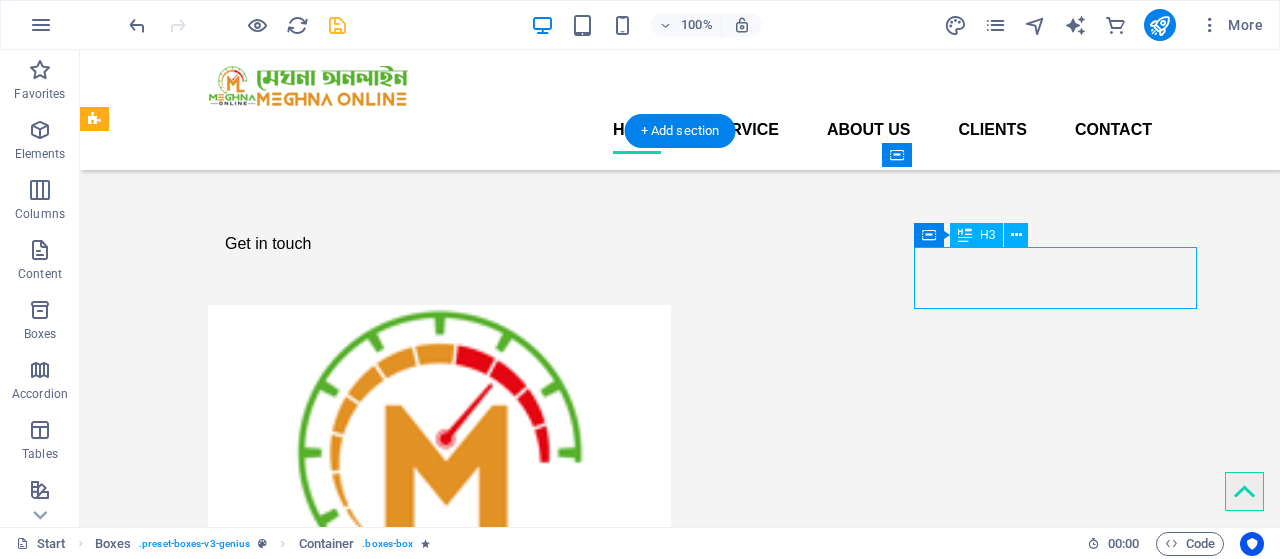 click on "Mobile apps" at bounding box center [292, 1548] 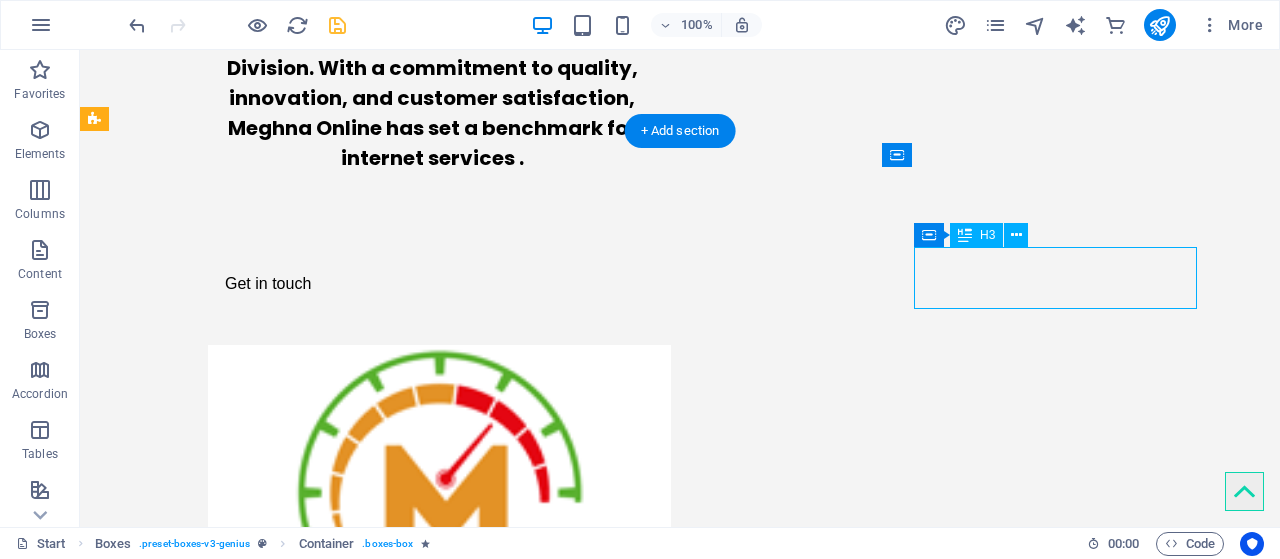 click on "Lorem ipsum dolor sit amet, consectetur adipisicing elit. Veritatis dolorem!" at bounding box center [292, 1651] 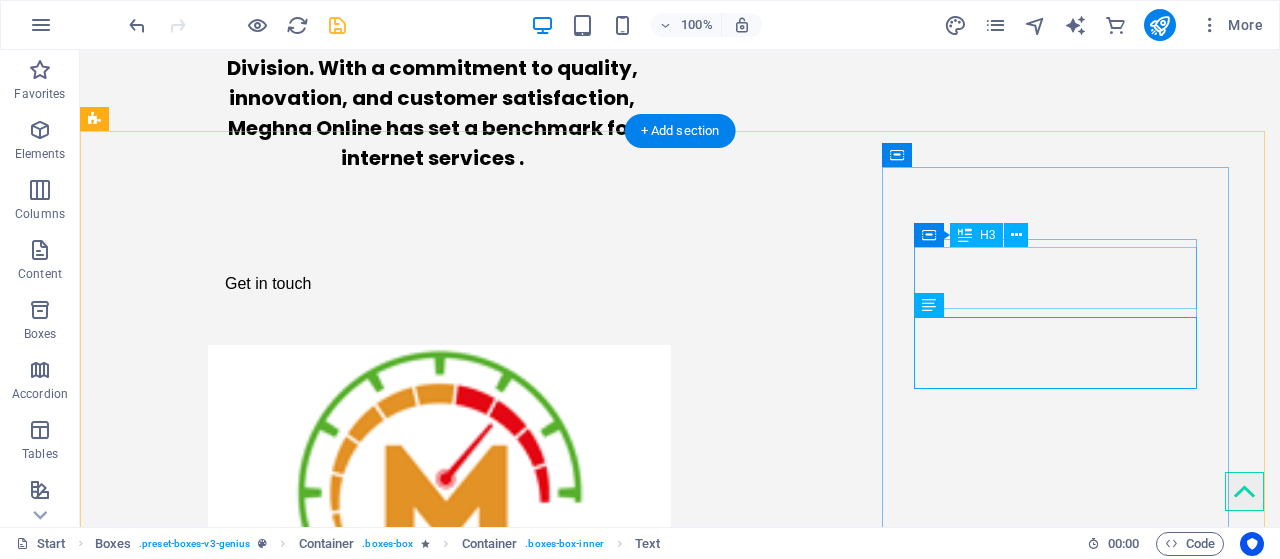 click on "Mobile apps" at bounding box center [292, 1588] 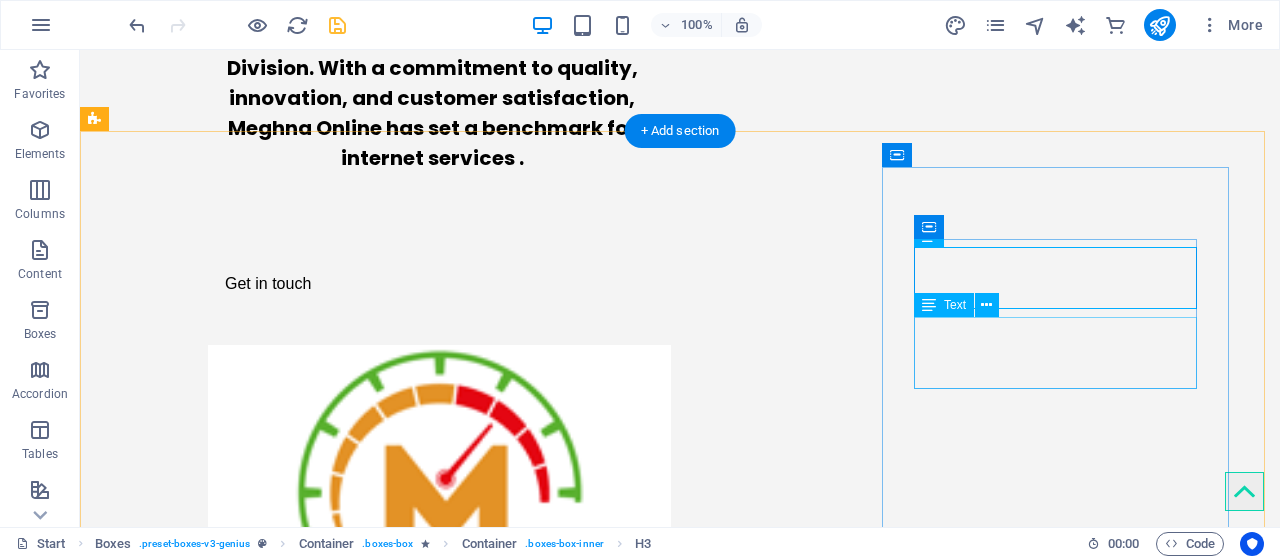 click on "Lorem ipsum dolor sit amet, consectetur adipisicing elit. Veritatis dolorem!" at bounding box center [292, 1651] 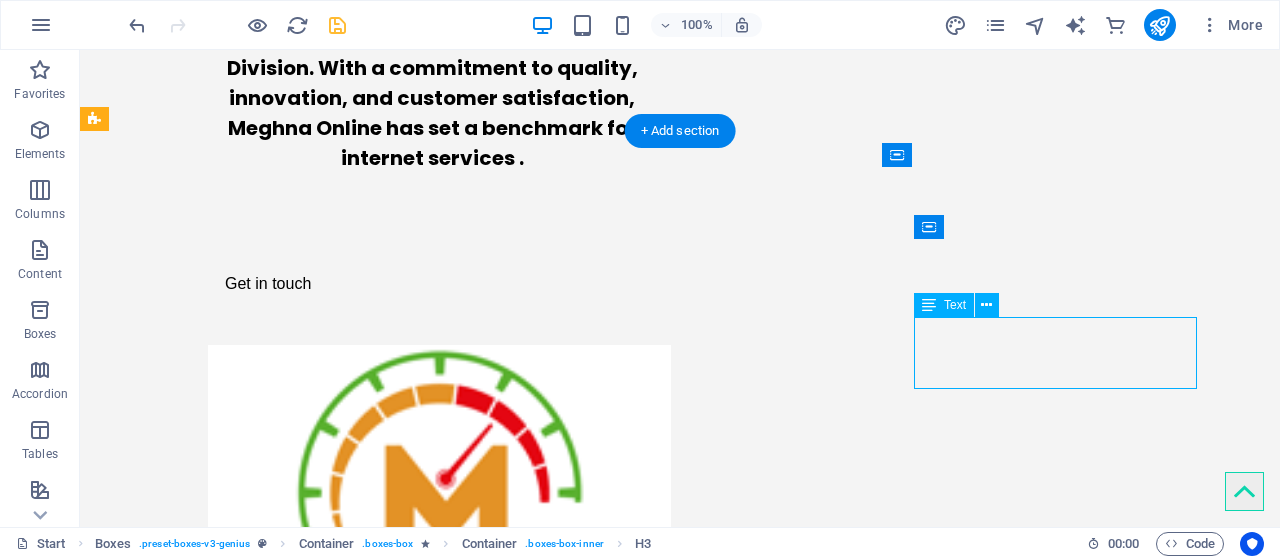 click on "Lorem ipsum dolor sit amet, consectetur adipisicing elit. Veritatis dolorem!" at bounding box center [292, 1651] 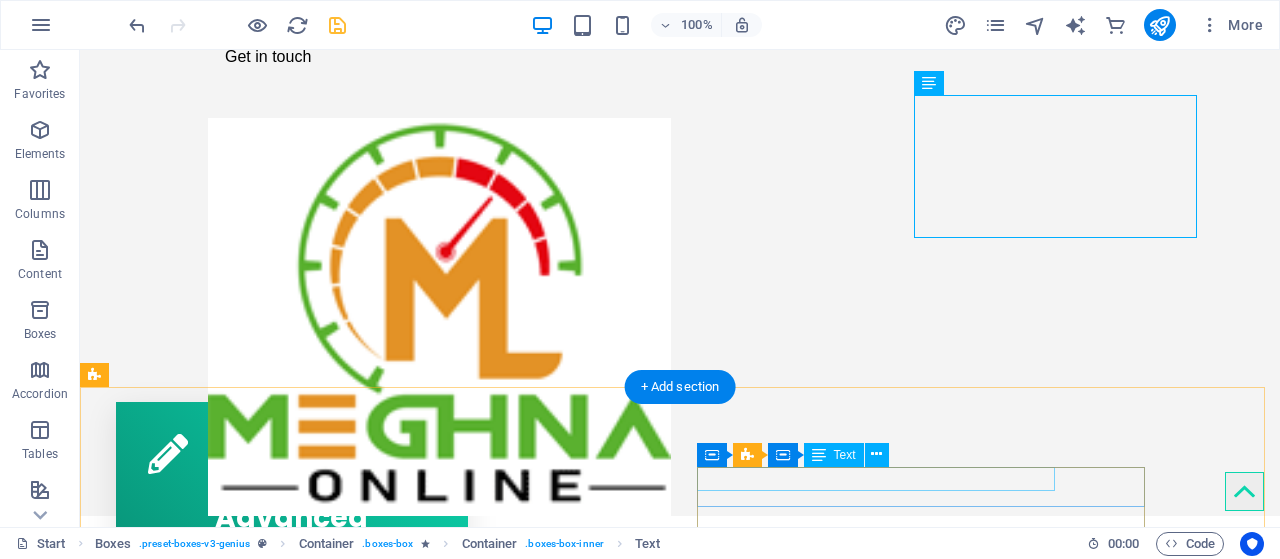 scroll, scrollTop: 667, scrollLeft: 0, axis: vertical 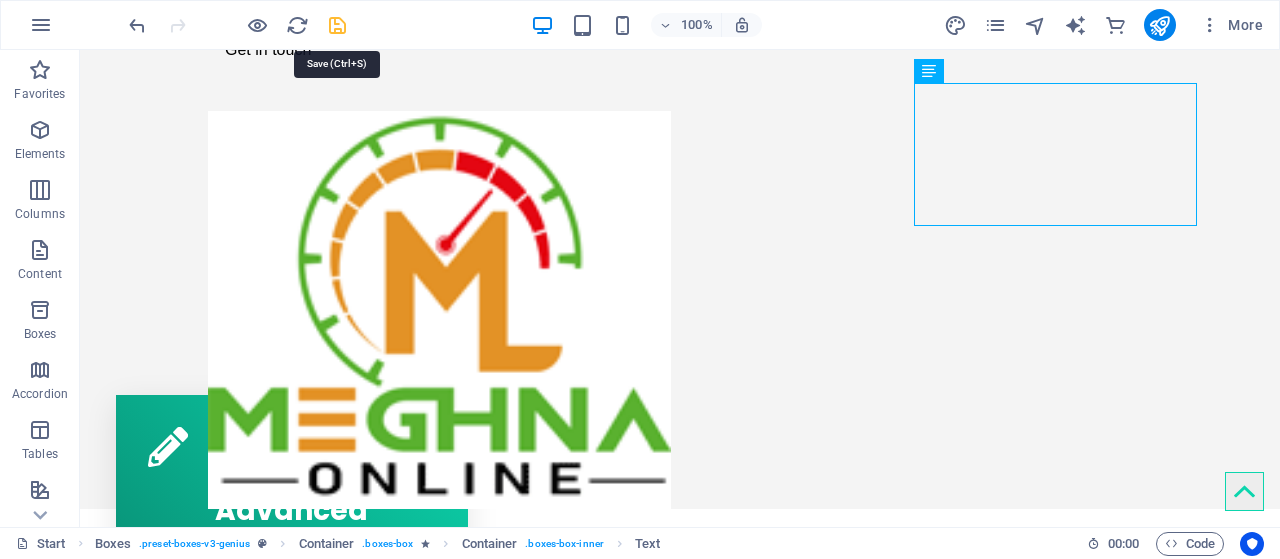 click at bounding box center [337, 25] 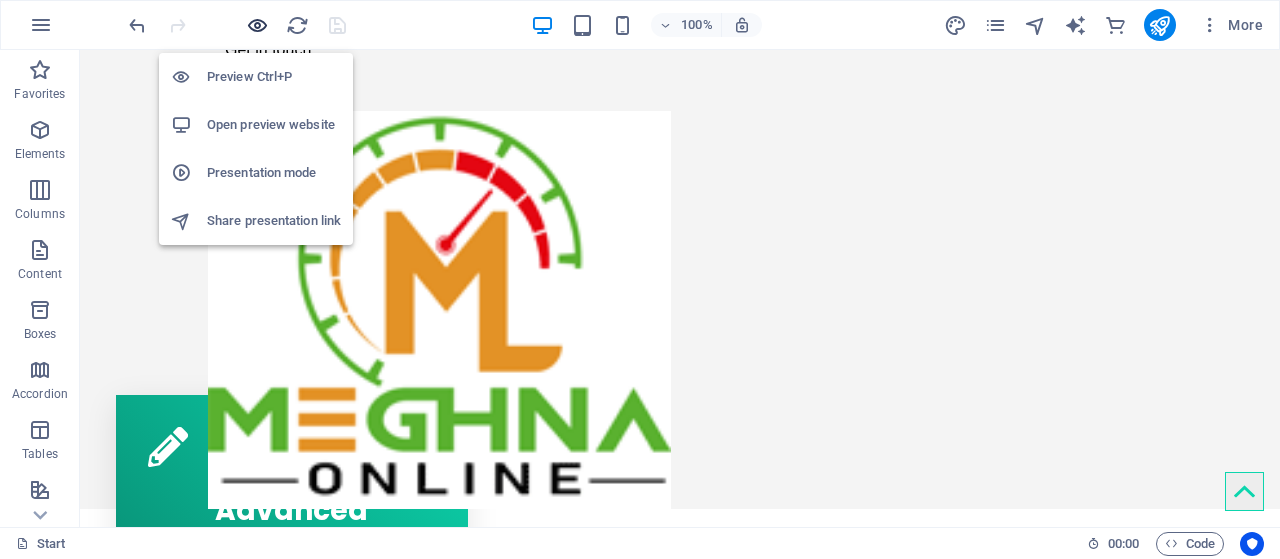 click at bounding box center (257, 25) 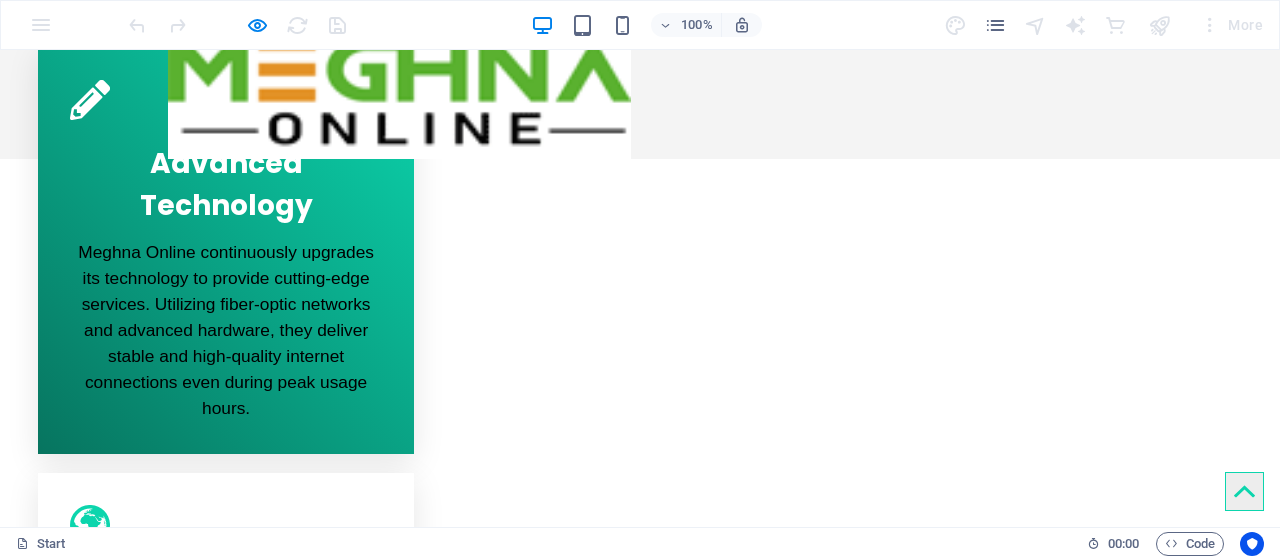 scroll, scrollTop: 1033, scrollLeft: 0, axis: vertical 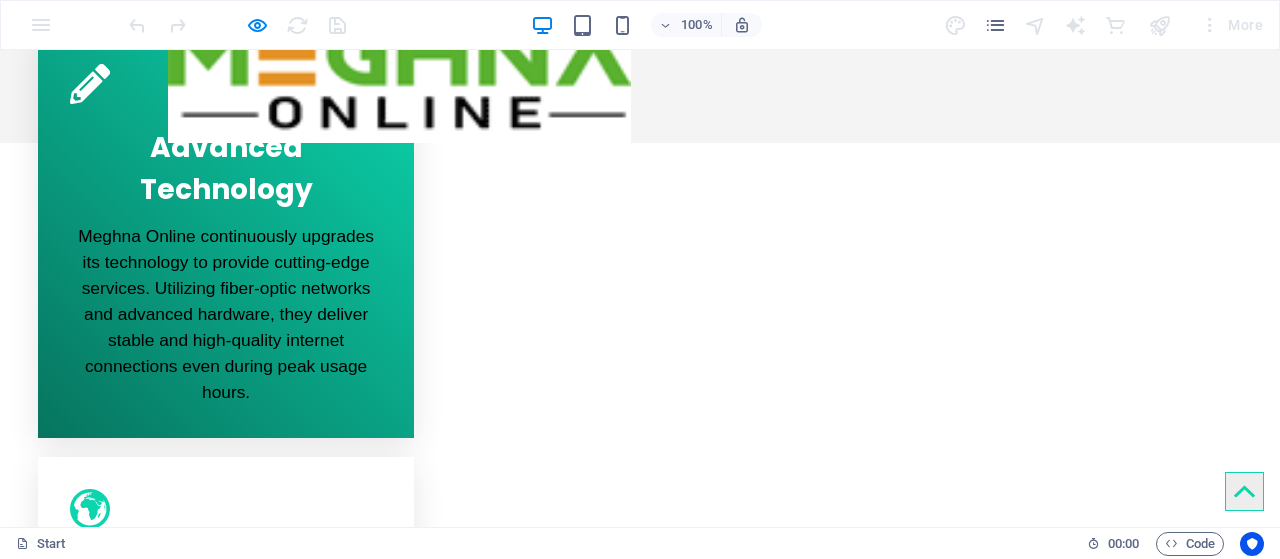 click on "Creative service" at bounding box center [240, 1300] 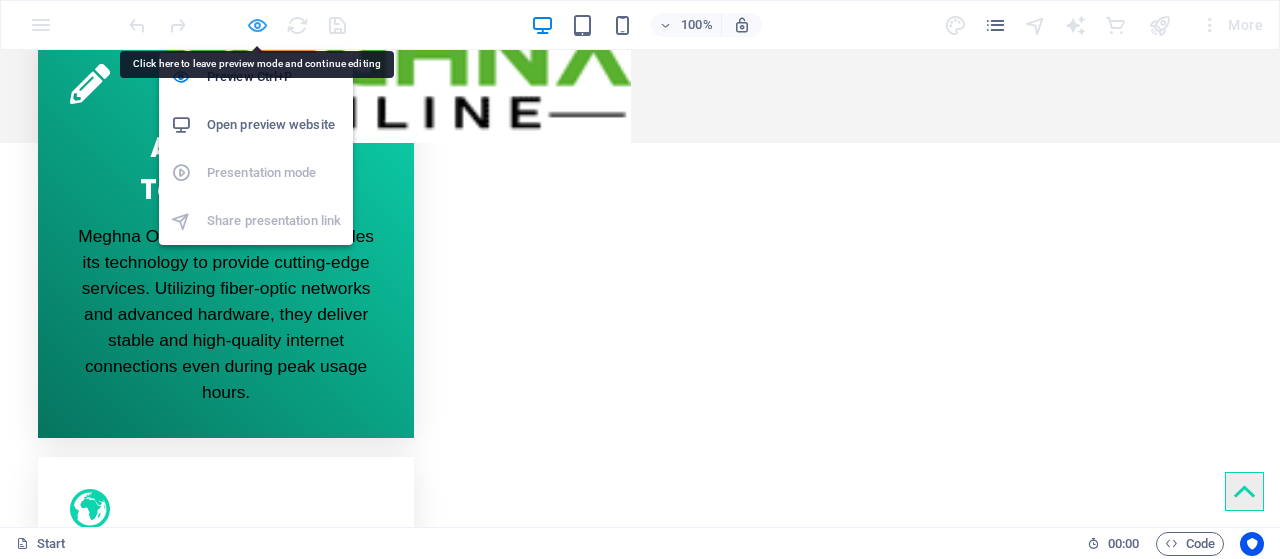 click at bounding box center [257, 25] 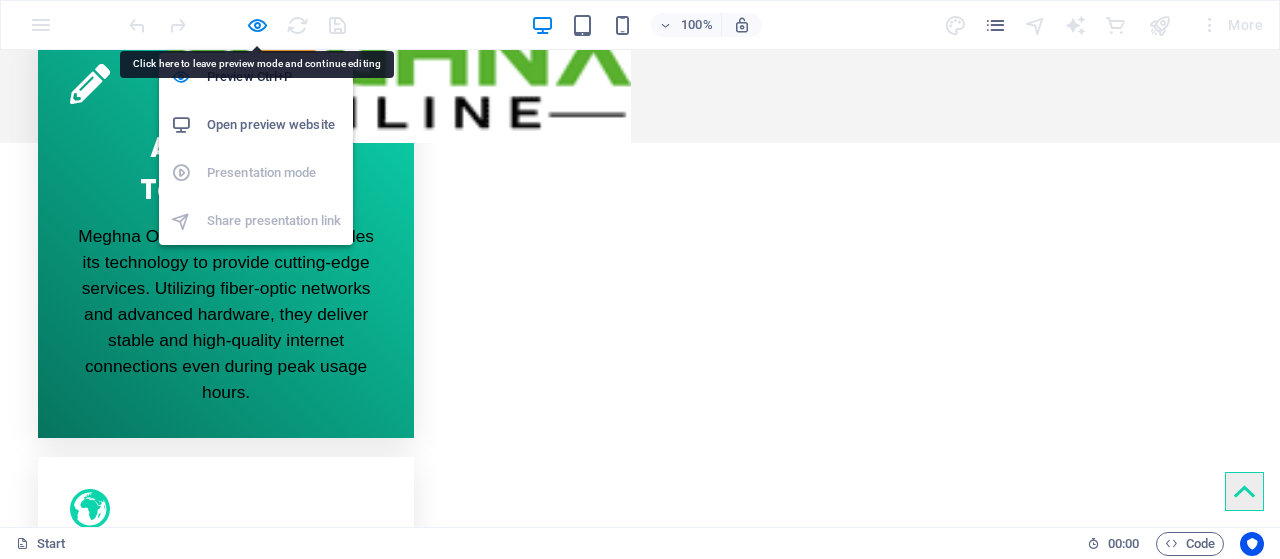 scroll, scrollTop: 1028, scrollLeft: 0, axis: vertical 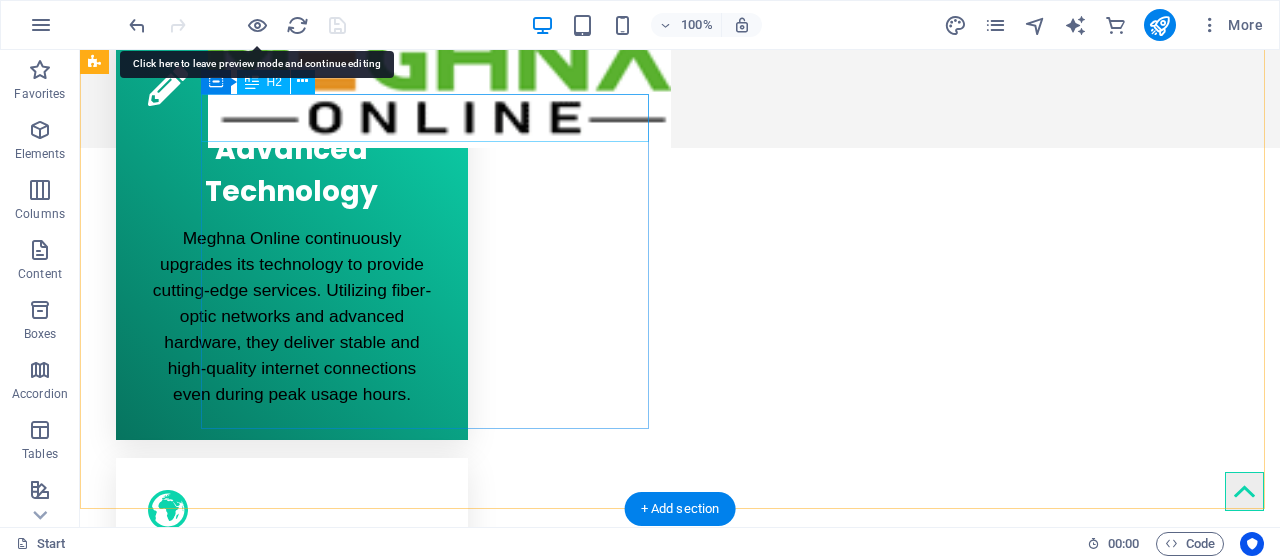 click on "Creative service" at bounding box center [320, 1348] 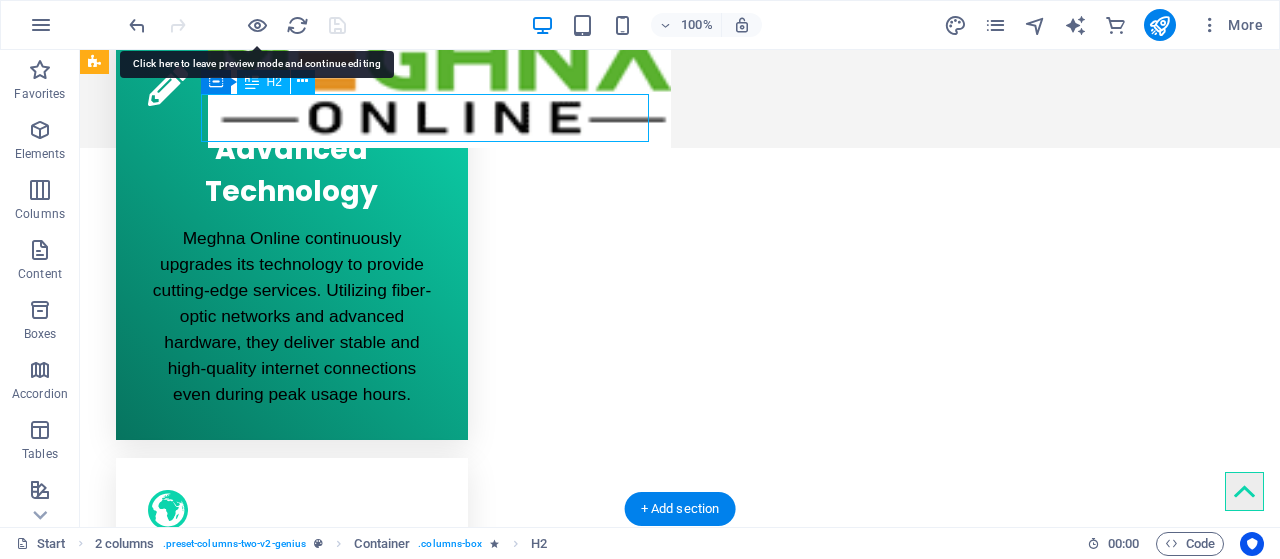 click on "Creative service" at bounding box center (320, 1348) 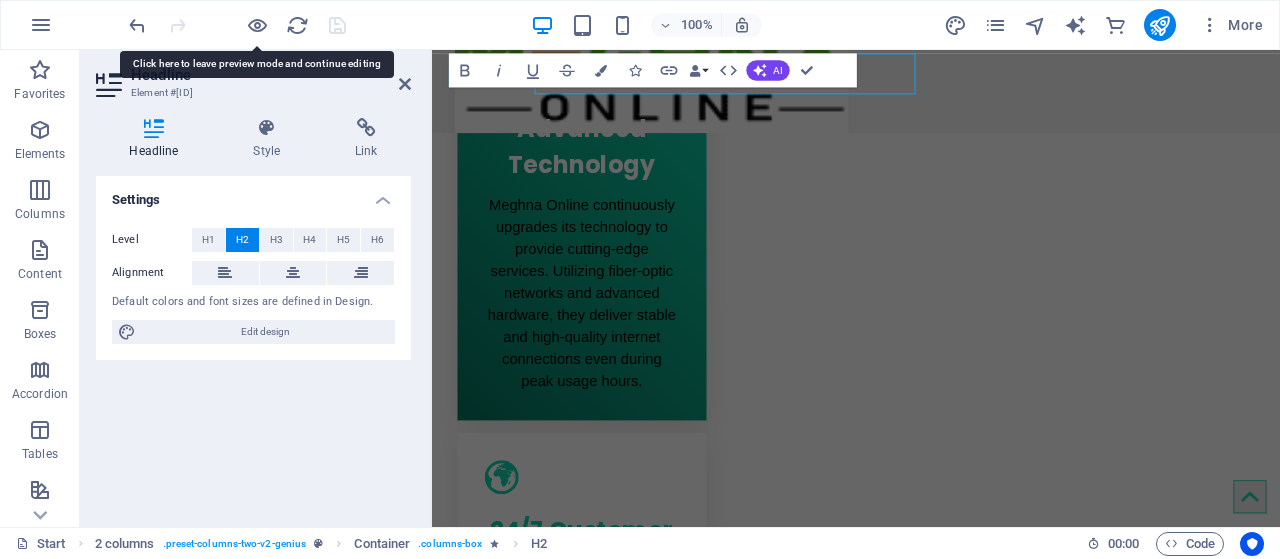 scroll, scrollTop: 1068, scrollLeft: 0, axis: vertical 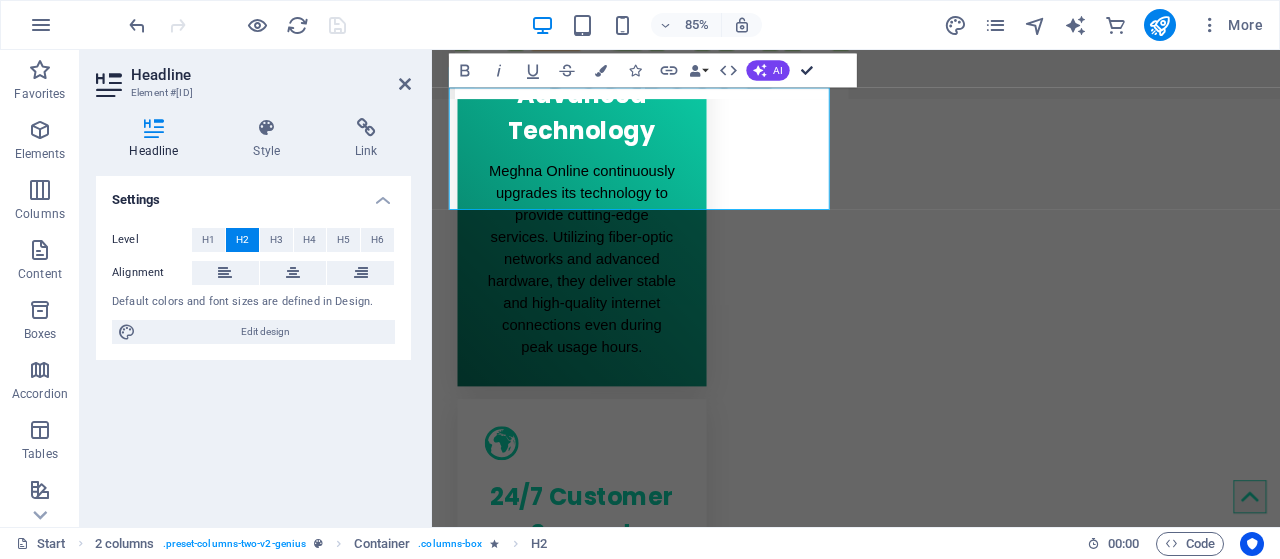 drag, startPoint x: 810, startPoint y: 60, endPoint x: 732, endPoint y: 17, distance: 89.06739 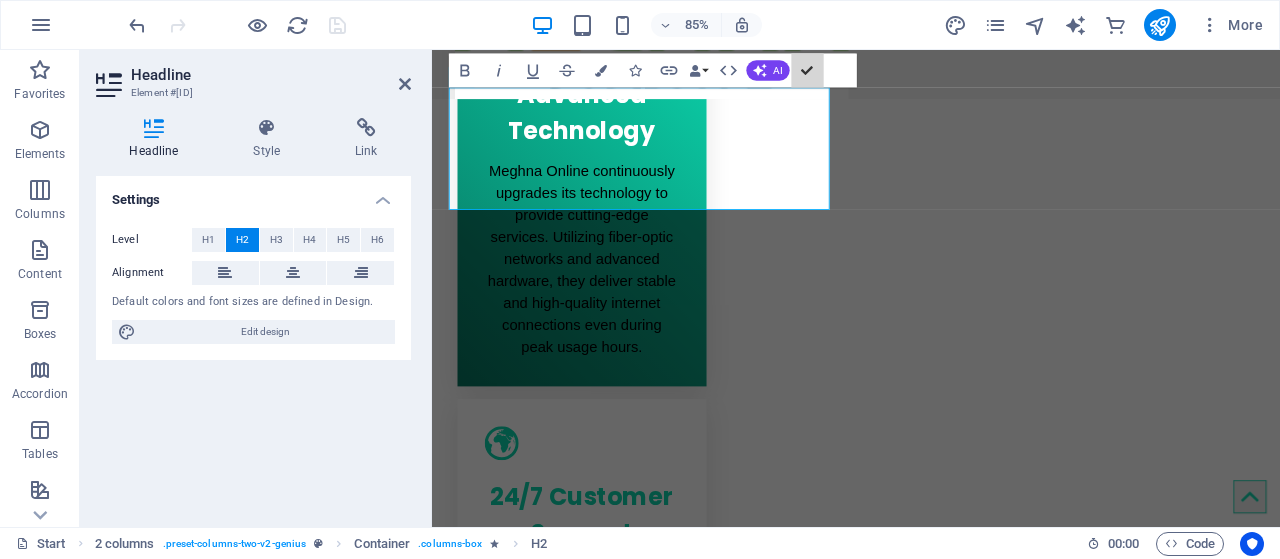 scroll, scrollTop: 1028, scrollLeft: 0, axis: vertical 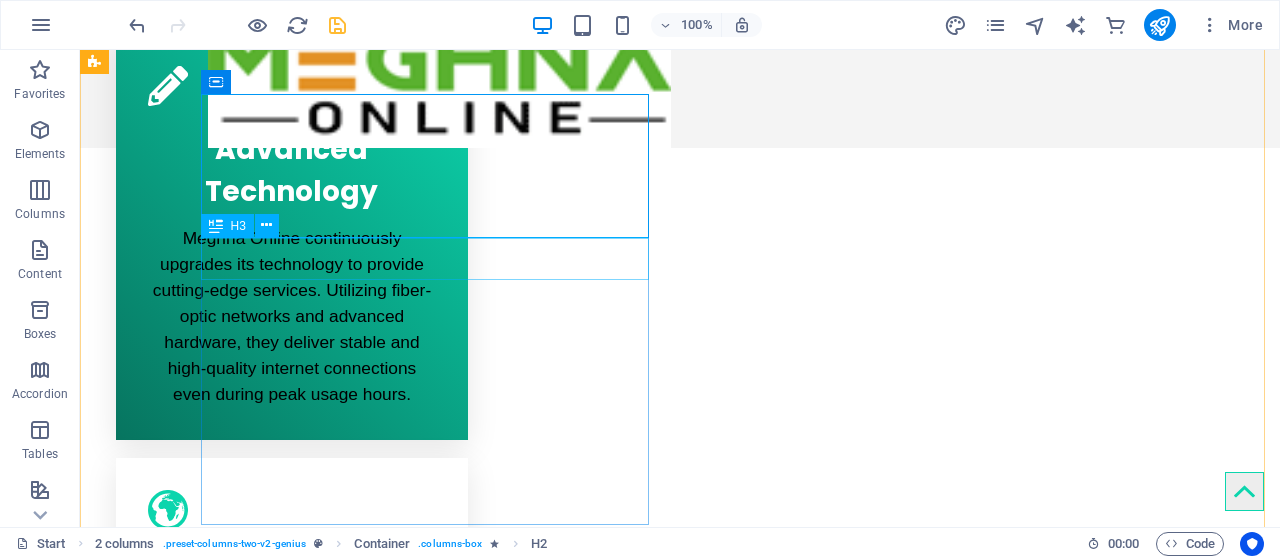 click on "Lorem ipsum dolor sit amet" at bounding box center [320, 1489] 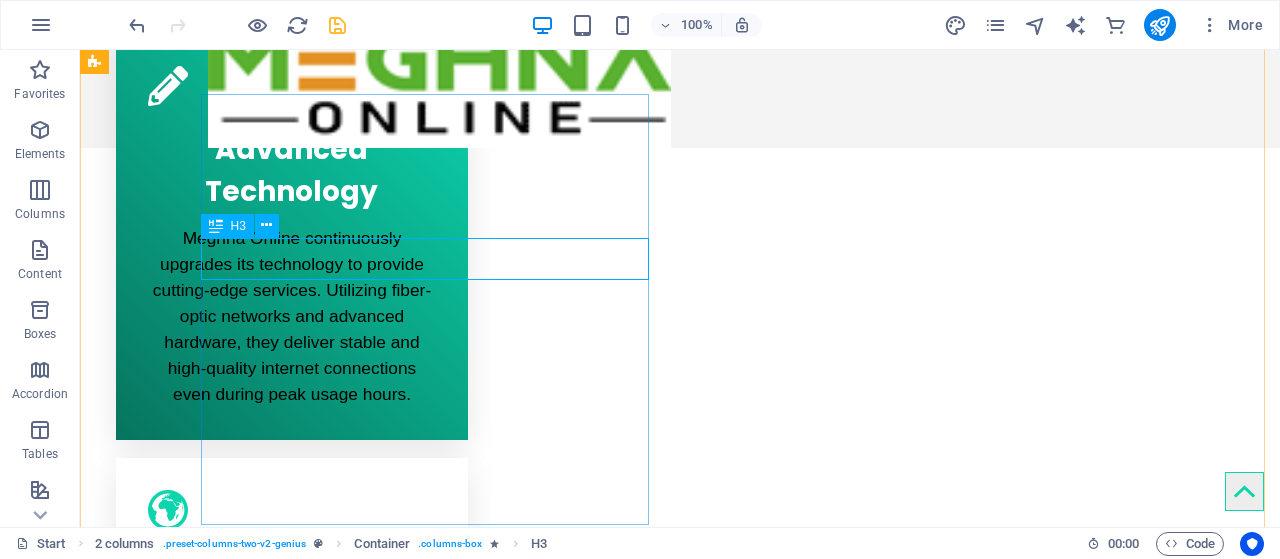click on "Lorem ipsum dolor sit amet" at bounding box center (320, 1489) 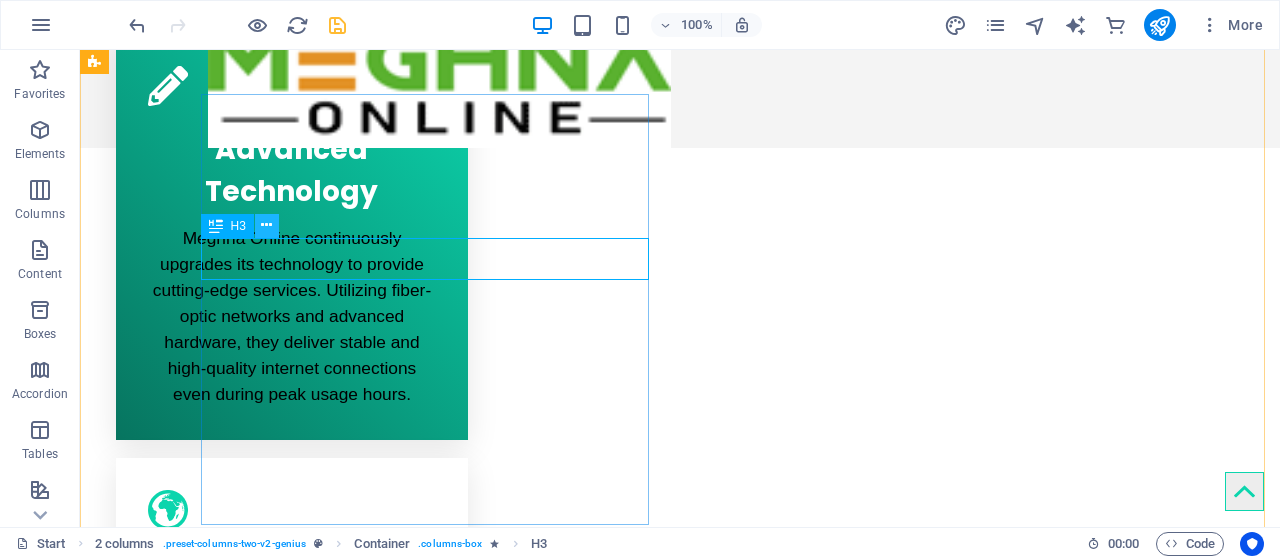 click at bounding box center [266, 225] 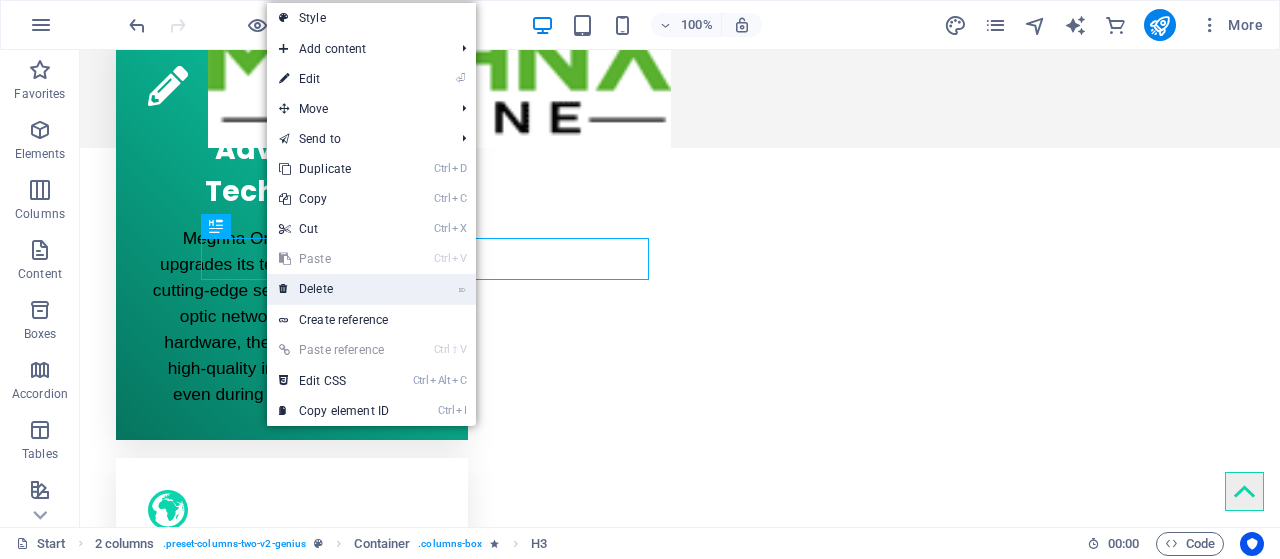 click on "⌦  Delete" at bounding box center (334, 289) 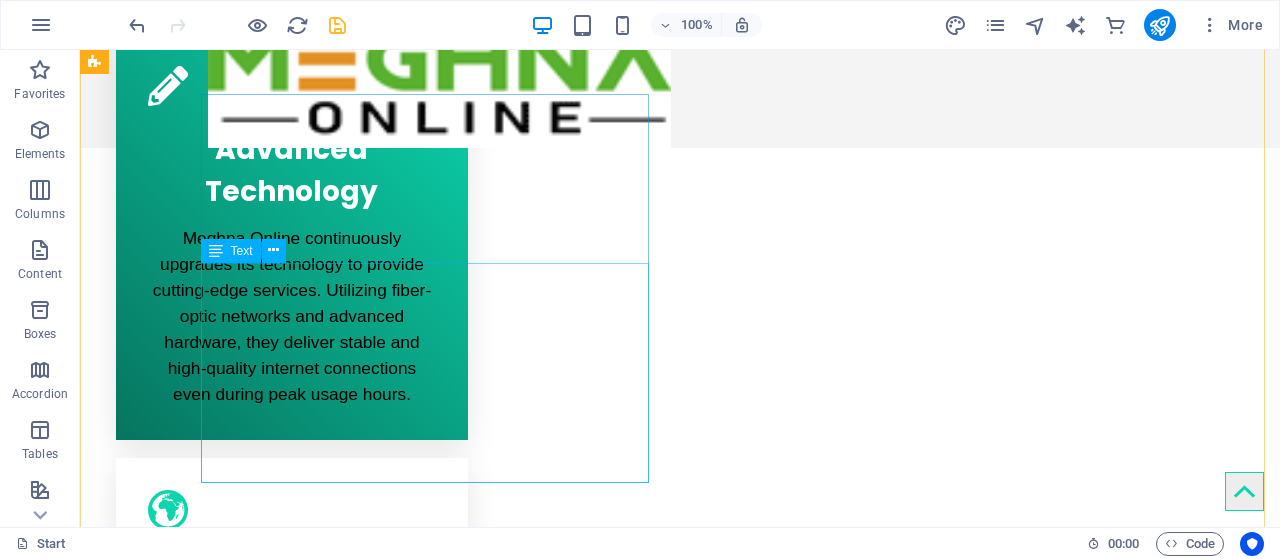 click on "Lorem ipsum dolor sit amet, consectetur adipisicing elit. Repellat, maiores, a libero atque assumenda praesentium cum magni odio dolor accusantium explicabo repudiandae molestiae.  Cumque expo laboriosam nulla distinctio mollitia Molestias excepturi voluptatem veritatis iusto namut Praesentium magni odio dolor accusantium Ipsum dolor sit amet, consectetur adipisicing elit" at bounding box center [320, 1601] 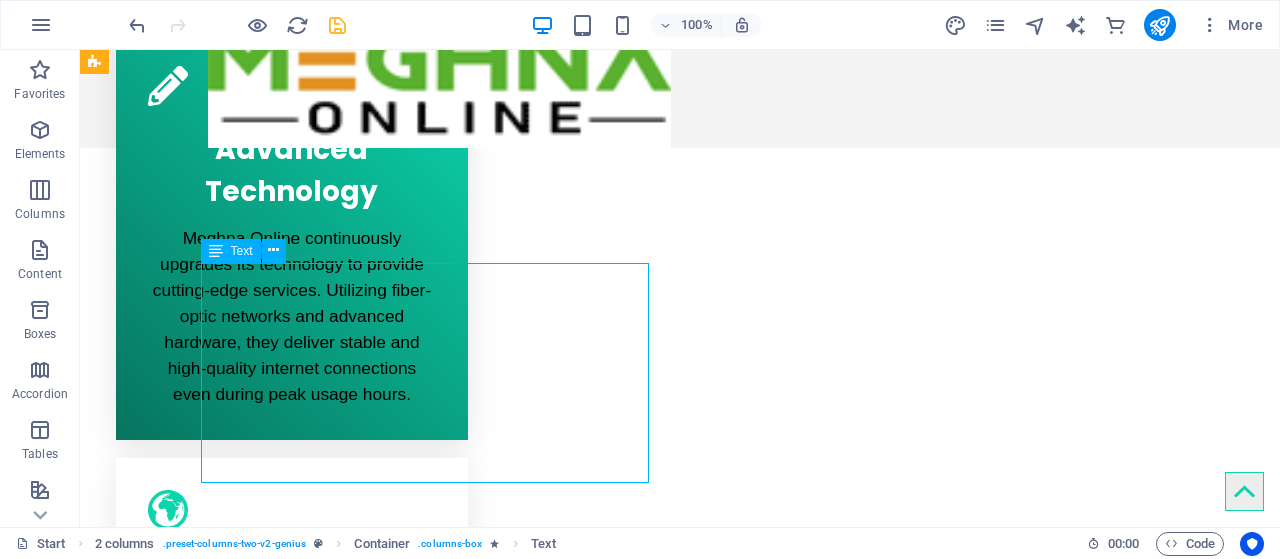 click on "Lorem ipsum dolor sit amet, consectetur adipisicing elit. Repellat, maiores, a libero atque assumenda praesentium cum magni odio dolor accusantium explicabo repudiandae molestiae.  Cumque expo laboriosam nulla distinctio mollitia Molestias excepturi voluptatem veritatis iusto namut Praesentium magni odio dolor accusantium Ipsum dolor sit amet, consectetur adipisicing elit" at bounding box center (320, 1601) 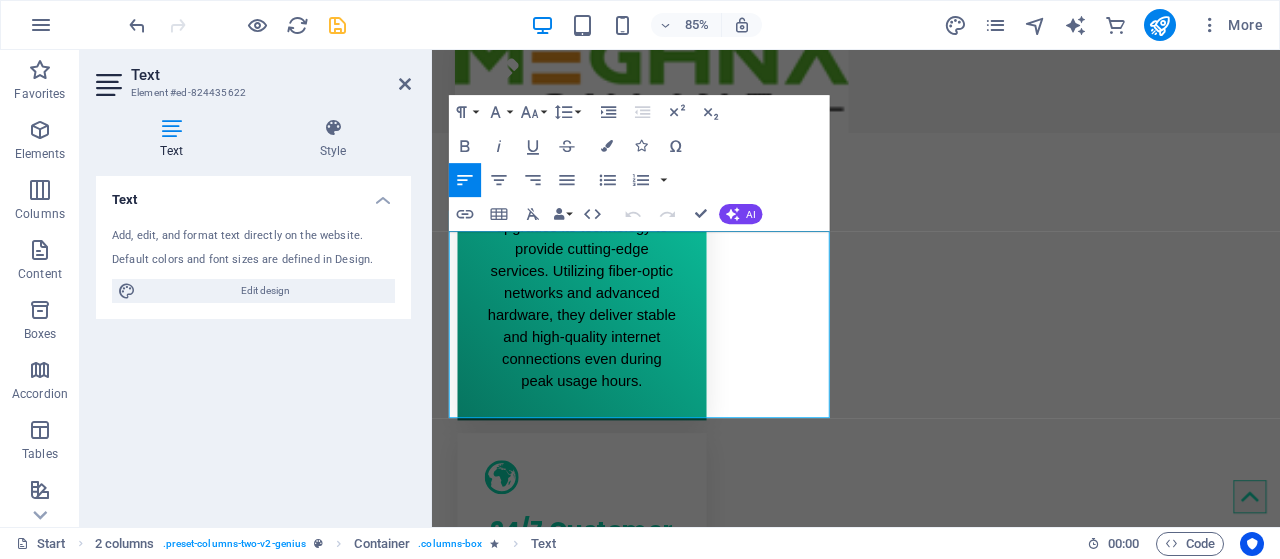 scroll, scrollTop: 1068, scrollLeft: 0, axis: vertical 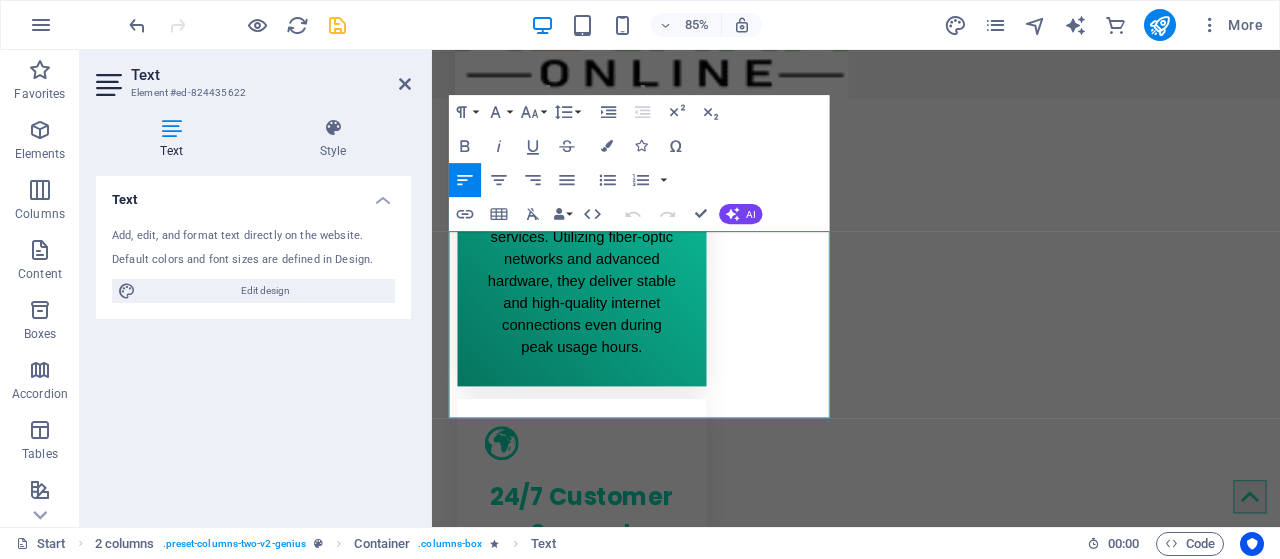 drag, startPoint x: 466, startPoint y: 301, endPoint x: 421, endPoint y: 277, distance: 51 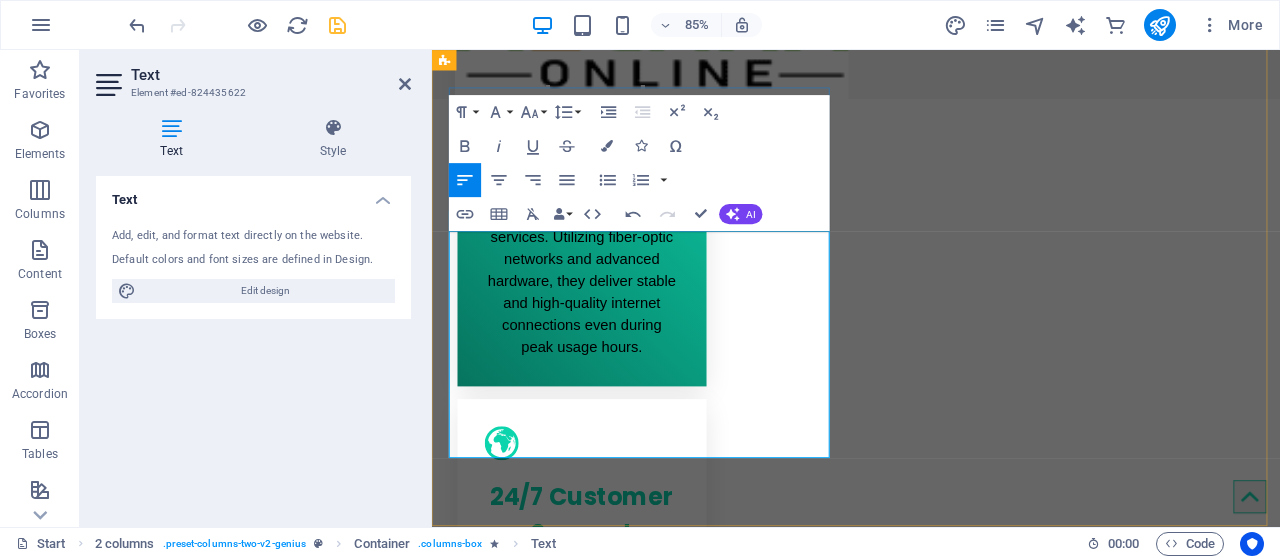 drag, startPoint x: 836, startPoint y: 515, endPoint x: 457, endPoint y: 418, distance: 391.21606 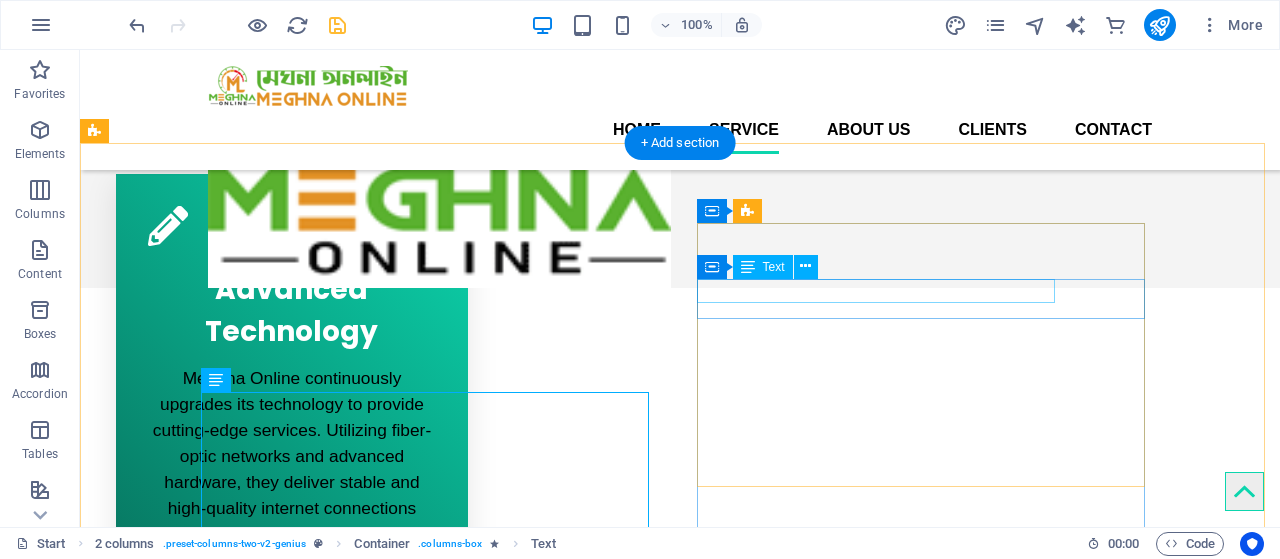 scroll, scrollTop: 828, scrollLeft: 0, axis: vertical 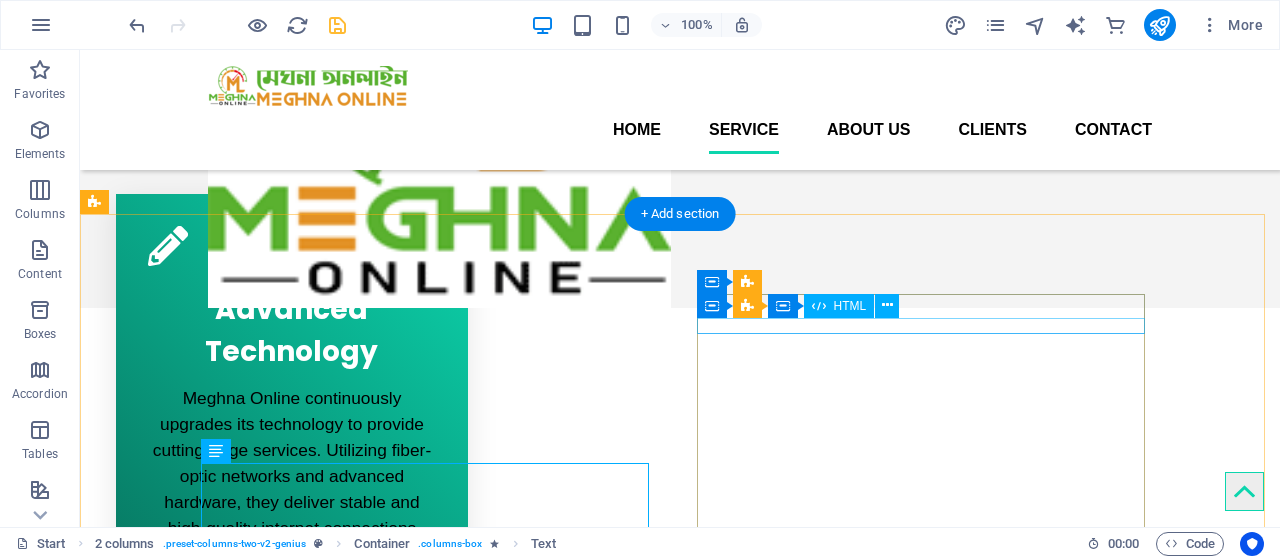 click at bounding box center (320, 1900) 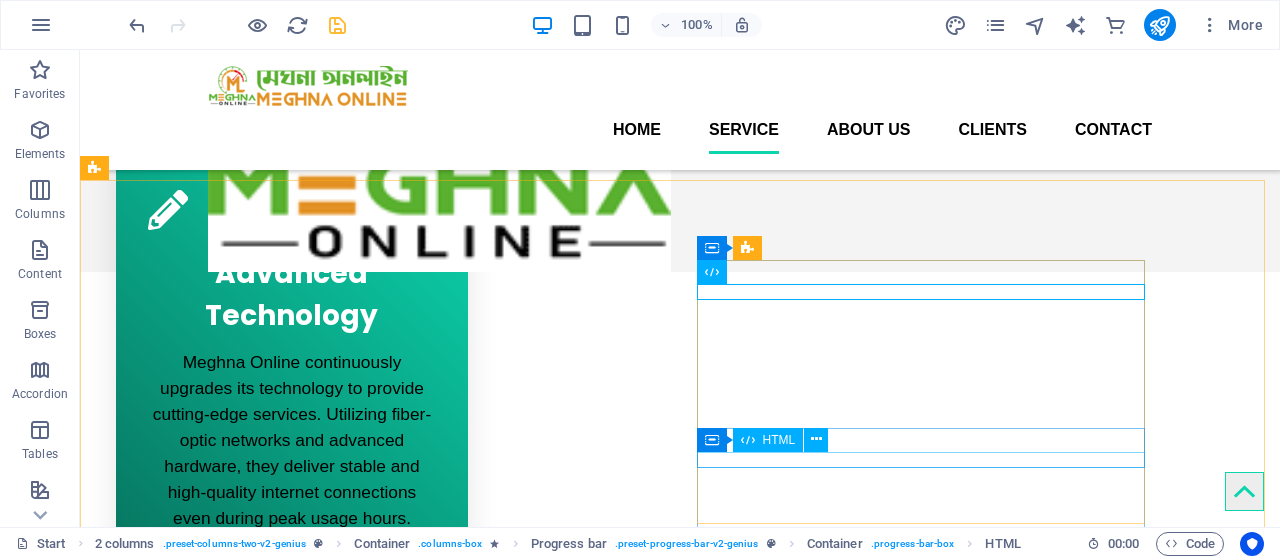 scroll, scrollTop: 862, scrollLeft: 0, axis: vertical 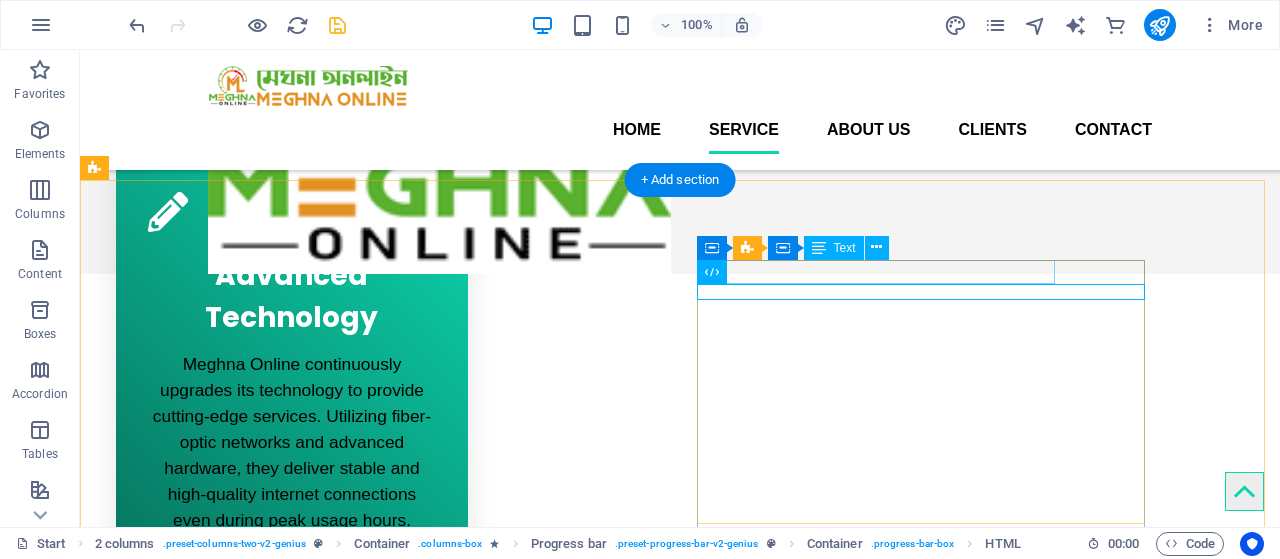 click on "Sitejet" at bounding box center (320, 1822) 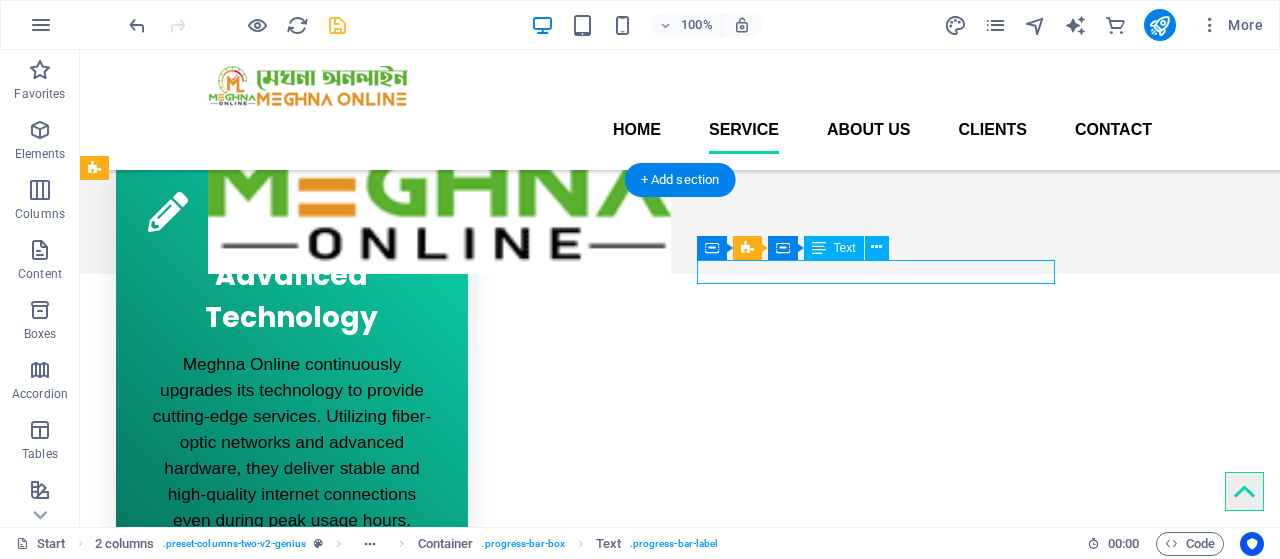 click on "Sitejet" at bounding box center (320, 1822) 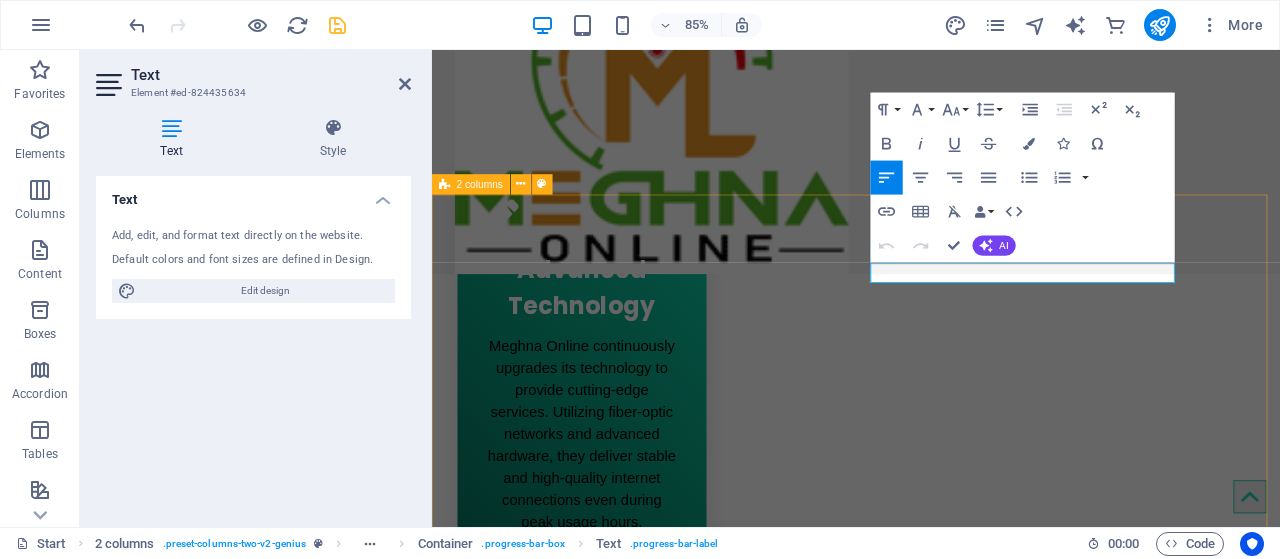 drag, startPoint x: 1001, startPoint y: 308, endPoint x: 911, endPoint y: 309, distance: 90.005554 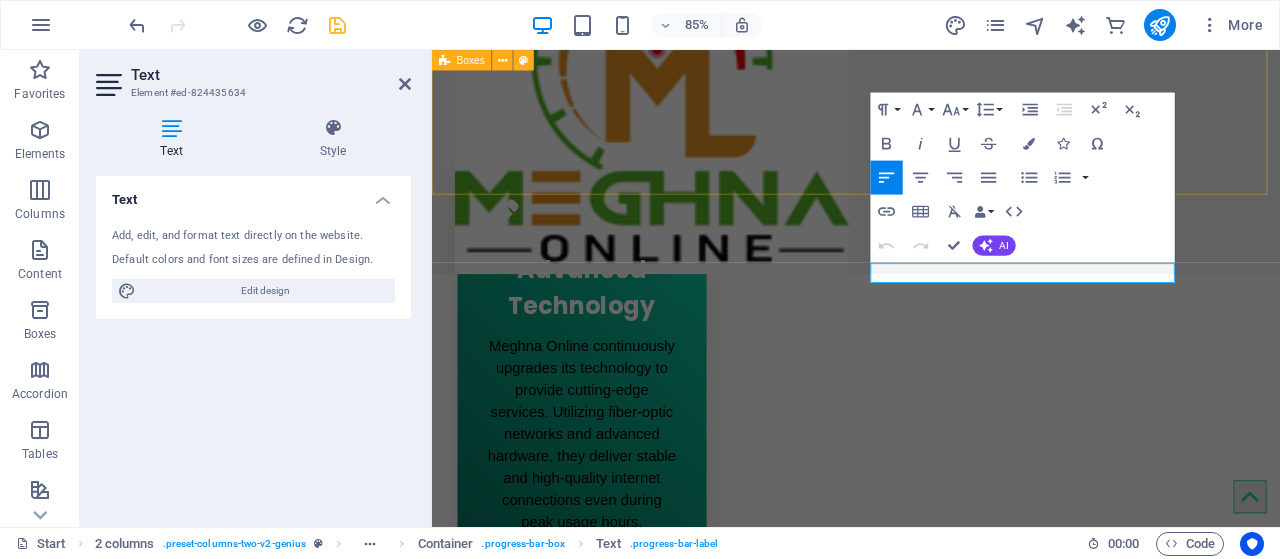 type 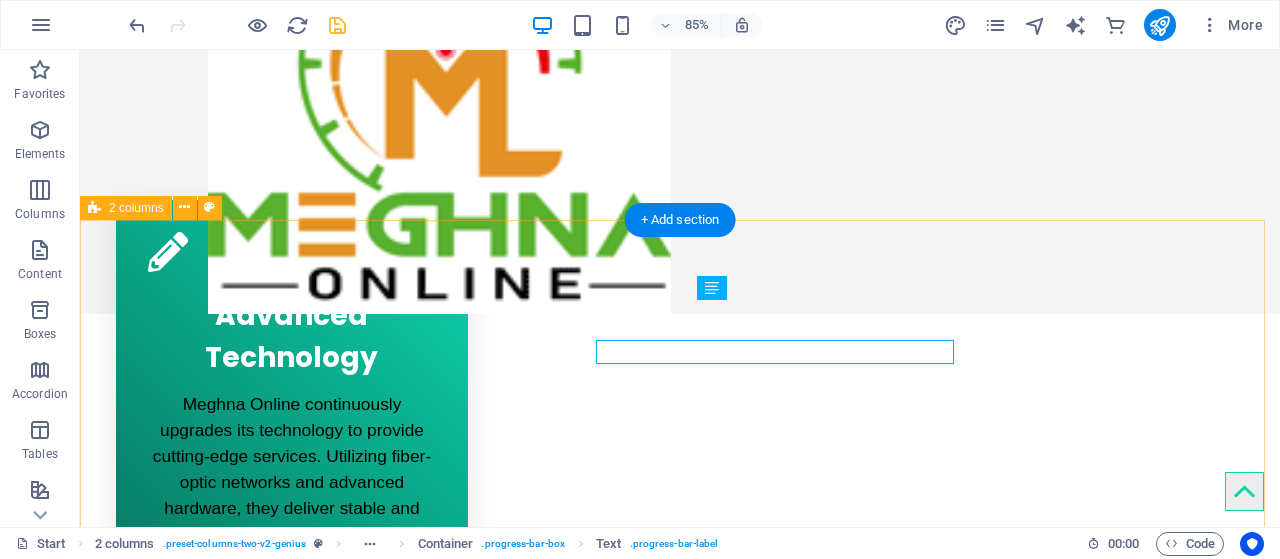 scroll, scrollTop: 822, scrollLeft: 0, axis: vertical 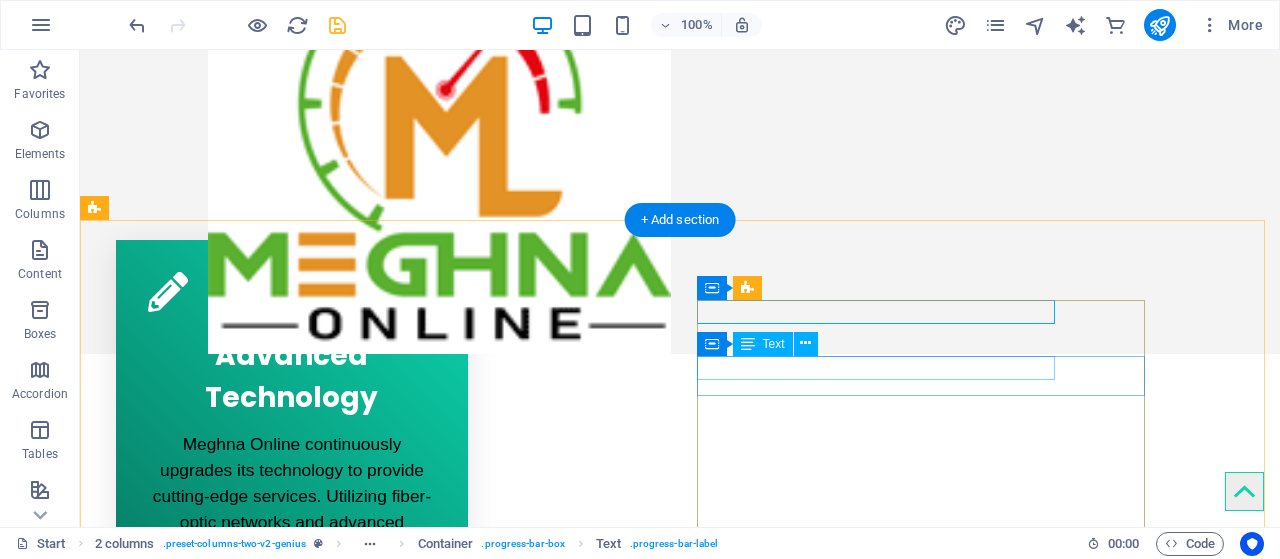 click on "Photoshop" at bounding box center [320, 1982] 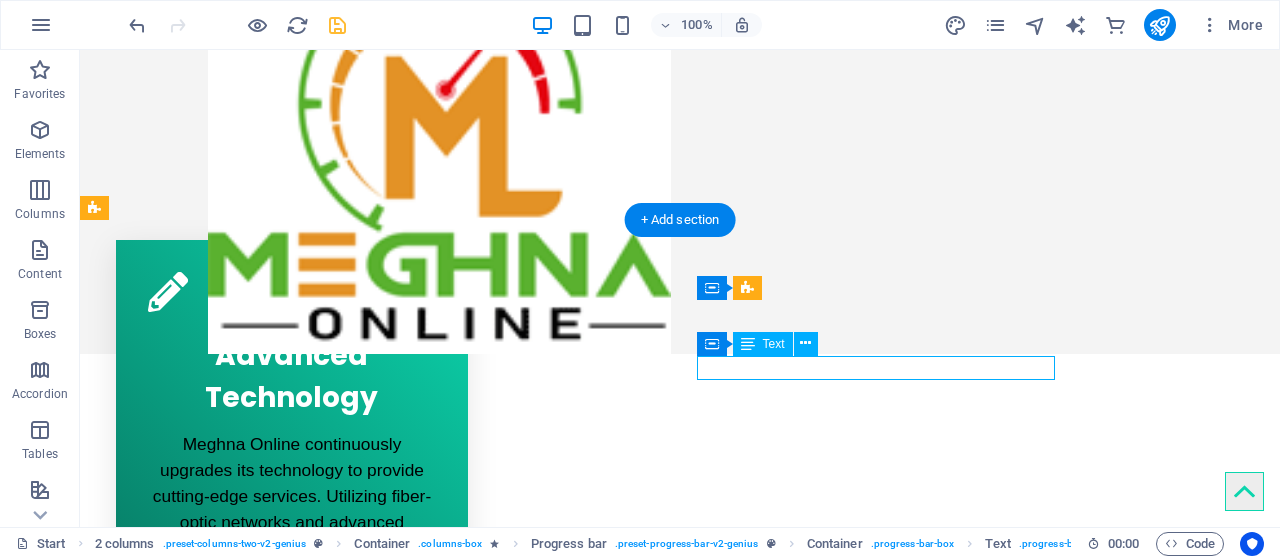 click on "Photoshop" at bounding box center [320, 1982] 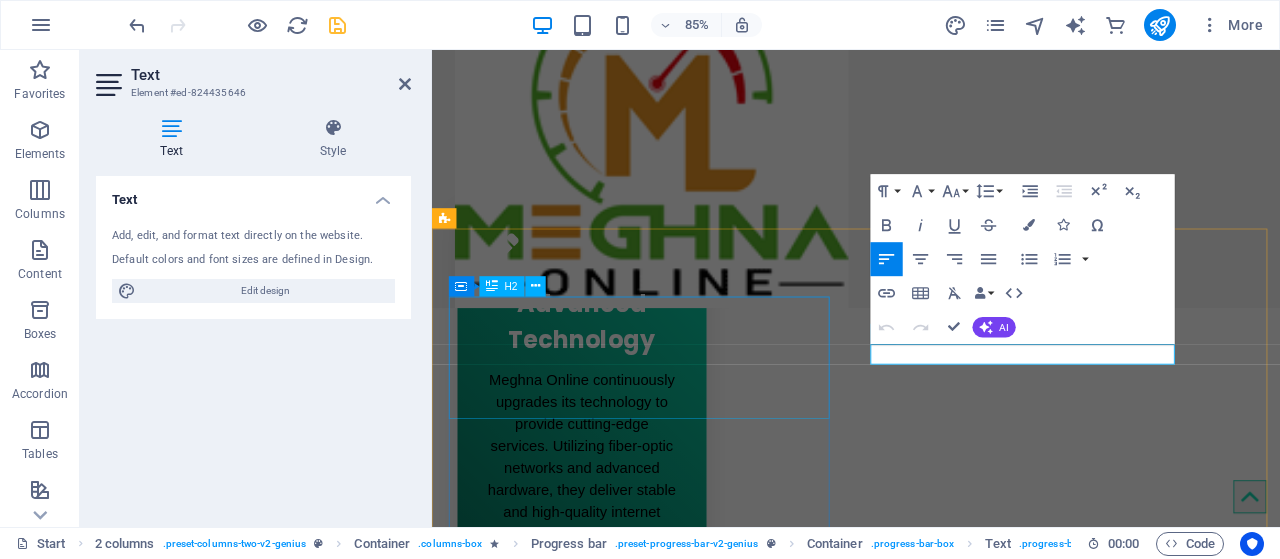click on "Your One-Stop Solution for Advanced Security Surveillance Systems Ensuring security is no longer a luxury—it’s a necessity. Meghna Online, a trusted leader in internet services, is also your go-to provider for all kinds of security surveillance systems. From advanced sensor cameras to biometric access control systems, we offer cutting-edge solutions to protect your home, office, or business. Uptime [PERCENT]%
Photoshop [PERCENT]%
Illustrator [PERCENT]%
HTML5 & CSS3 [PERCENT]%
JavaScript [PERCENT]%" at bounding box center (920, 2027) 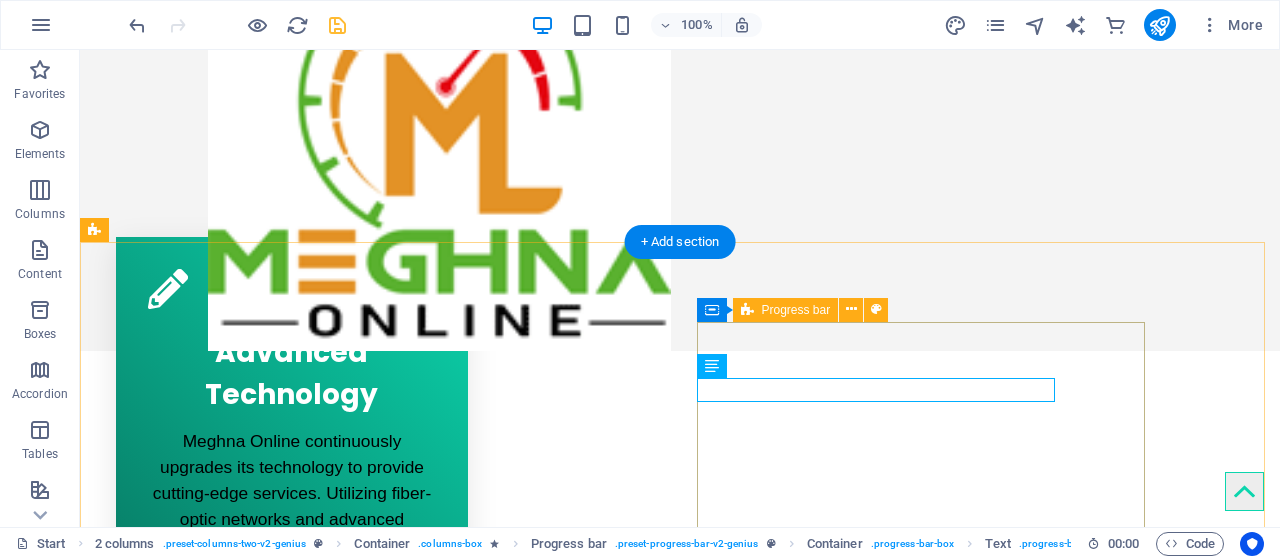 scroll, scrollTop: 848, scrollLeft: 0, axis: vertical 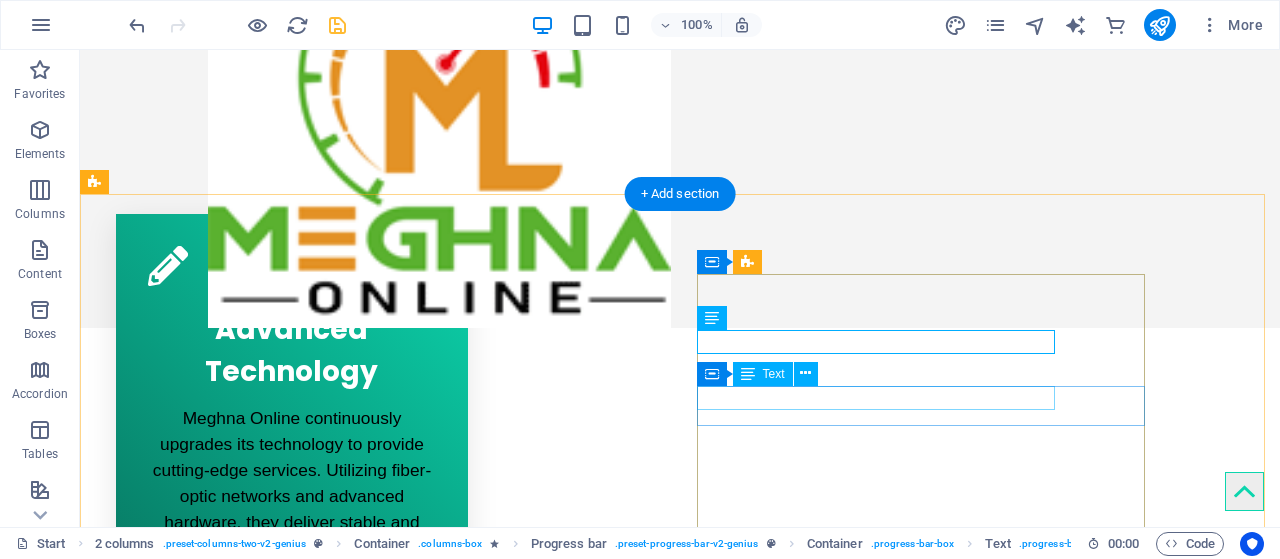 click on "Illustrator" at bounding box center (320, 2036) 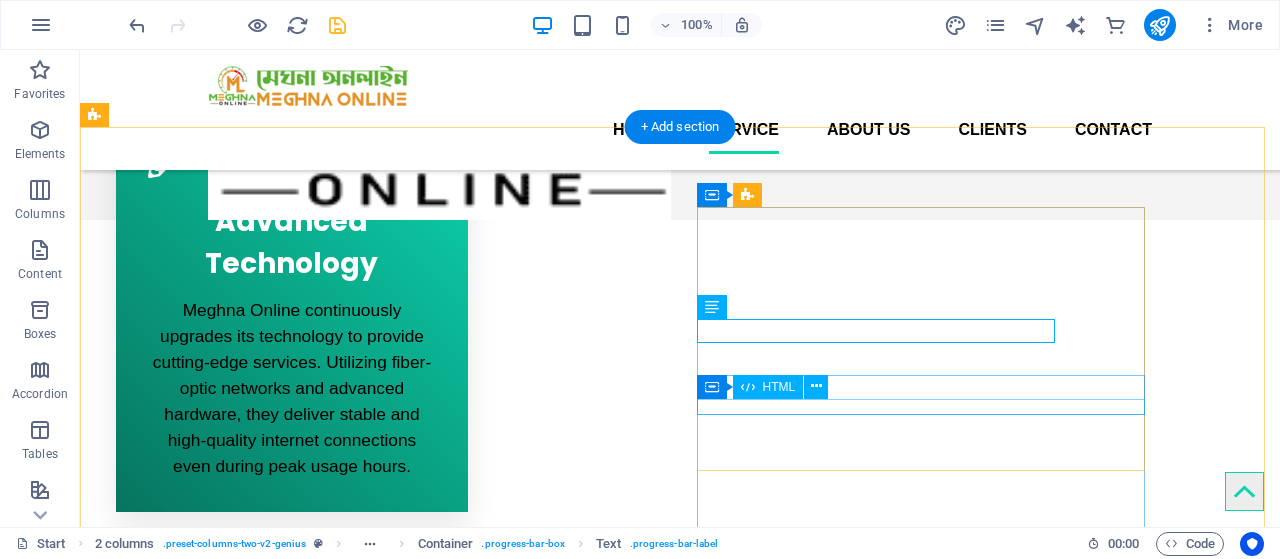 scroll, scrollTop: 915, scrollLeft: 0, axis: vertical 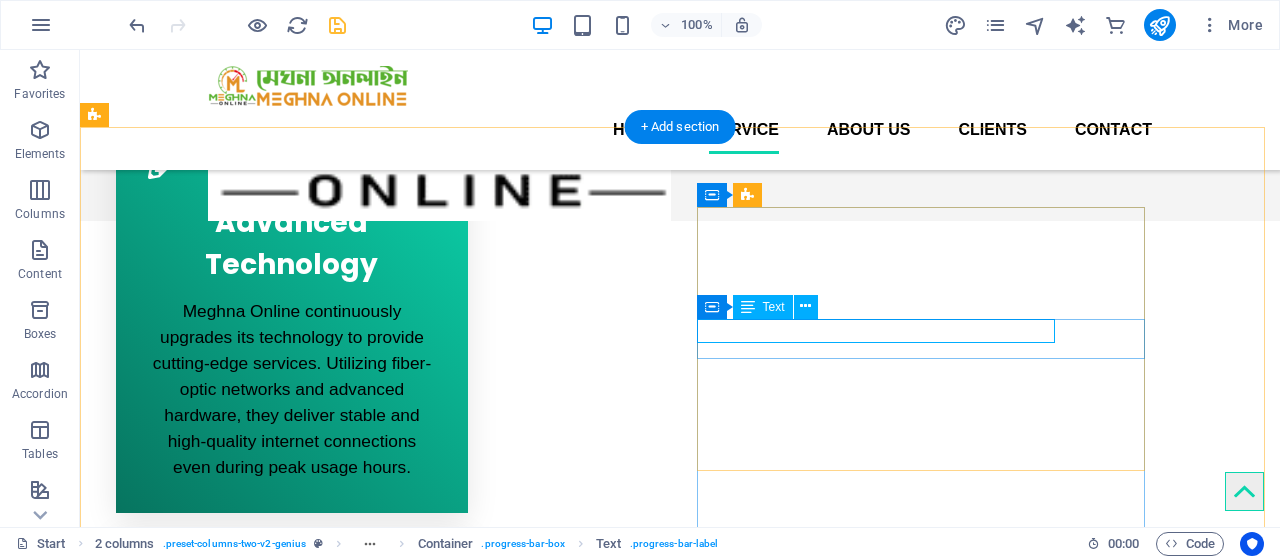 click on "Illustrator" at bounding box center [320, 1929] 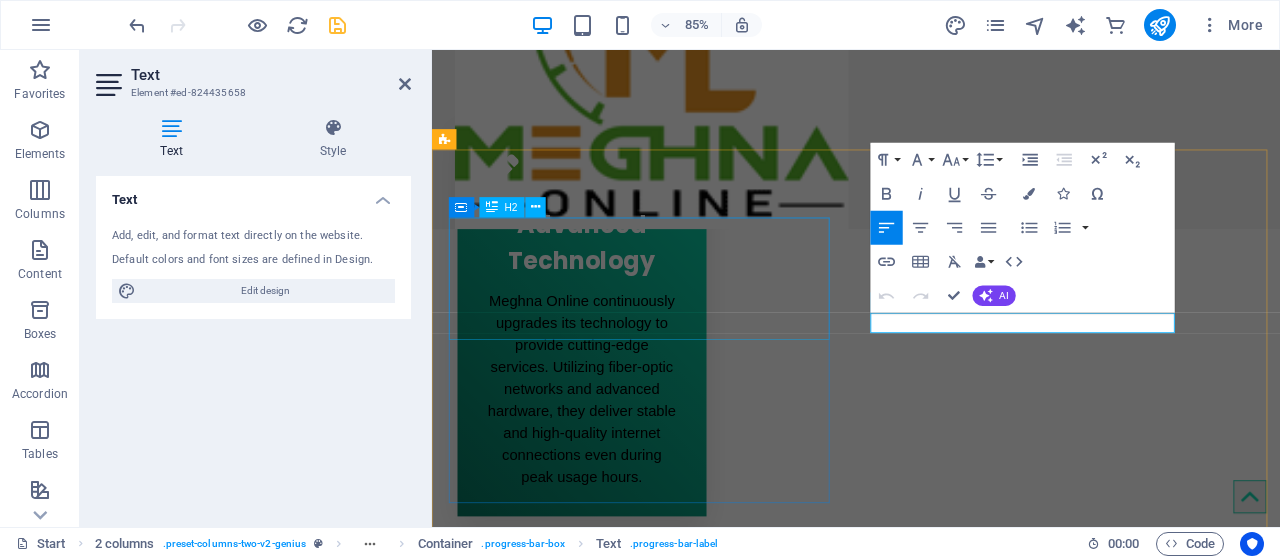 drag, startPoint x: 1035, startPoint y: 377, endPoint x: 868, endPoint y: 357, distance: 168.19334 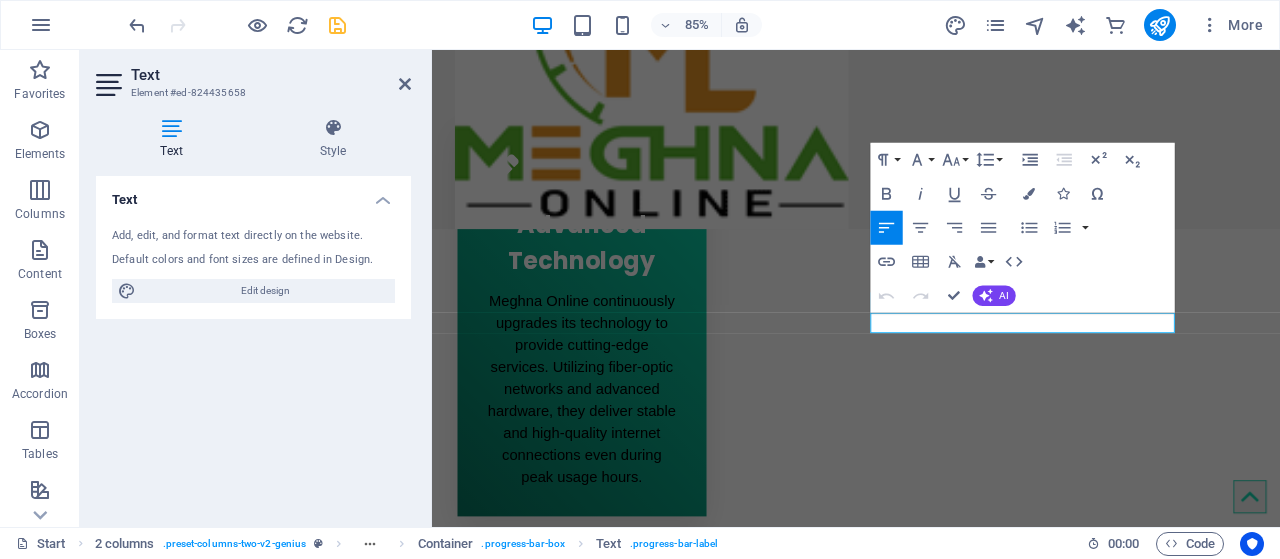 type 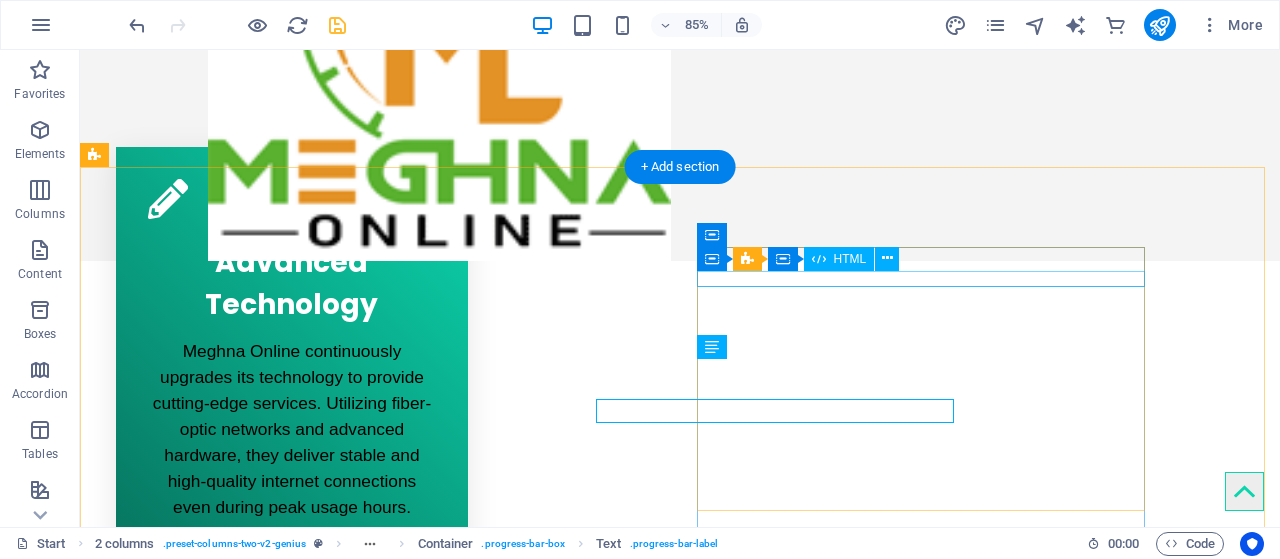 scroll, scrollTop: 875, scrollLeft: 0, axis: vertical 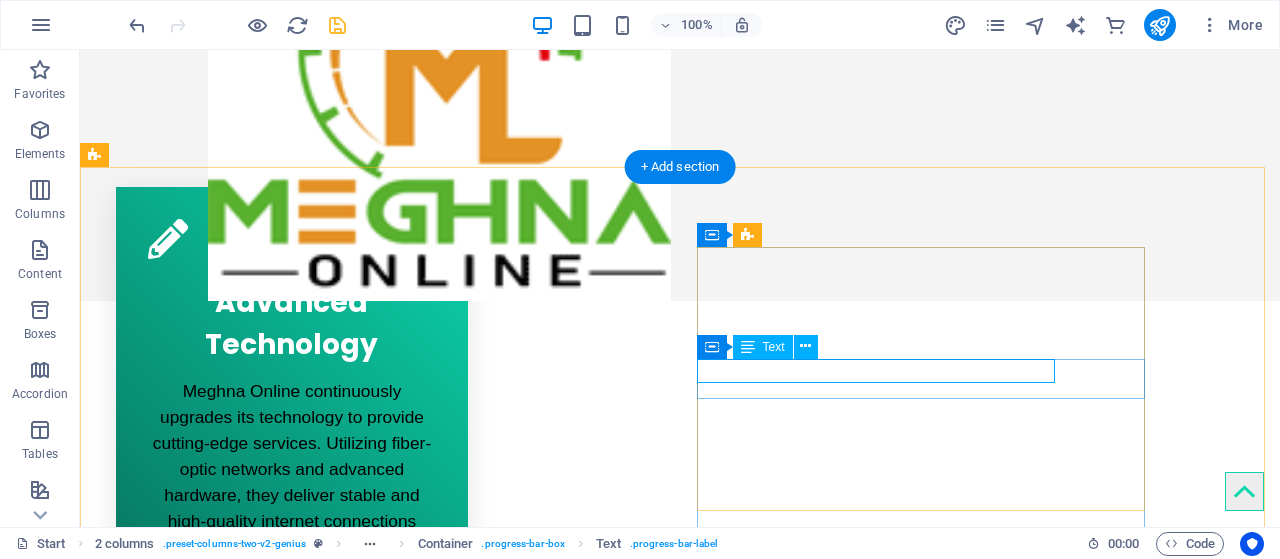 click on "Posetive Review" at bounding box center [320, 2009] 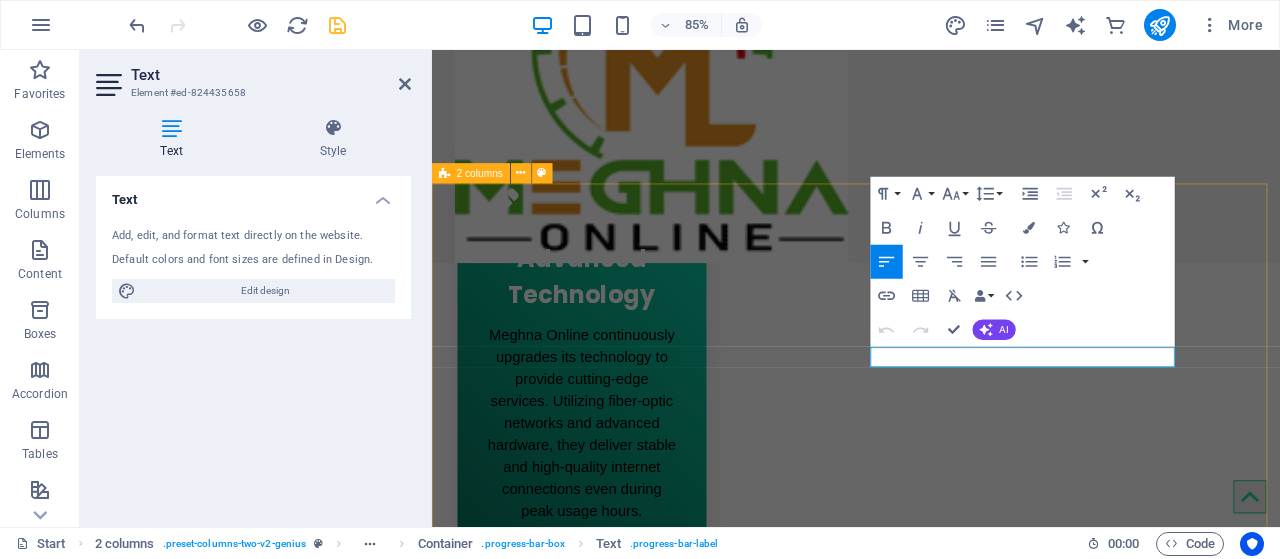 drag, startPoint x: 1083, startPoint y: 406, endPoint x: 903, endPoint y: 399, distance: 180.13606 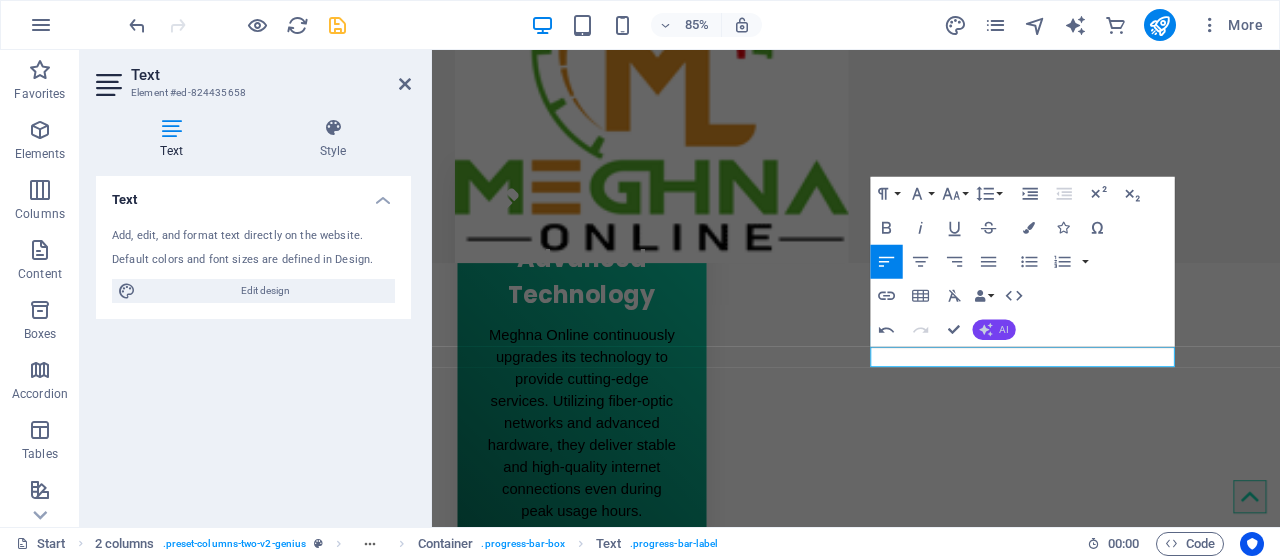 scroll, scrollTop: 0, scrollLeft: 10, axis: horizontal 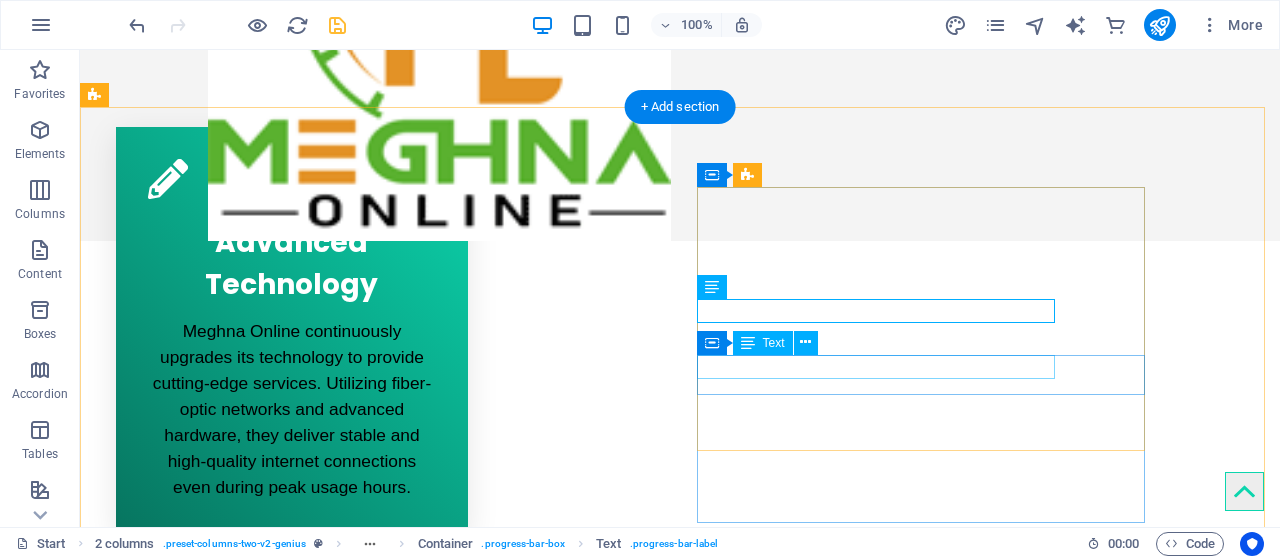 click on "HTML5 & CSS3" at bounding box center [320, 2029] 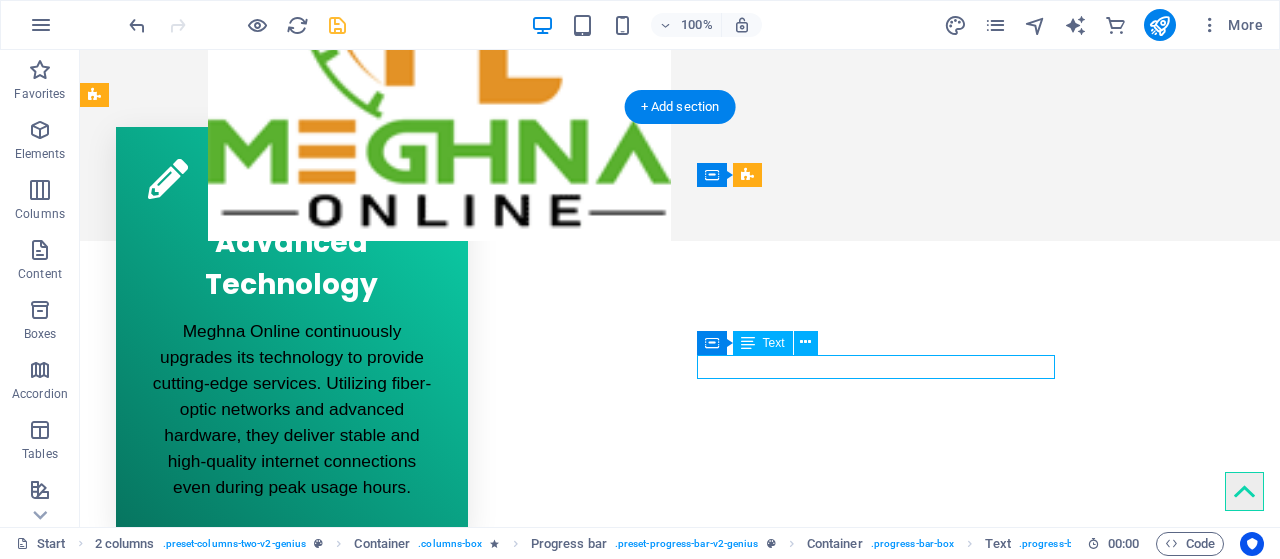 click on "HTML5 & CSS3" at bounding box center (320, 2029) 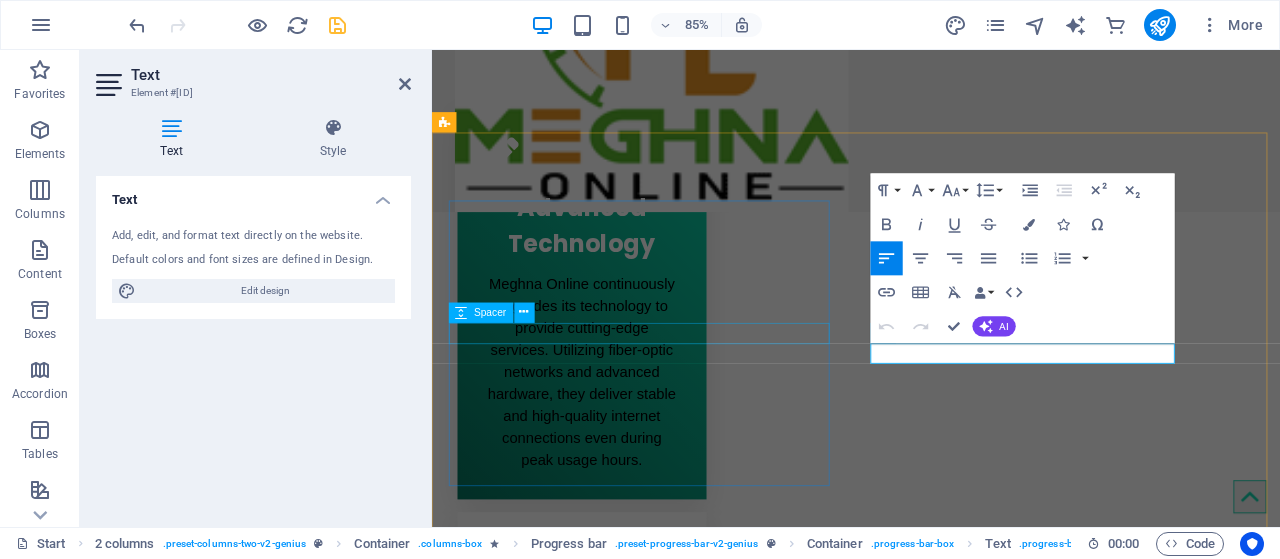 drag, startPoint x: 1076, startPoint y: 406, endPoint x: 895, endPoint y: 380, distance: 182.85786 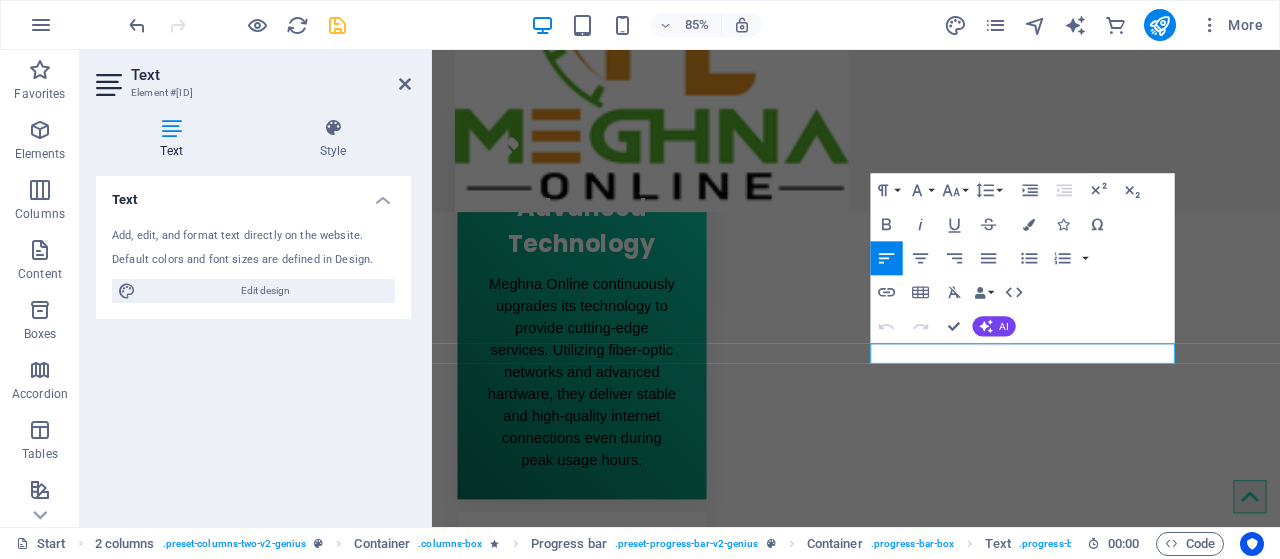 type 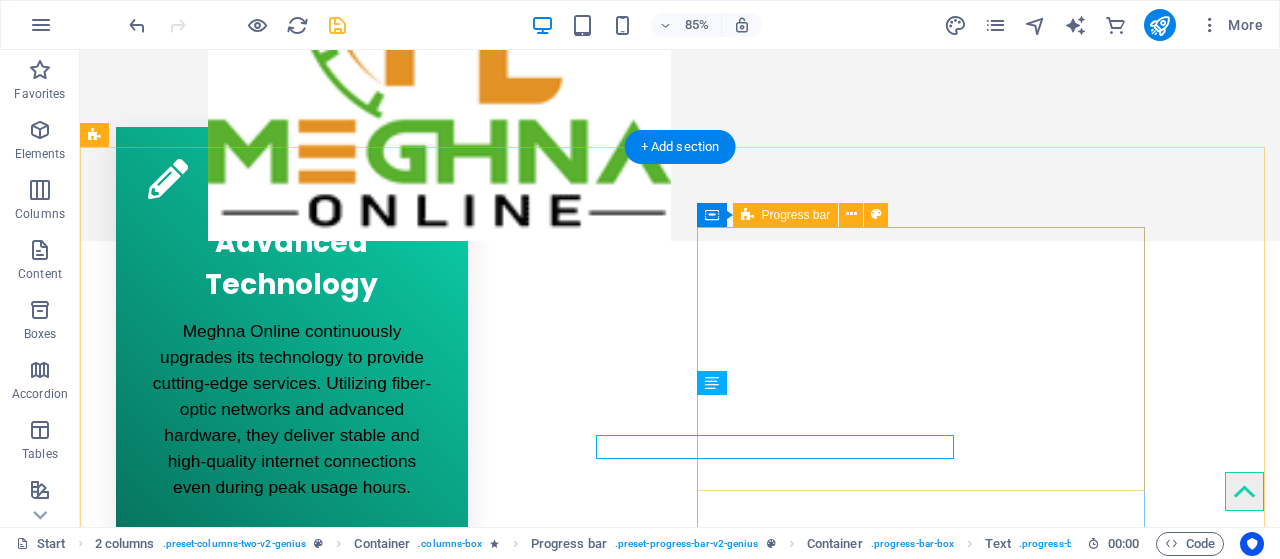 scroll, scrollTop: 895, scrollLeft: 0, axis: vertical 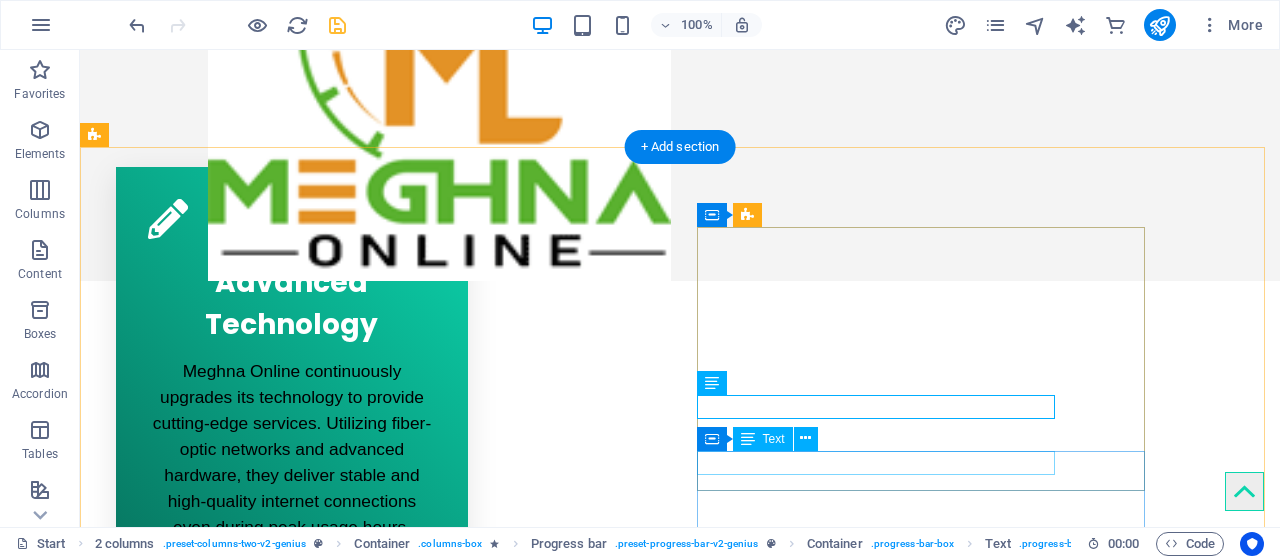 click on "JavaScript" at bounding box center (320, 2149) 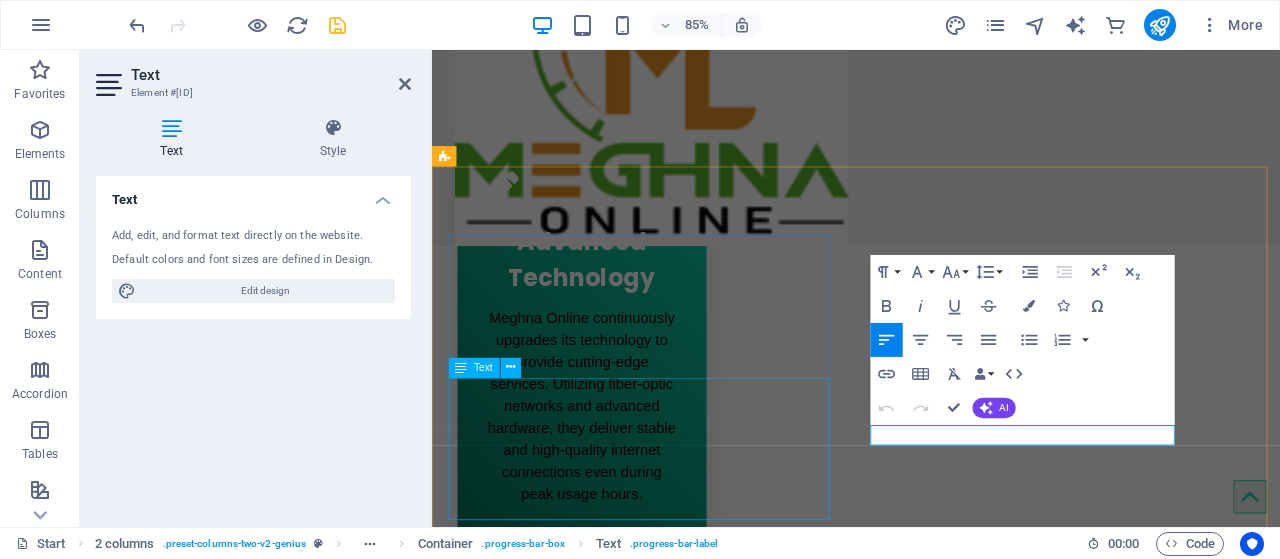 drag, startPoint x: 1039, startPoint y: 499, endPoint x: 871, endPoint y: 494, distance: 168.07439 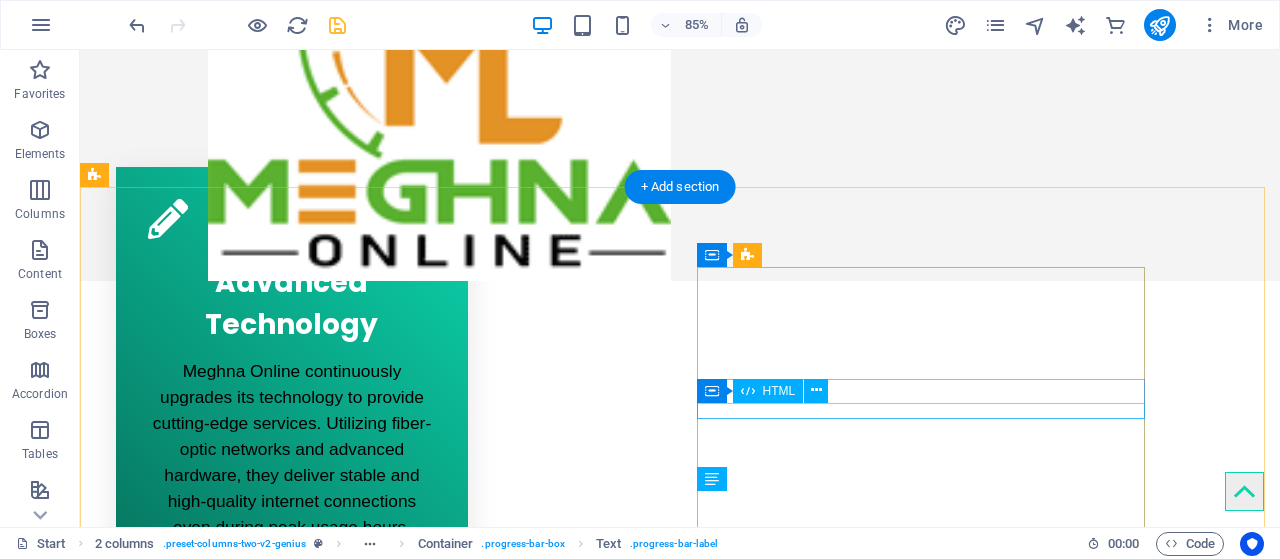 scroll, scrollTop: 855, scrollLeft: 0, axis: vertical 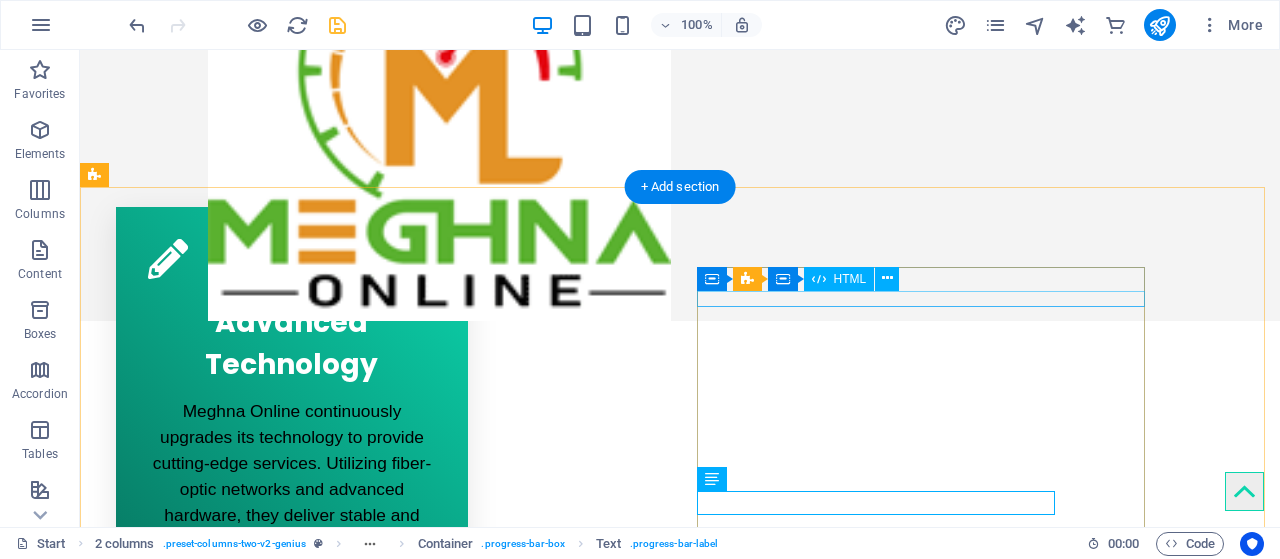 click at bounding box center [320, 1913] 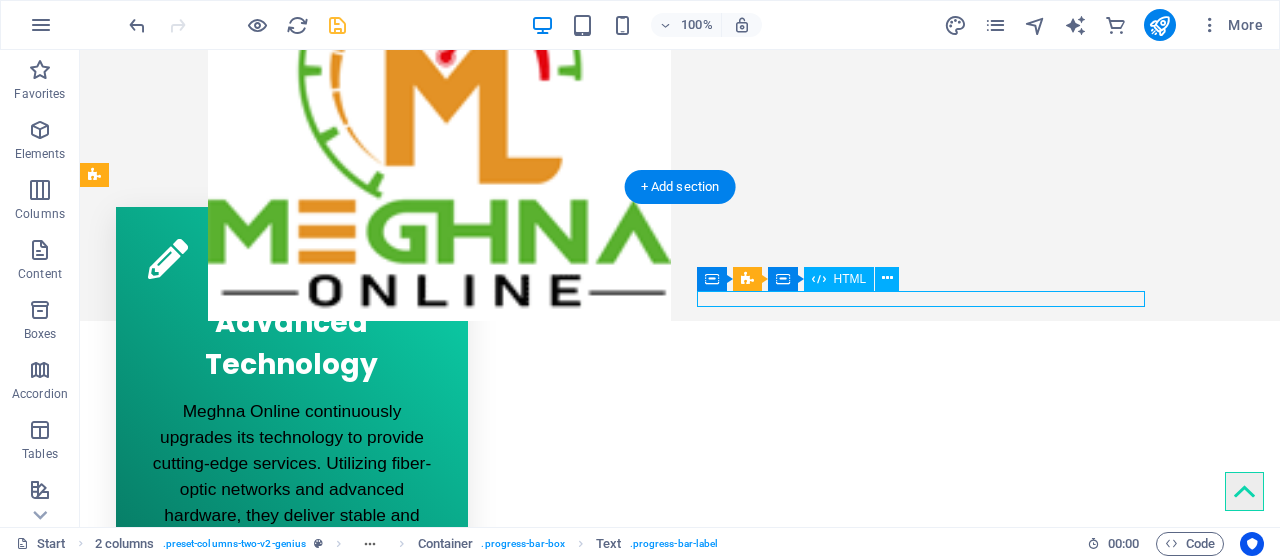 click at bounding box center [320, 1913] 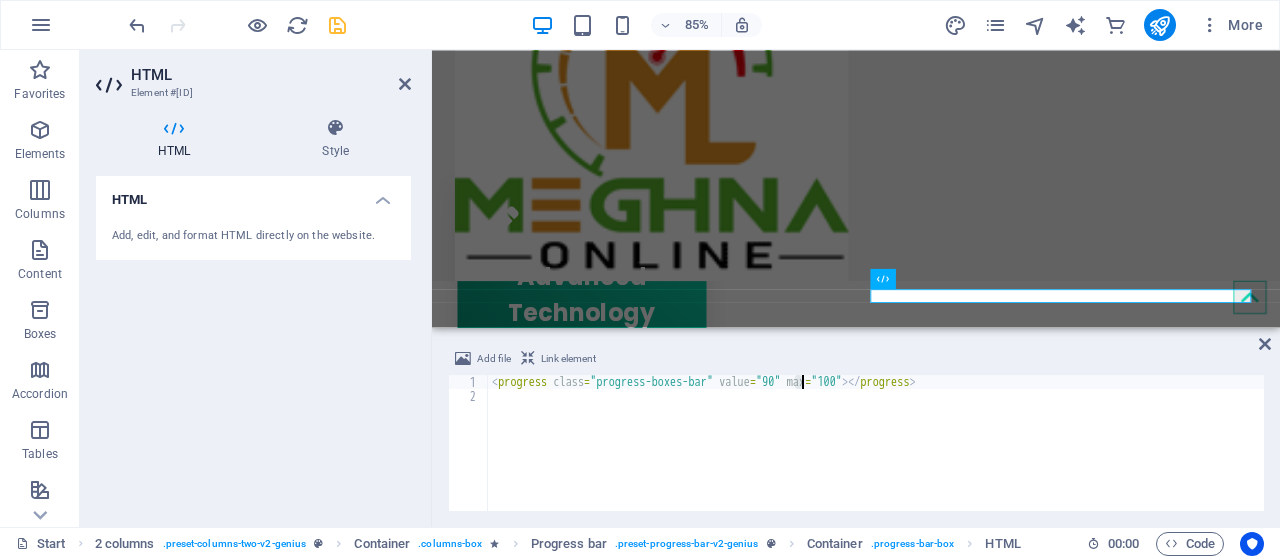 click on "< progress   class = "progress-boxes-bar"   value = "90"   max = "100" > </ progress >" at bounding box center (876, 457) 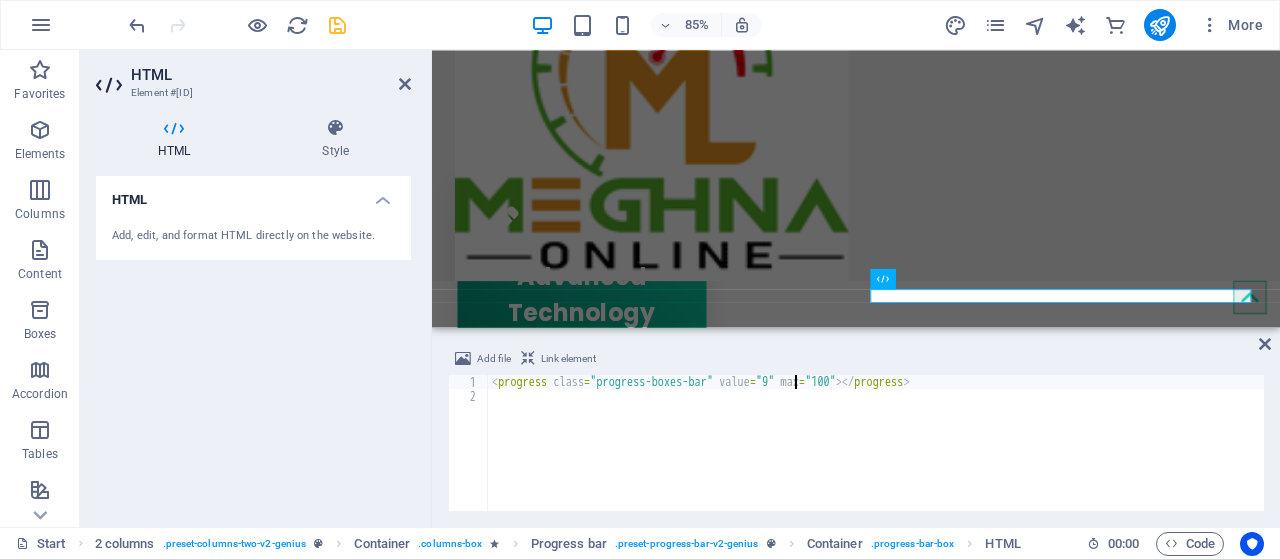 scroll, scrollTop: 0, scrollLeft: 25, axis: horizontal 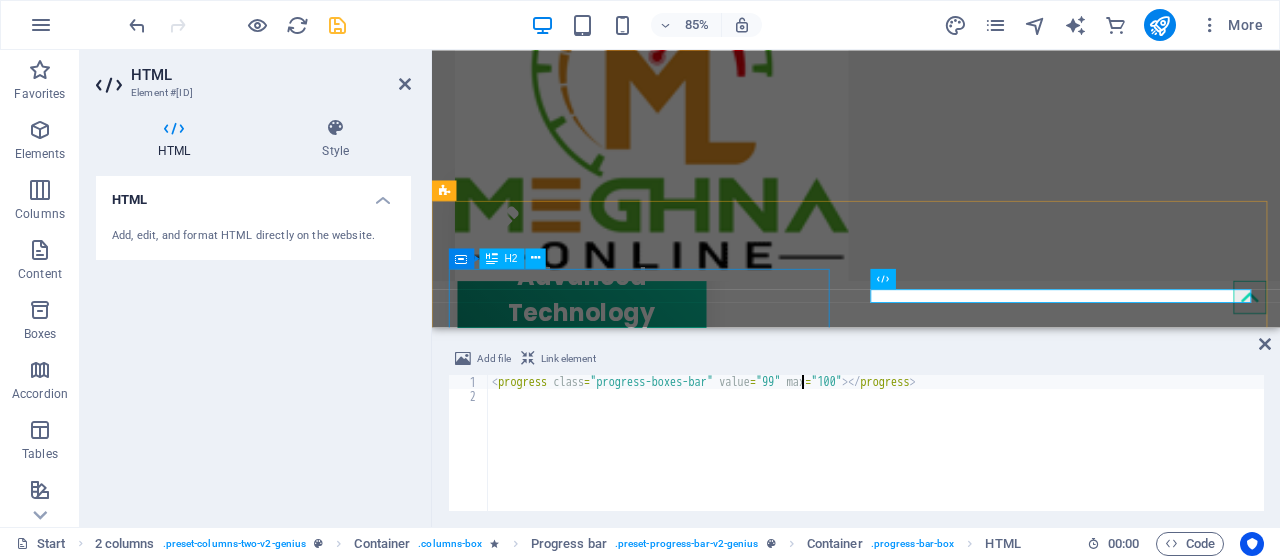 type on "<progress class="progress-boxes-bar" value="99" max="100"></progress>" 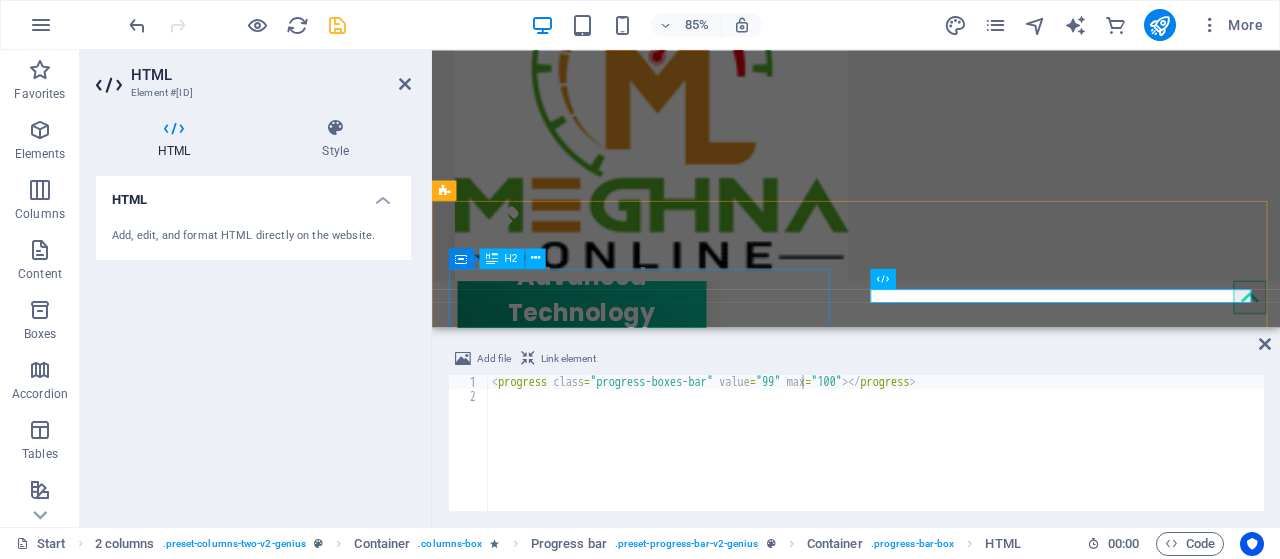 click on "Your One-Stop Solution for Advanced Security Surveillance Systems" at bounding box center (672, 1694) 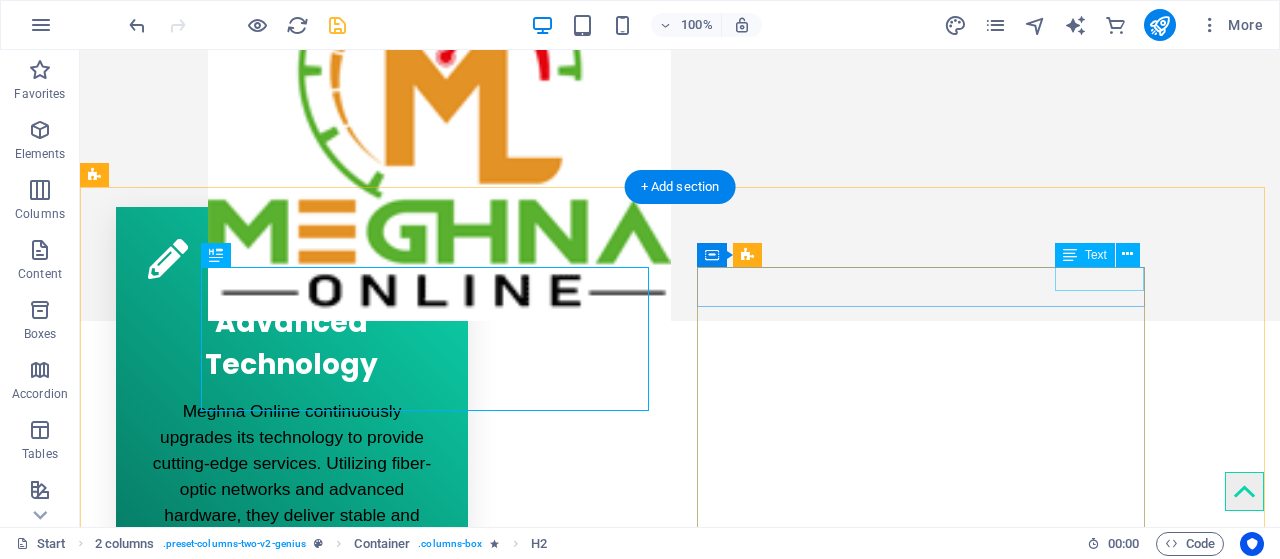 click on "90%" at bounding box center (320, 1893) 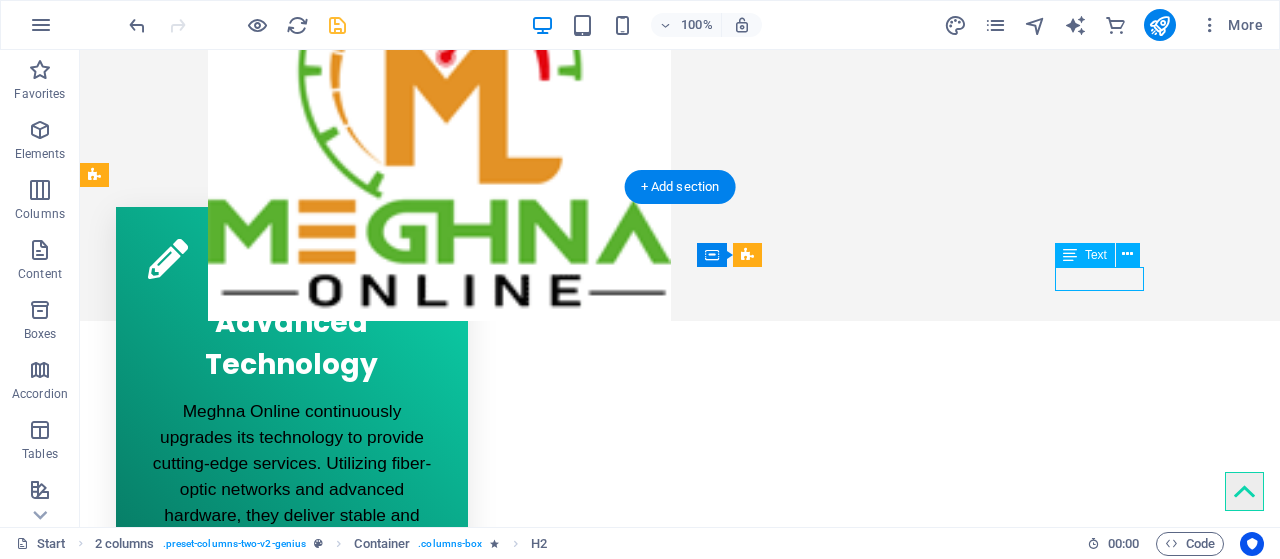 click on "90%" at bounding box center (320, 1893) 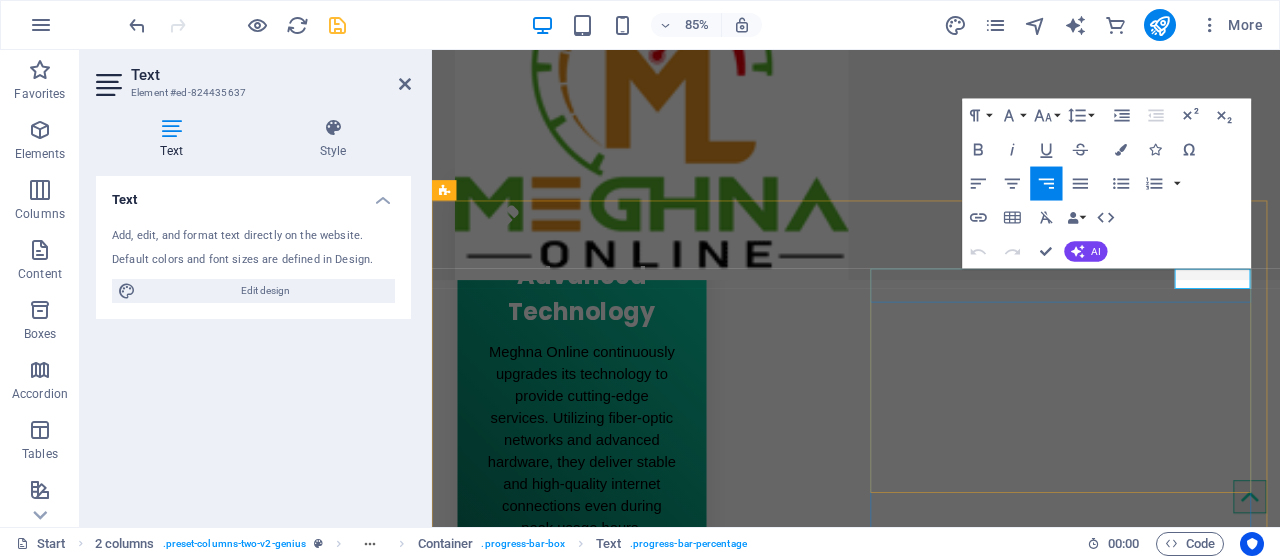 click on "90%" at bounding box center (672, 2019) 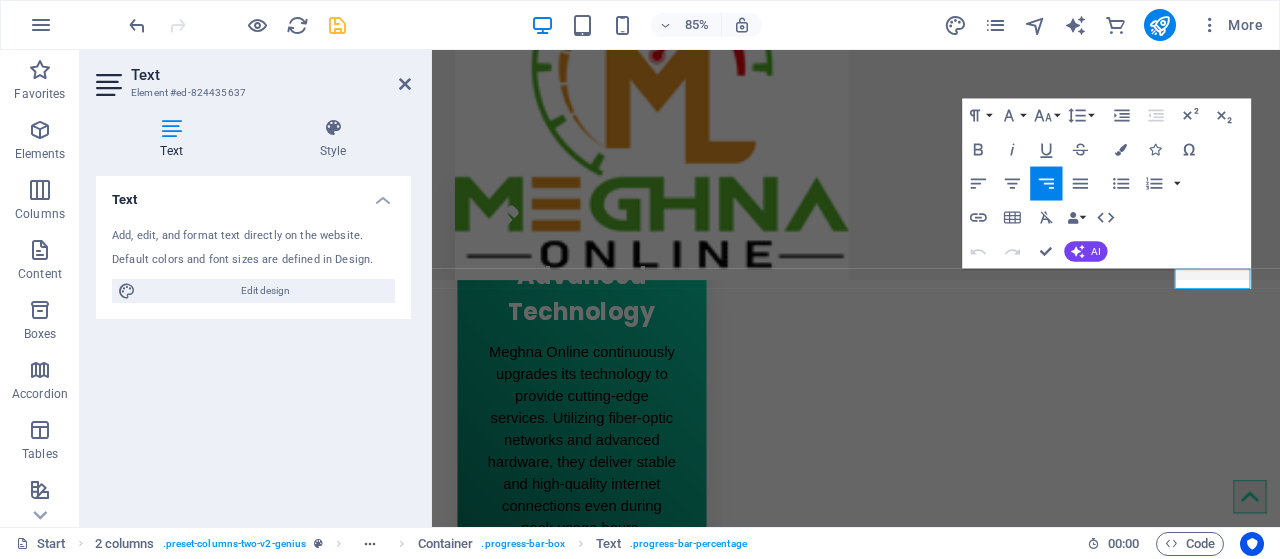 type 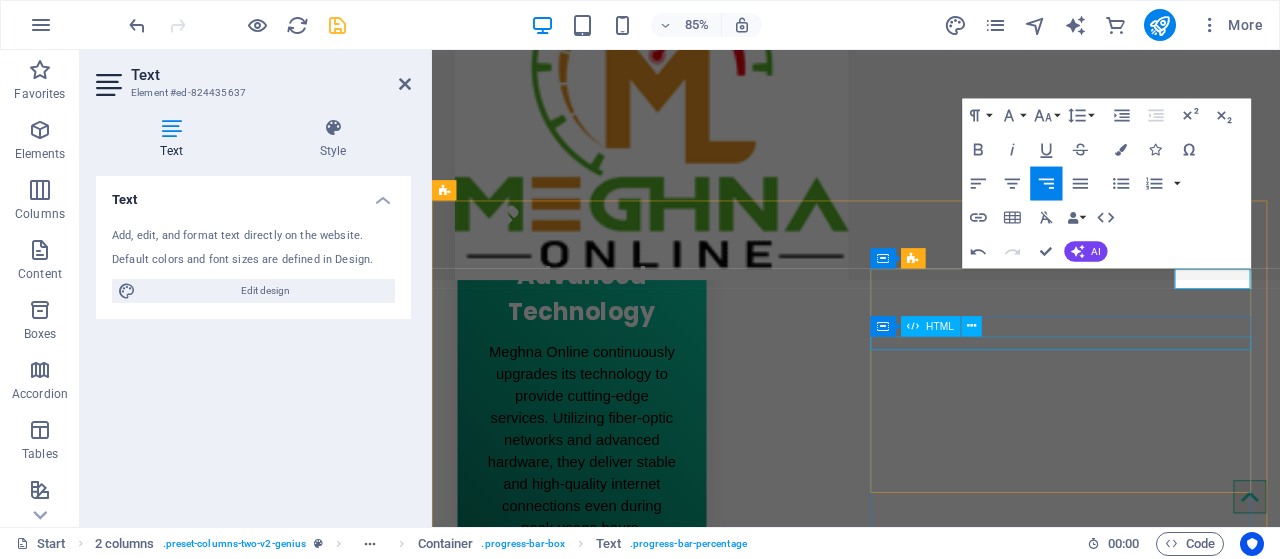 click at bounding box center [672, 2119] 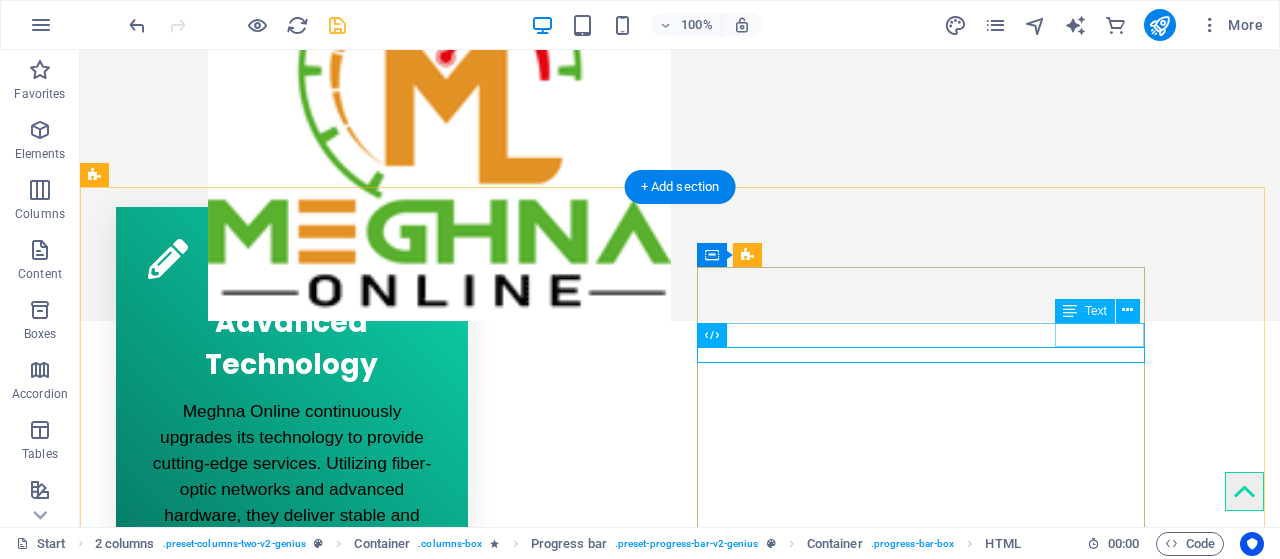 click on "70%" at bounding box center [320, 1973] 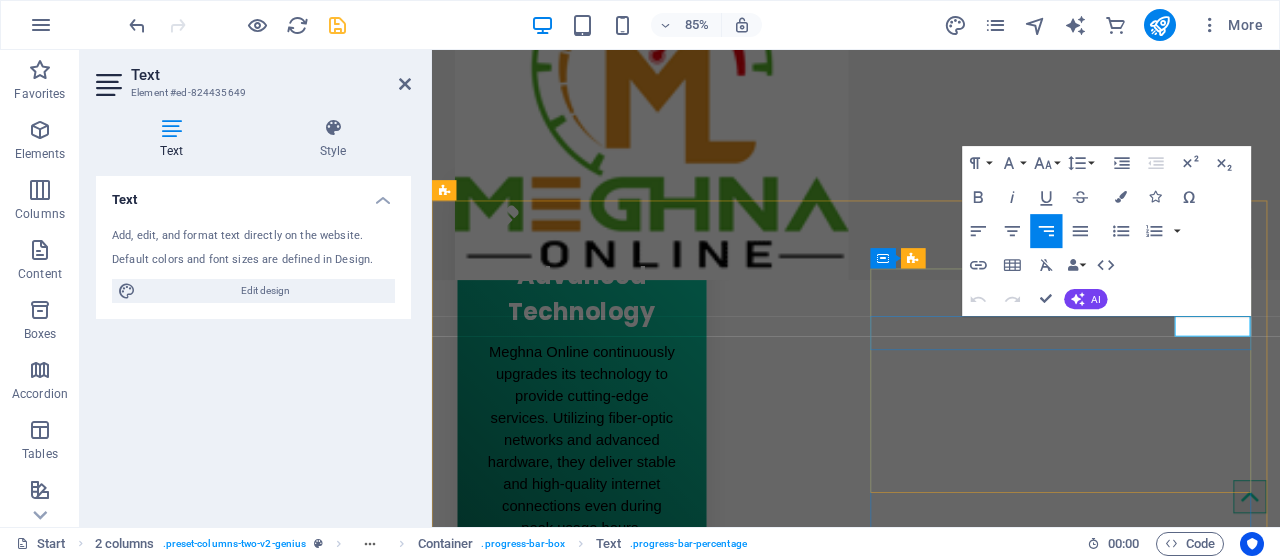 drag, startPoint x: 1381, startPoint y: 375, endPoint x: 1367, endPoint y: 375, distance: 14 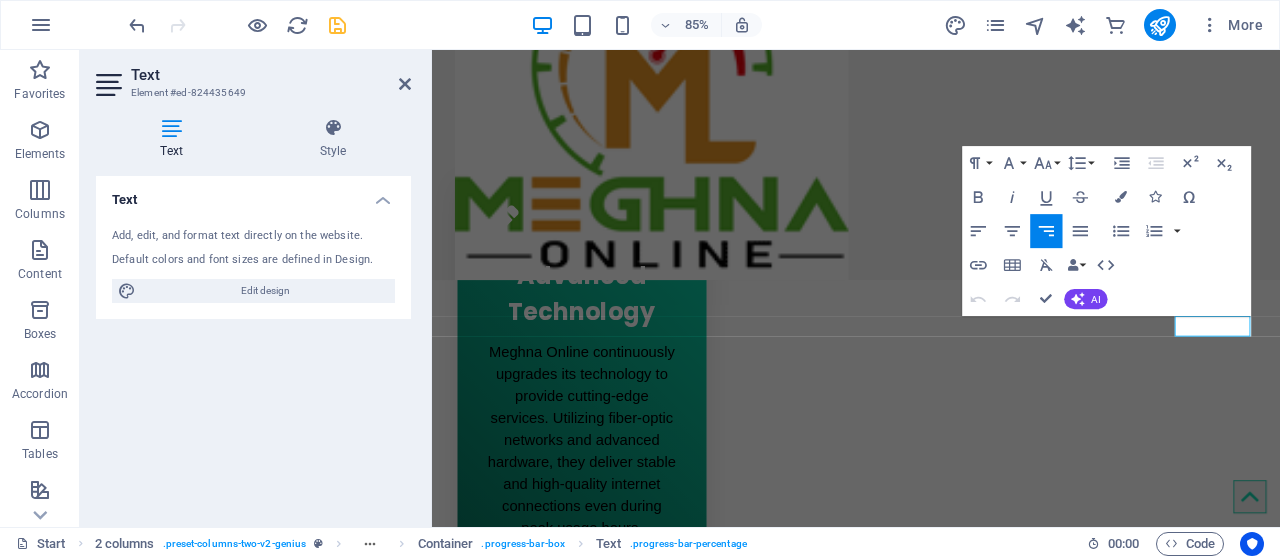 type 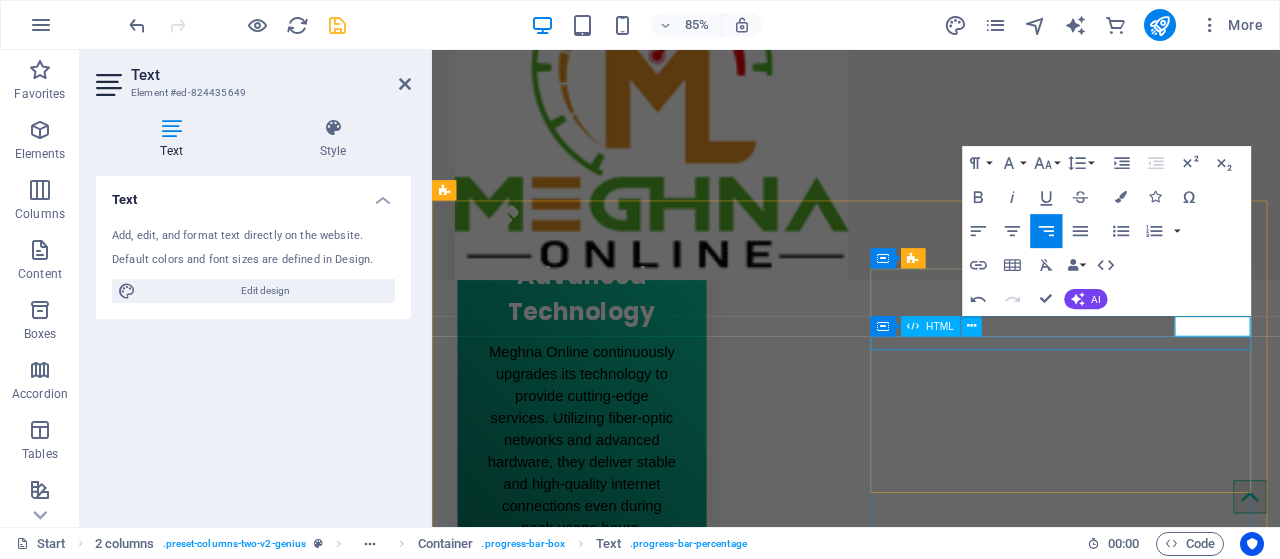 click at bounding box center [672, 2119] 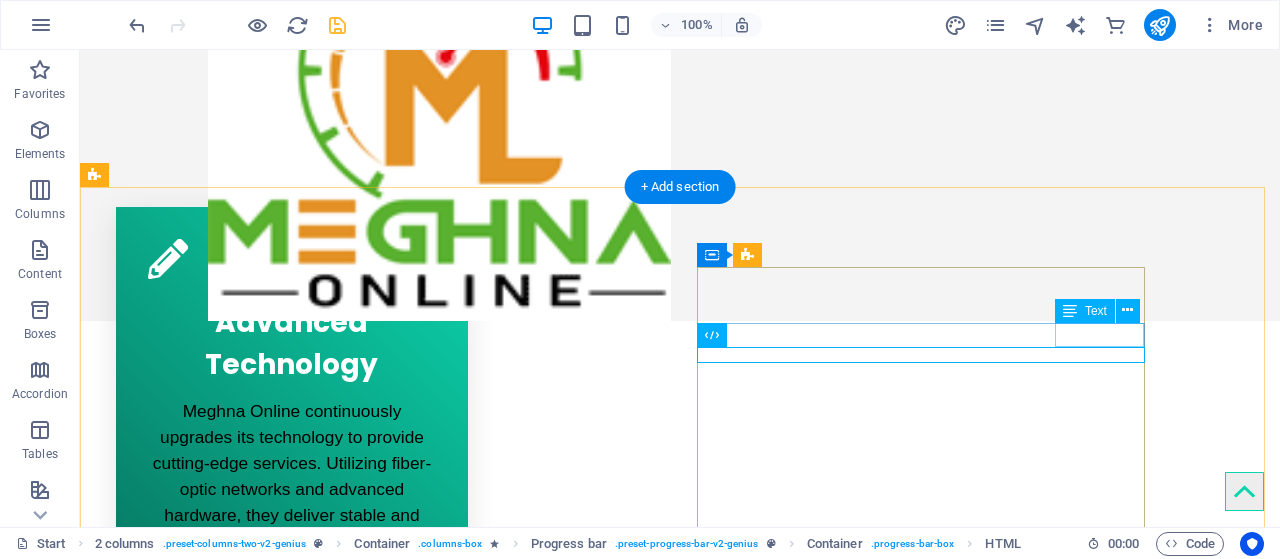 click on "95%" at bounding box center (320, 1973) 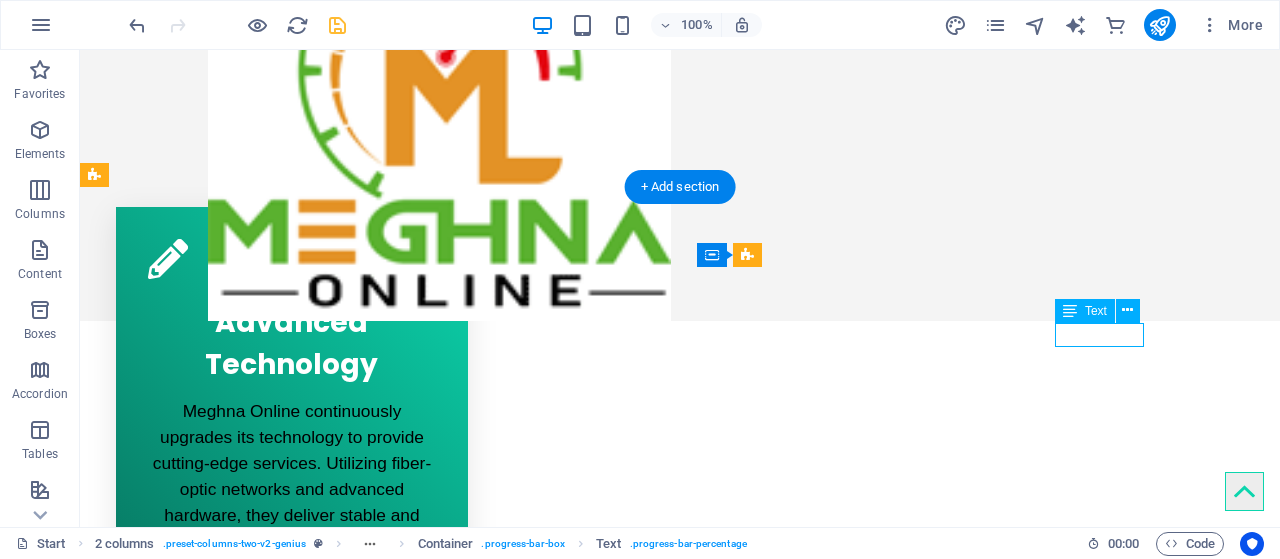 click on "95%" at bounding box center [320, 1973] 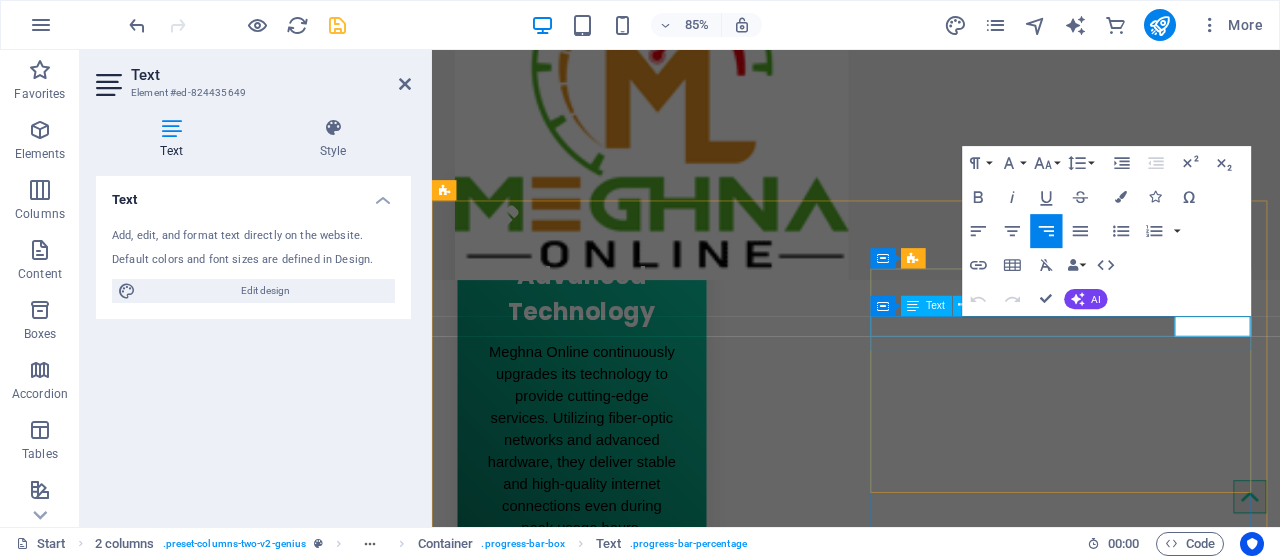click on "Support" at bounding box center [672, 2075] 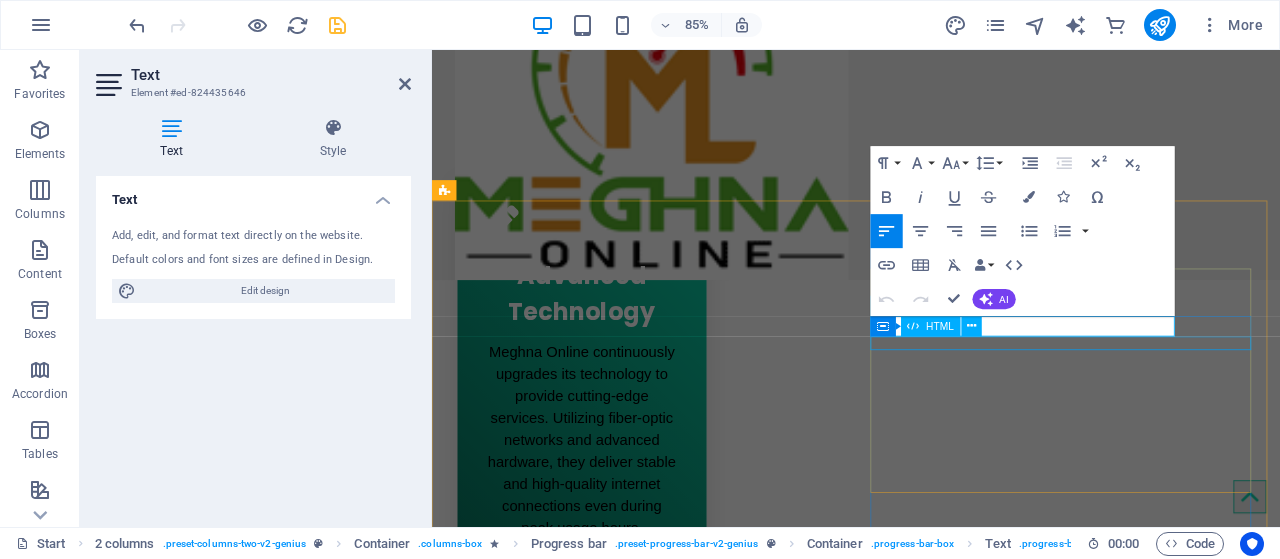 click at bounding box center [672, 2119] 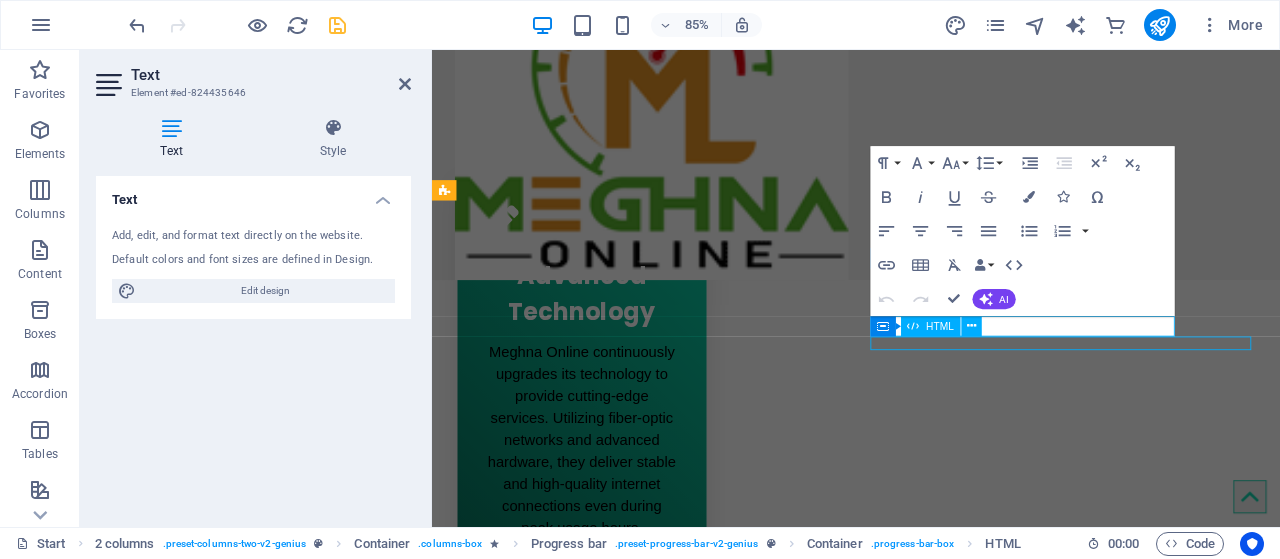 click at bounding box center (672, 2119) 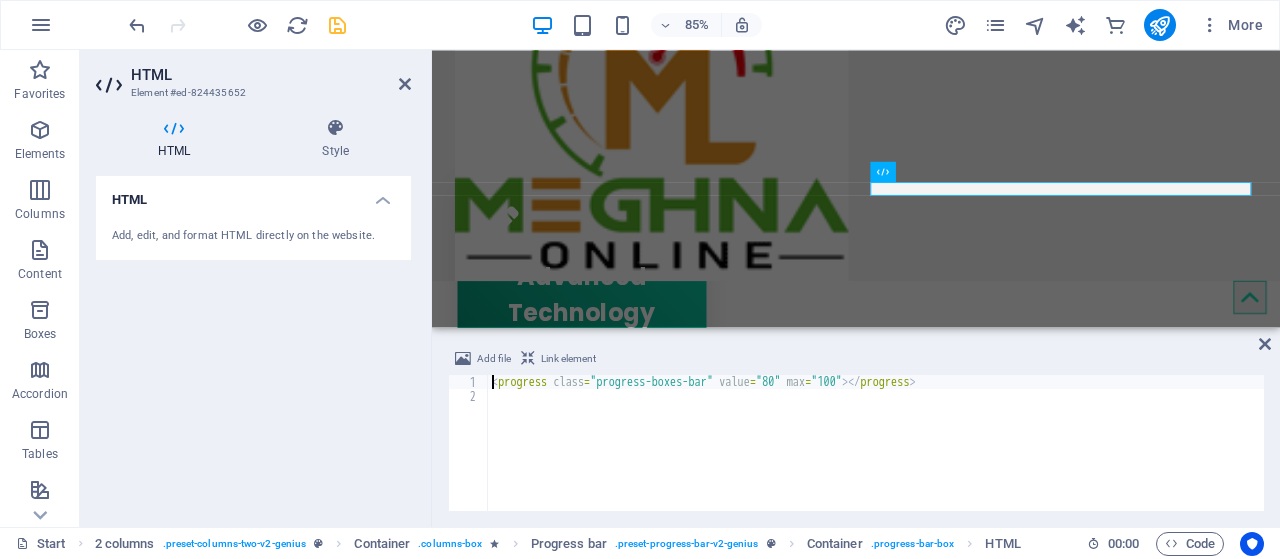 scroll, scrollTop: 1037, scrollLeft: 0, axis: vertical 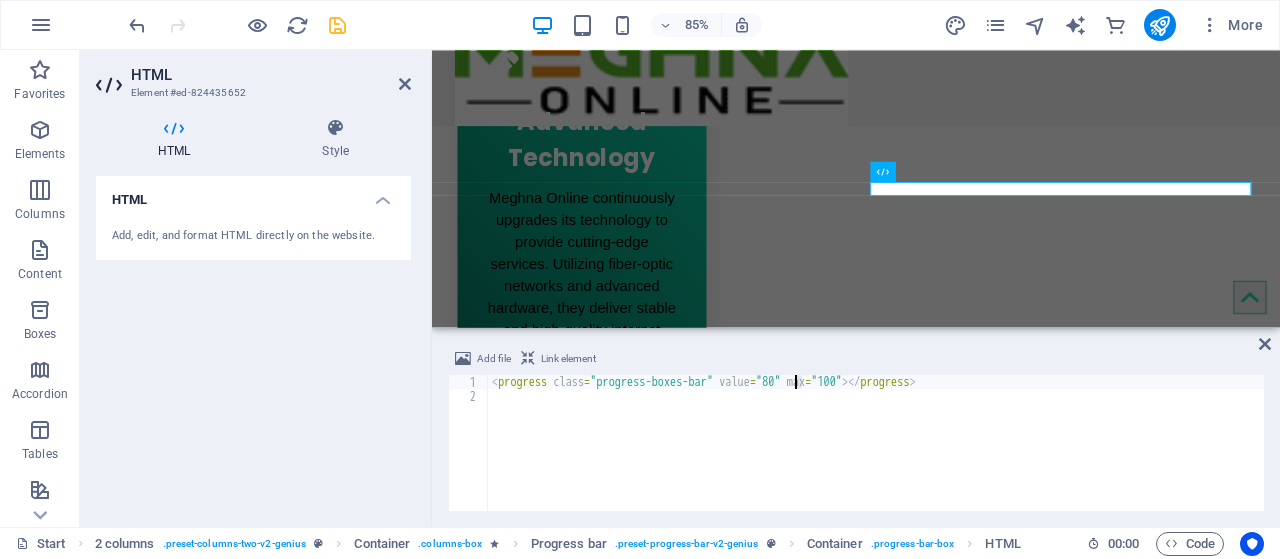 click on "< progress   class = "progress-boxes-bar"   value = "80"   max = "100" > </ progress >" at bounding box center [876, 457] 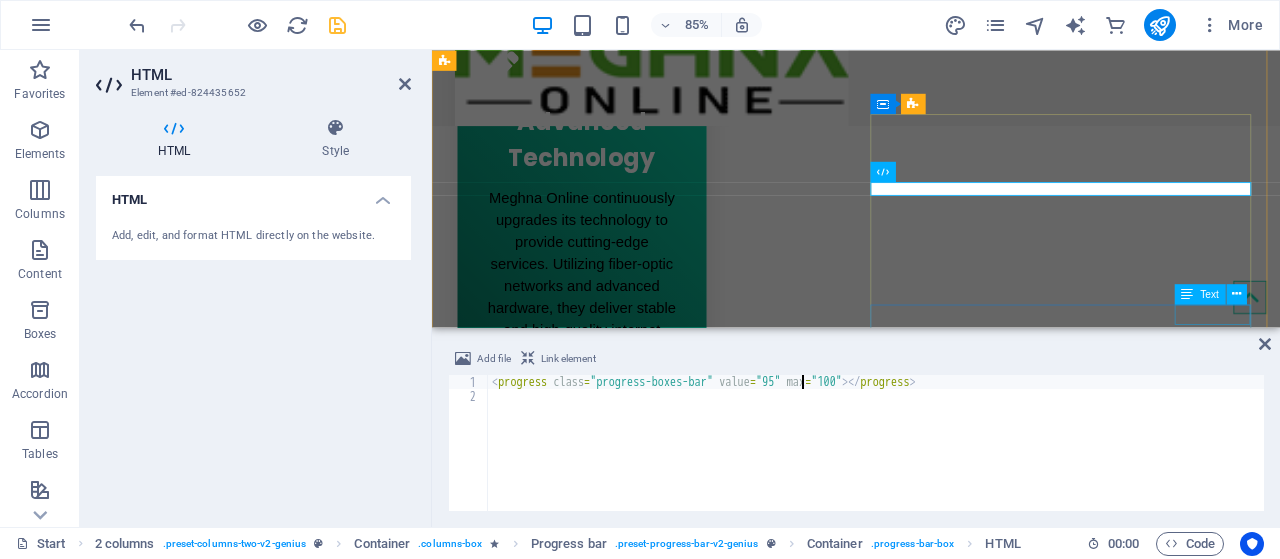 scroll, scrollTop: 0, scrollLeft: 25, axis: horizontal 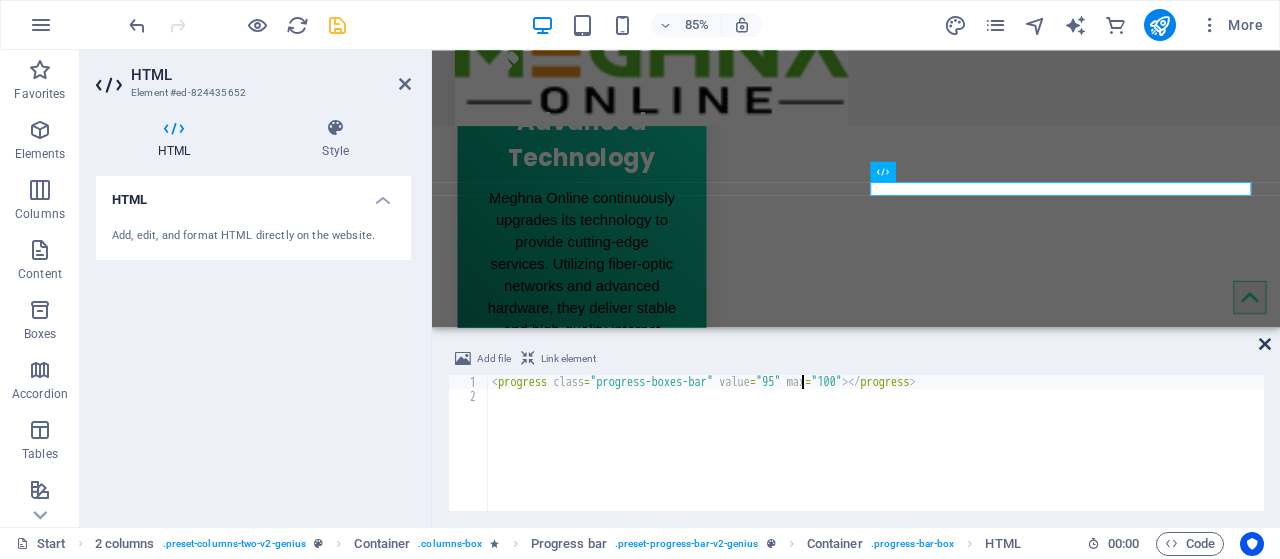 type on "<progress class="progress-boxes-bar" value="95" max="100"></progress>" 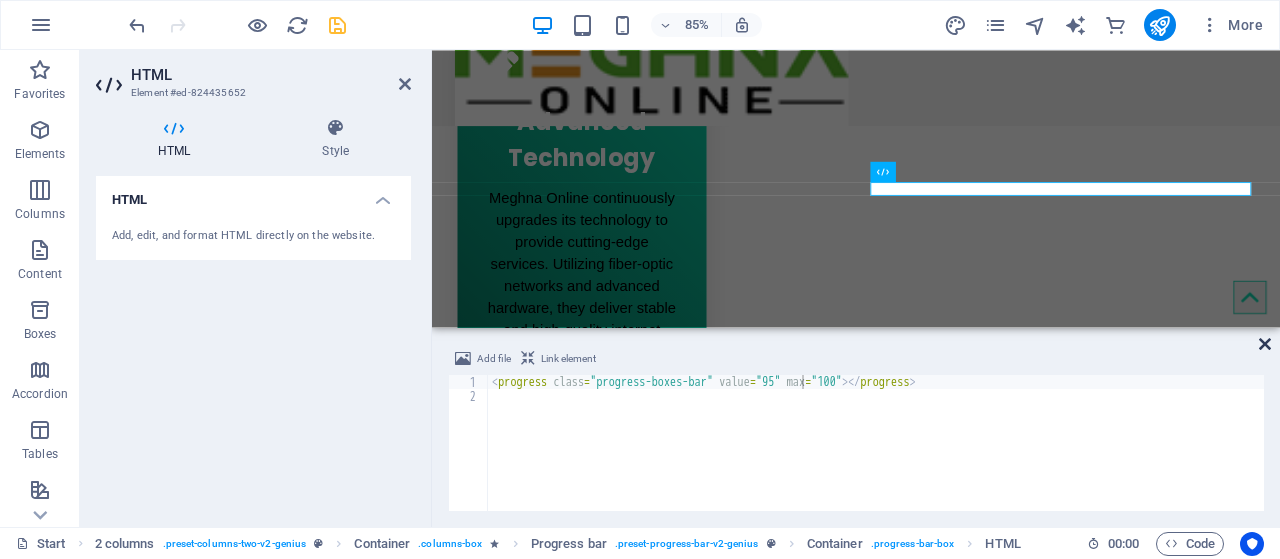 click at bounding box center [1265, 344] 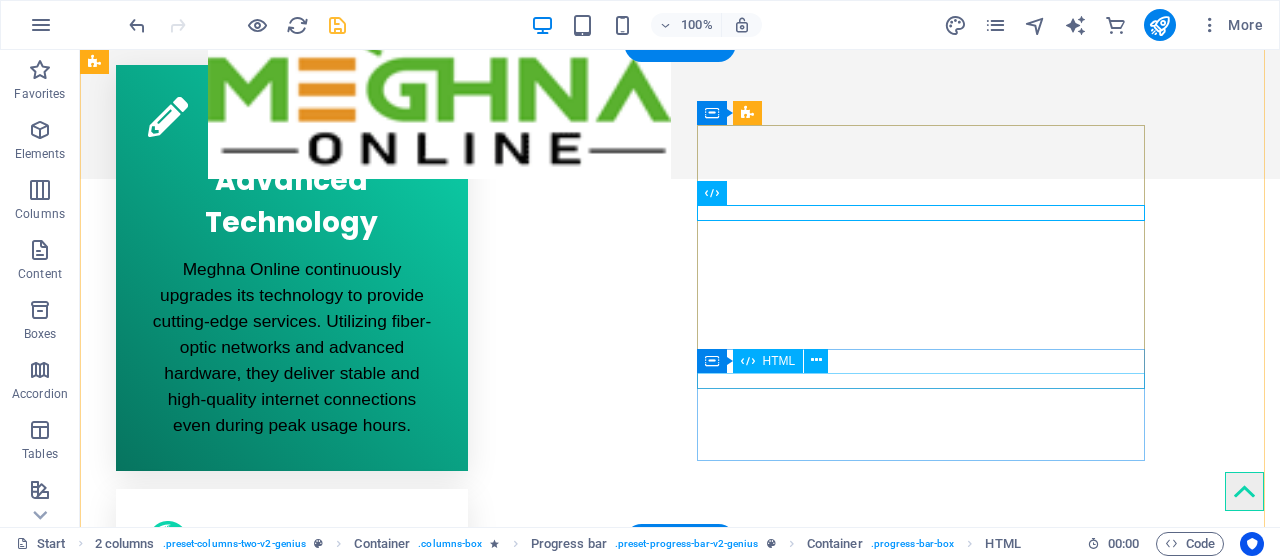 click at bounding box center (320, 2091) 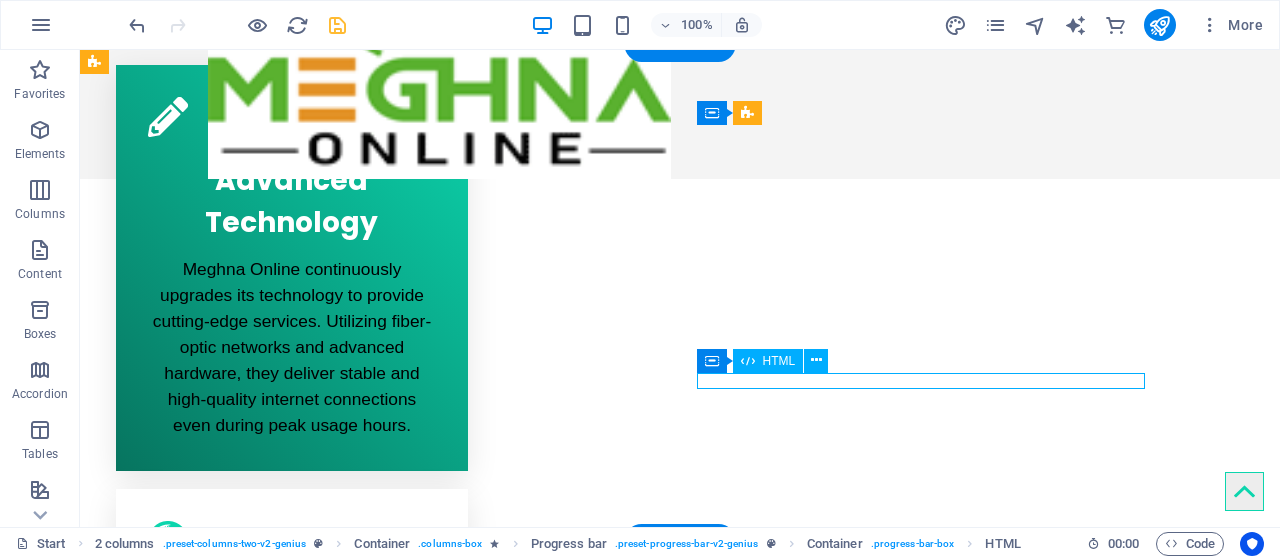 click at bounding box center [320, 2091] 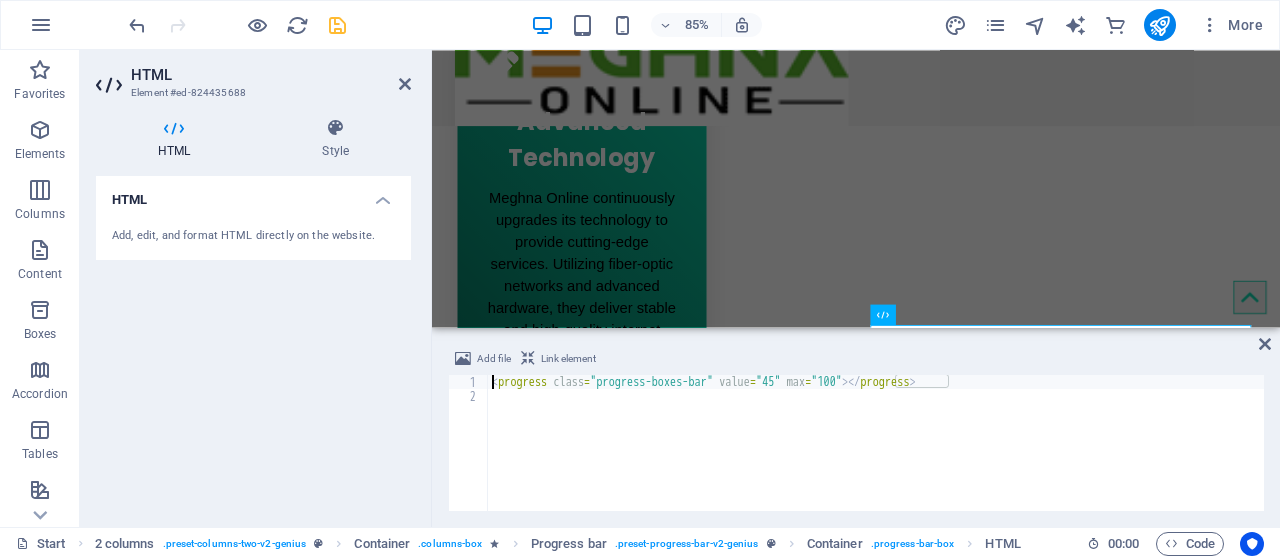 click on "< progress   class = "progress-boxes-bar"   value = "45"   max = "100" > </ progress >" at bounding box center (876, 457) 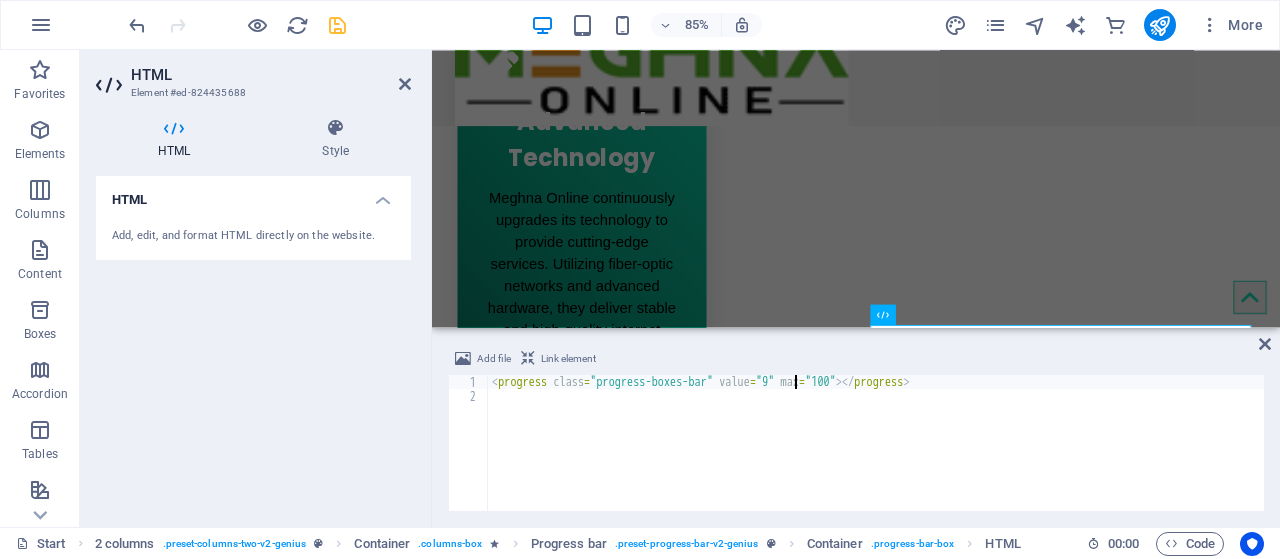 scroll, scrollTop: 0, scrollLeft: 25, axis: horizontal 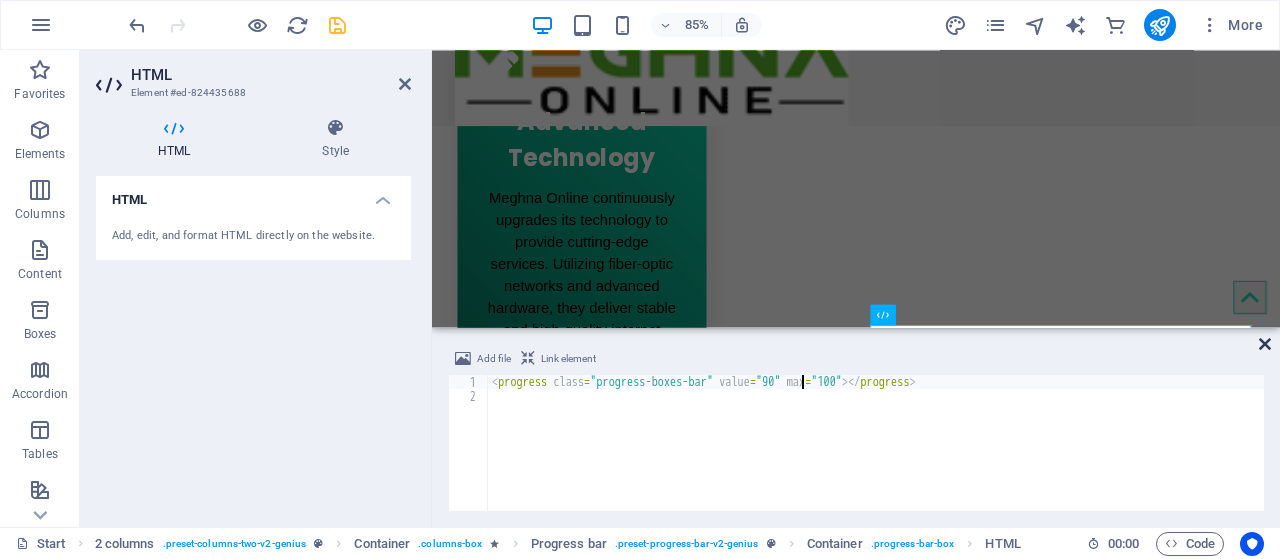type on "<progress class="progress-boxes-bar" value="90" max="100"></progress>" 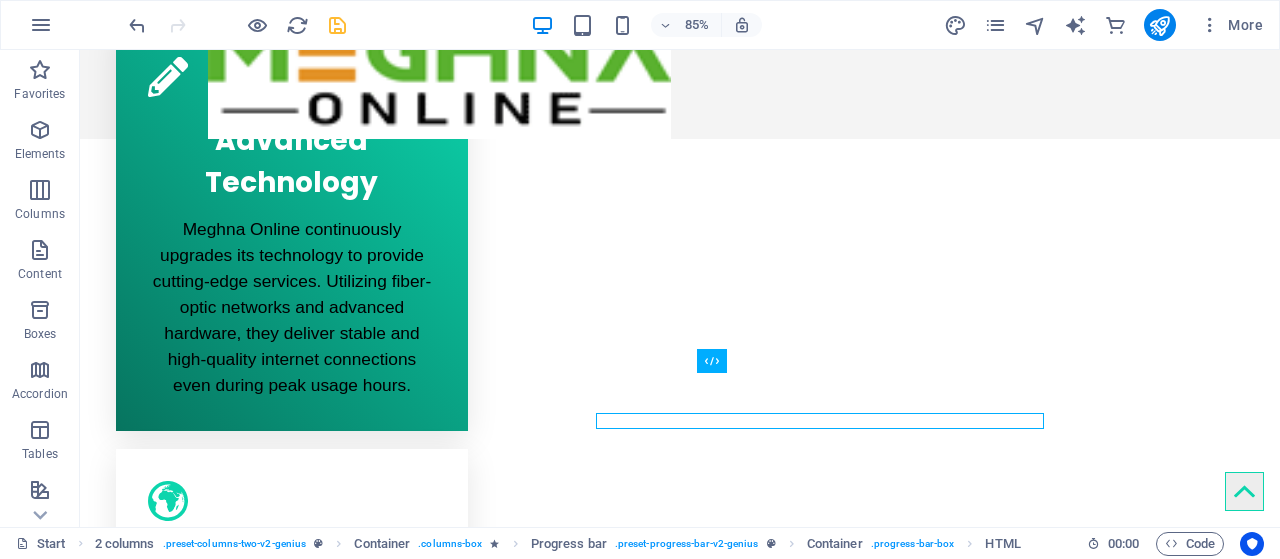 scroll, scrollTop: 997, scrollLeft: 0, axis: vertical 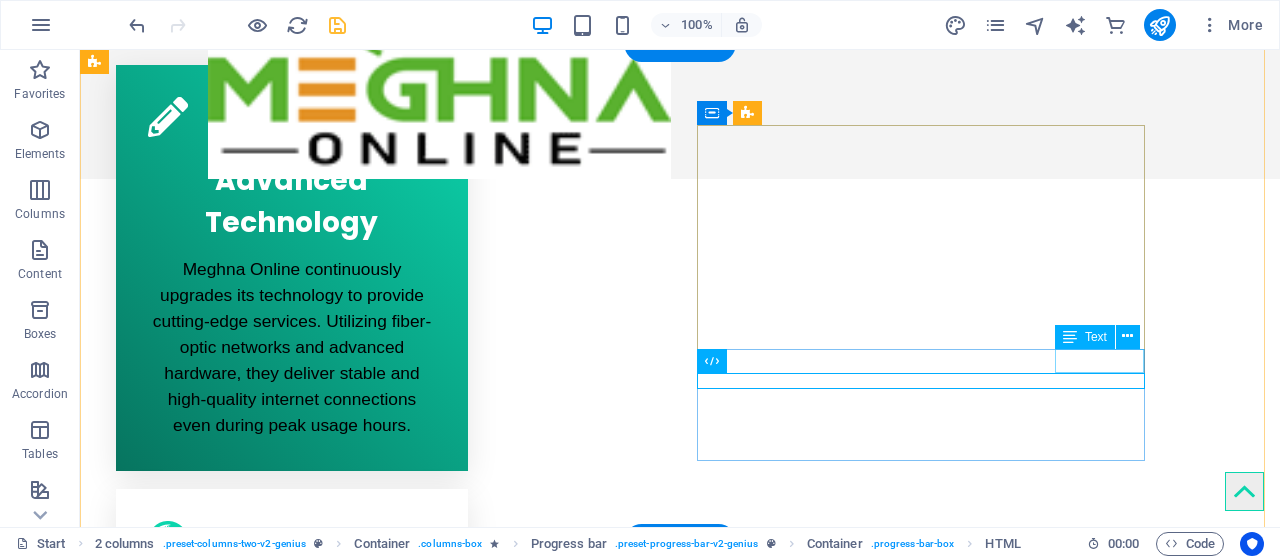 click on "45%" at bounding box center (320, 2071) 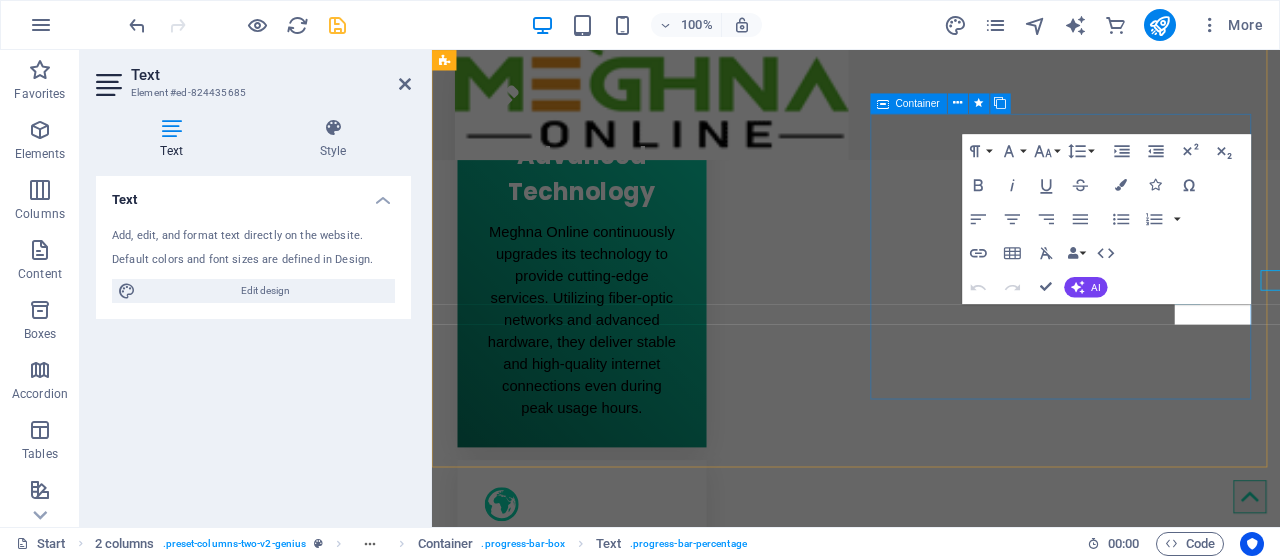 scroll, scrollTop: 1037, scrollLeft: 0, axis: vertical 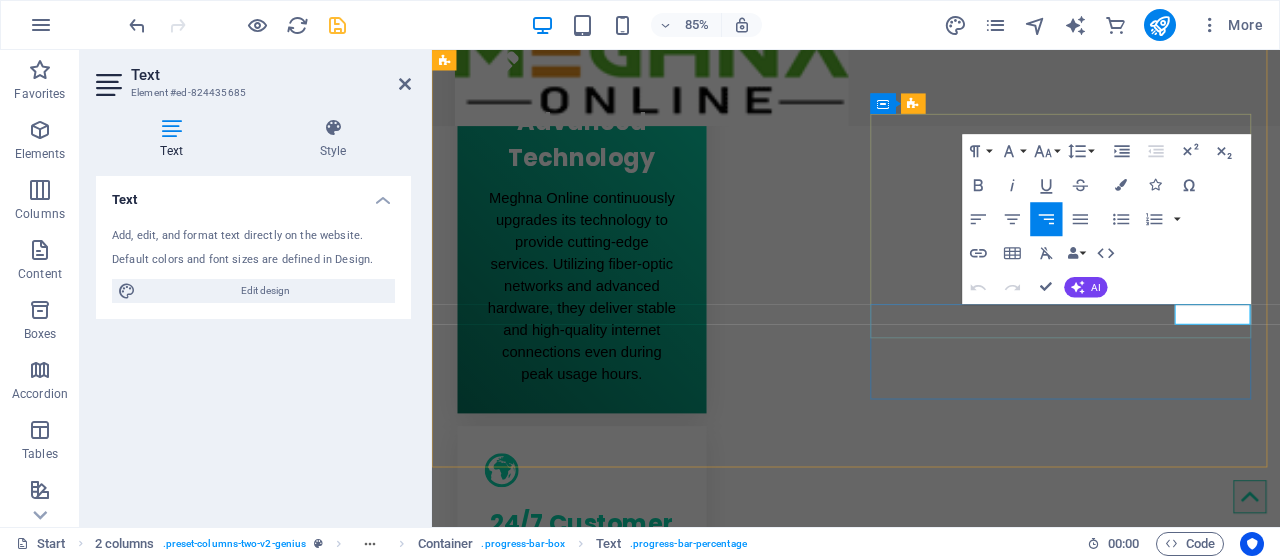 click on "45%" at bounding box center [672, 2157] 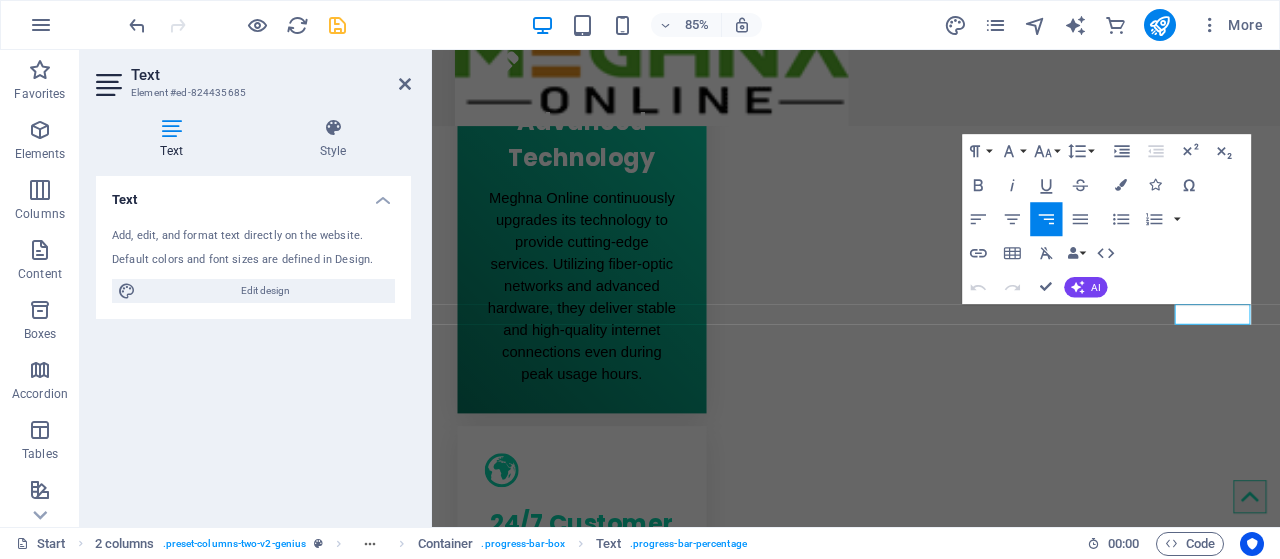 type 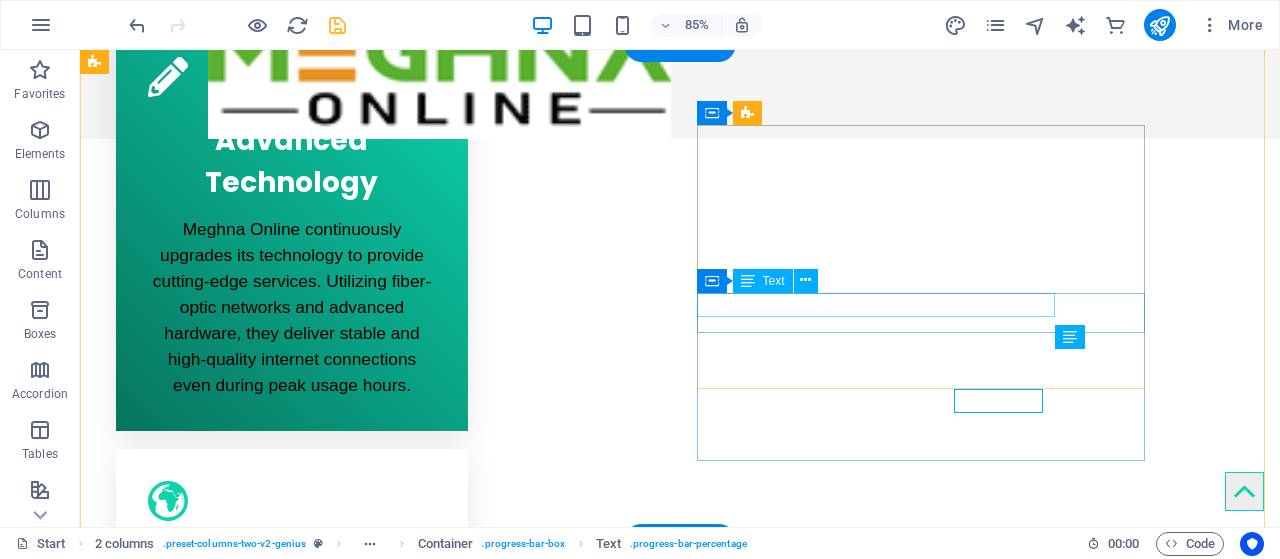 scroll, scrollTop: 997, scrollLeft: 0, axis: vertical 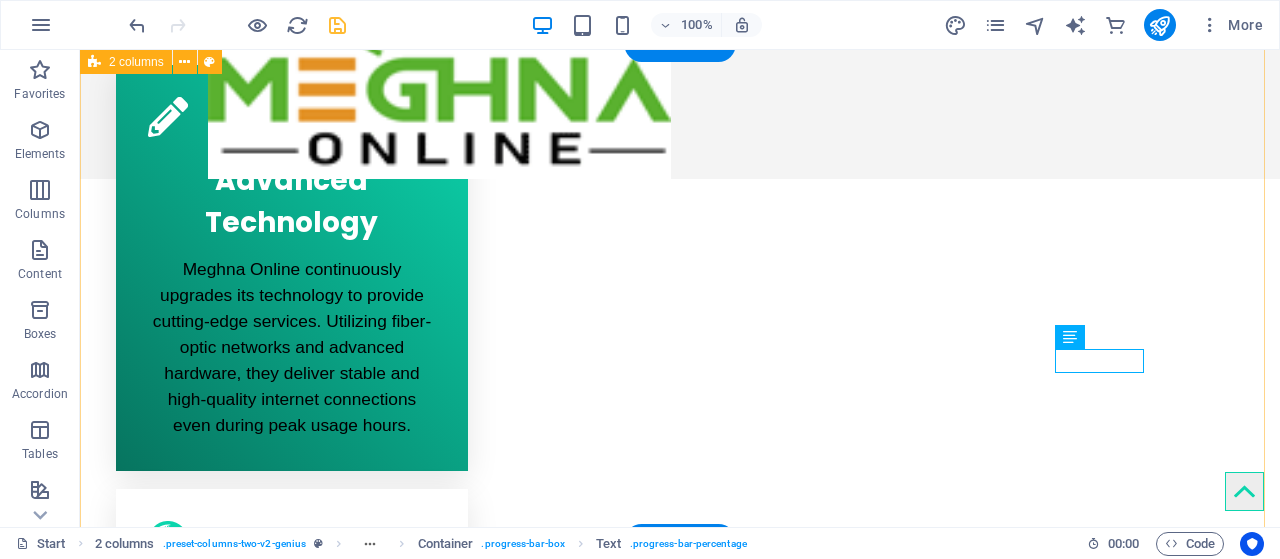 click on "Your One-Stop Solution for Advanced Security Surveillance Systems Ensuring security is no longer a luxury—it’s a necessity. Meghna Online, a trusted leader in internet services, is also your go-to provider for all kinds of security surveillance systems. From advanced sensor cameras to biometric access control systems, we offer cutting-edge solutions to protect your home, office, or business. Uptime 99%
Support 95%
positive review 90%
Cost Saving 85%
Speed 90%" at bounding box center (680, 1727) 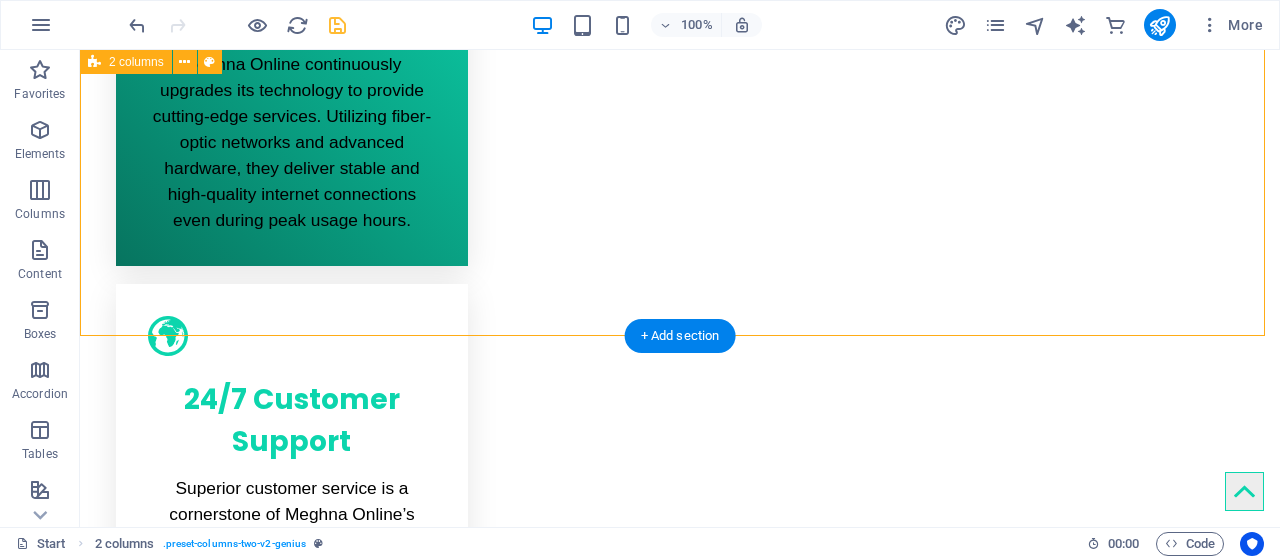 scroll, scrollTop: 1197, scrollLeft: 0, axis: vertical 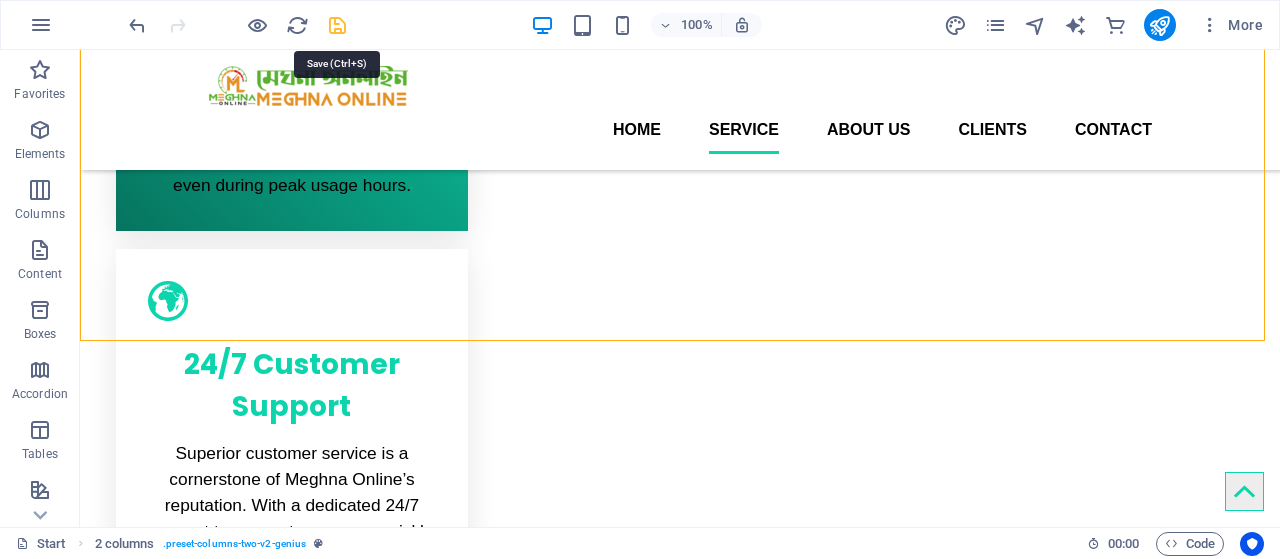 click at bounding box center [337, 25] 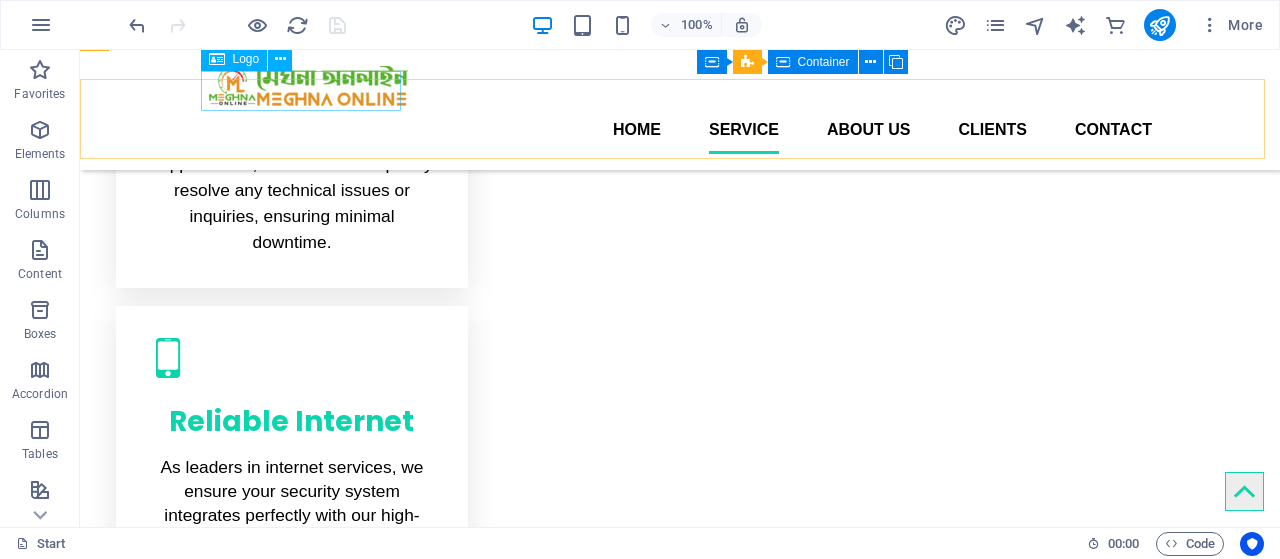 scroll, scrollTop: 1497, scrollLeft: 0, axis: vertical 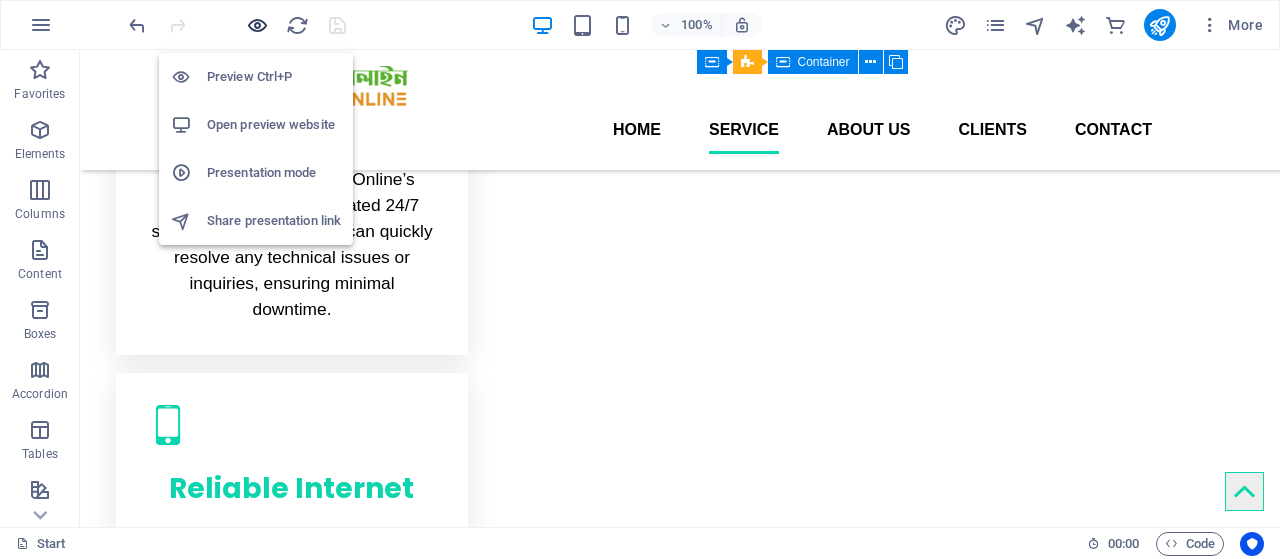 click at bounding box center [257, 25] 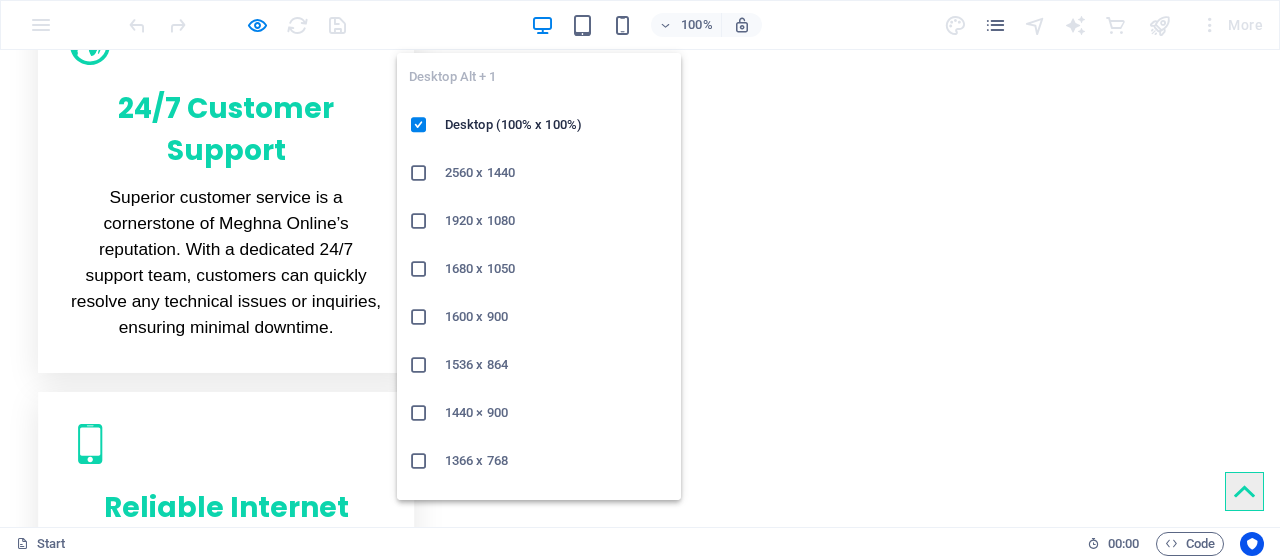 click at bounding box center [542, 25] 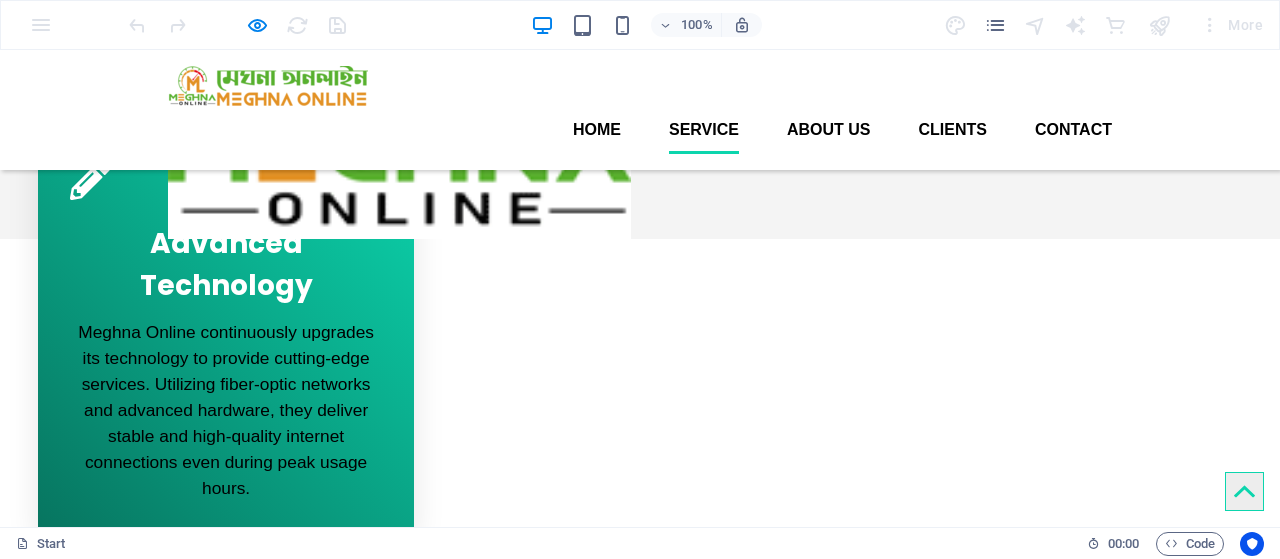 click on "Service" at bounding box center (704, 130) 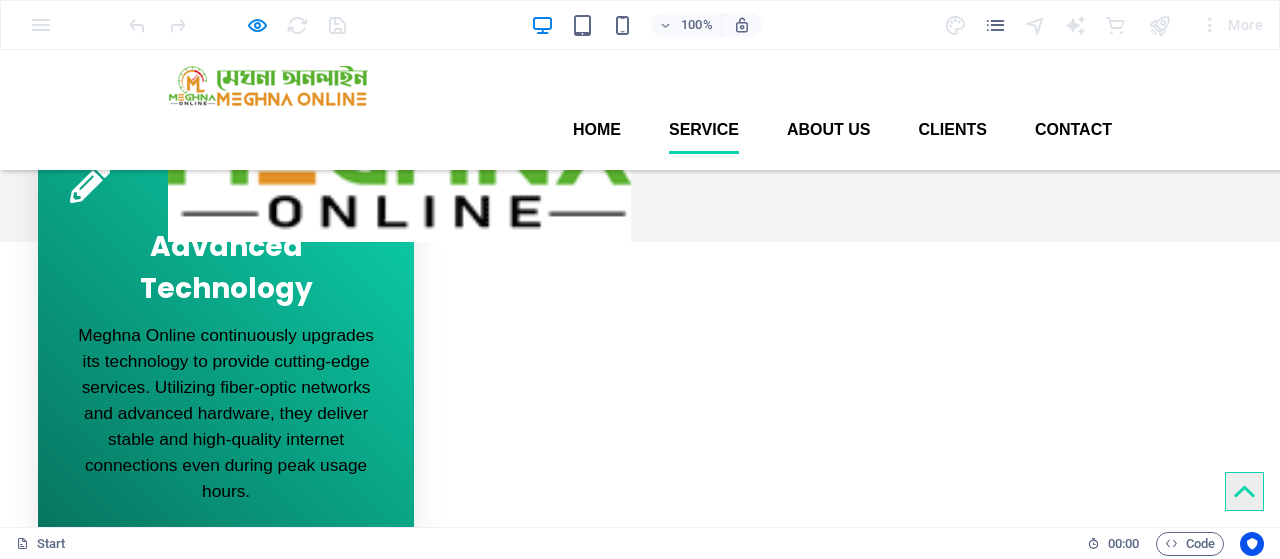 scroll, scrollTop: 893, scrollLeft: 0, axis: vertical 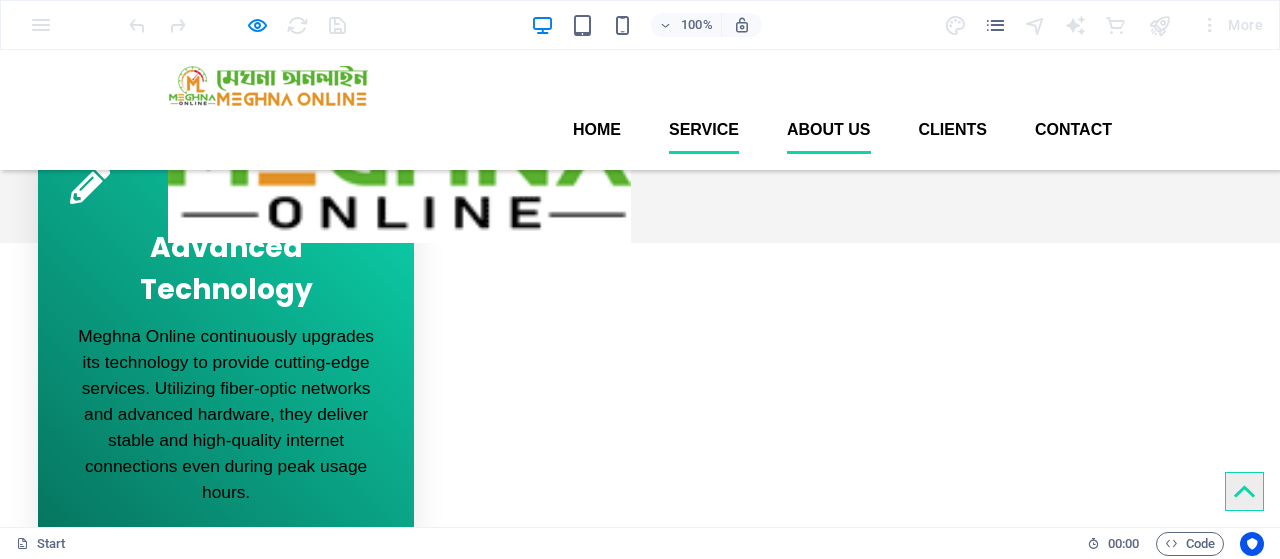 click on "About us" at bounding box center [829, 130] 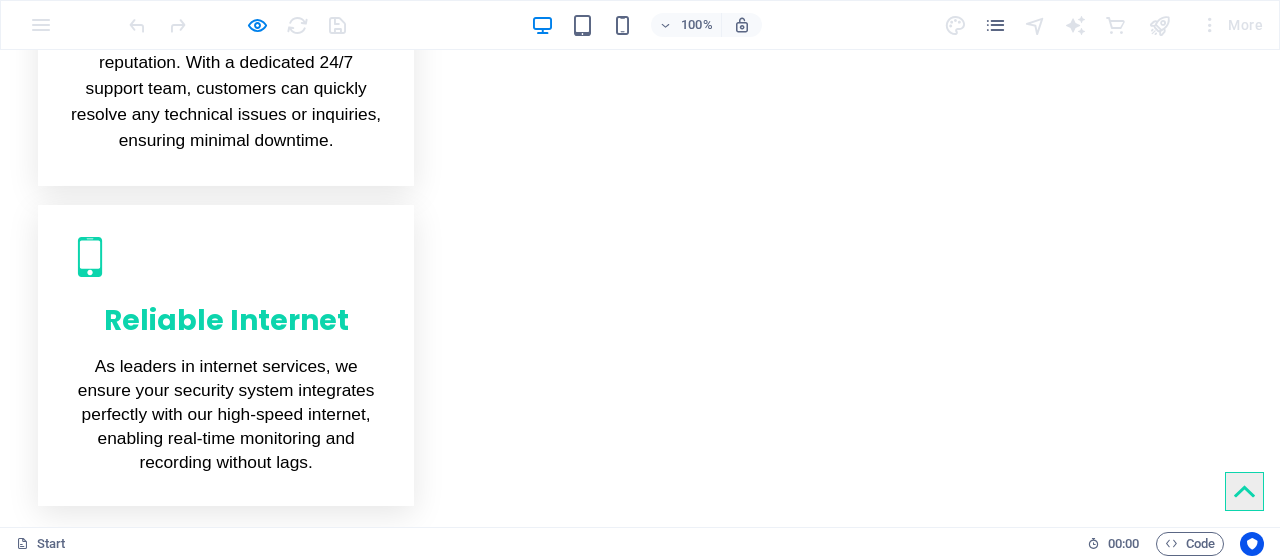 scroll, scrollTop: 1771, scrollLeft: 0, axis: vertical 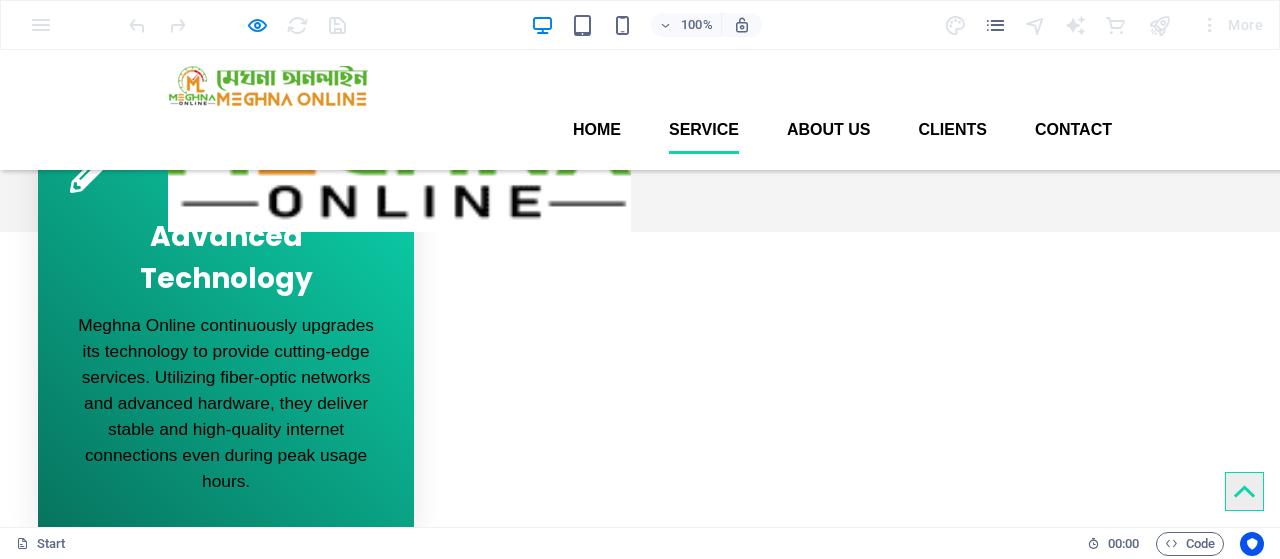 click on "Service" at bounding box center (704, 130) 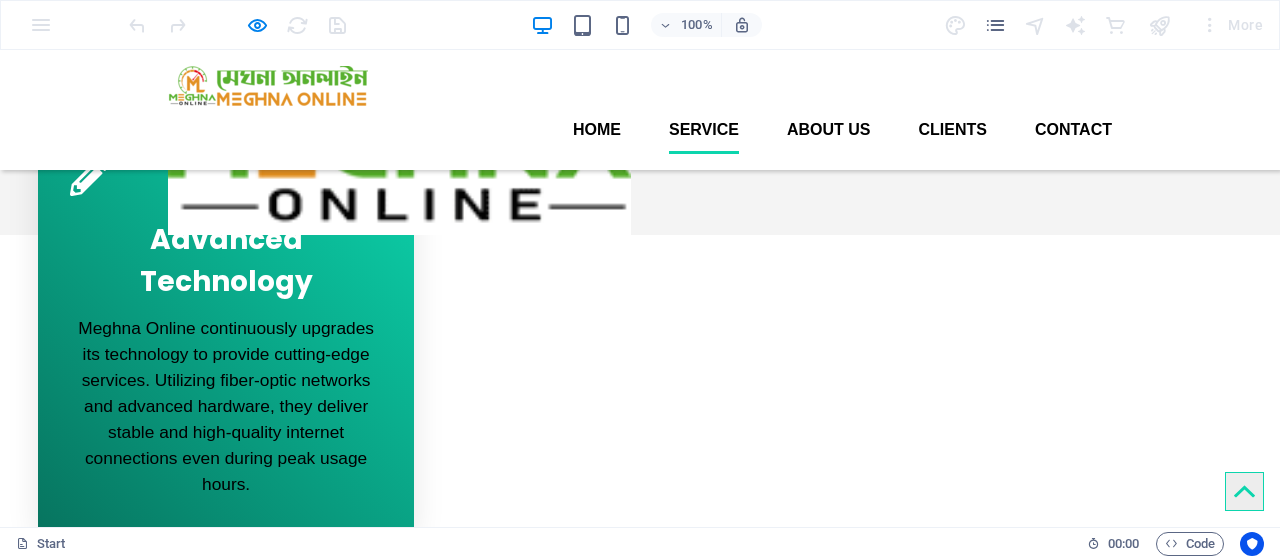 scroll, scrollTop: 860, scrollLeft: 0, axis: vertical 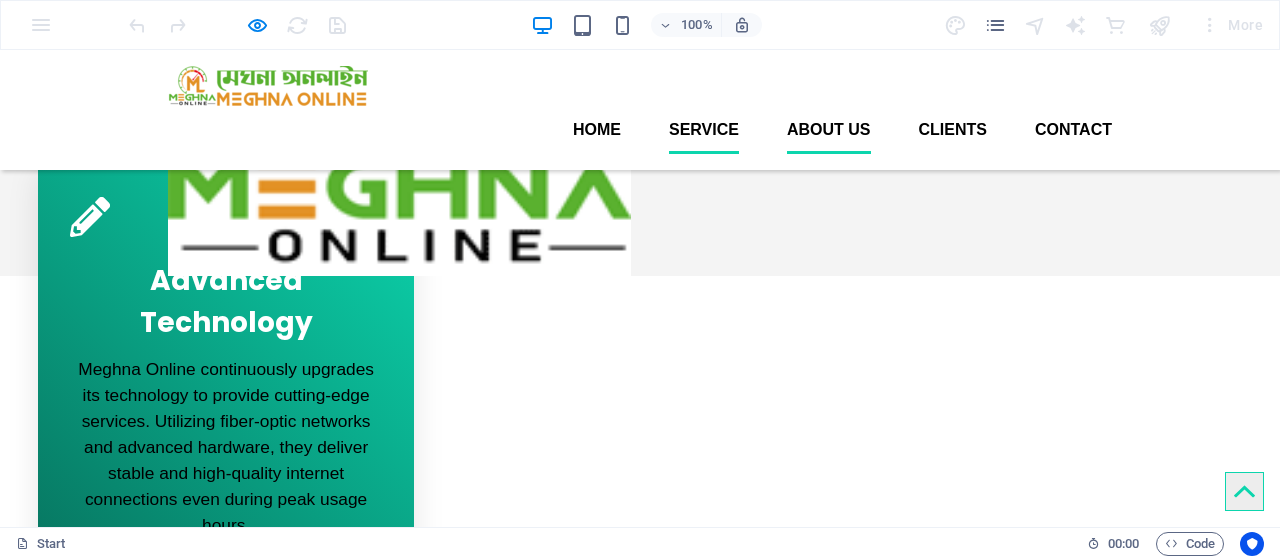 click on "About us" at bounding box center (829, 130) 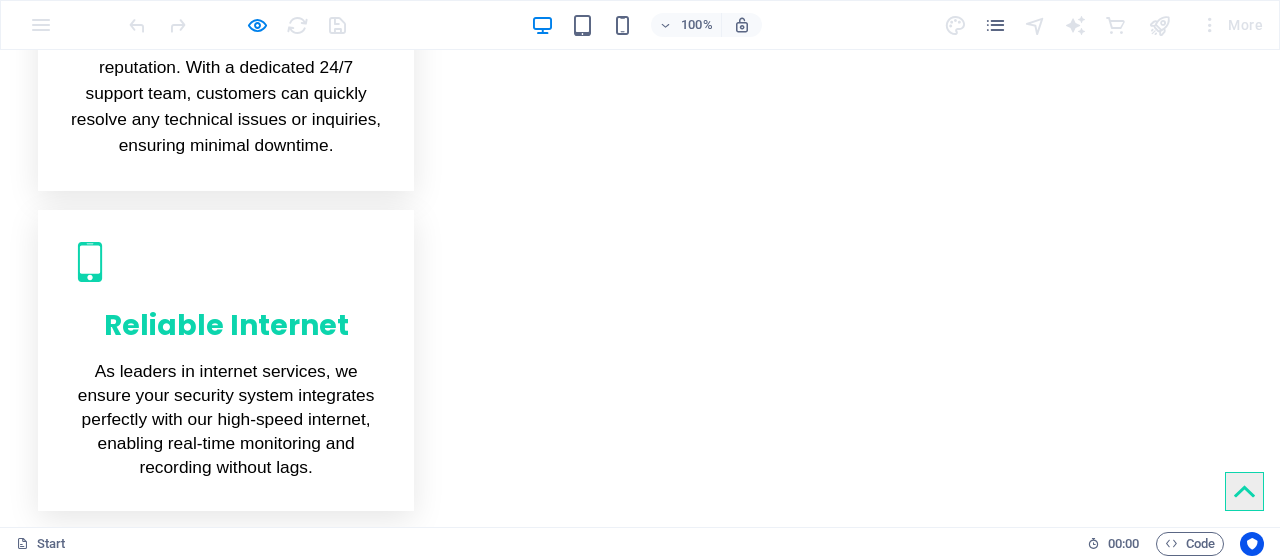 scroll, scrollTop: 1771, scrollLeft: 0, axis: vertical 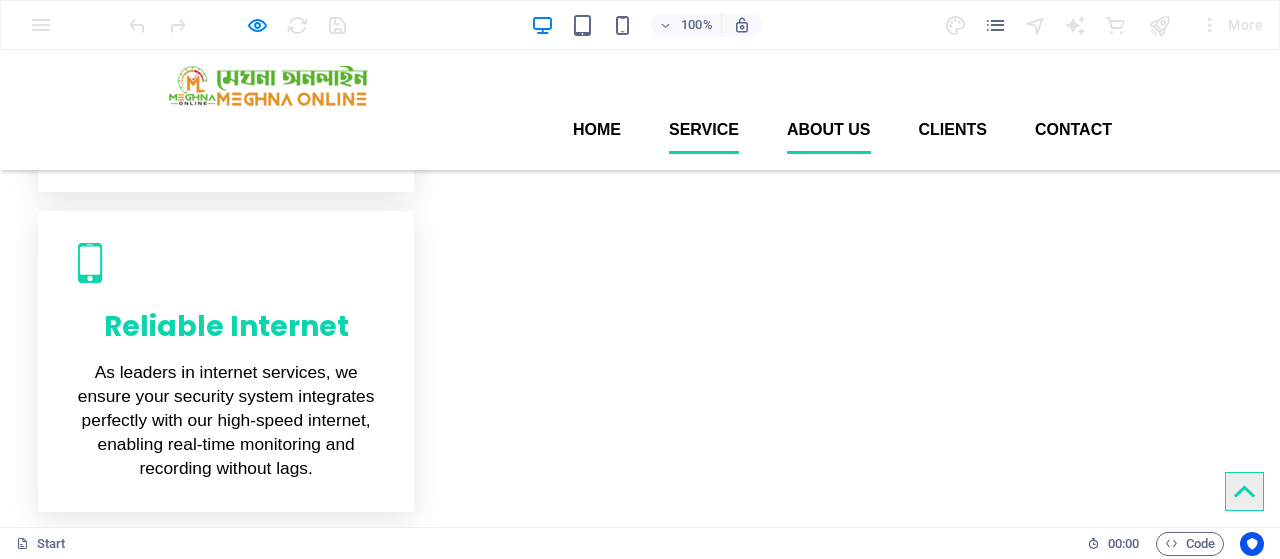 click on "Service" at bounding box center (704, 130) 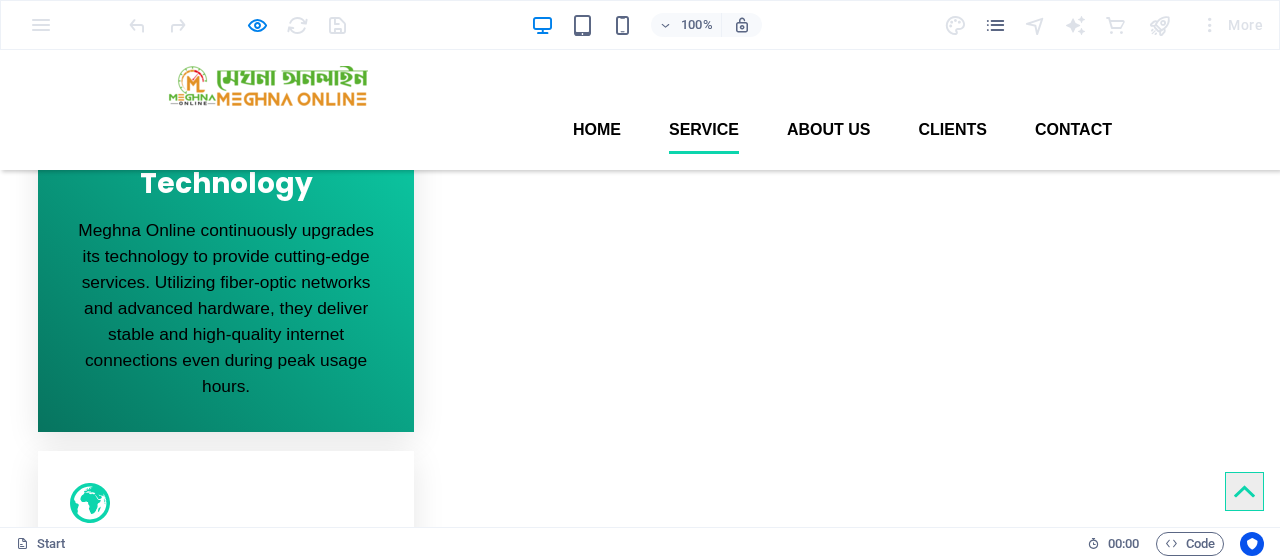 scroll, scrollTop: 893, scrollLeft: 0, axis: vertical 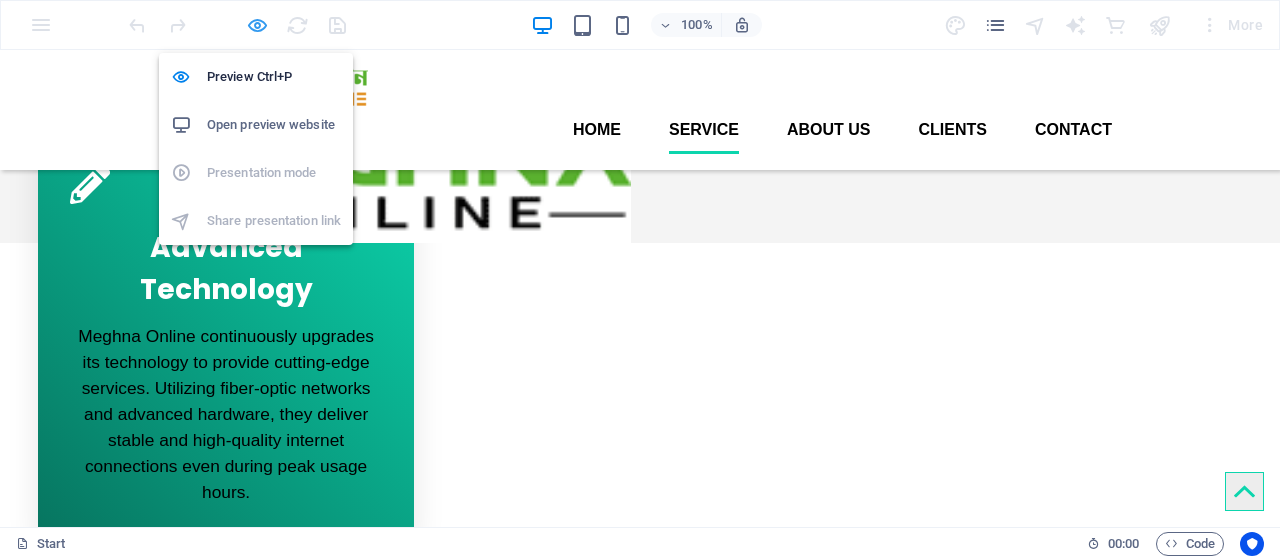 click at bounding box center [257, 25] 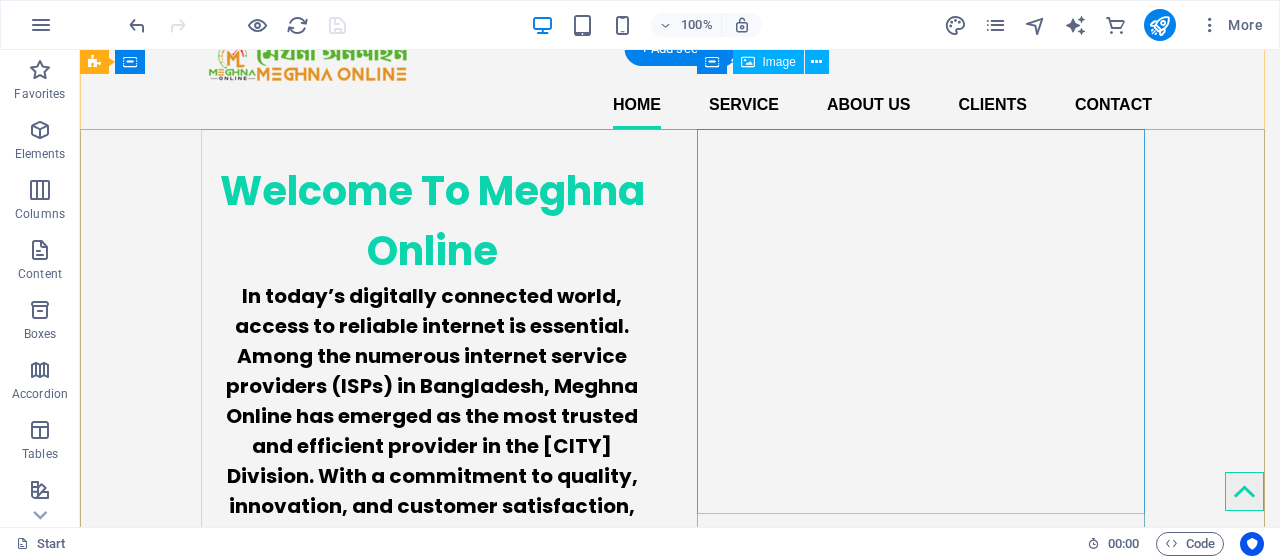 scroll, scrollTop: 0, scrollLeft: 0, axis: both 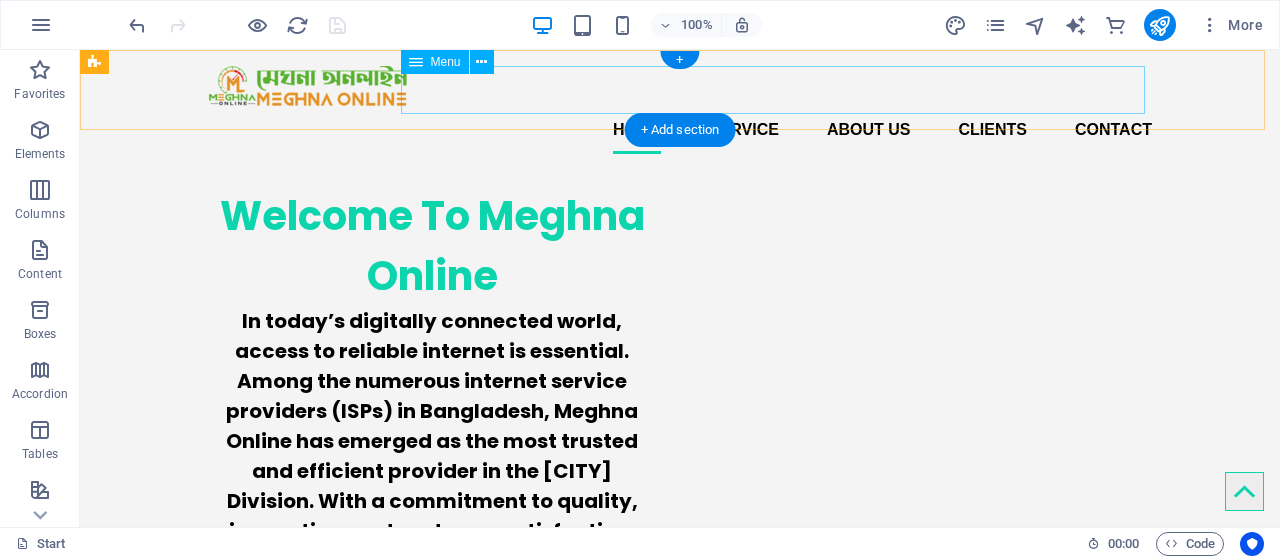 click on "Home Service About us Clients Contact" at bounding box center (680, 130) 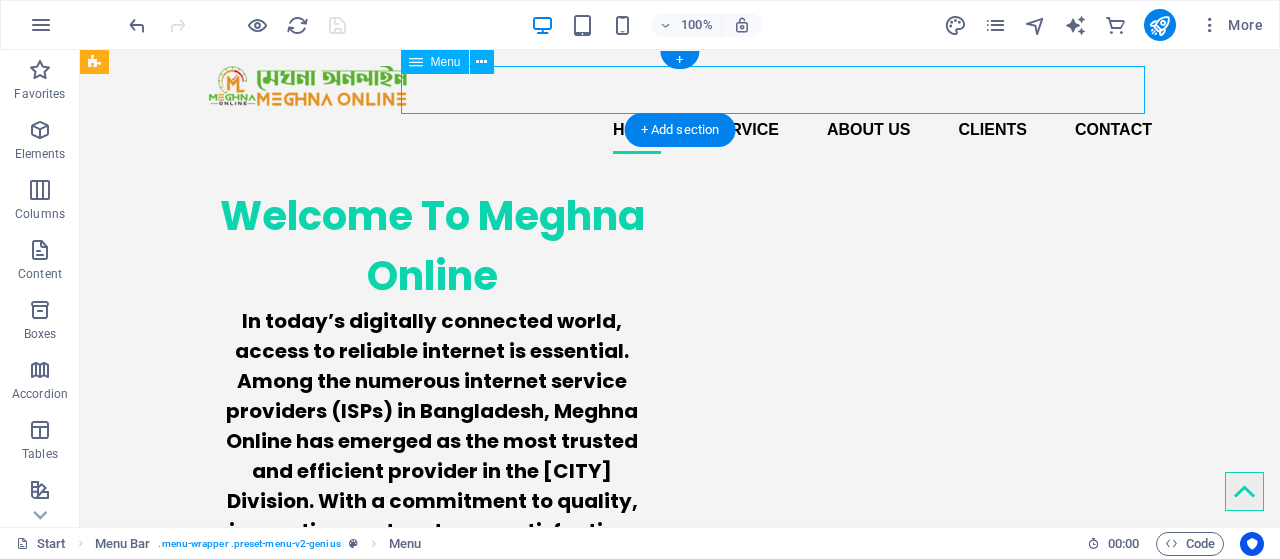 click on "Home Service About us Clients Contact" at bounding box center [680, 130] 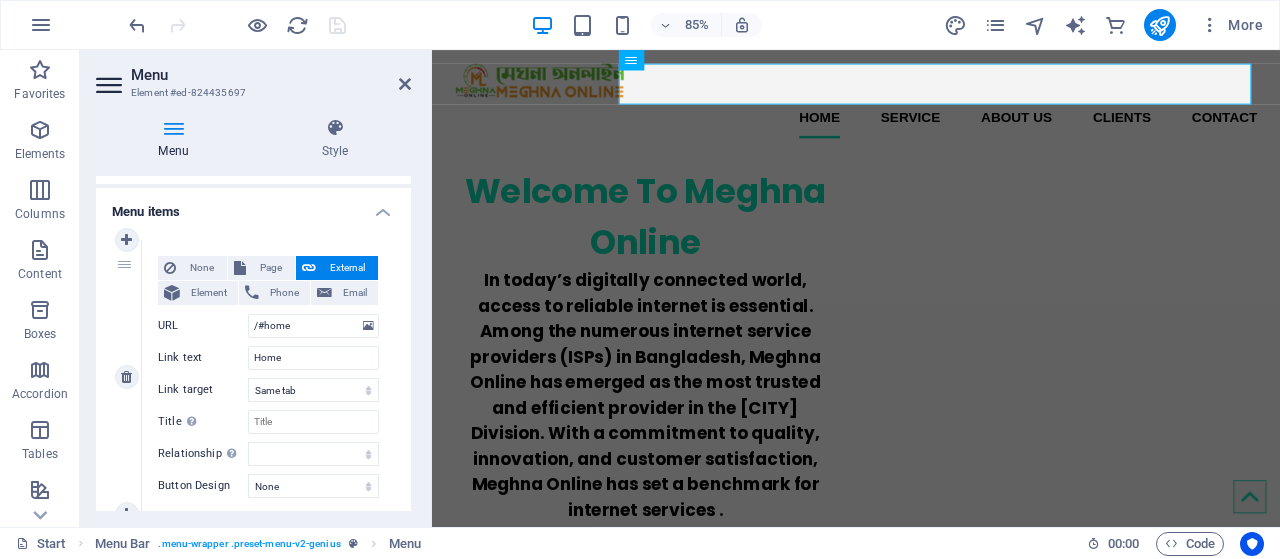 scroll, scrollTop: 133, scrollLeft: 0, axis: vertical 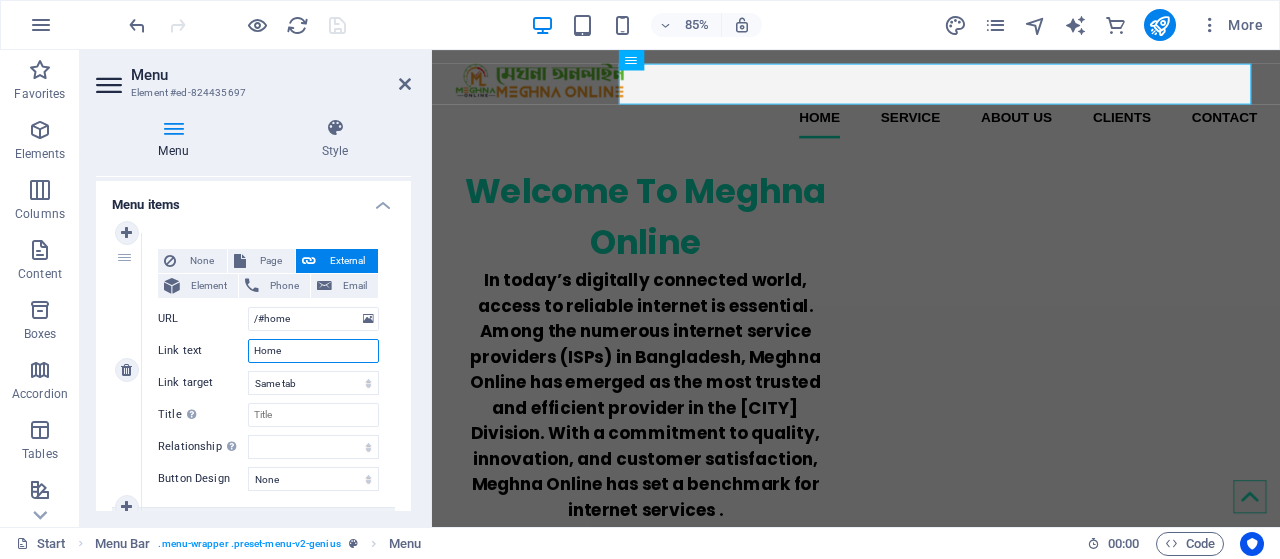click on "Home" at bounding box center (313, 351) 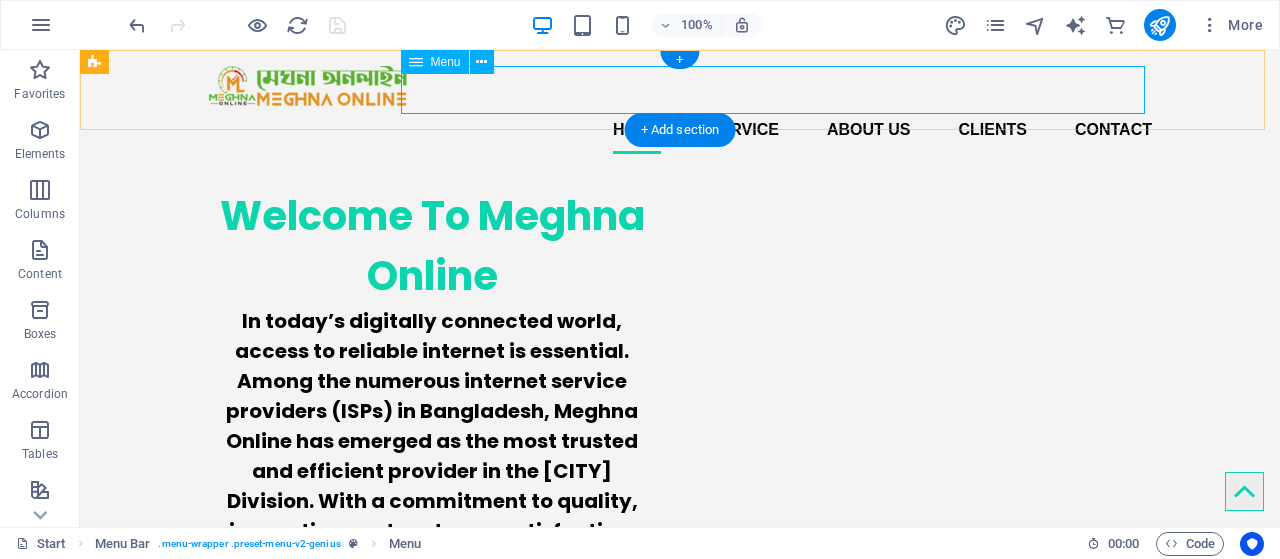 click on "Home Service About us Clients Contact" at bounding box center [680, 130] 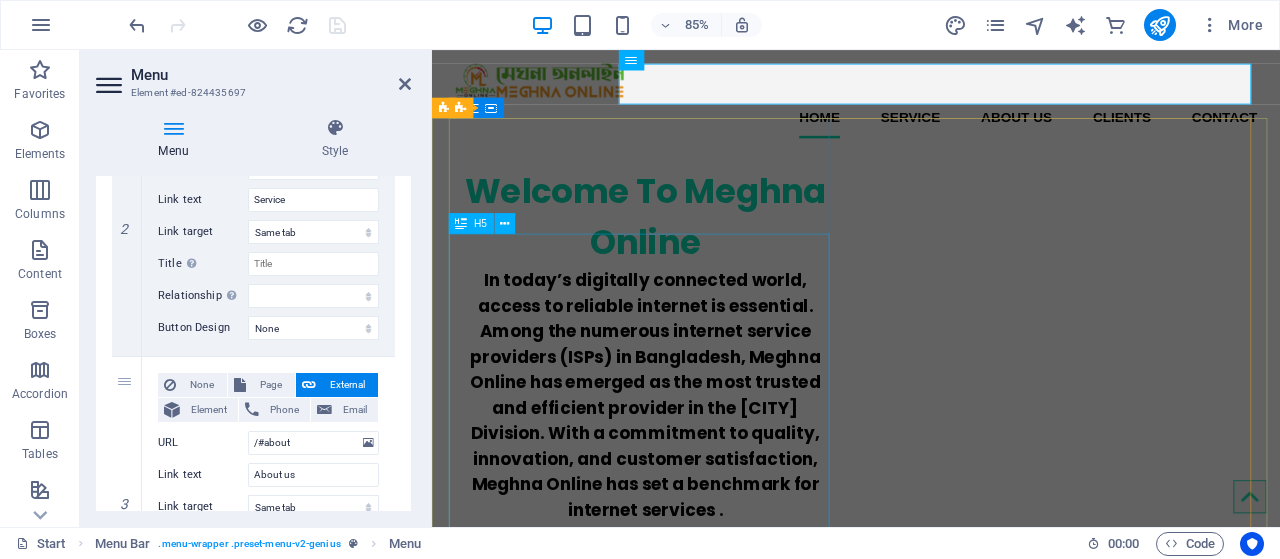 scroll, scrollTop: 567, scrollLeft: 0, axis: vertical 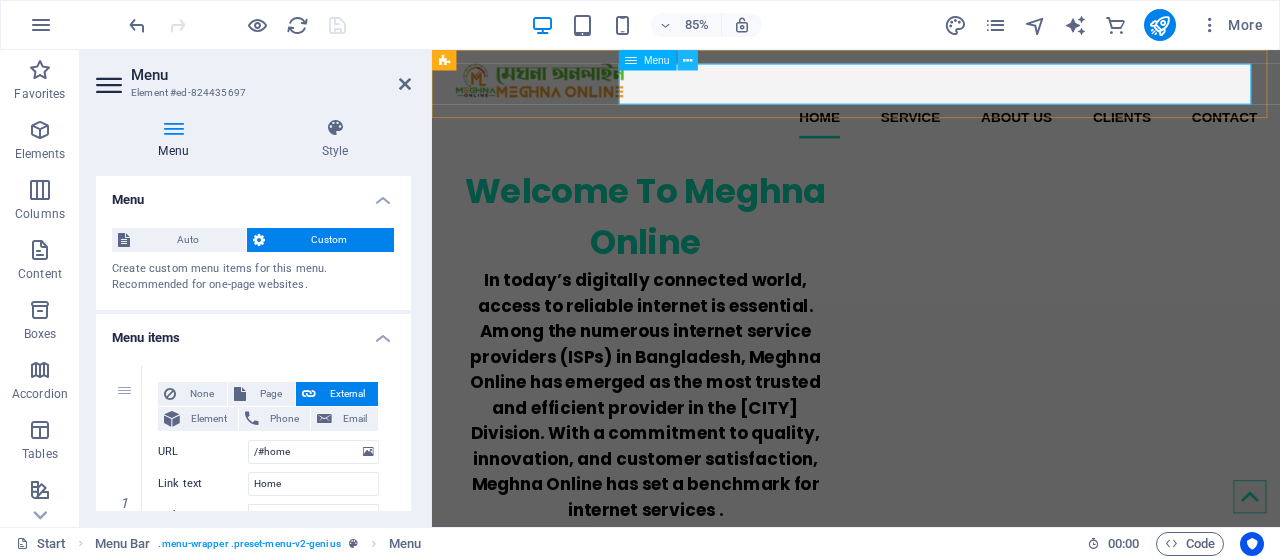 click at bounding box center [687, 60] 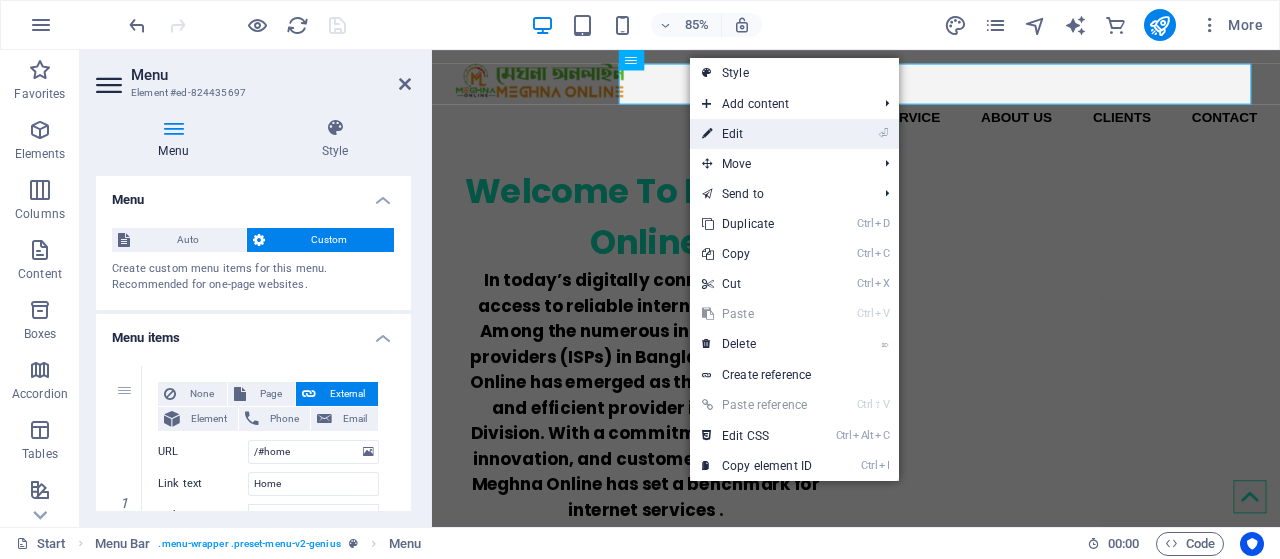click on "⏎  Edit" at bounding box center (757, 134) 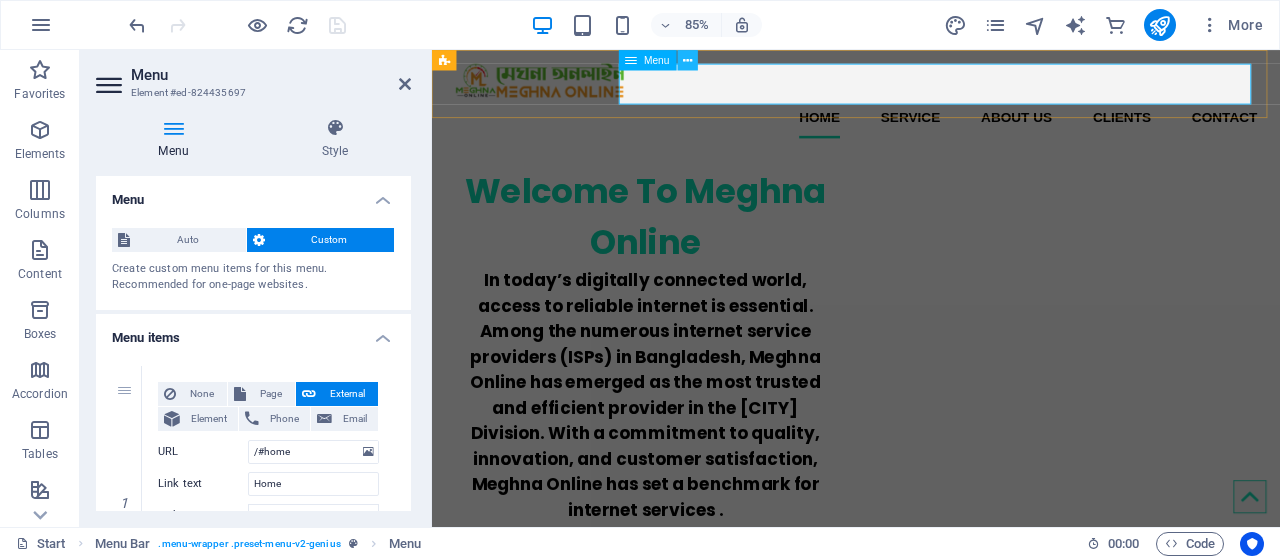 click at bounding box center (687, 60) 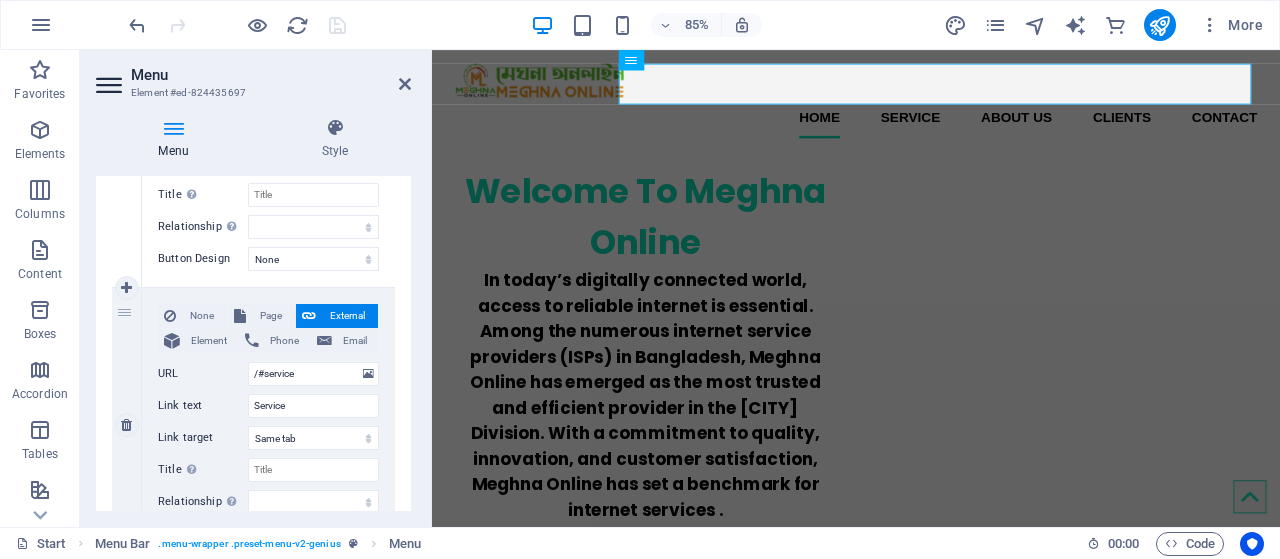 scroll, scrollTop: 367, scrollLeft: 0, axis: vertical 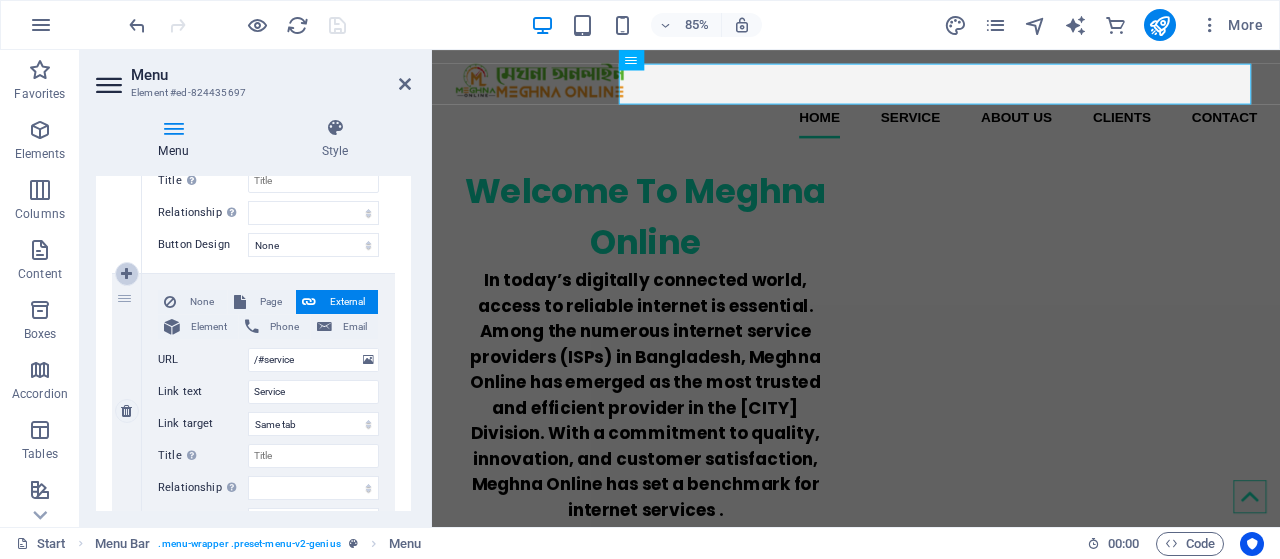 click at bounding box center (126, 274) 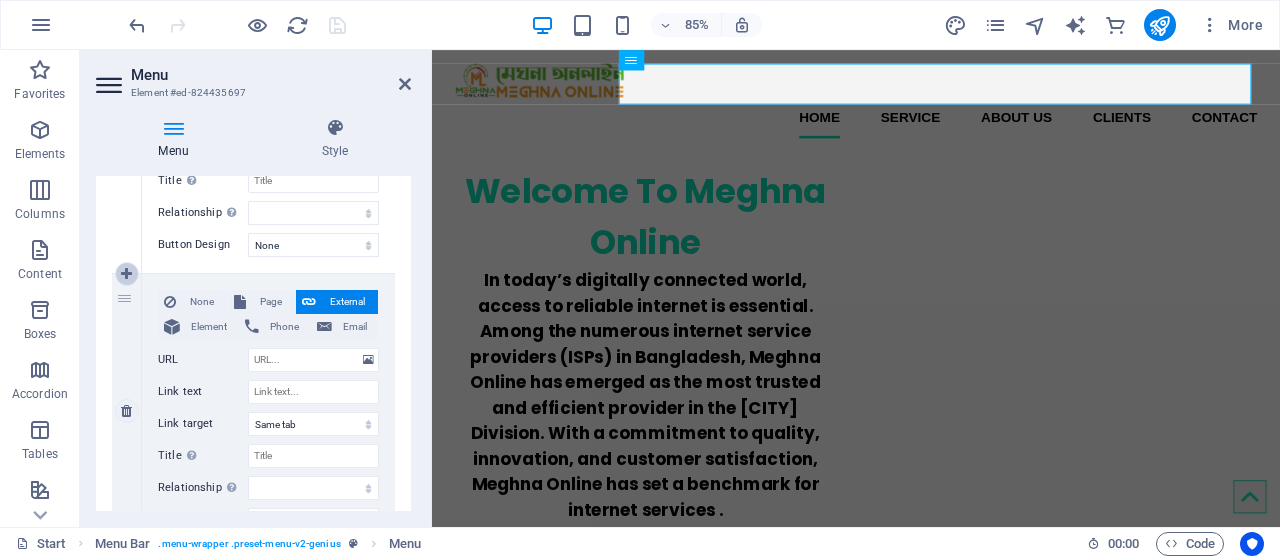 select 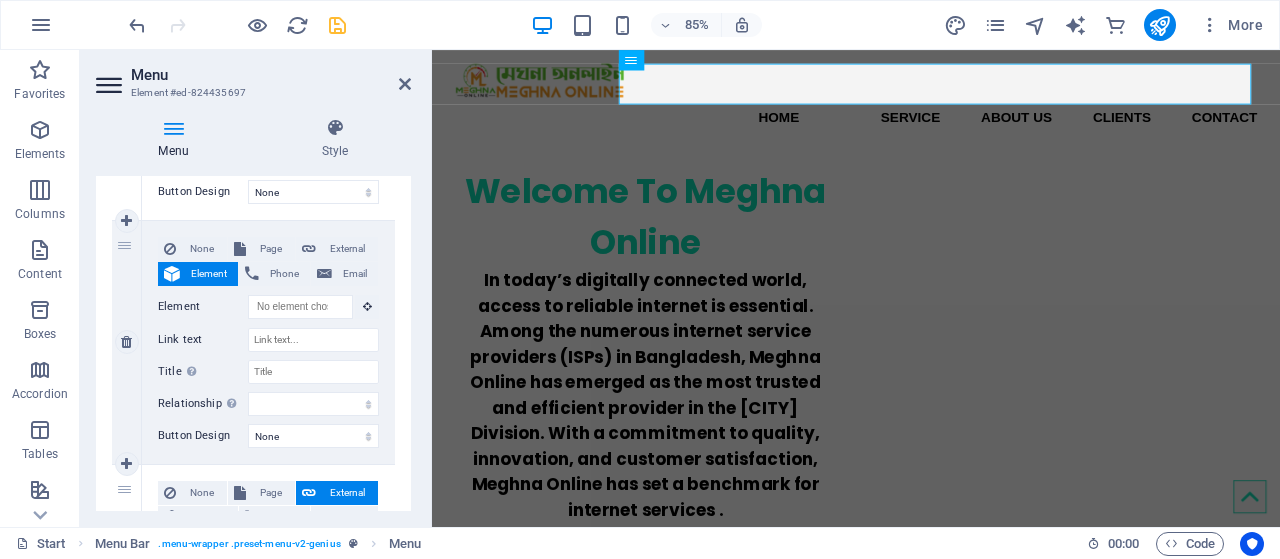 scroll, scrollTop: 400, scrollLeft: 0, axis: vertical 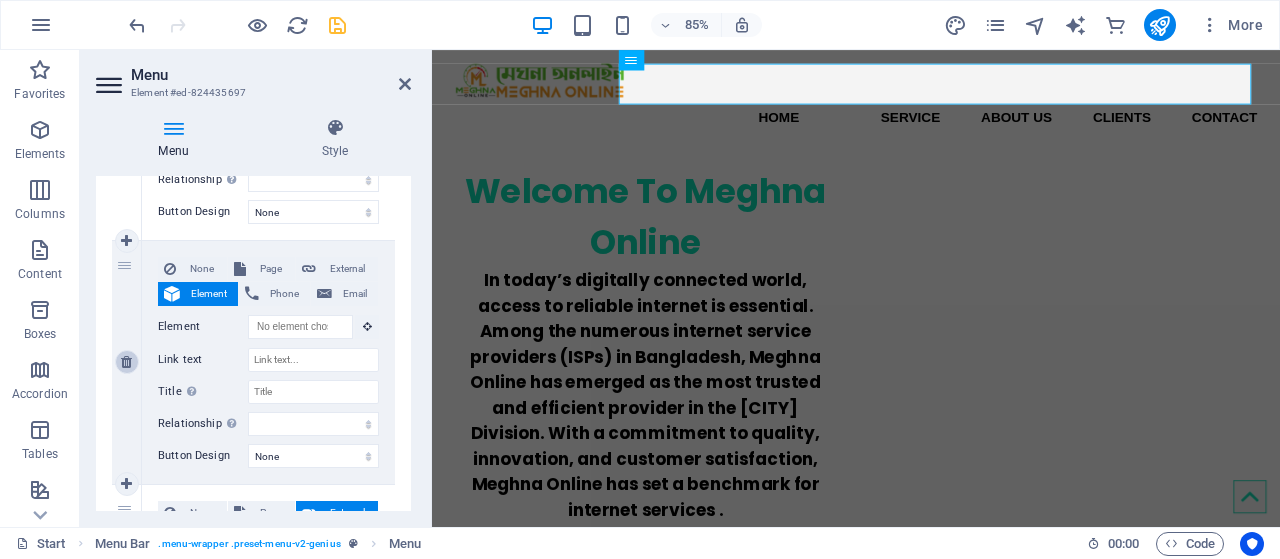 click at bounding box center [127, 362] 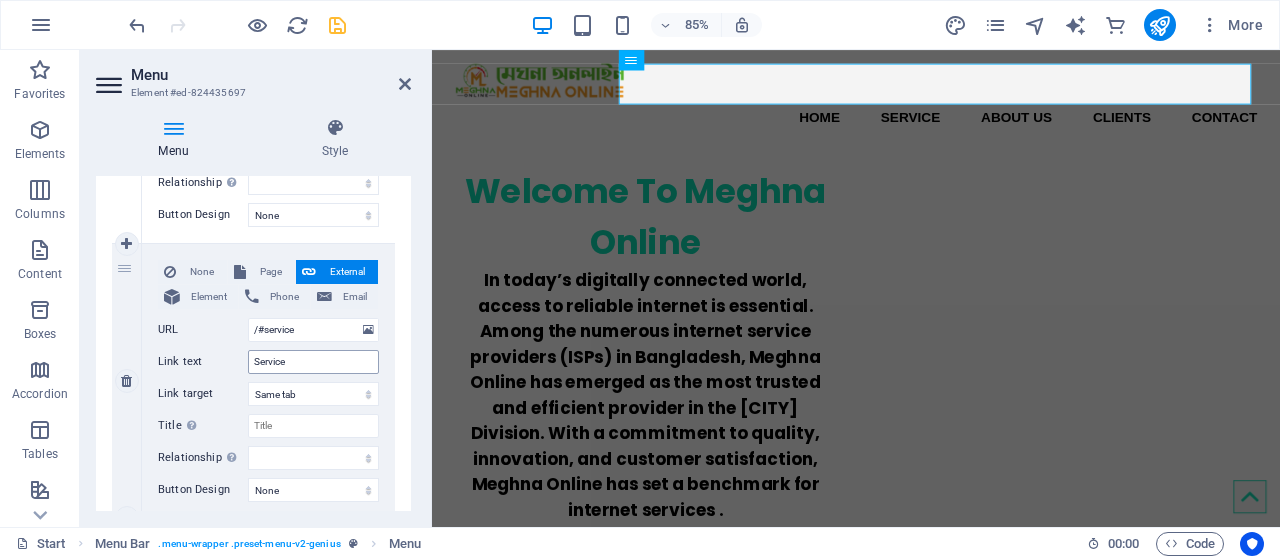 scroll, scrollTop: 367, scrollLeft: 0, axis: vertical 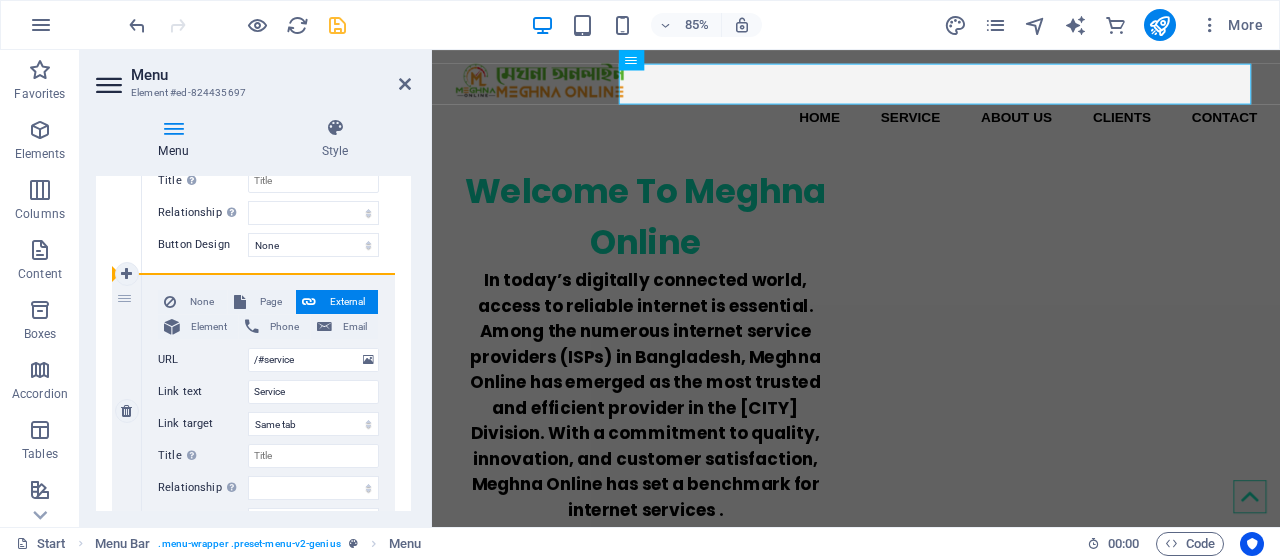 drag, startPoint x: 121, startPoint y: 300, endPoint x: 133, endPoint y: 335, distance: 37 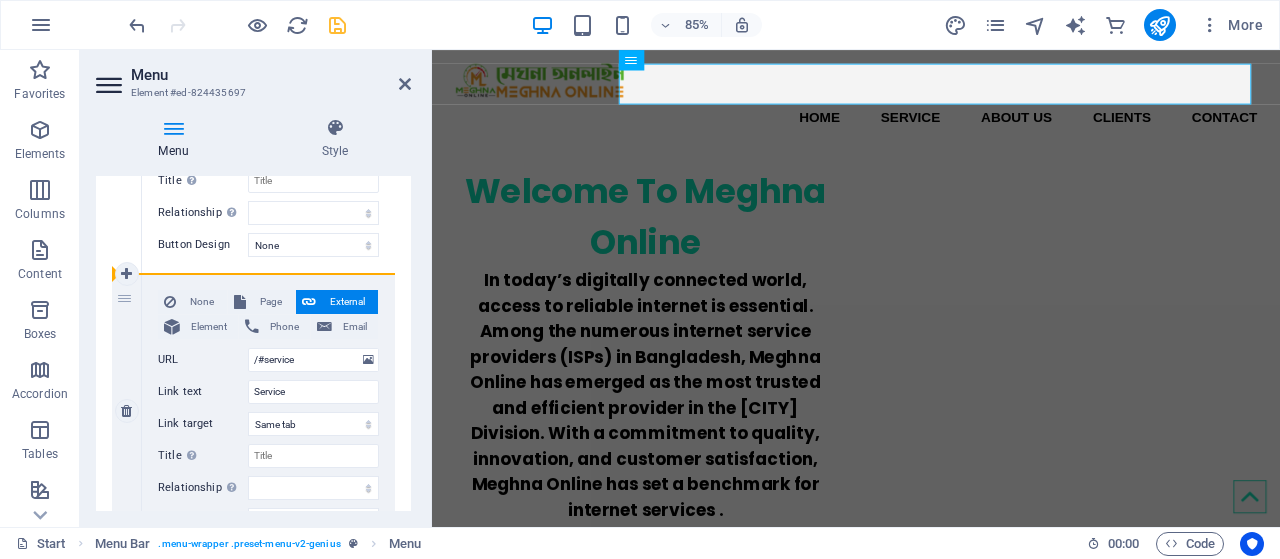 select 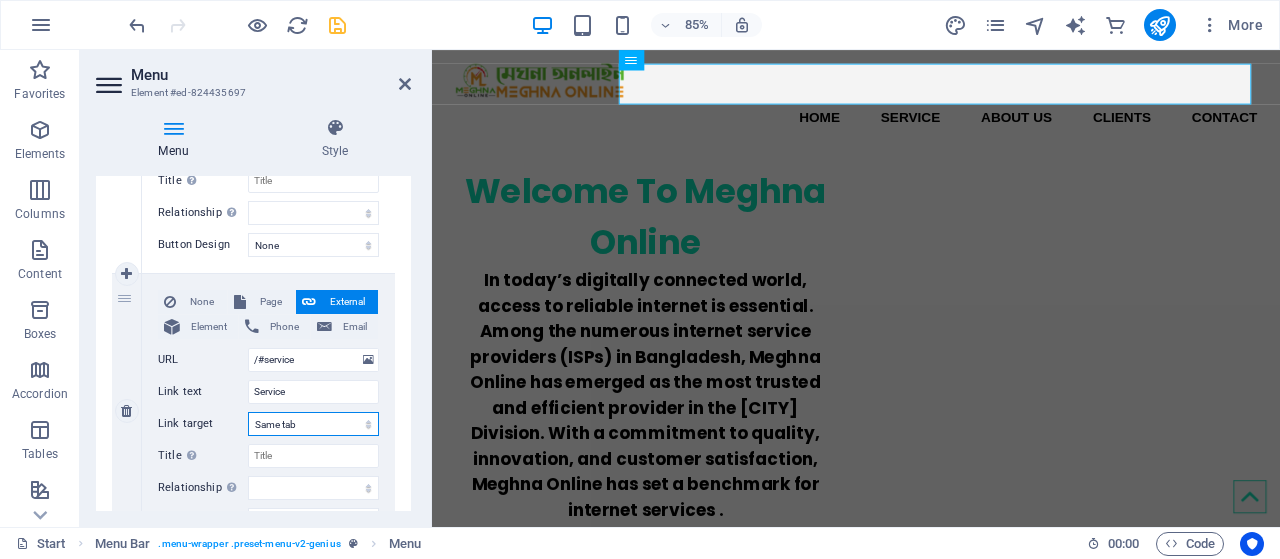 click on "New tab Same tab Overlay" at bounding box center (313, 424) 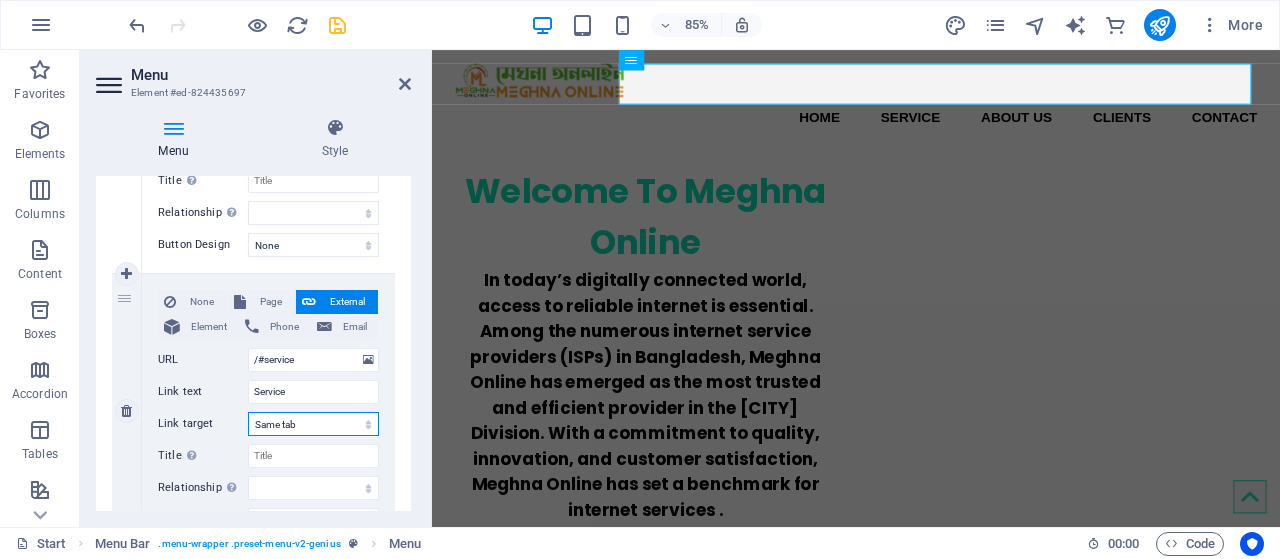 click on "New tab Same tab Overlay" at bounding box center [313, 424] 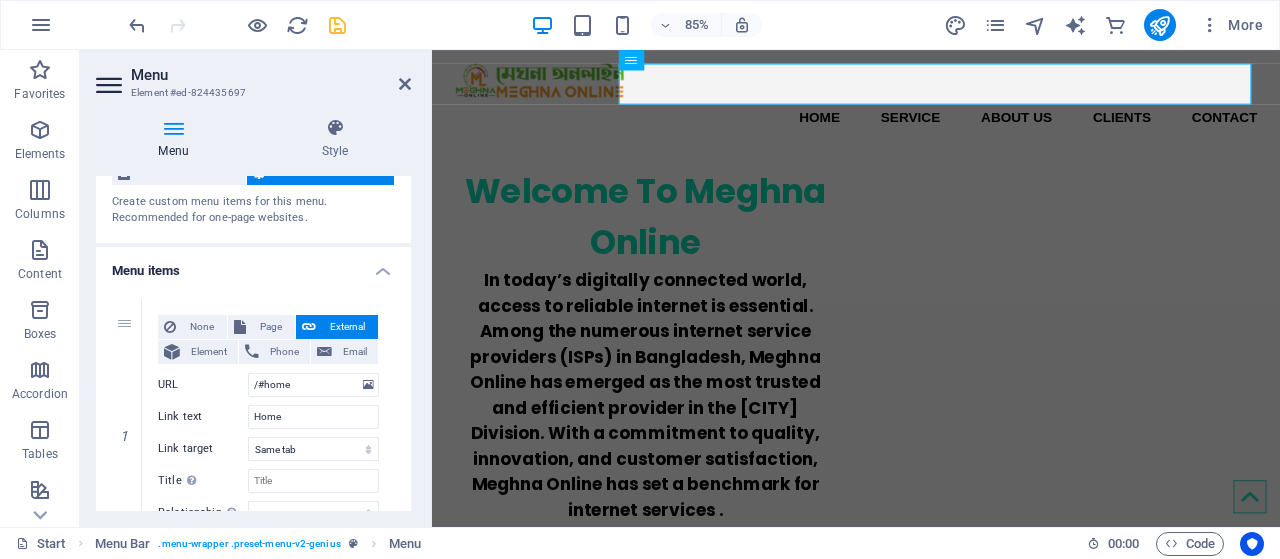 scroll, scrollTop: 0, scrollLeft: 0, axis: both 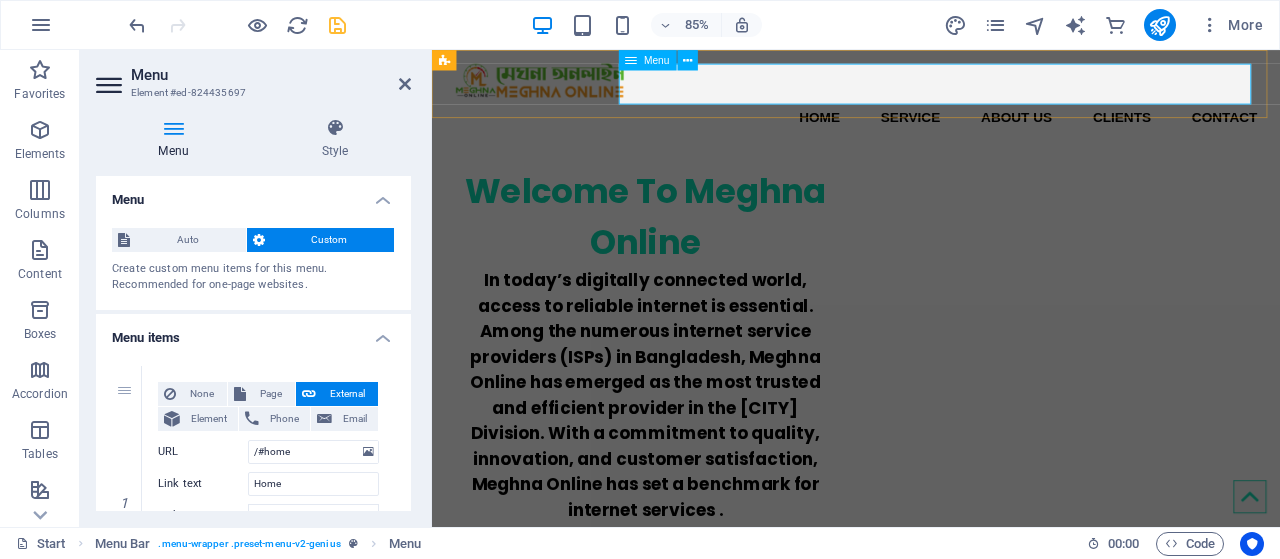 click on "Menu" at bounding box center (657, 60) 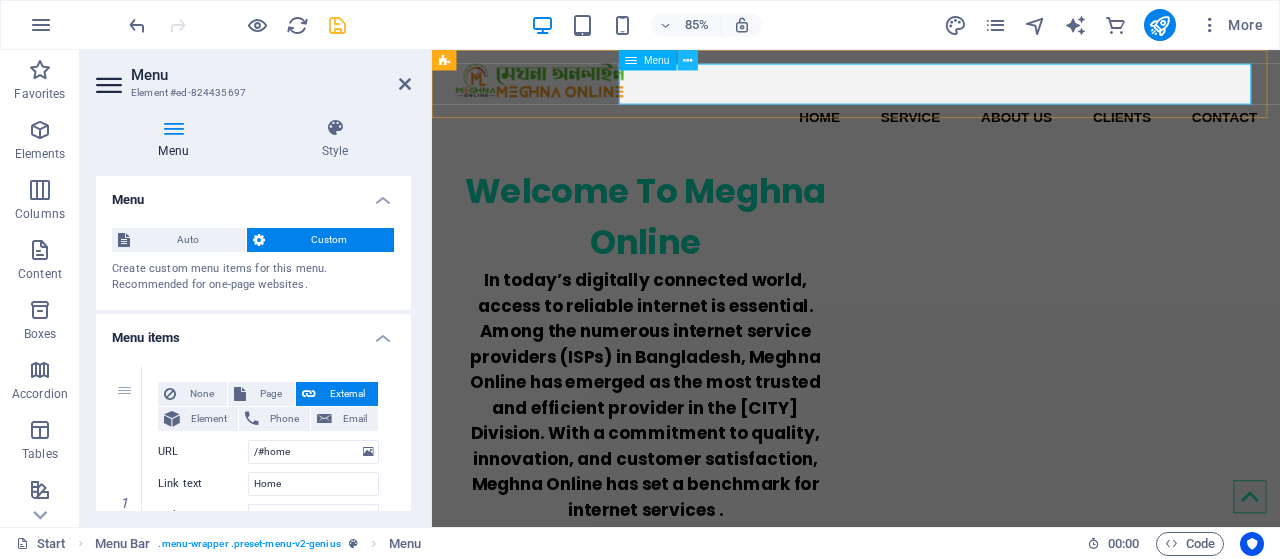 click at bounding box center (687, 60) 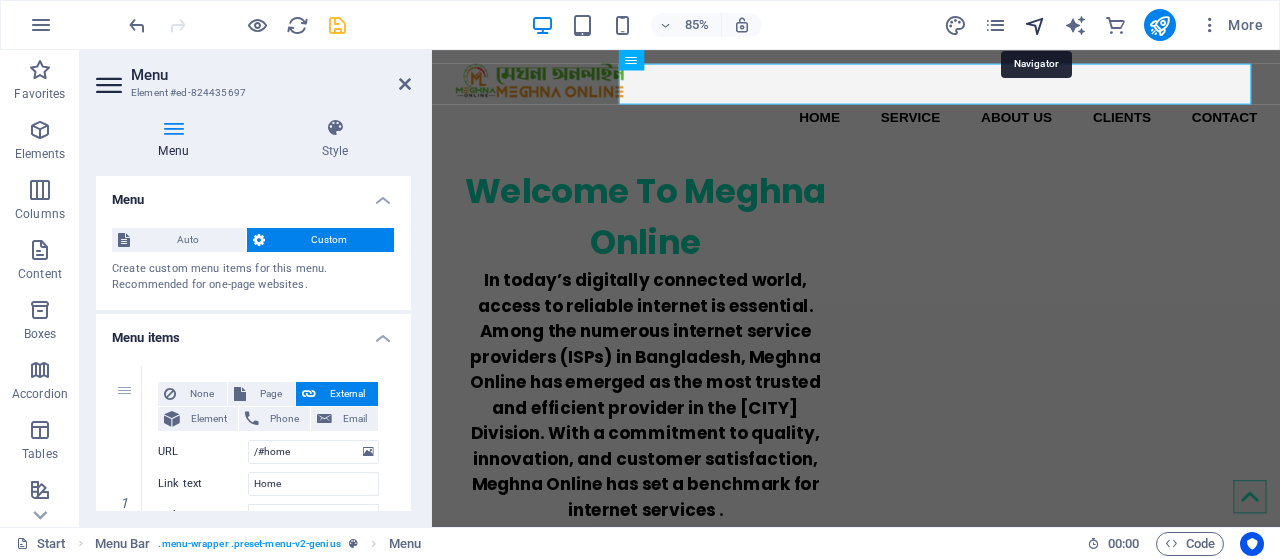 click at bounding box center [1035, 25] 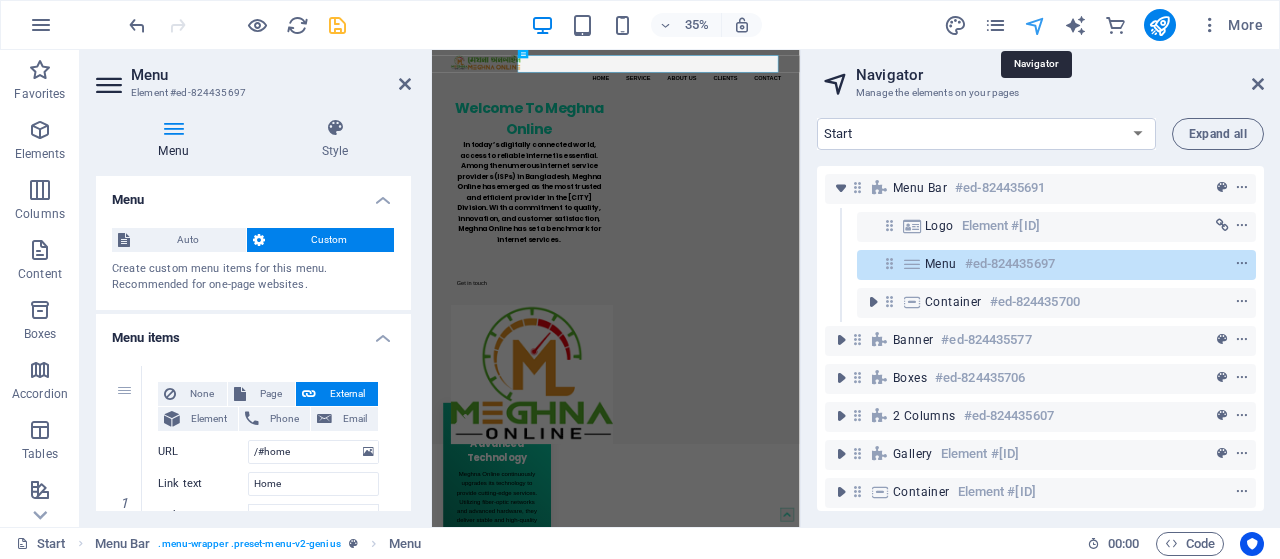 click at bounding box center (1035, 25) 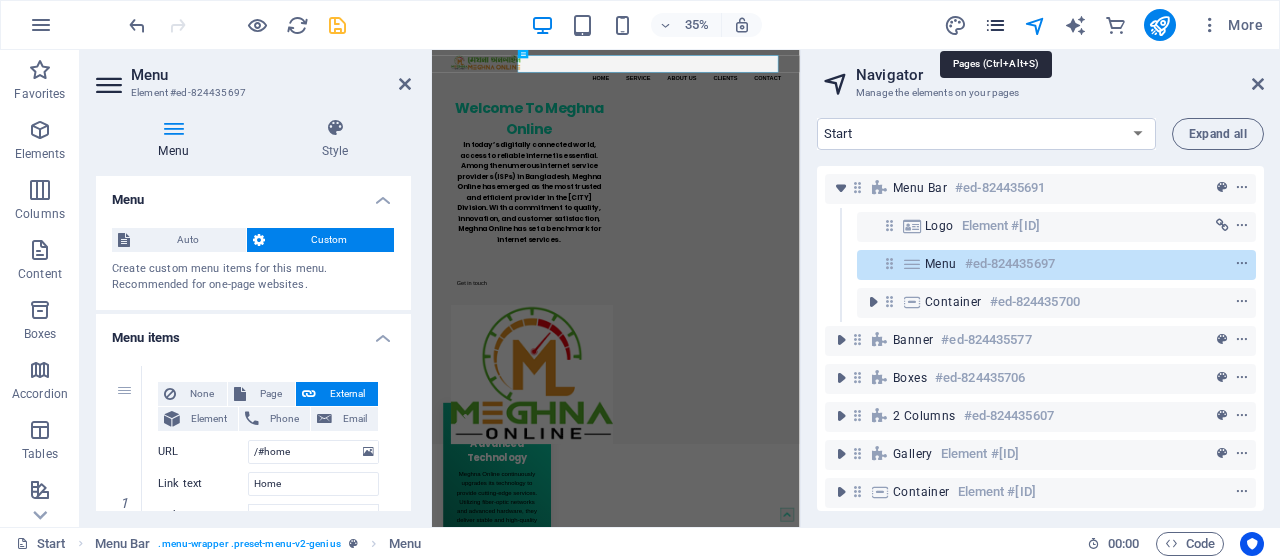 click at bounding box center (995, 25) 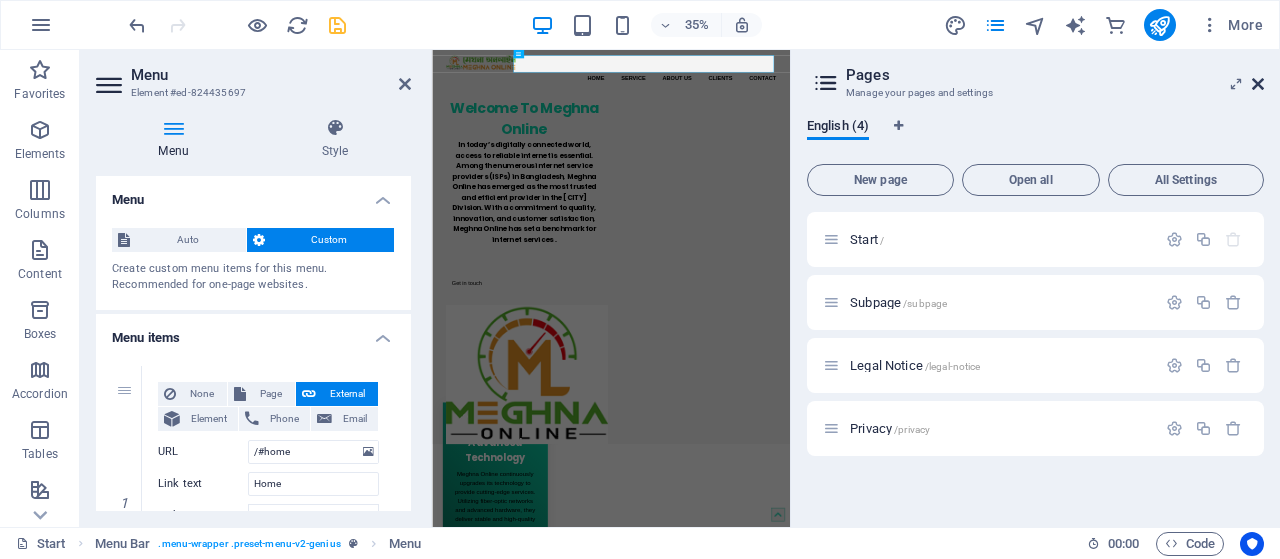 click at bounding box center [1258, 84] 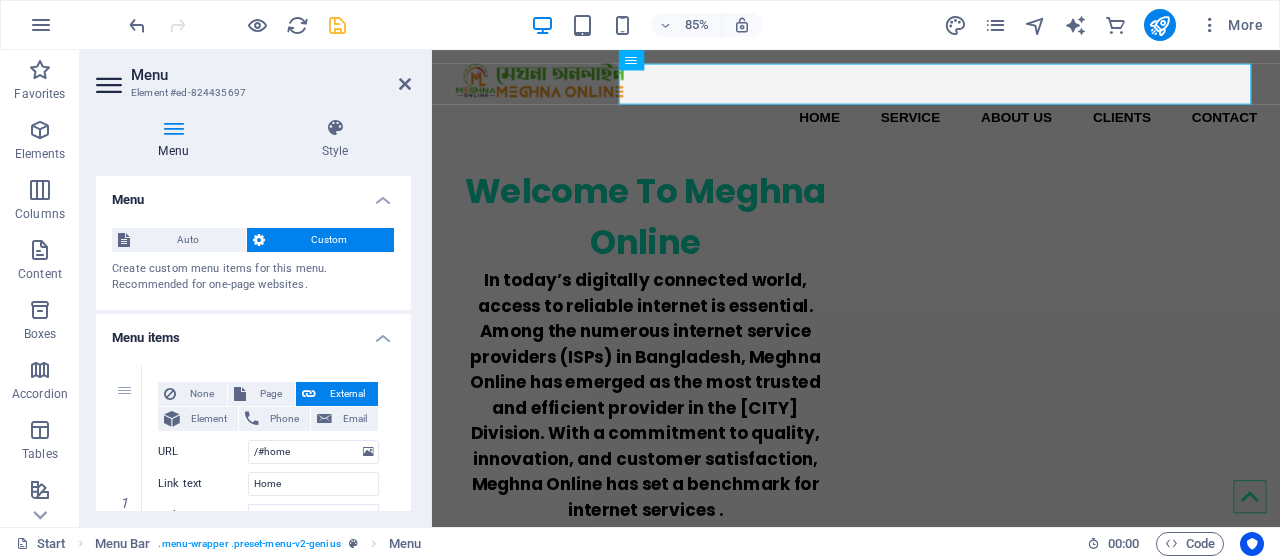 click at bounding box center [259, 240] 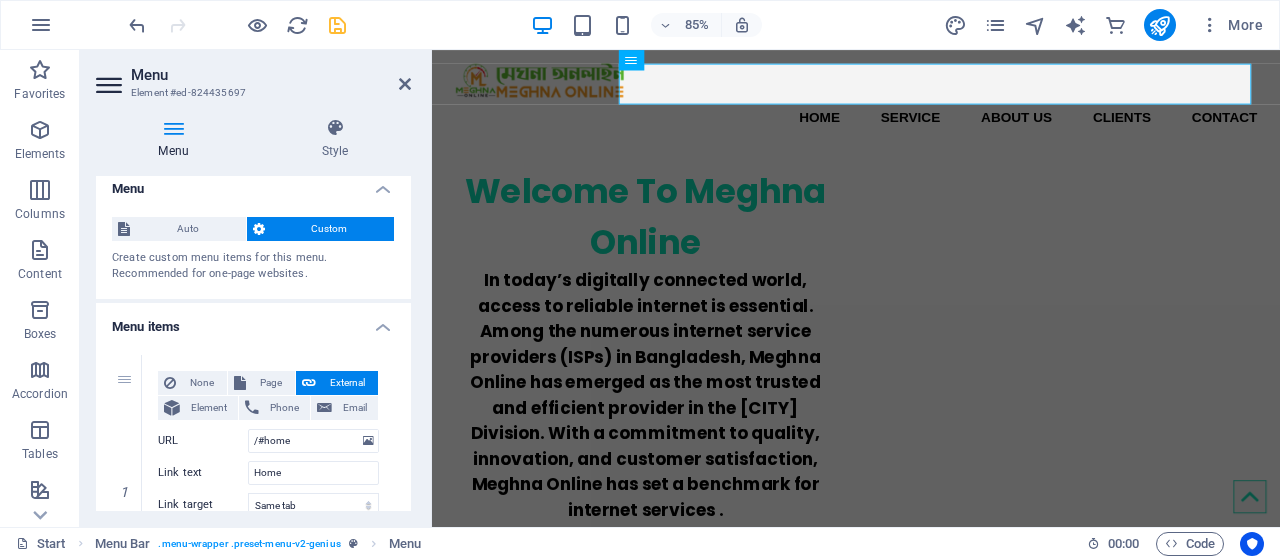 scroll, scrollTop: 0, scrollLeft: 0, axis: both 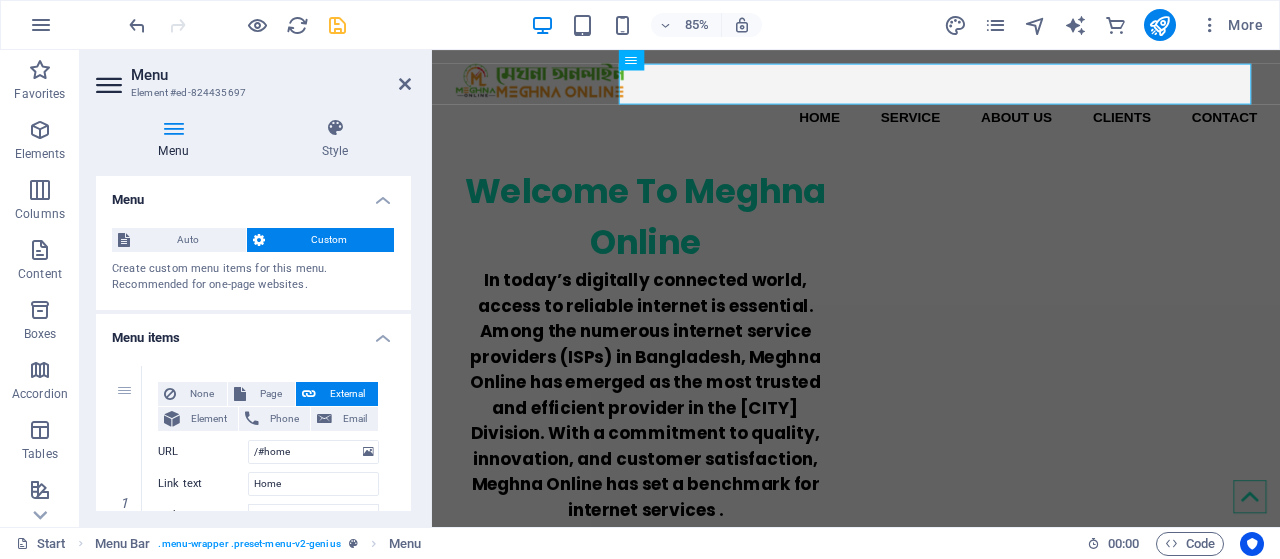 click on "Create custom menu items for this menu. Recommended for one-page websites." at bounding box center (253, 277) 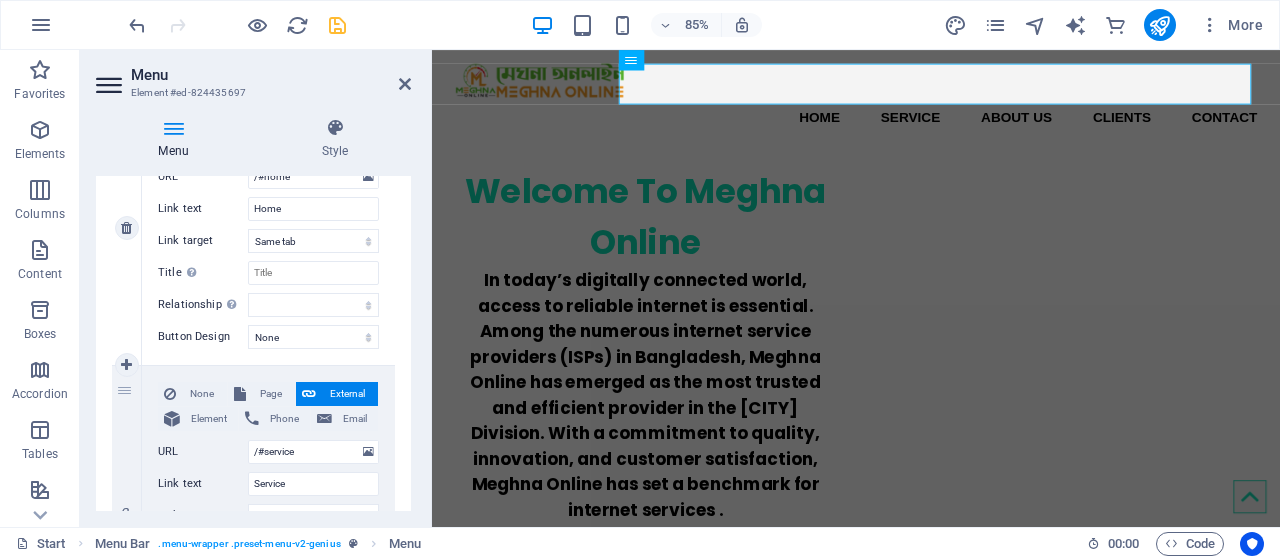 scroll, scrollTop: 318, scrollLeft: 0, axis: vertical 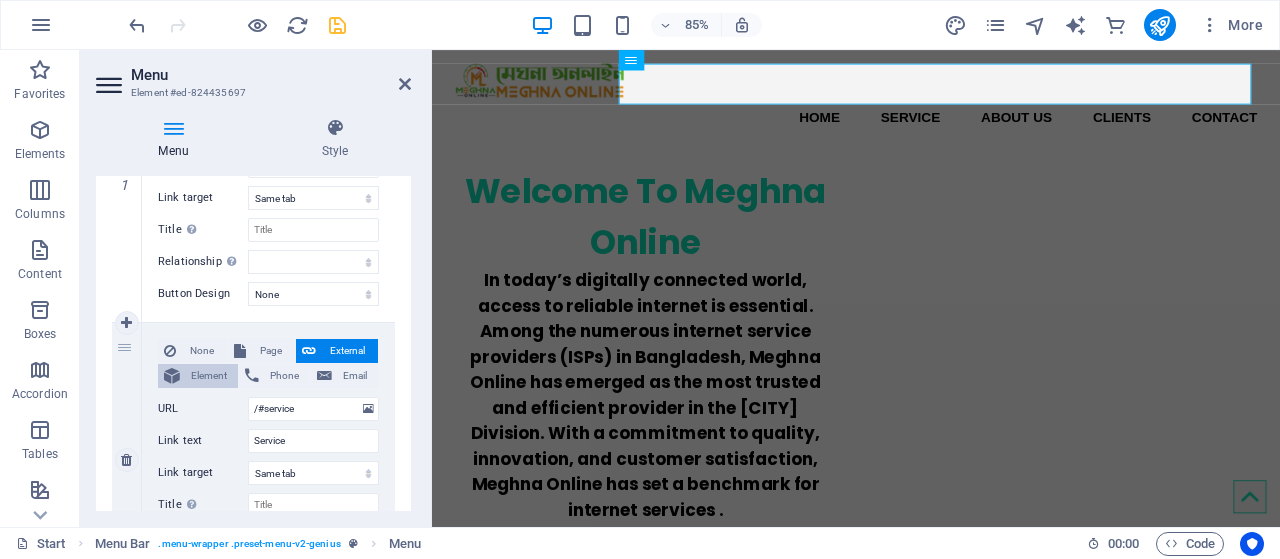 click on "Element" at bounding box center (209, 376) 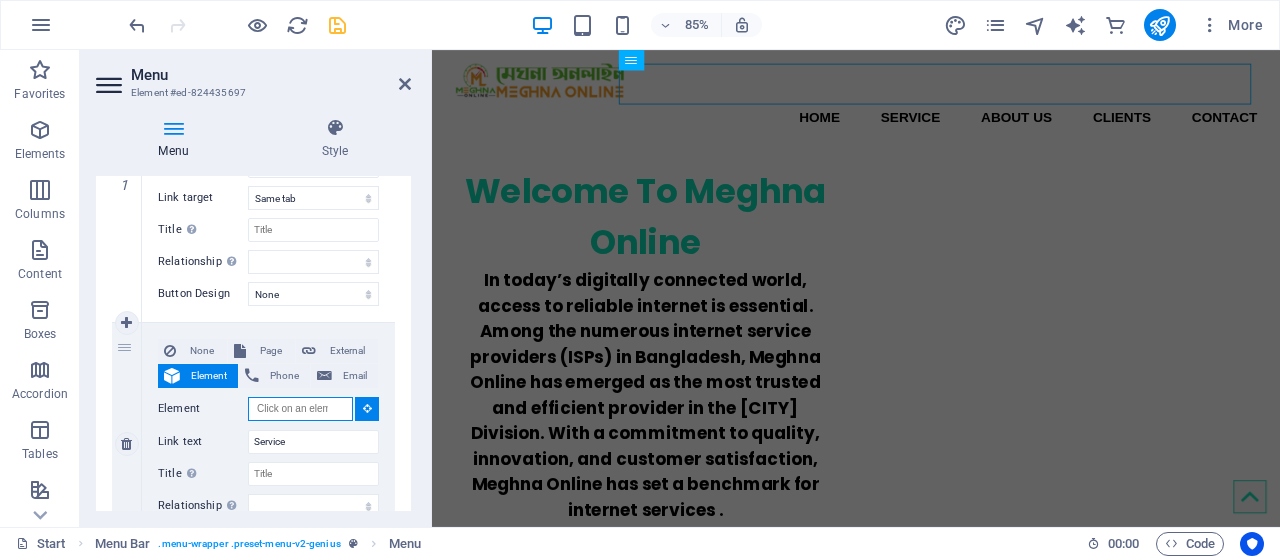 click on "Element" at bounding box center [300, 409] 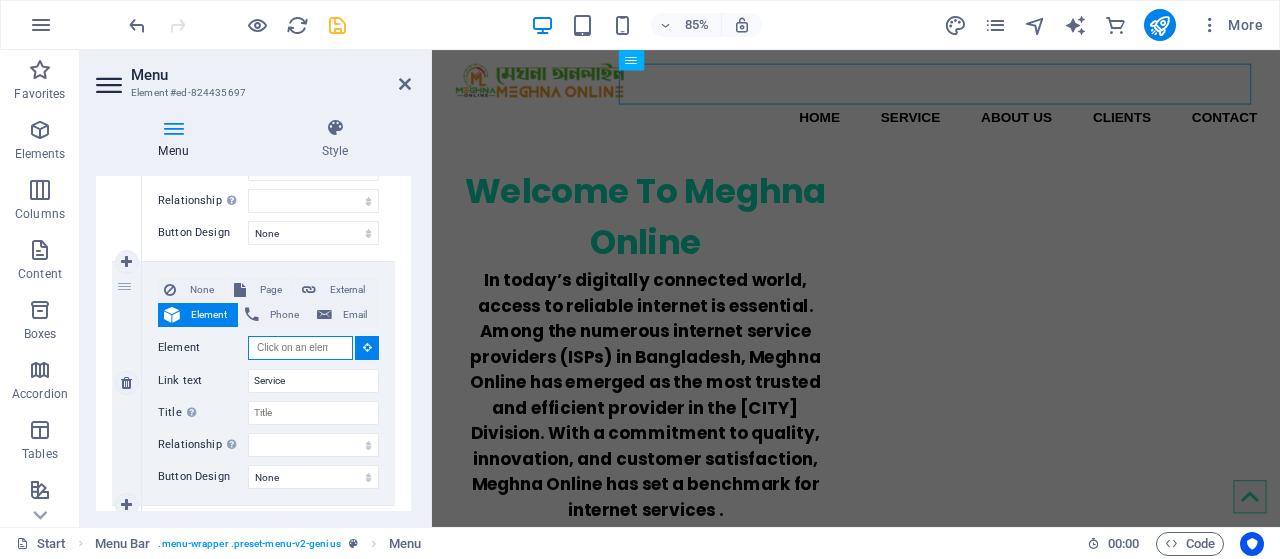 scroll, scrollTop: 385, scrollLeft: 0, axis: vertical 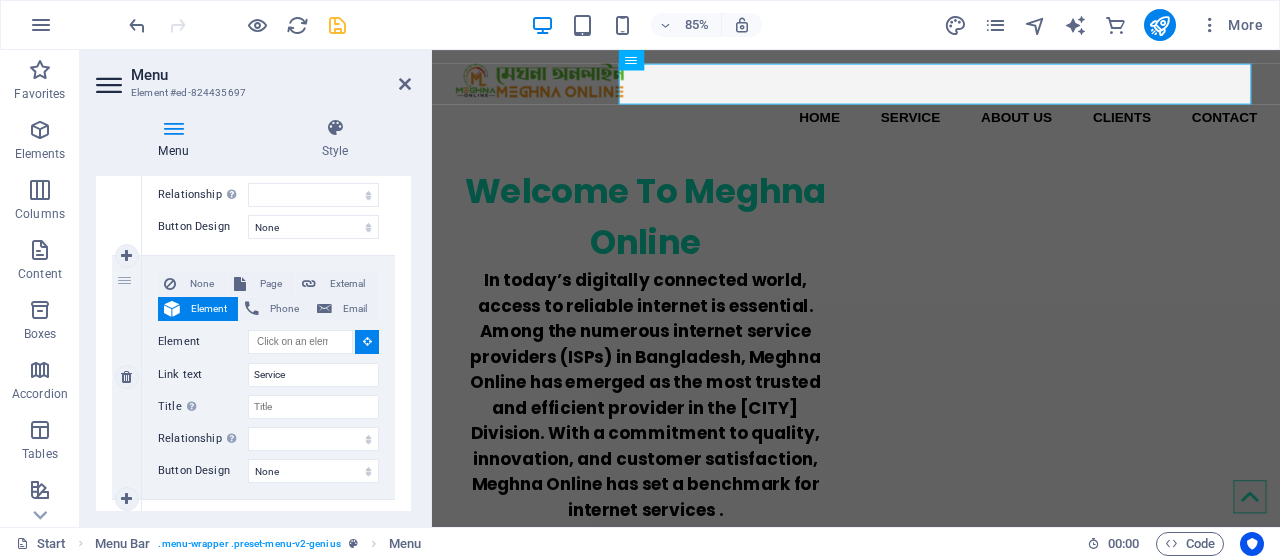 click on "Element" at bounding box center (209, 309) 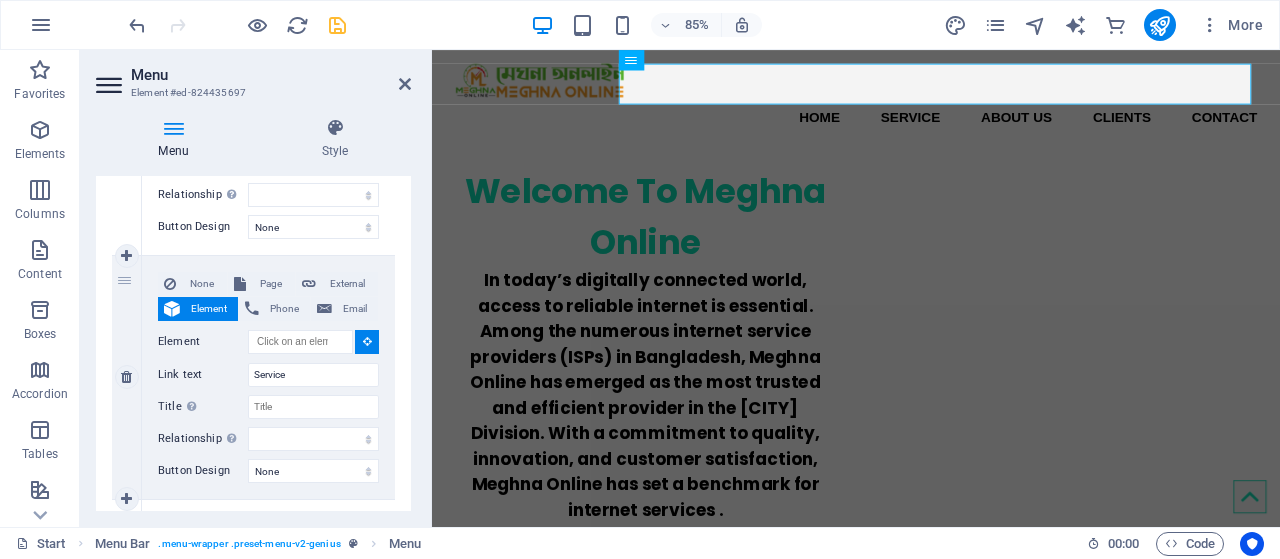 click on "Element" at bounding box center [209, 309] 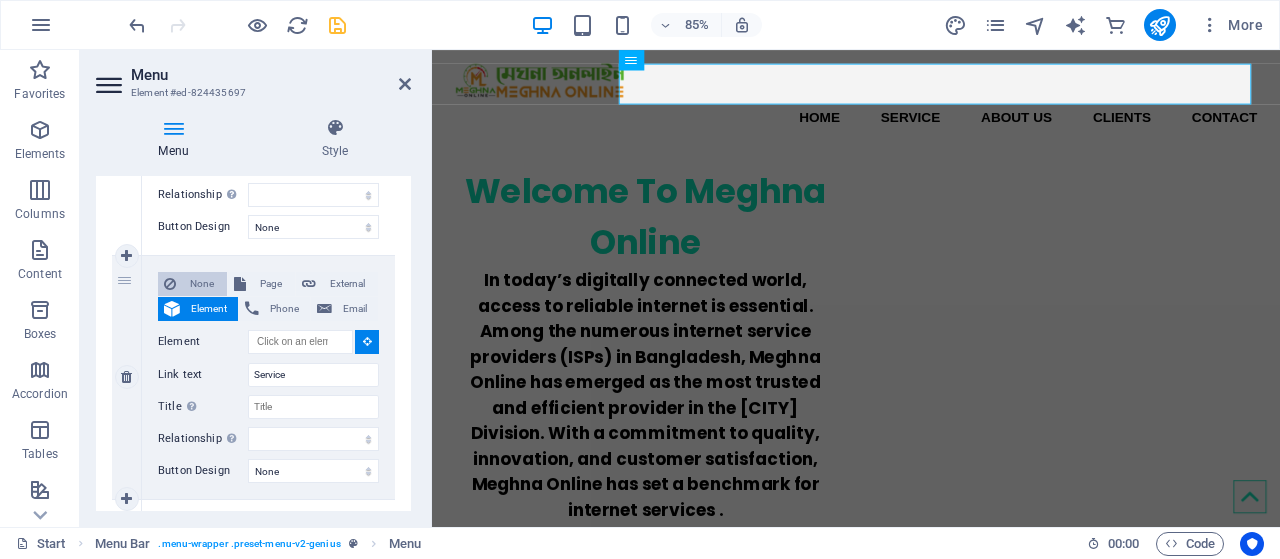click on "None" at bounding box center [201, 284] 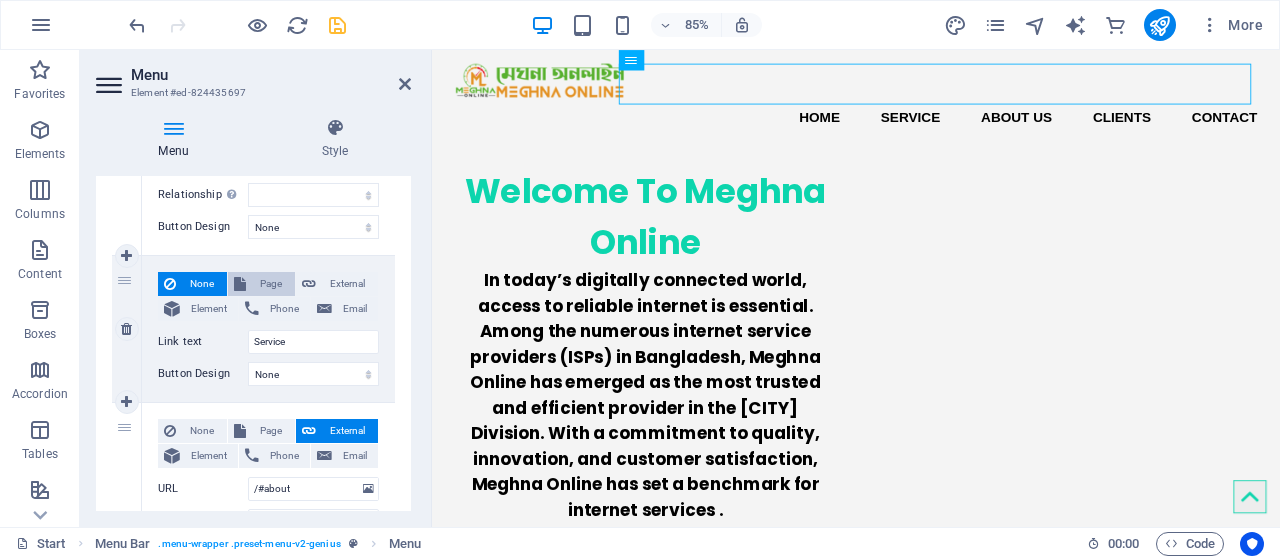 click on "Page" at bounding box center [261, 284] 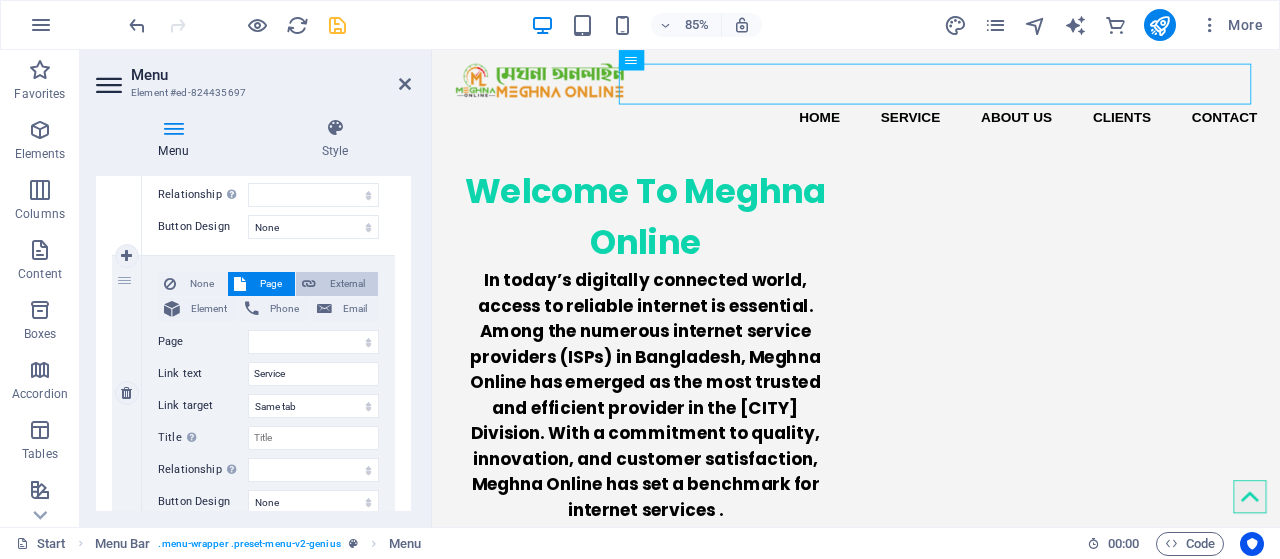 click on "External" at bounding box center (347, 284) 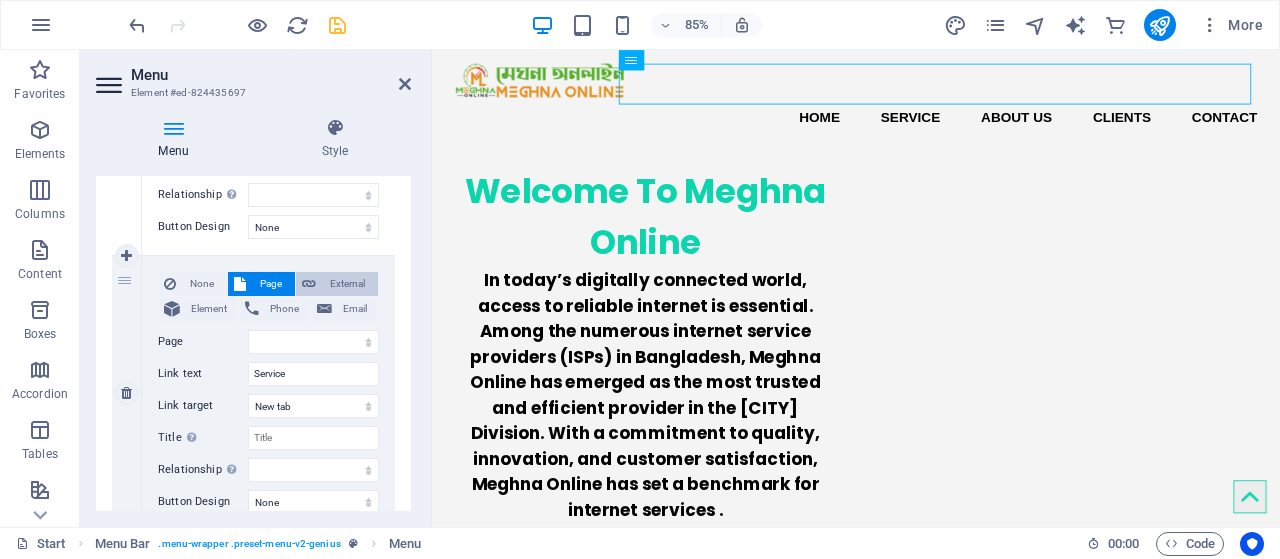select 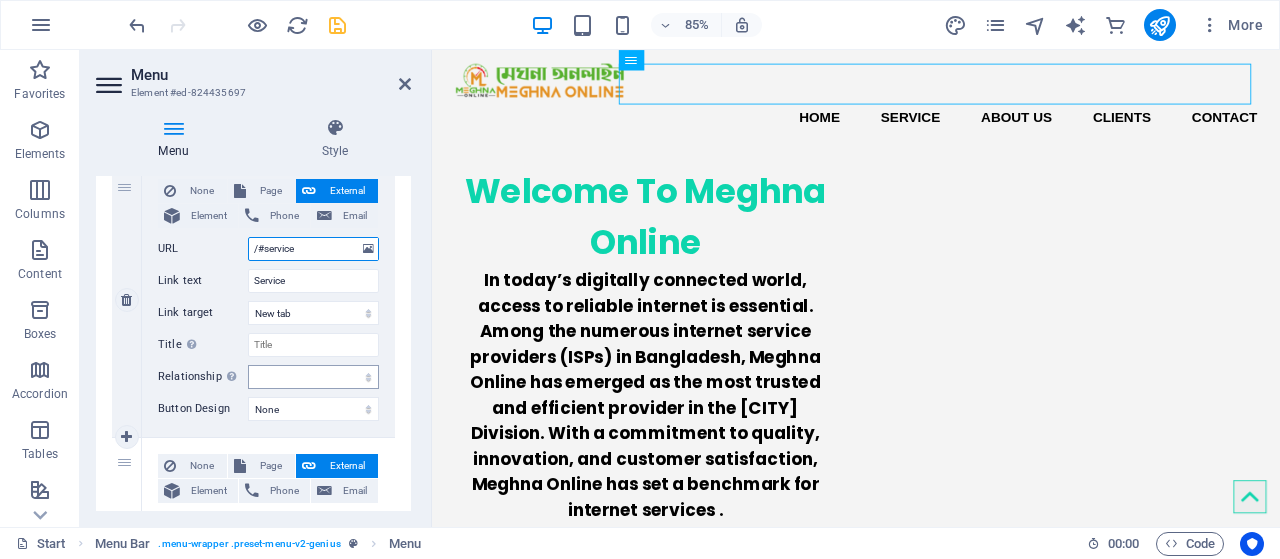 scroll, scrollTop: 485, scrollLeft: 0, axis: vertical 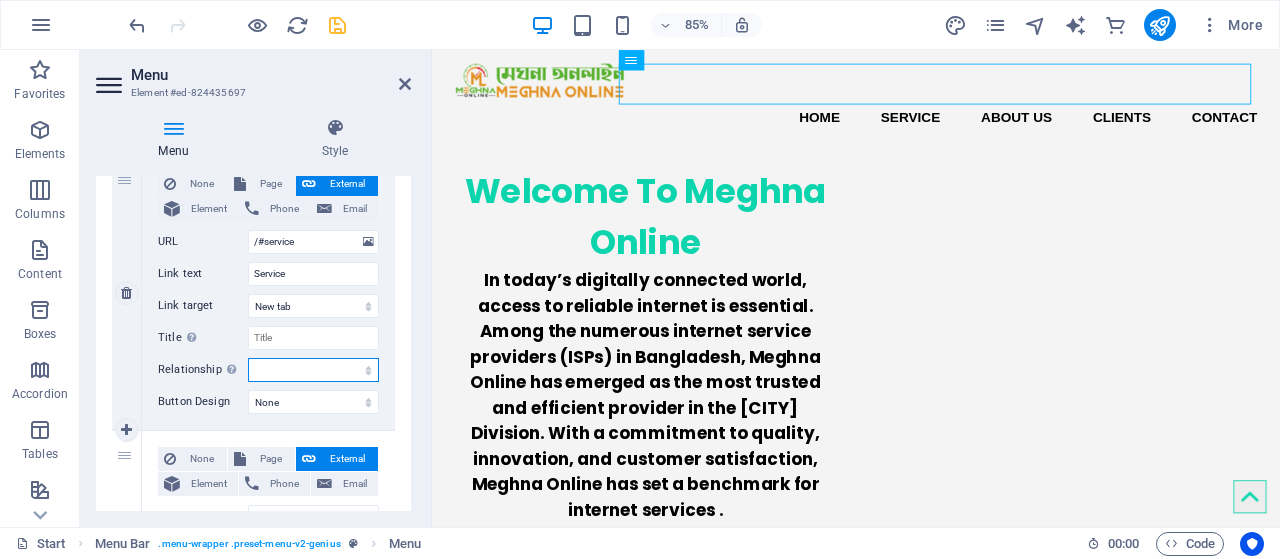 click on "alternate author bookmark external help license next nofollow noreferrer noopener prev search tag" at bounding box center (313, 370) 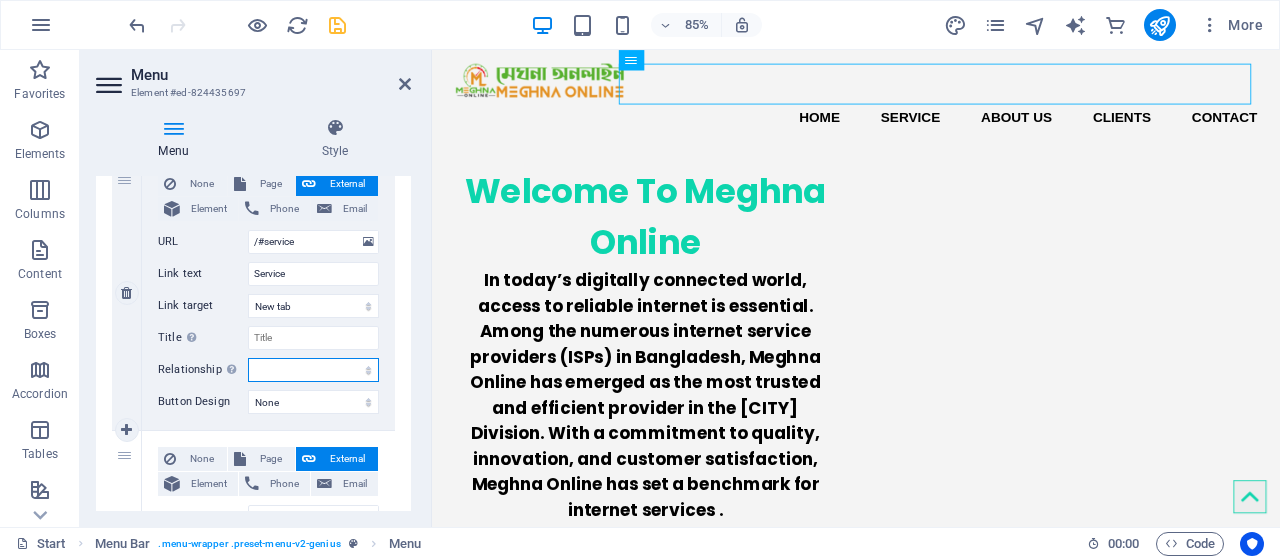 click on "alternate author bookmark external help license next nofollow noreferrer noopener prev search tag" at bounding box center [313, 370] 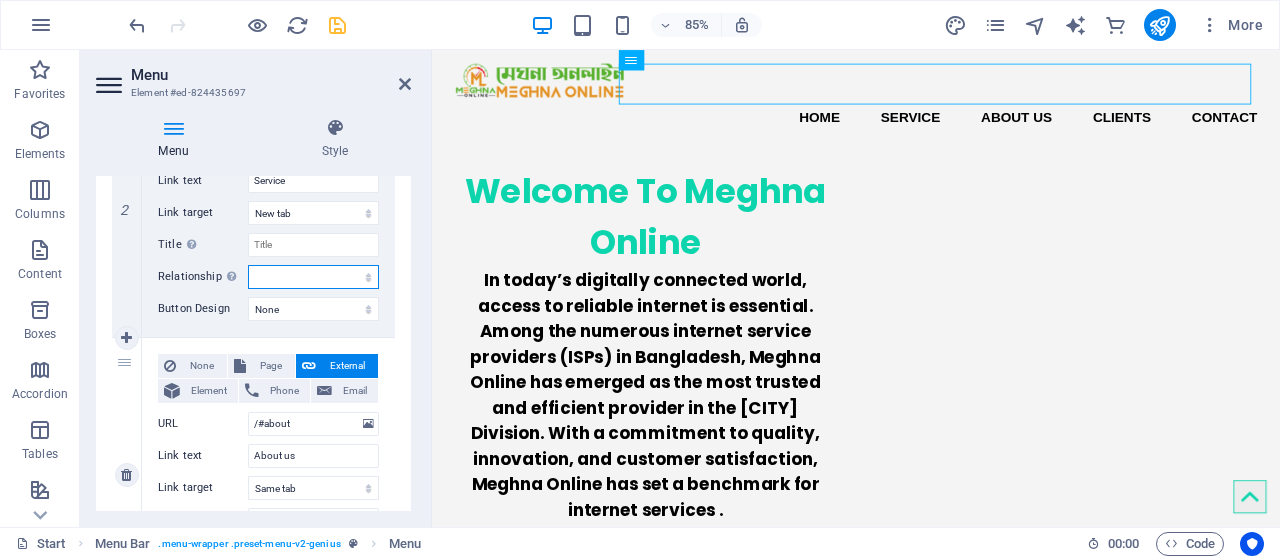 scroll, scrollTop: 585, scrollLeft: 0, axis: vertical 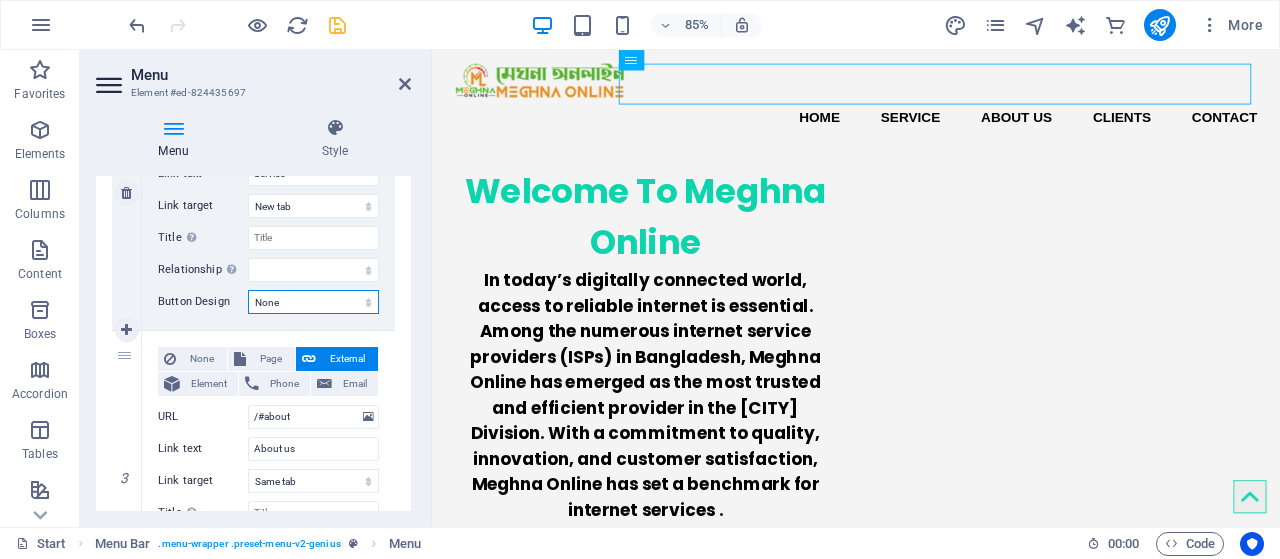 click on "None Default Primary Secondary" at bounding box center [313, 302] 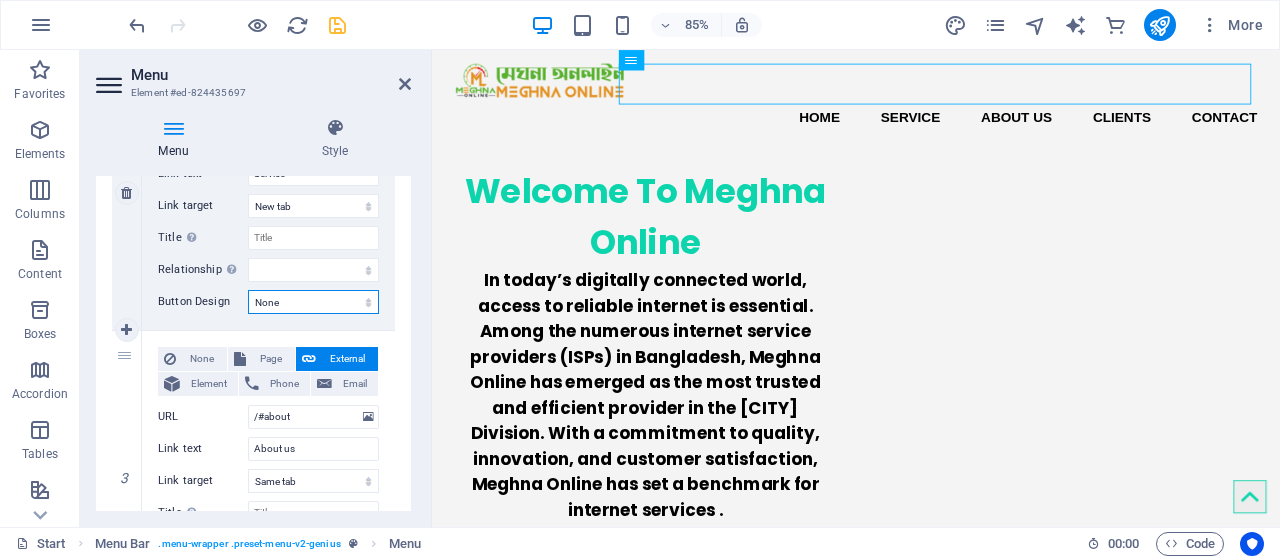 click on "None Default Primary Secondary" at bounding box center (313, 302) 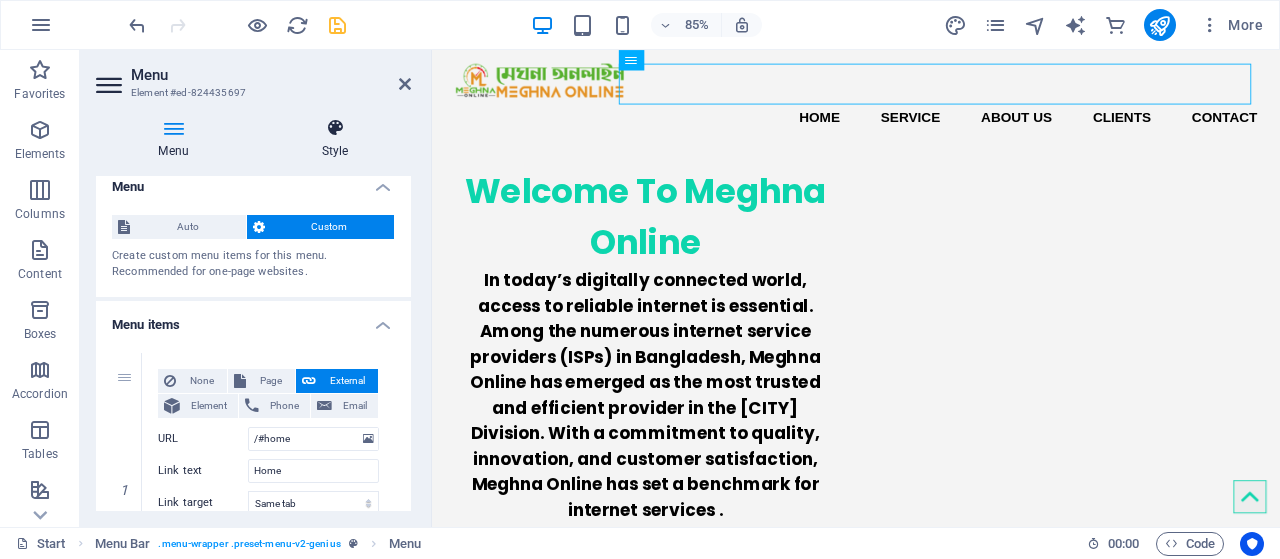scroll, scrollTop: 0, scrollLeft: 0, axis: both 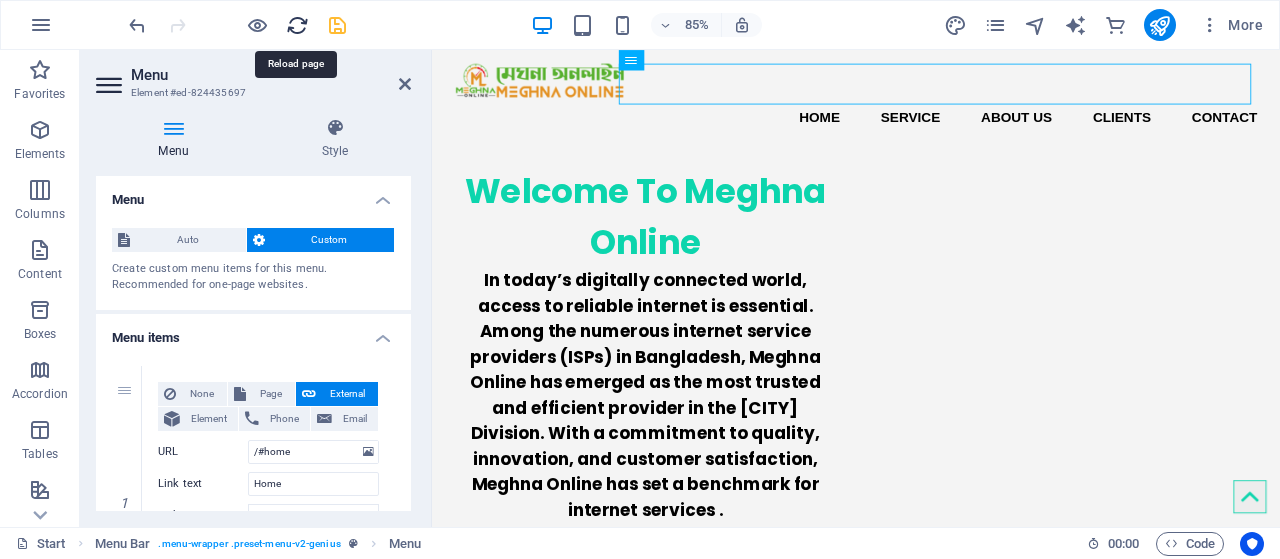drag, startPoint x: 299, startPoint y: 13, endPoint x: 629, endPoint y: 25, distance: 330.2181 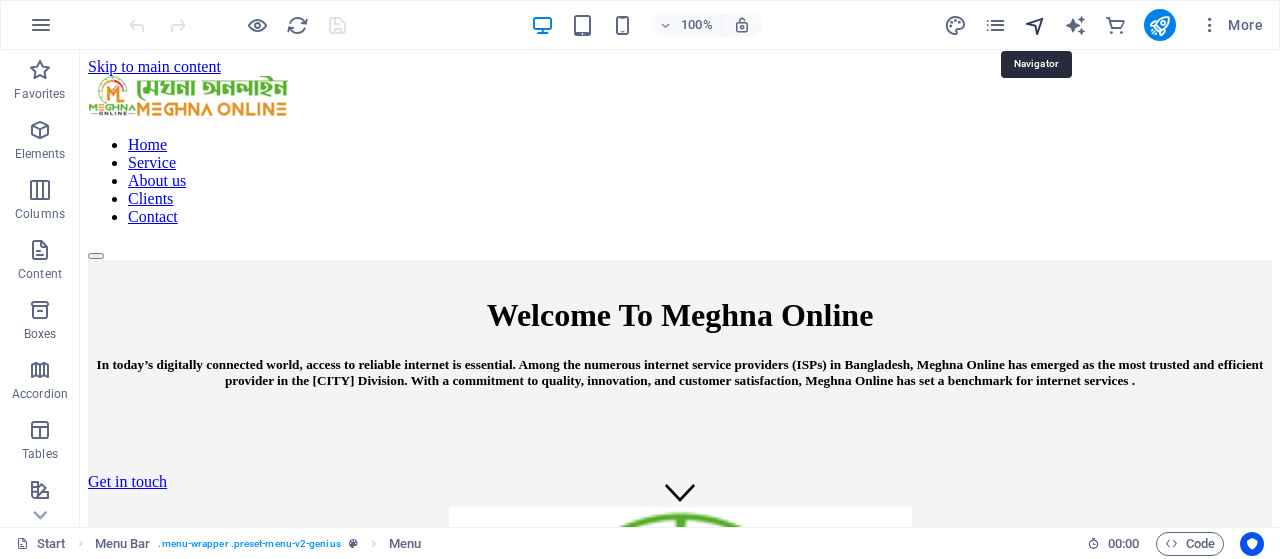 scroll, scrollTop: 0, scrollLeft: 0, axis: both 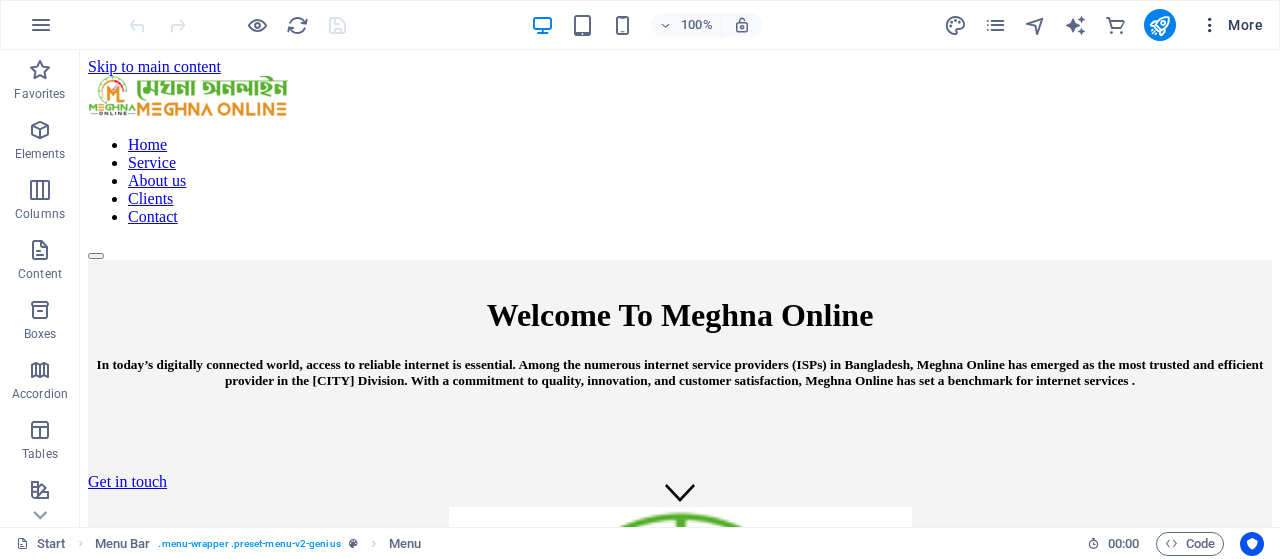 click at bounding box center [1210, 25] 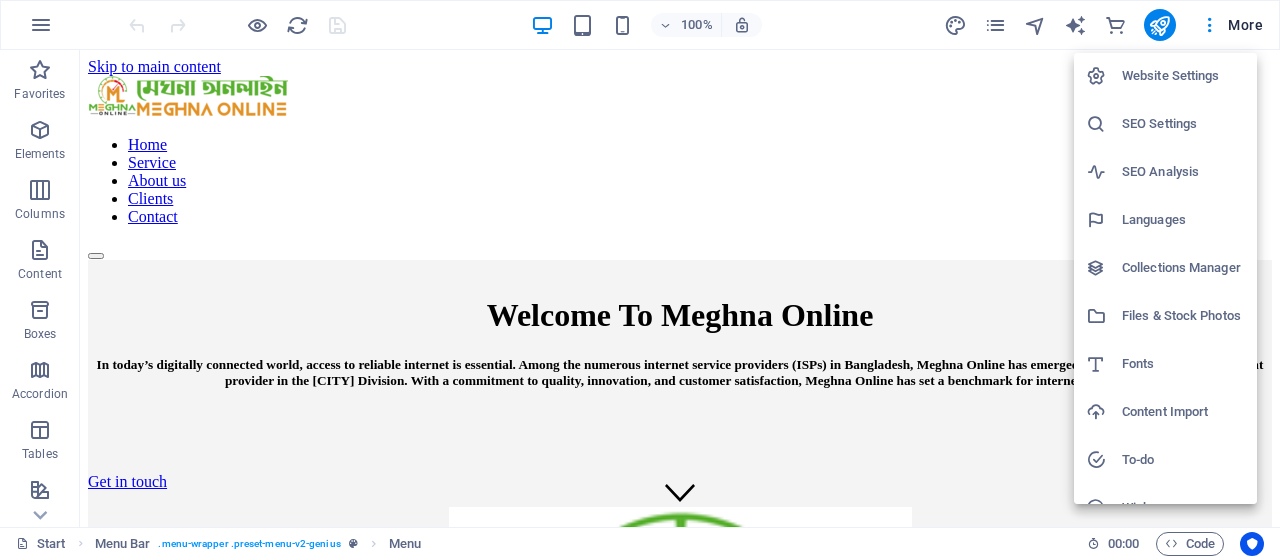 scroll, scrollTop: 0, scrollLeft: 0, axis: both 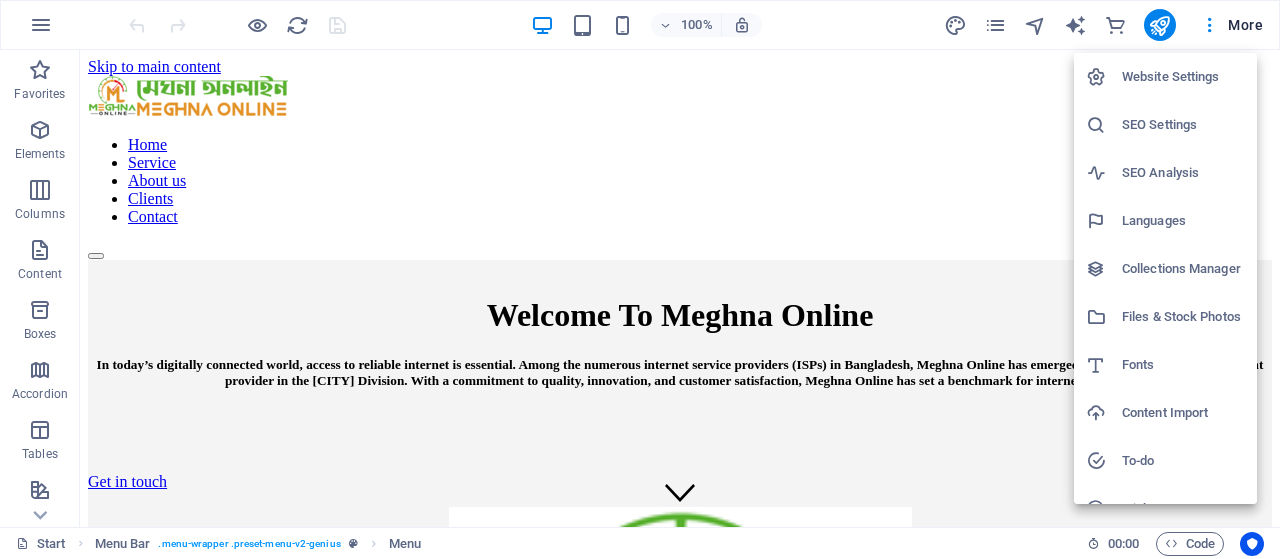 click at bounding box center (640, 279) 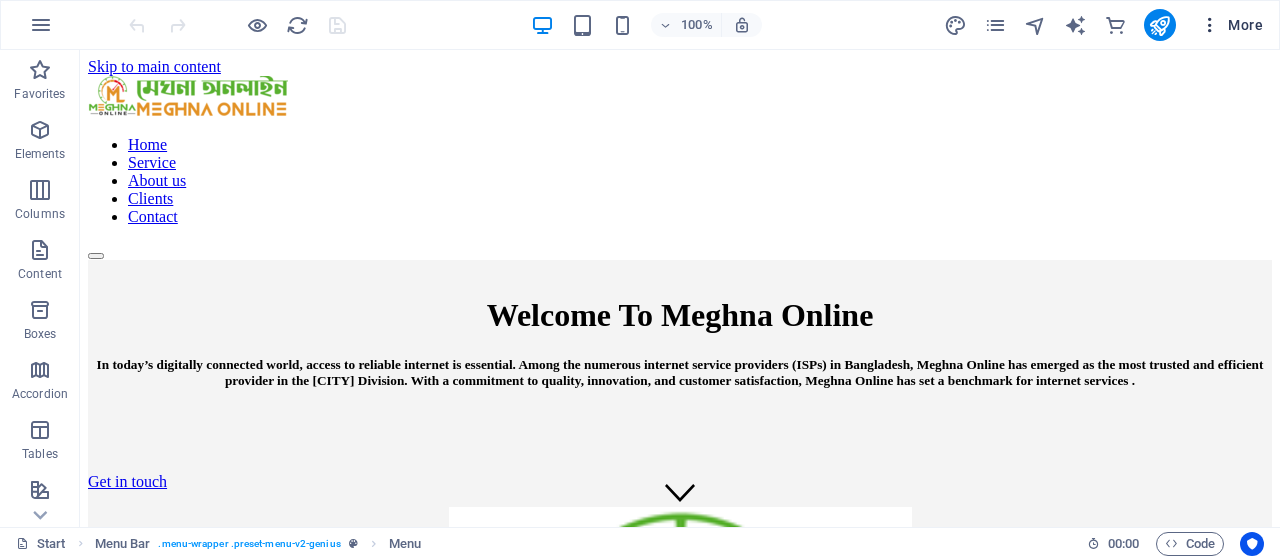 click at bounding box center (1210, 25) 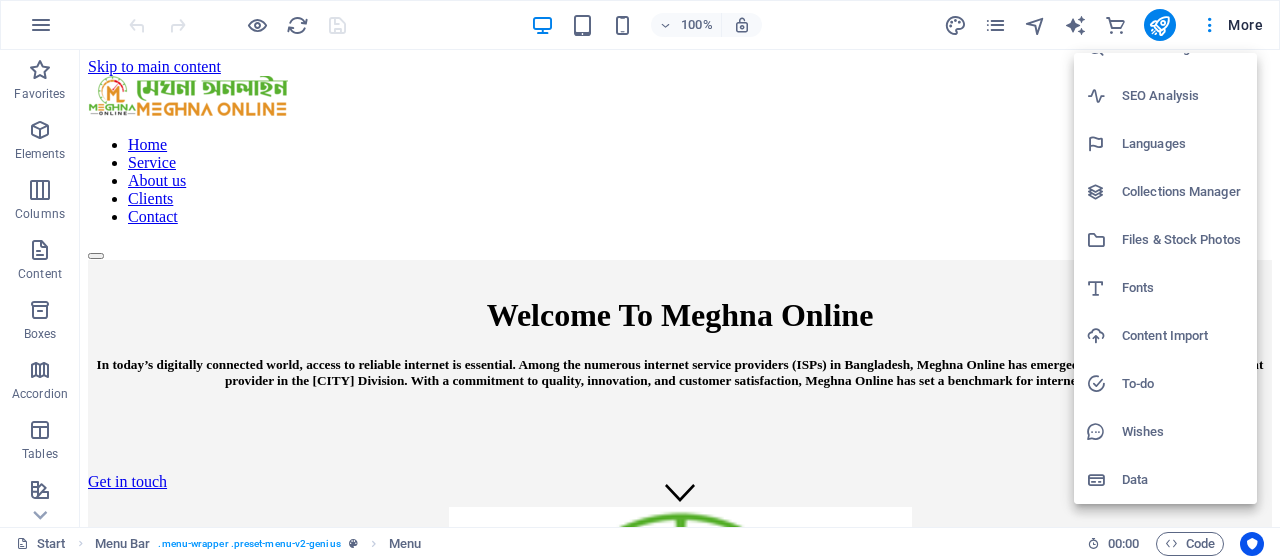 scroll, scrollTop: 0, scrollLeft: 0, axis: both 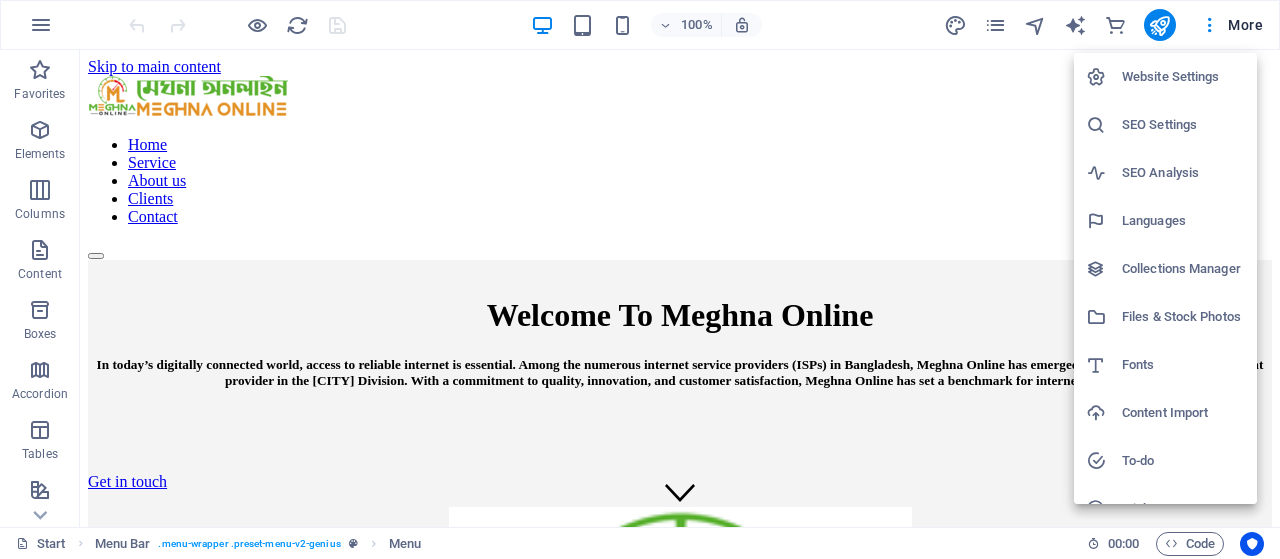 click at bounding box center [640, 279] 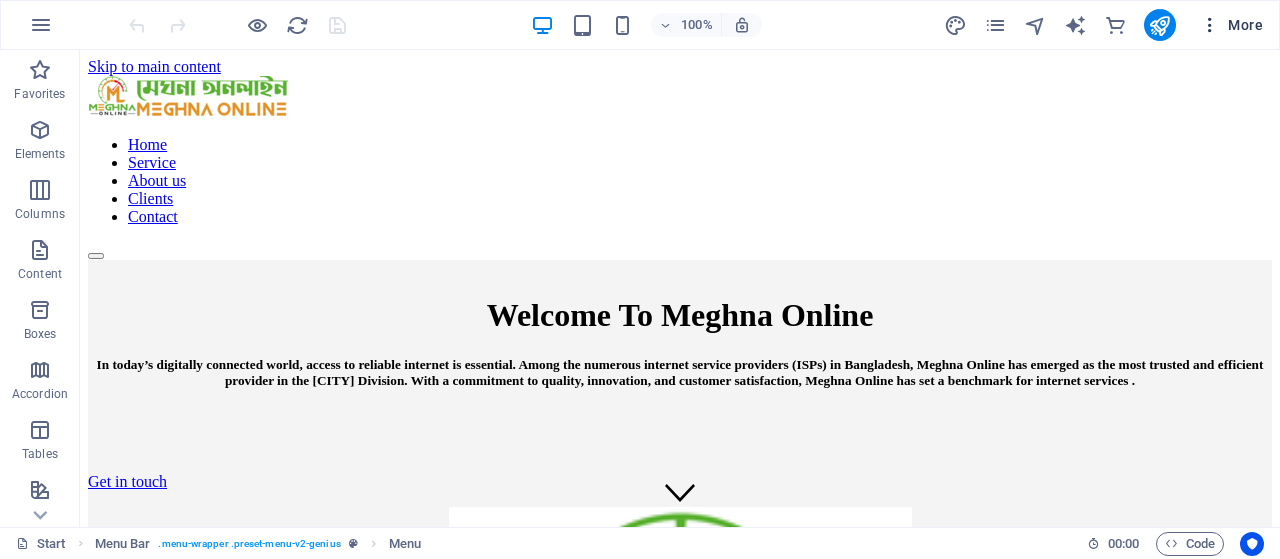 click on "More" at bounding box center (1231, 25) 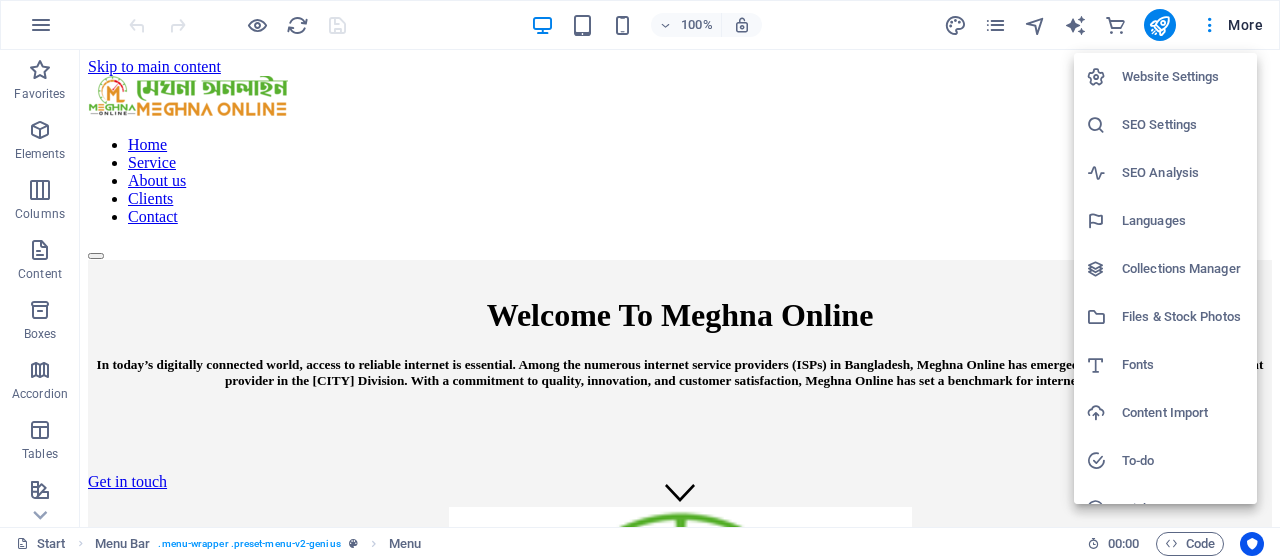 click at bounding box center [640, 279] 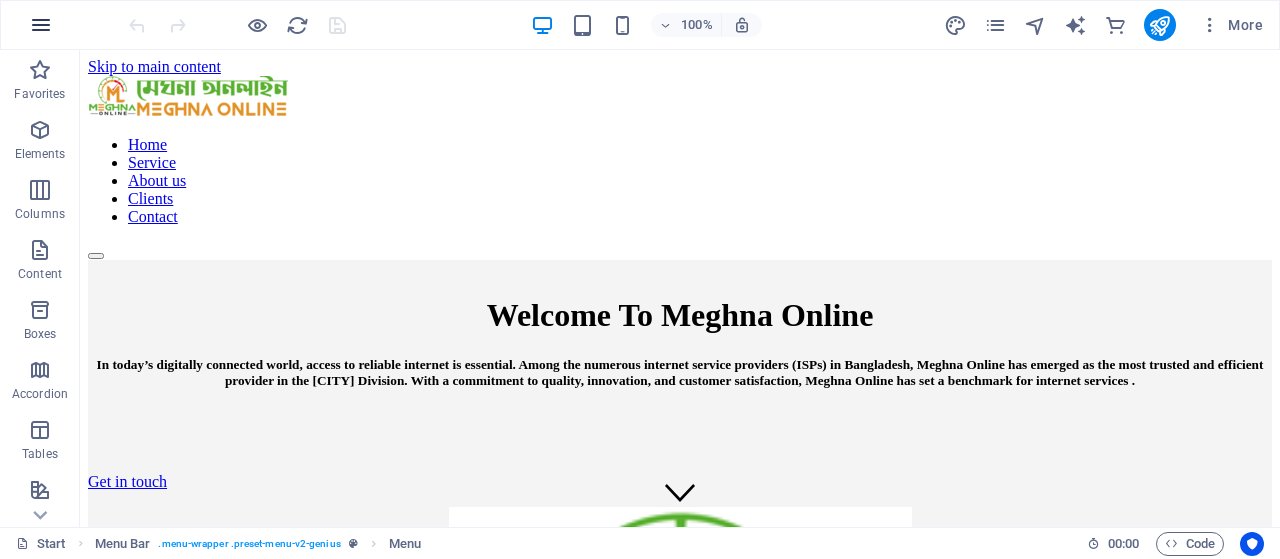 click at bounding box center [41, 25] 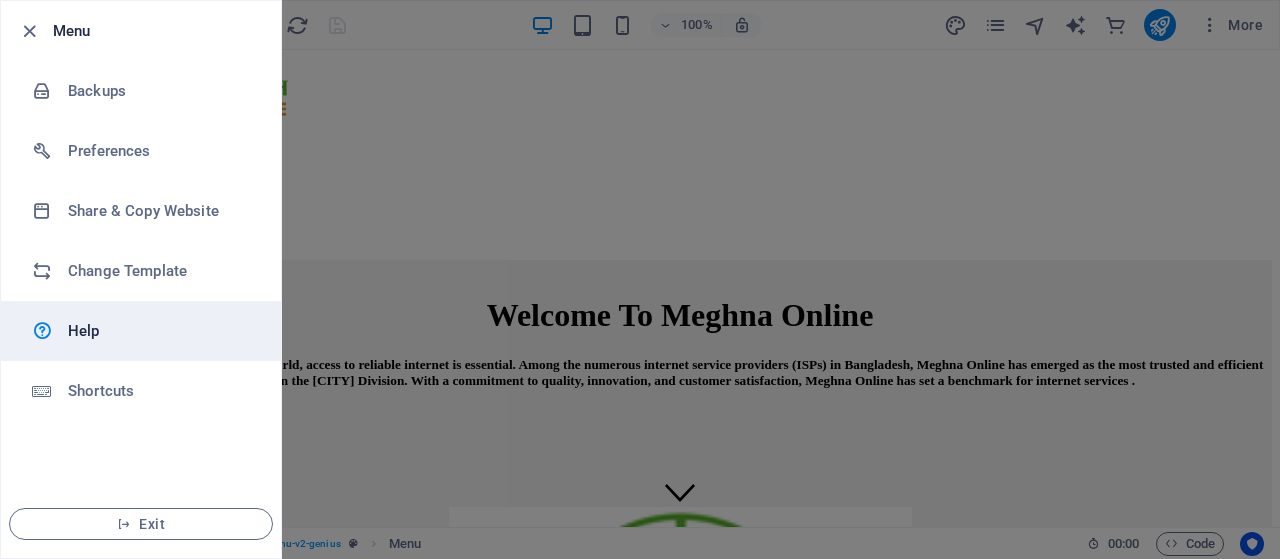 click on "Help" at bounding box center [160, 331] 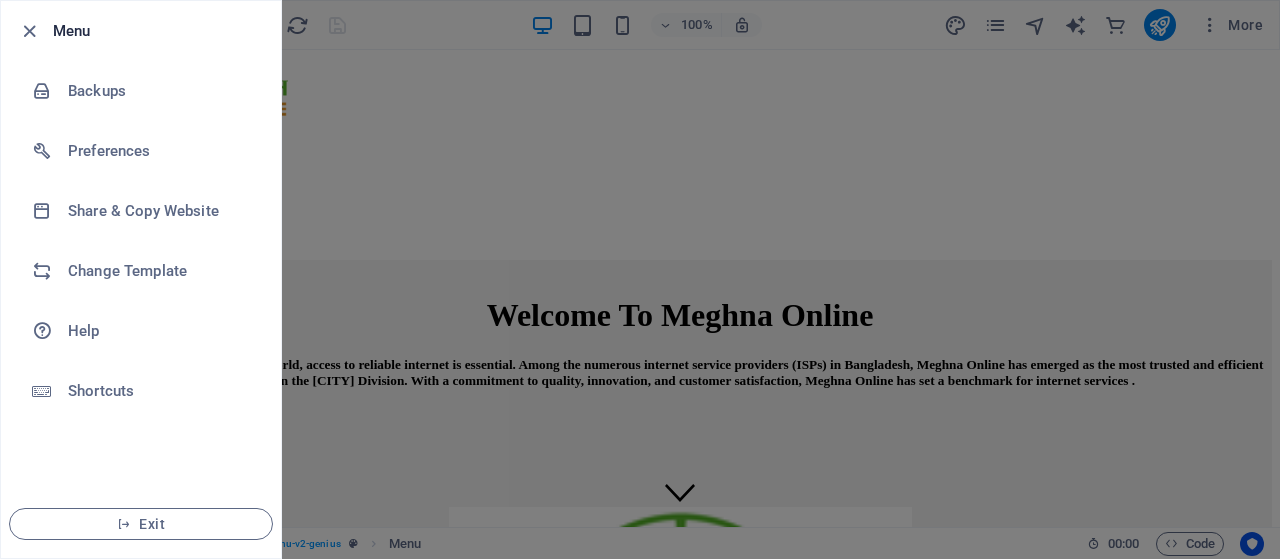 click at bounding box center (640, 279) 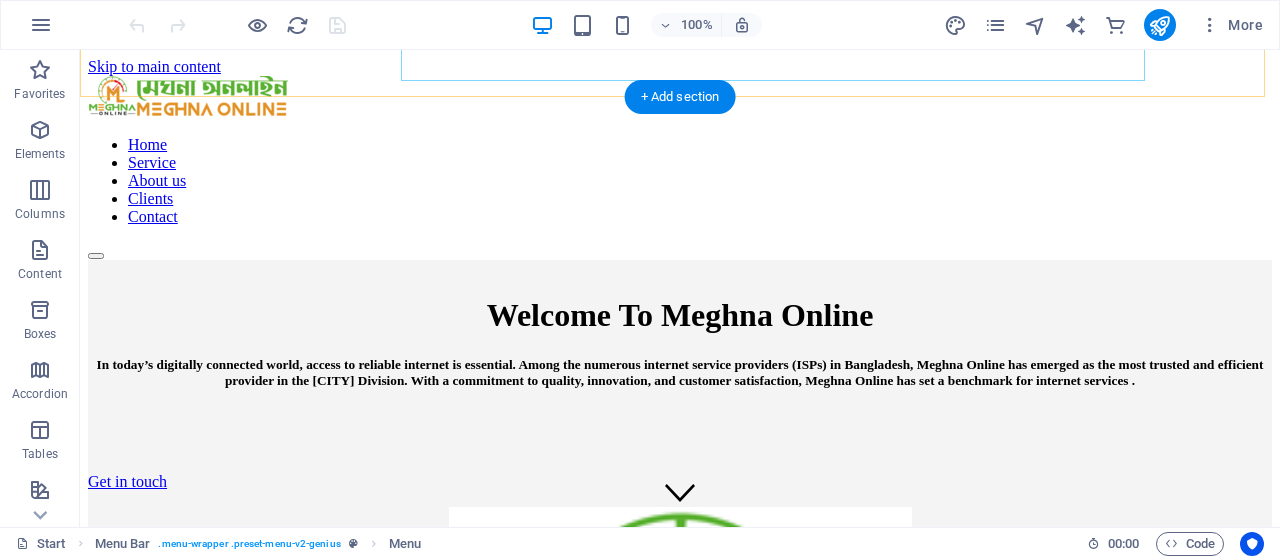 click on "Home Service About us Clients Contact" at bounding box center (680, 181) 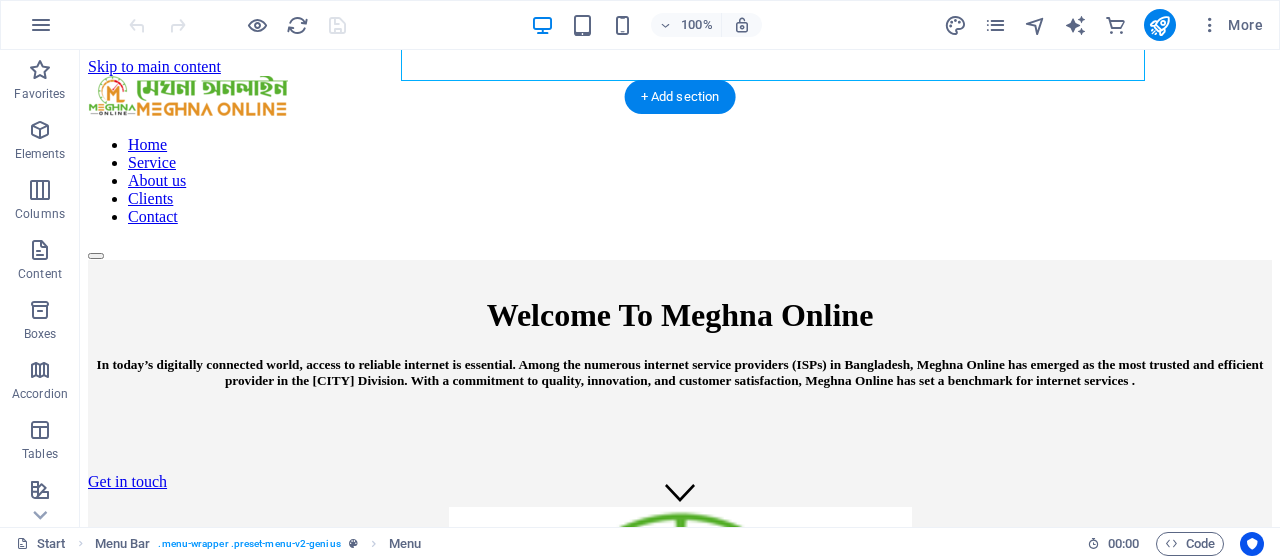 click on "Home Service About us Clients Contact" at bounding box center (680, 181) 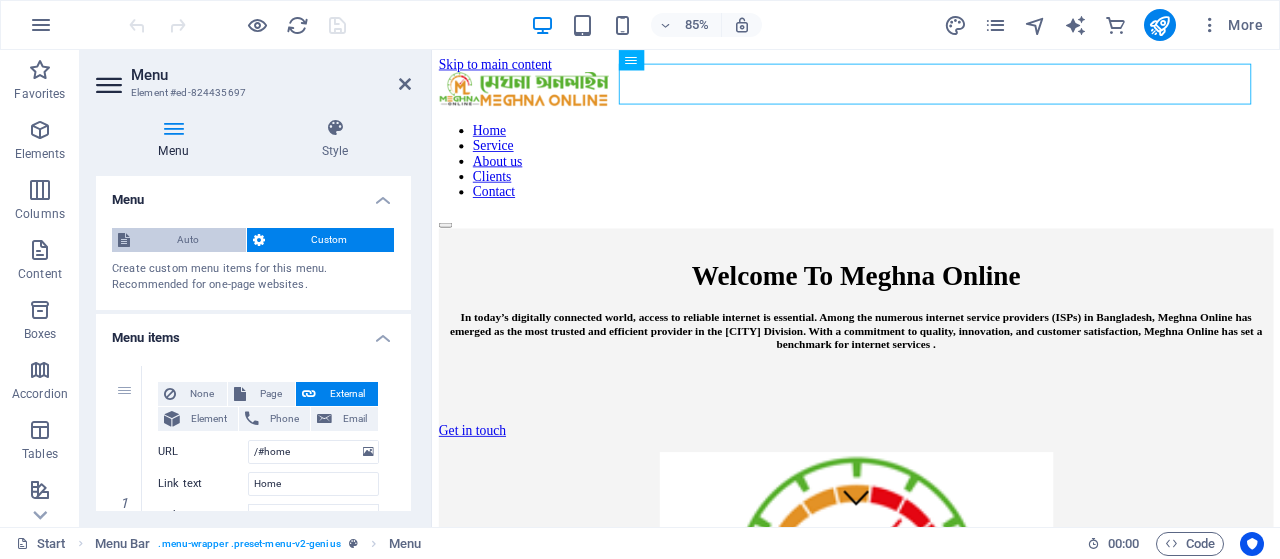 click on "Auto" at bounding box center [188, 240] 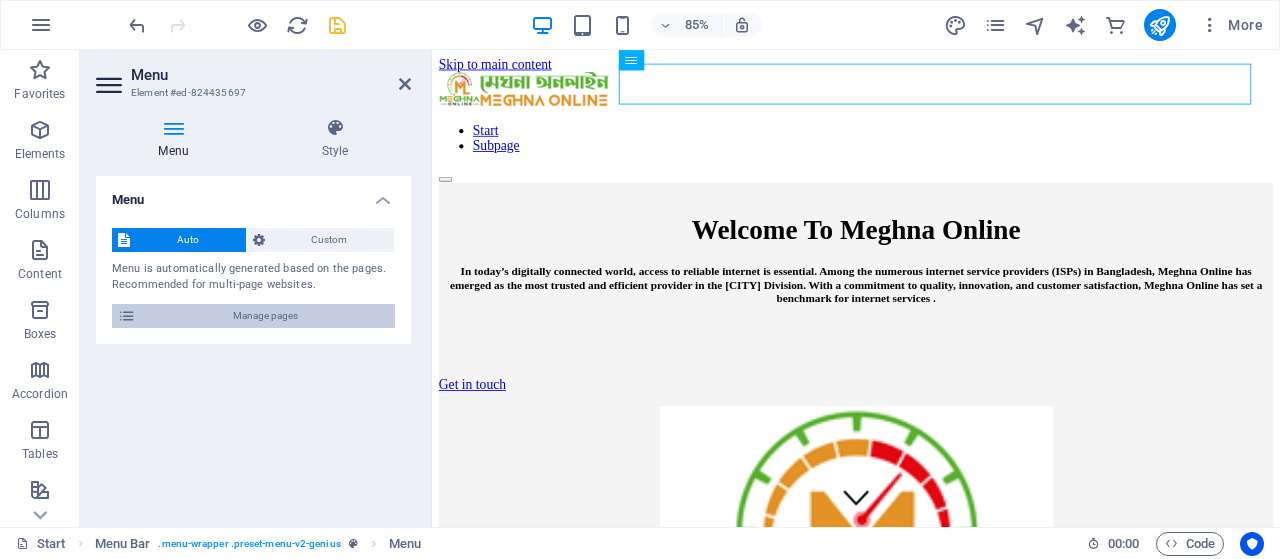 click on "Manage pages" at bounding box center (265, 316) 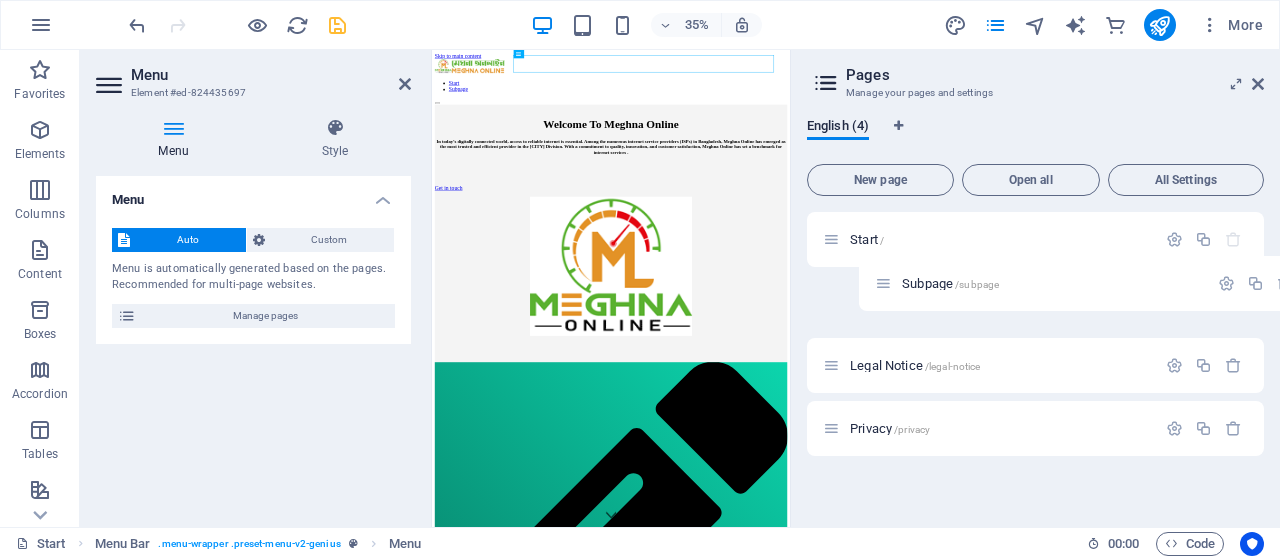 drag, startPoint x: 832, startPoint y: 300, endPoint x: 896, endPoint y: 282, distance: 66.48308 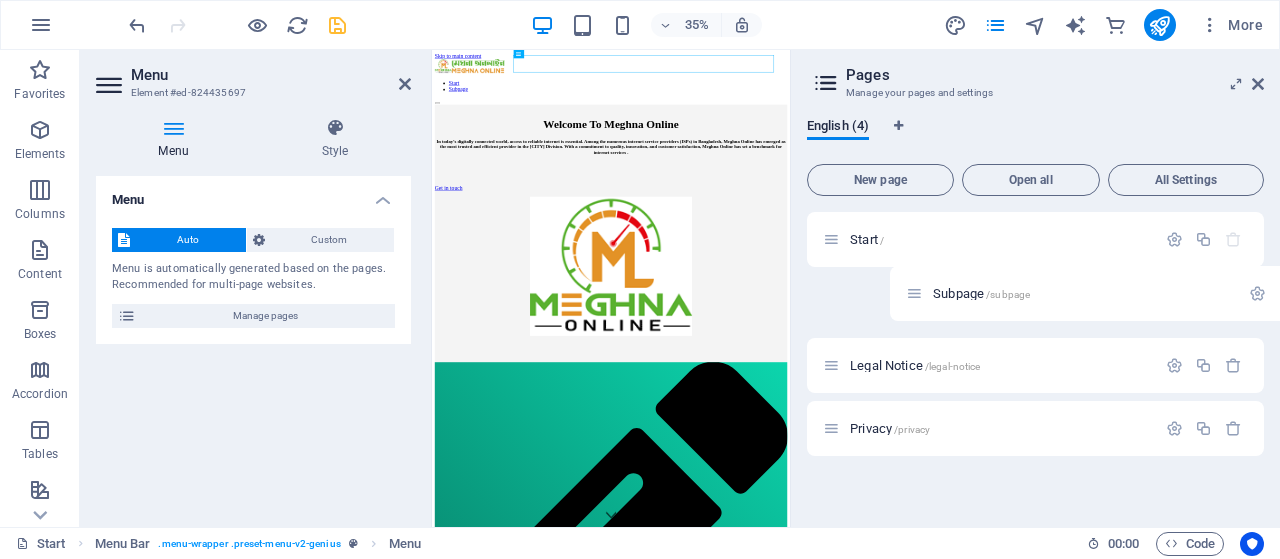 drag, startPoint x: 830, startPoint y: 299, endPoint x: 921, endPoint y: 291, distance: 91.350975 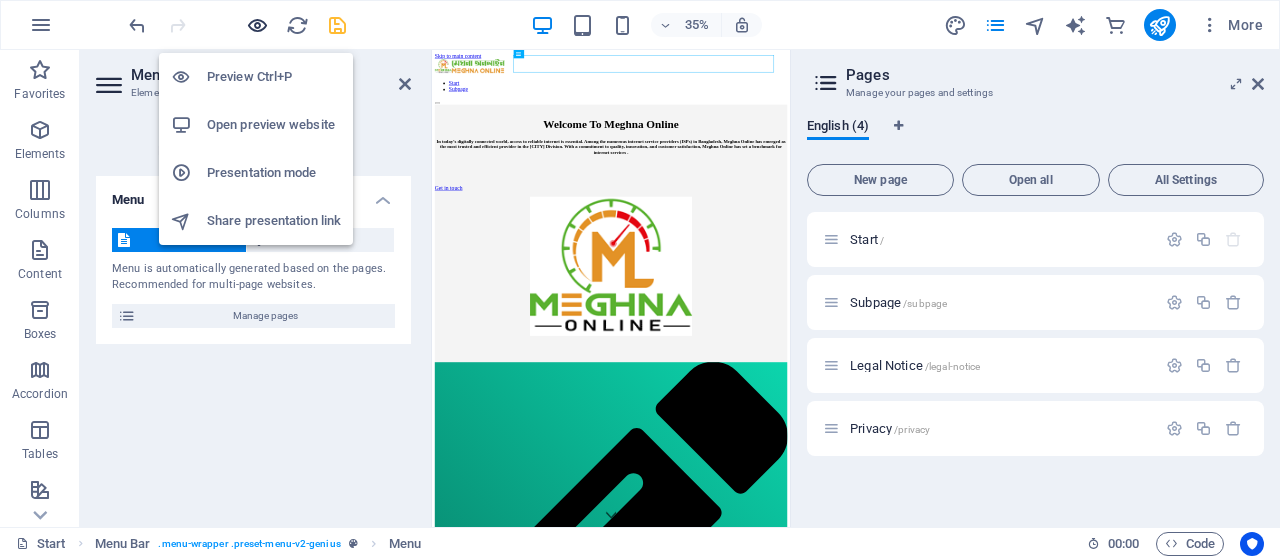 click at bounding box center [257, 25] 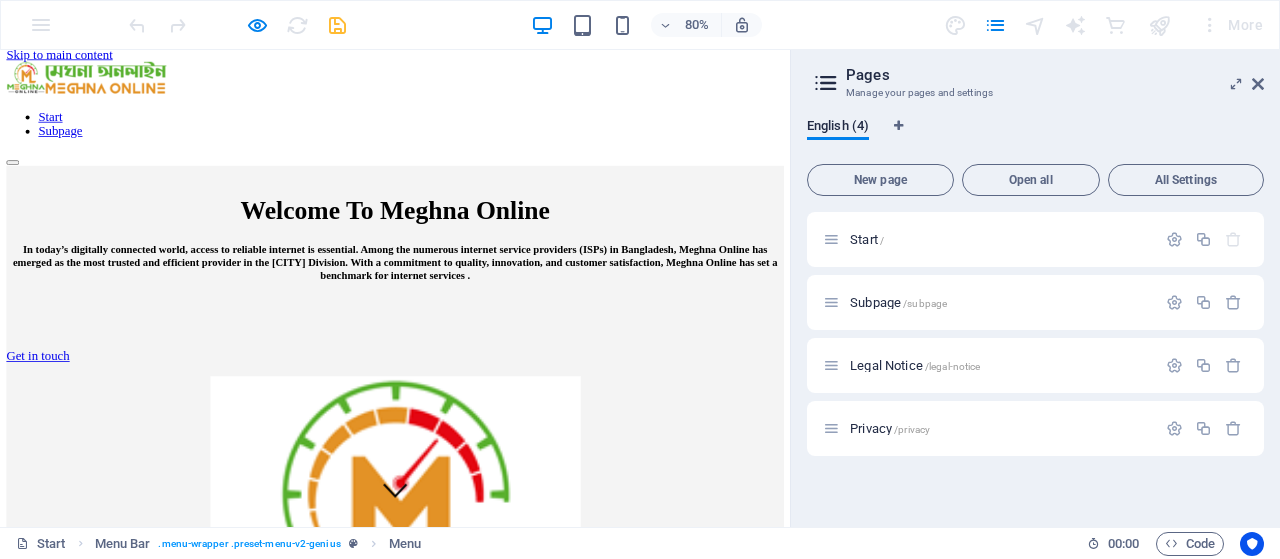 scroll, scrollTop: 0, scrollLeft: 0, axis: both 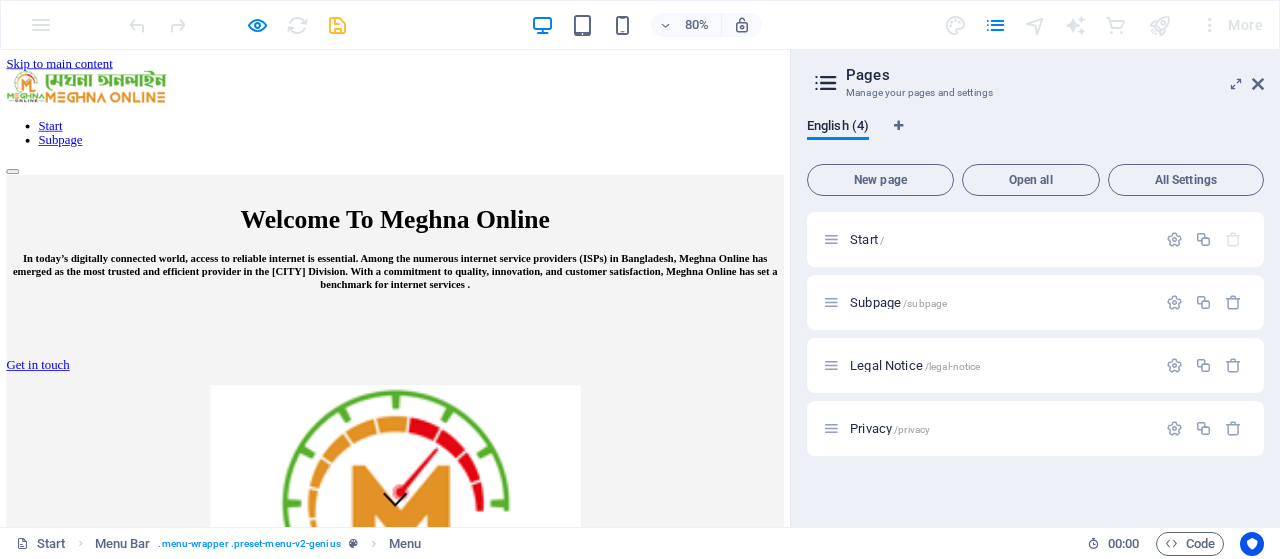 click on "Subpage" at bounding box center (75, 162) 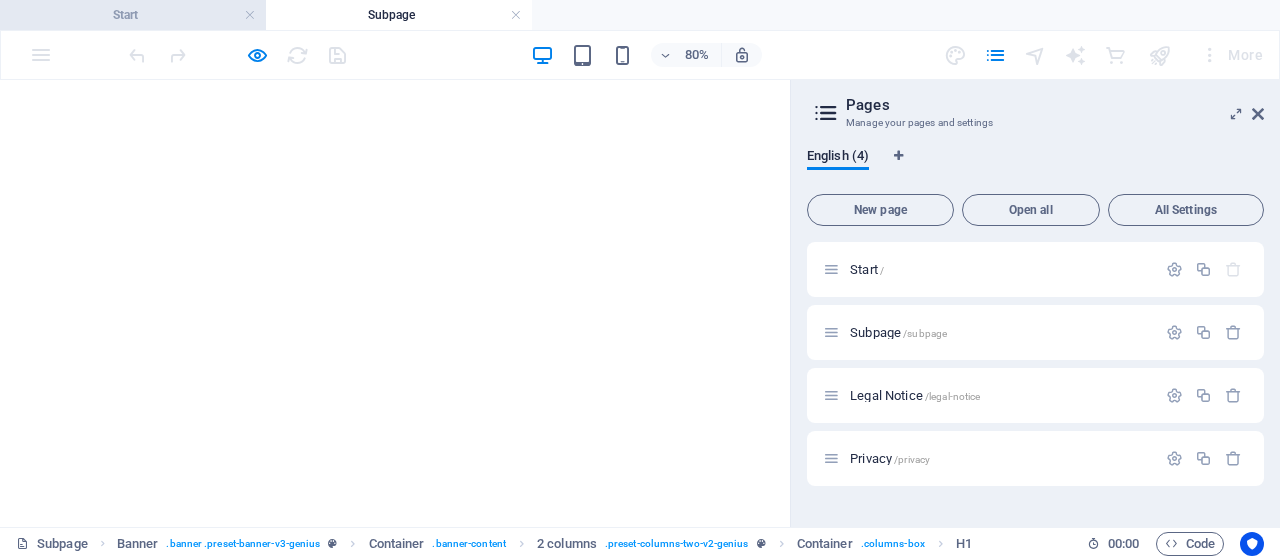 click on "Start" at bounding box center (133, 15) 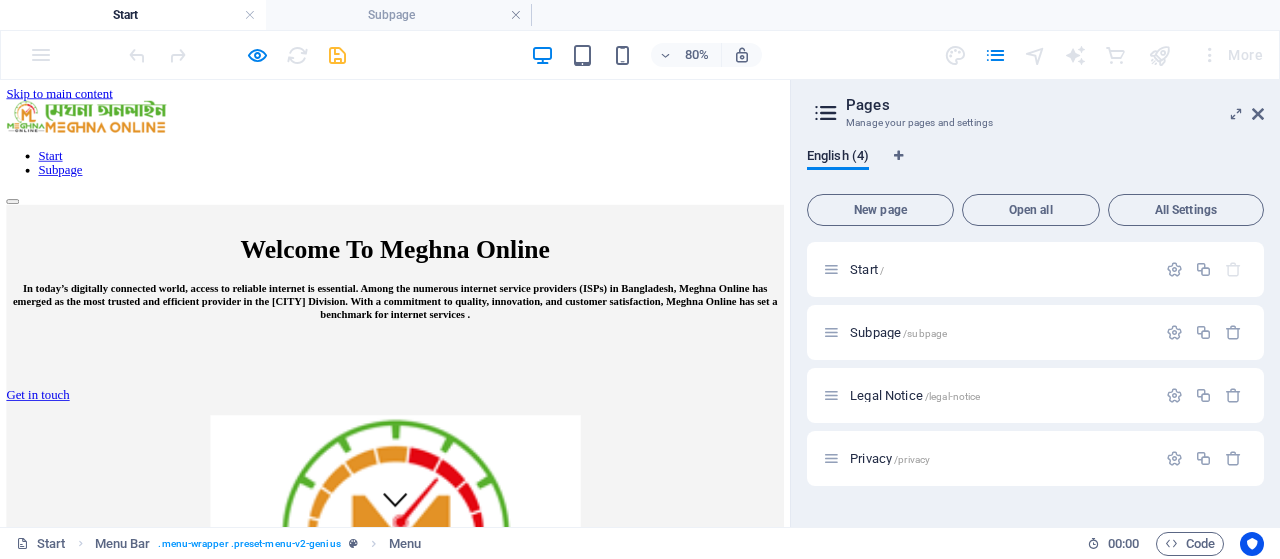 scroll, scrollTop: 0, scrollLeft: 0, axis: both 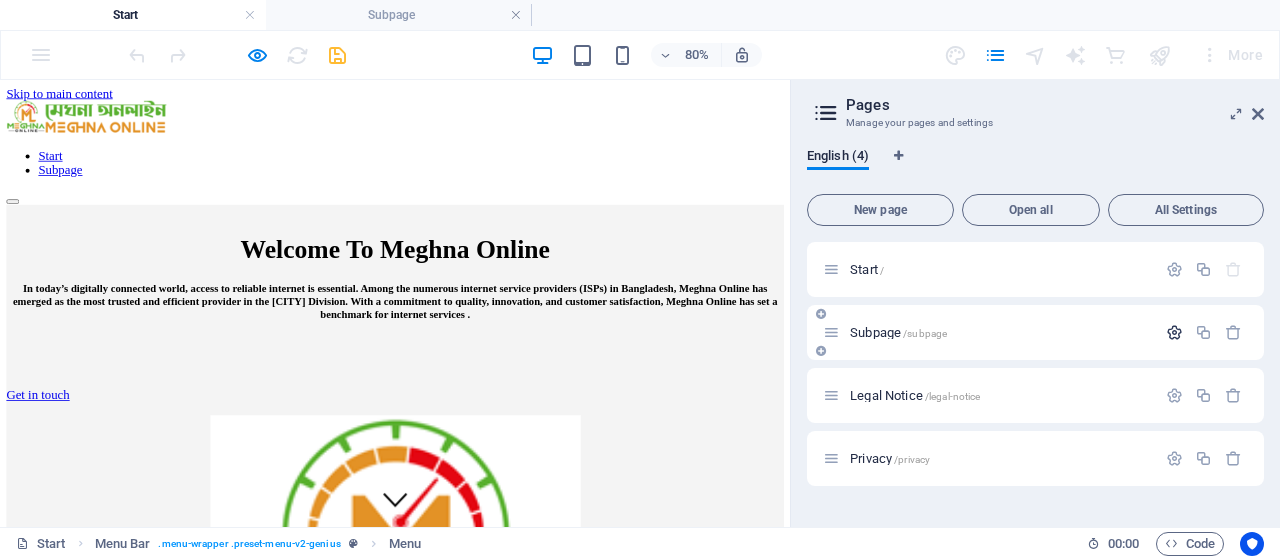 click at bounding box center [1174, 332] 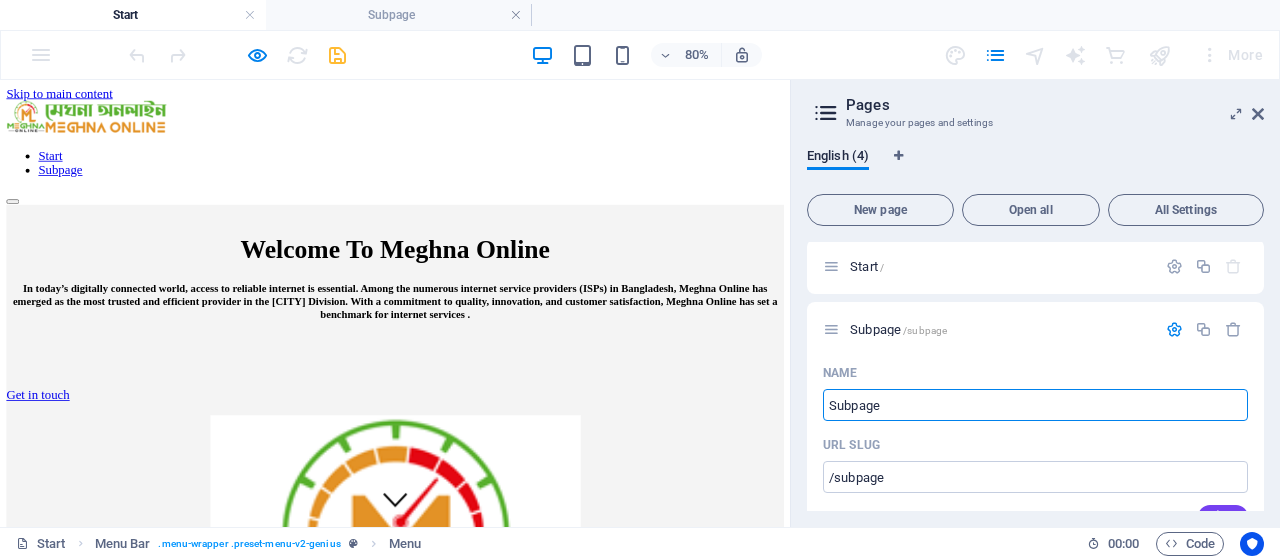 scroll, scrollTop: 0, scrollLeft: 0, axis: both 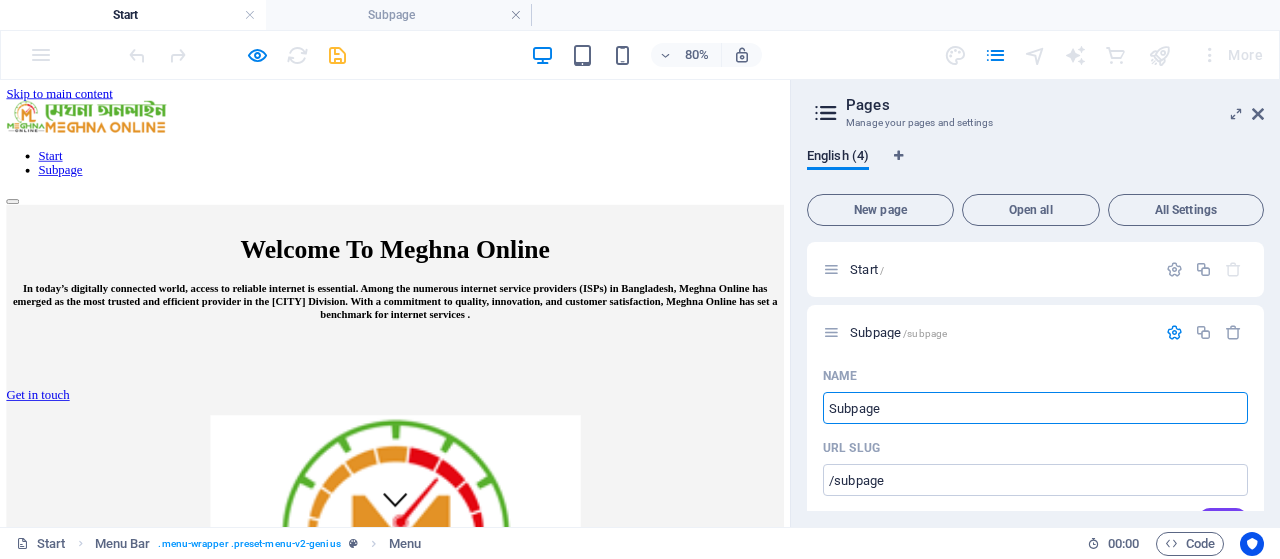 click on "Pages Manage your pages and settings English (4) New page Open all All Settings Start / Subpage /subpage Name Subpage ​ URL SLUG /subpage ​ SEO Title AI ​ 185 / 580 Px SEO Description AI ​ 61 / 990 Px SEO Keywords AI ​ Settings Menu Noindex Preview Mobile Desktop www.example.com subpage Subpage - Individual Individual Meta tags ​ Preview Image (Open Graph) Drag files here, click to choose files from Files or our free stock photos & videos More Settings Legal Notice /legal-notice Privacy /privacy" at bounding box center [1035, 303] 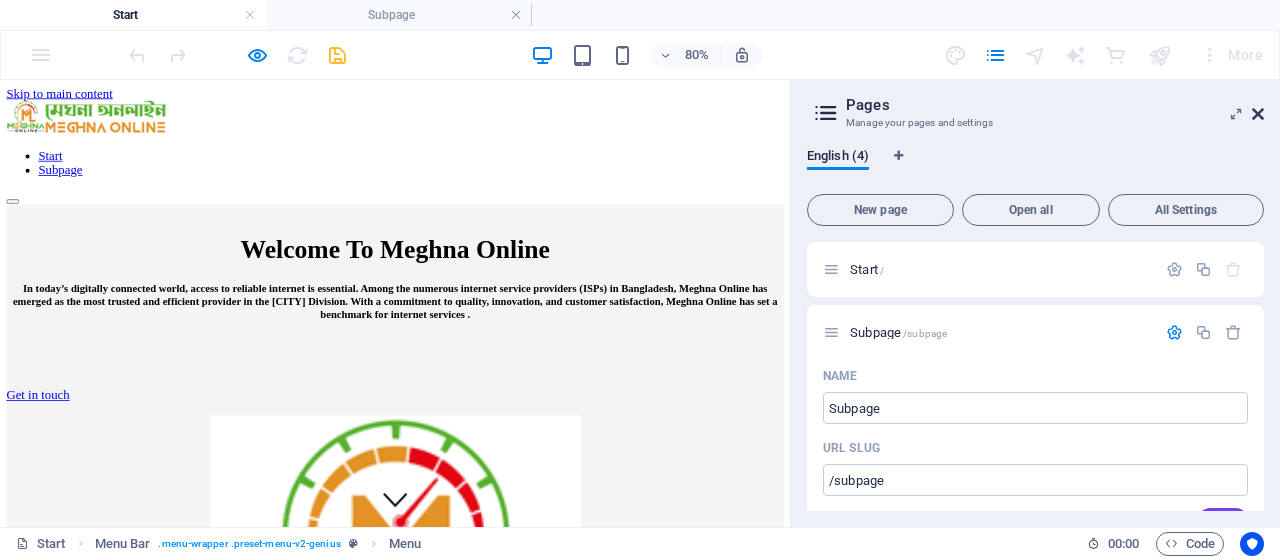 click at bounding box center (1258, 114) 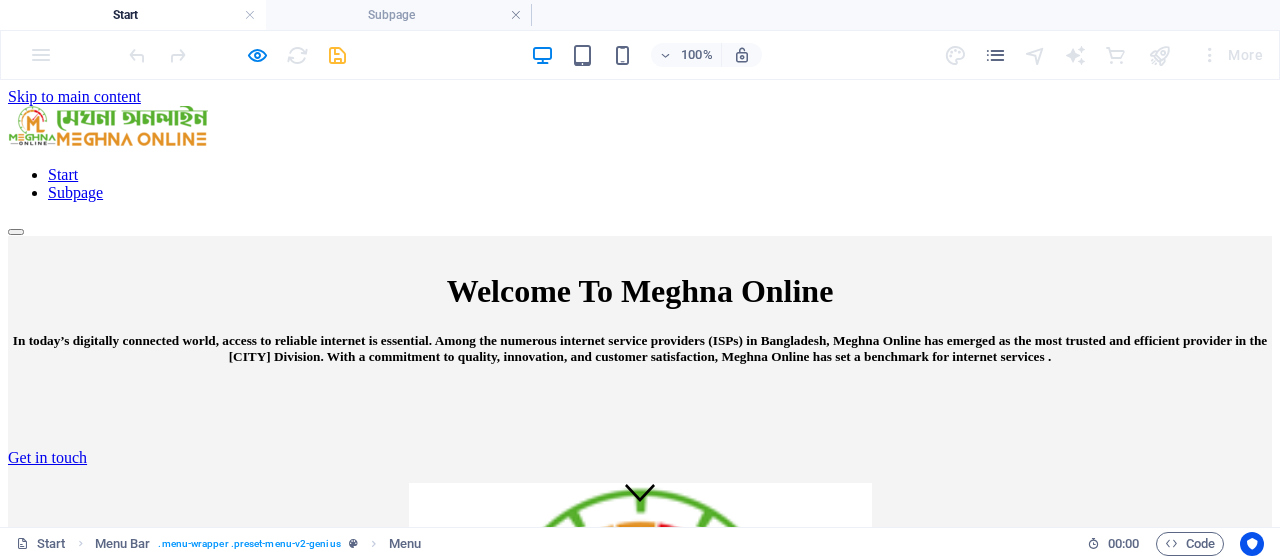 click on "Start Subpage" at bounding box center (640, 184) 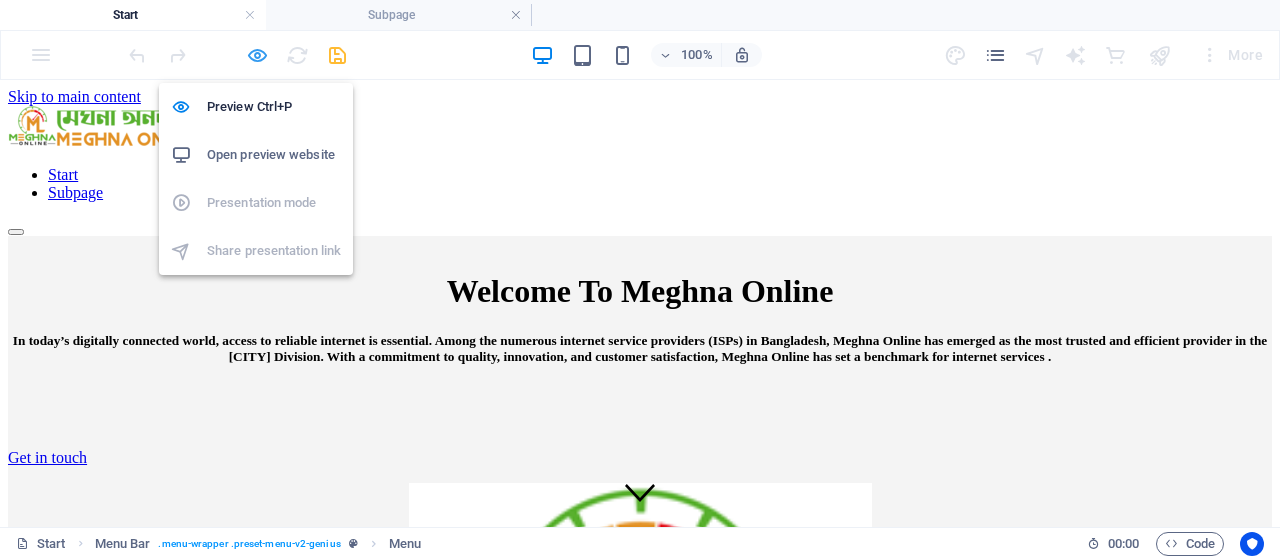 click at bounding box center (257, 55) 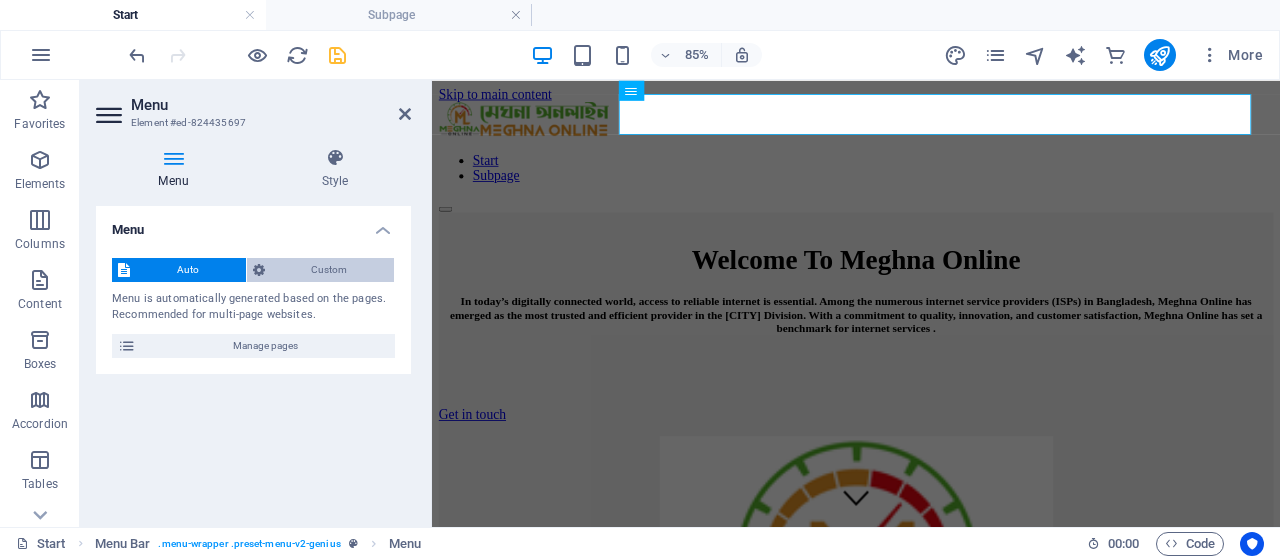 click on "Custom" at bounding box center [330, 270] 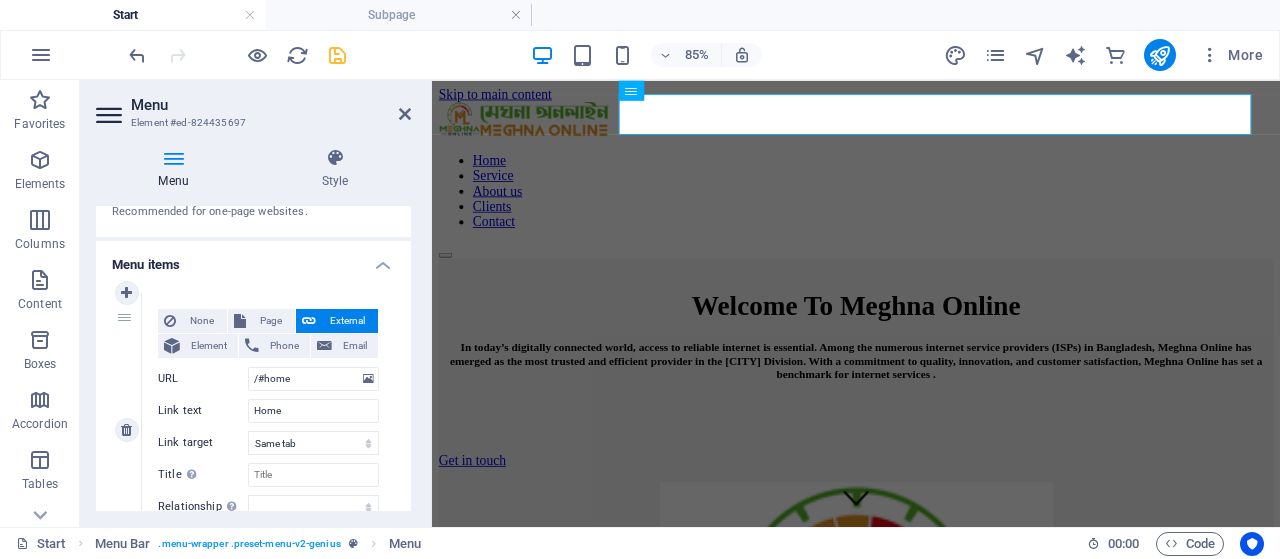 scroll, scrollTop: 133, scrollLeft: 0, axis: vertical 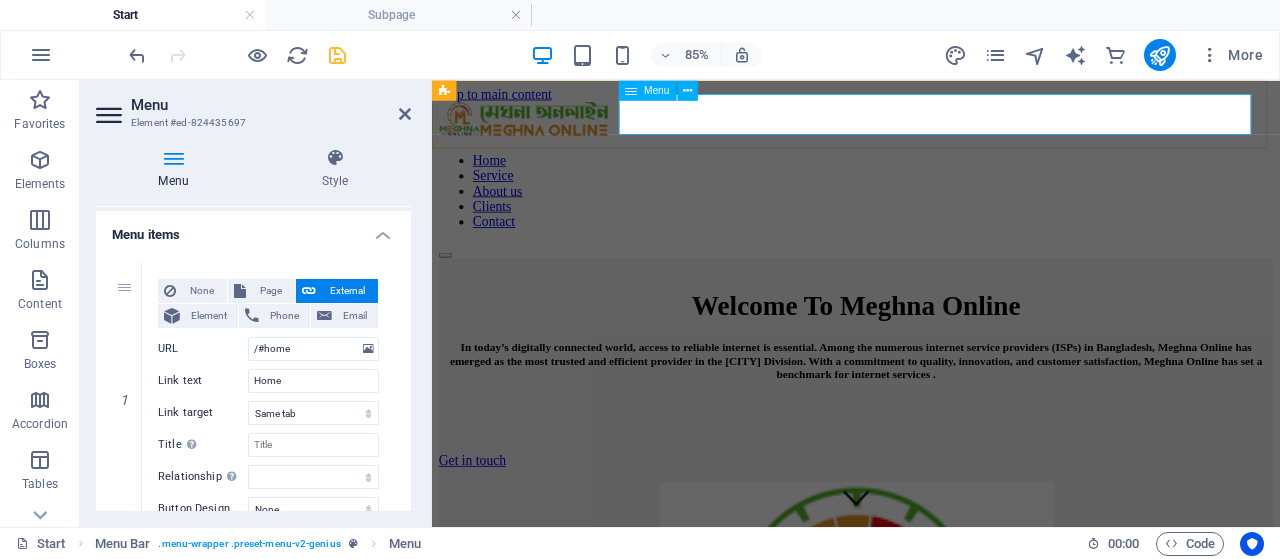 click on "Home Service About us Clients Contact" at bounding box center (931, 211) 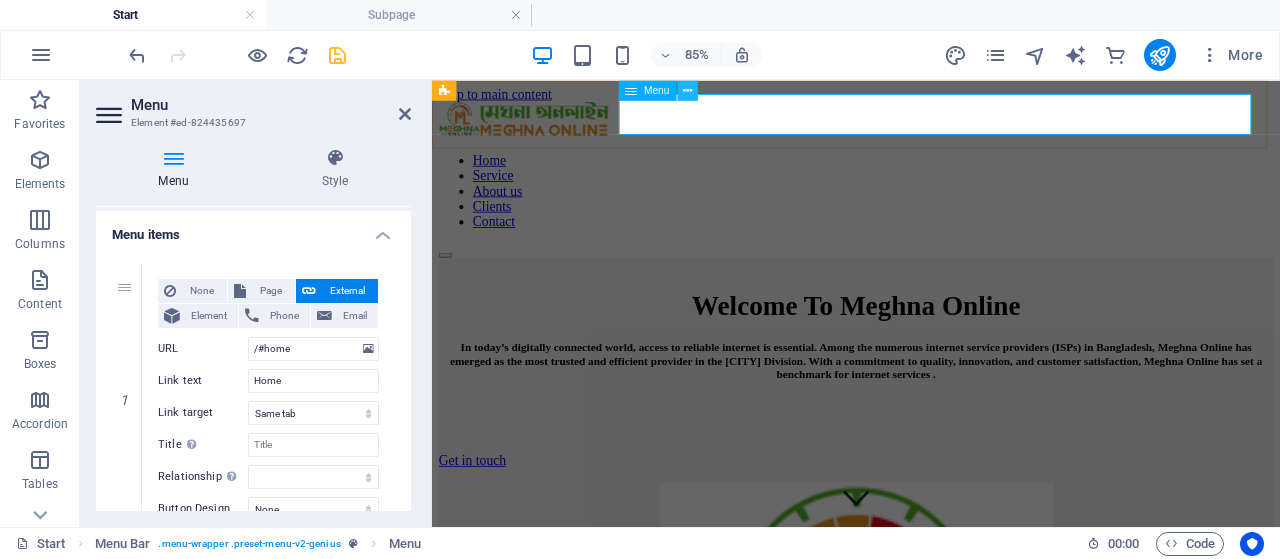 click at bounding box center [687, 90] 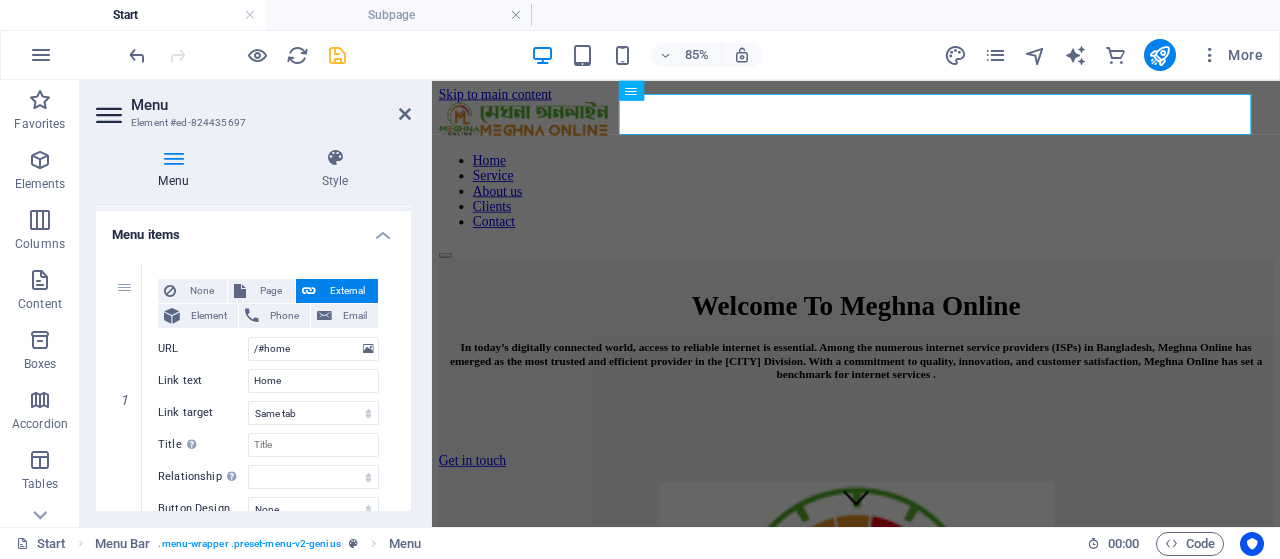 scroll, scrollTop: 0, scrollLeft: 0, axis: both 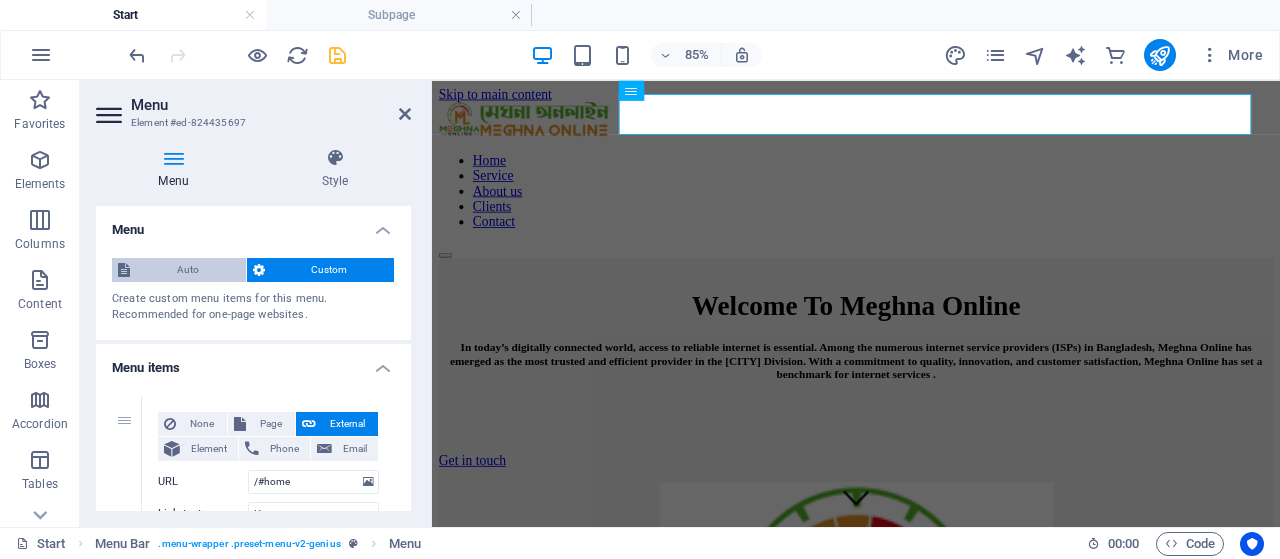 click on "Auto" at bounding box center [188, 270] 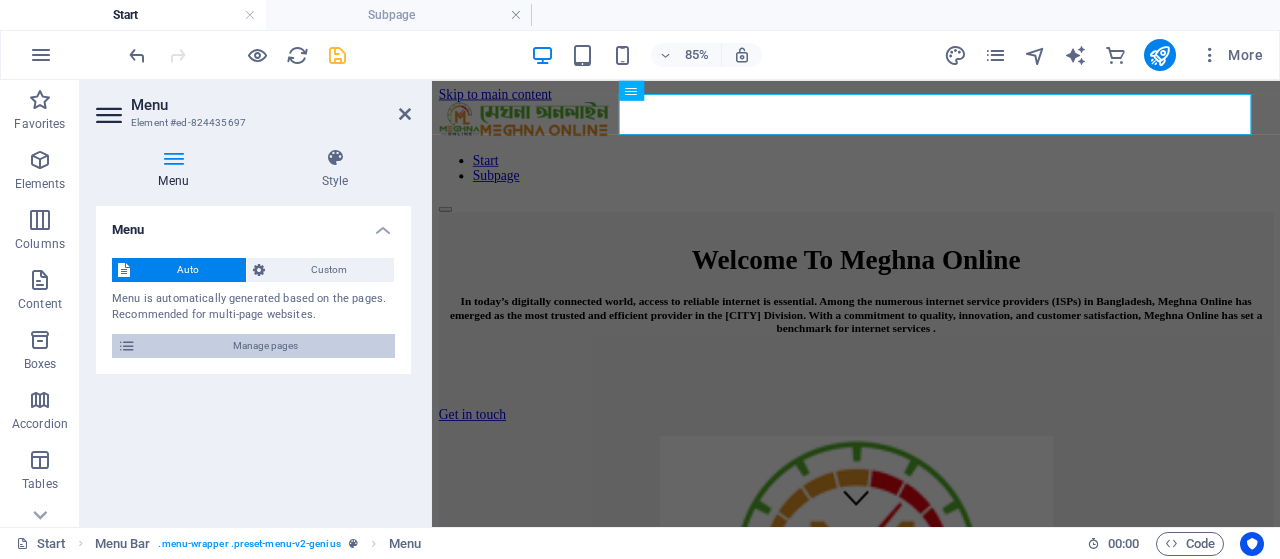 click on "Manage pages" at bounding box center [265, 346] 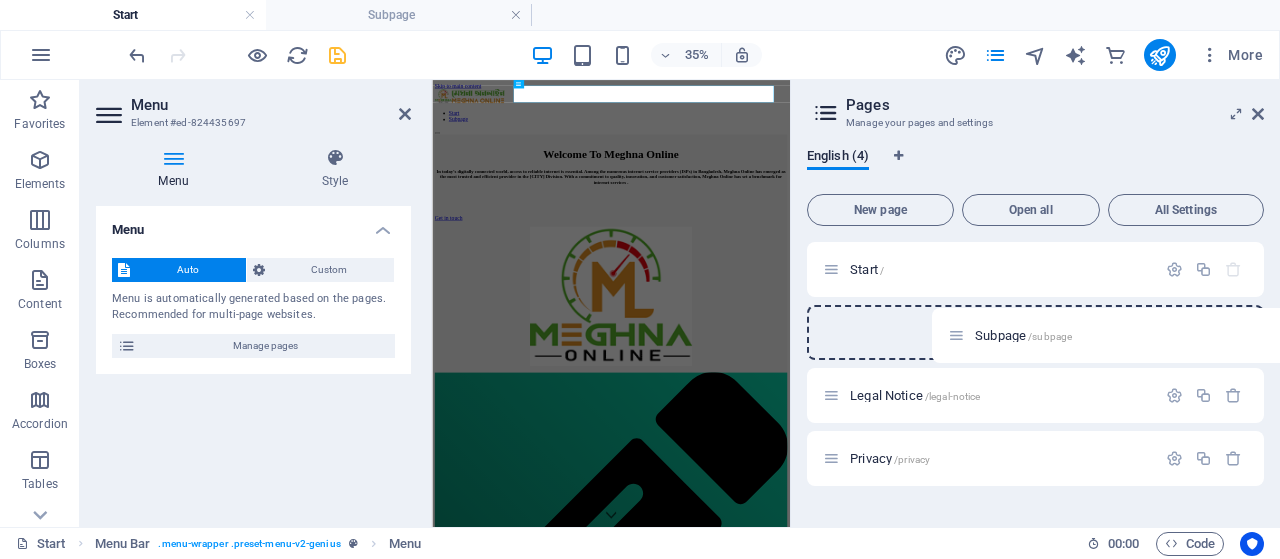 drag, startPoint x: 837, startPoint y: 335, endPoint x: 969, endPoint y: 340, distance: 132.09467 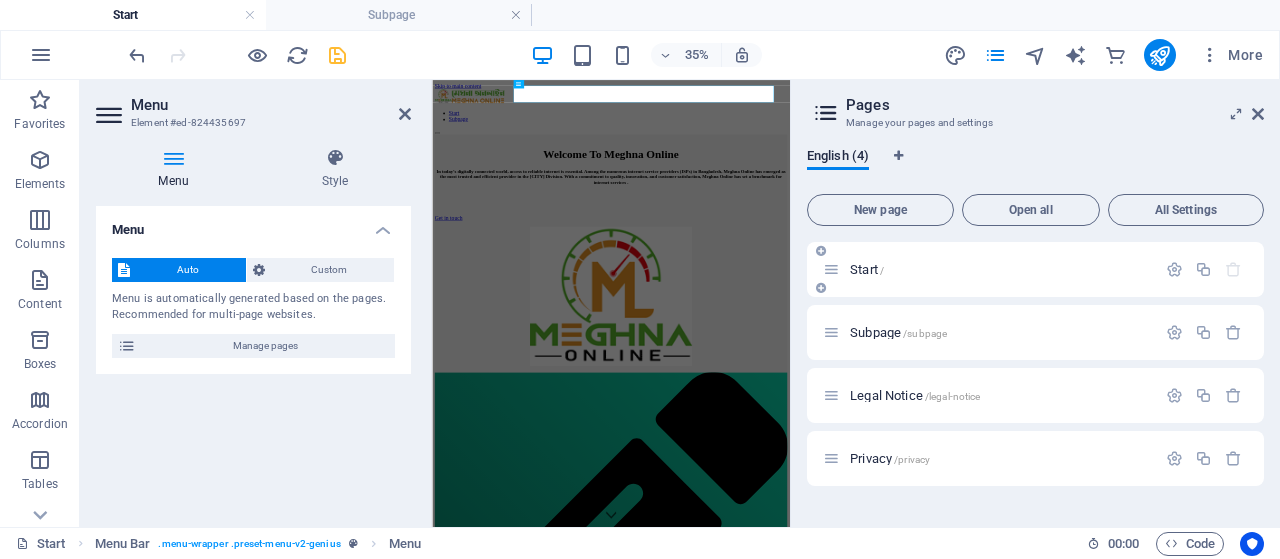 drag, startPoint x: 864, startPoint y: 335, endPoint x: 902, endPoint y: 263, distance: 81.41253 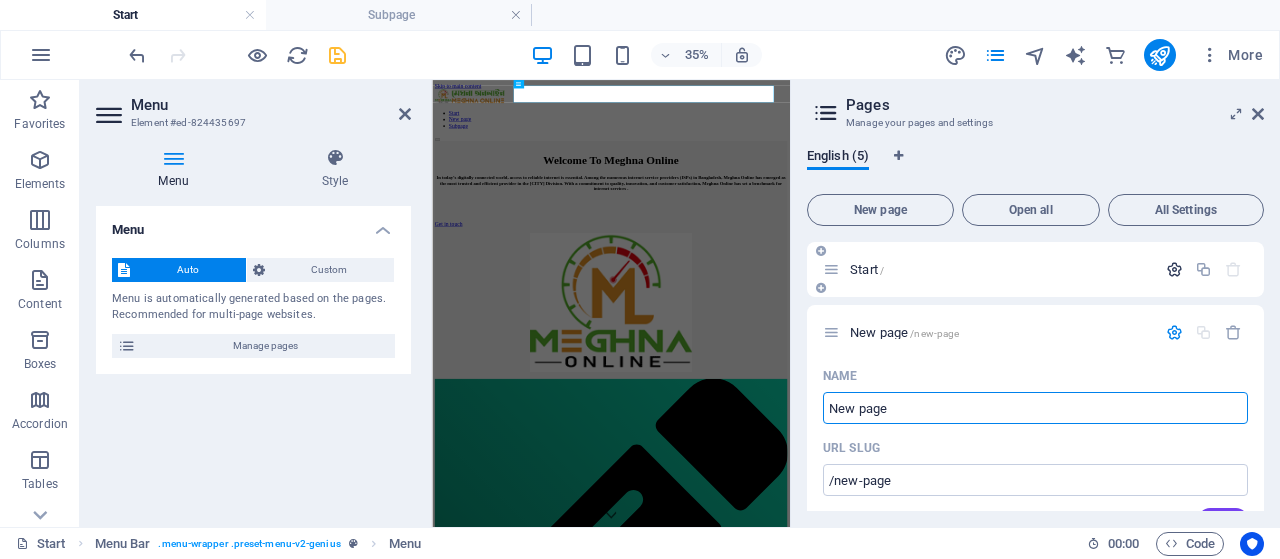 click at bounding box center (1174, 269) 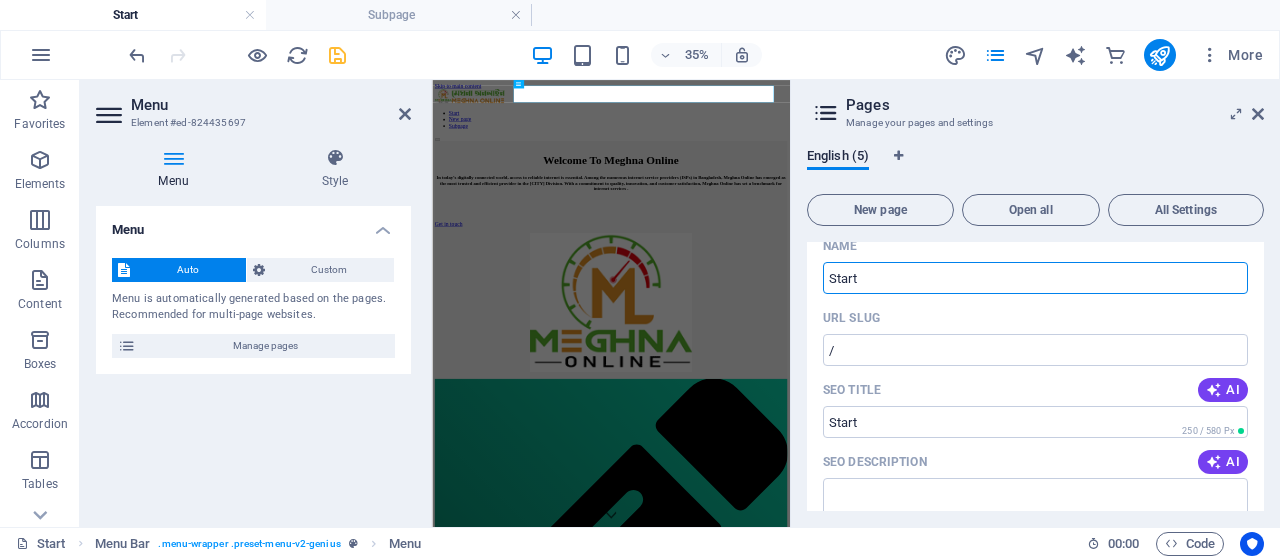 scroll, scrollTop: 0, scrollLeft: 0, axis: both 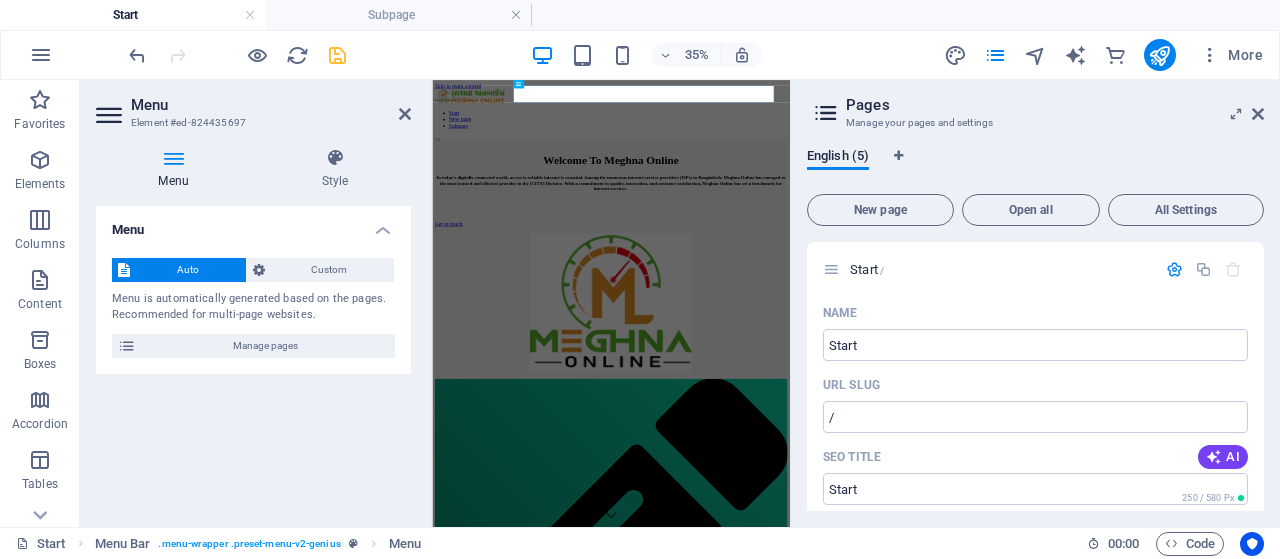 click on "English (5)" at bounding box center (1035, 167) 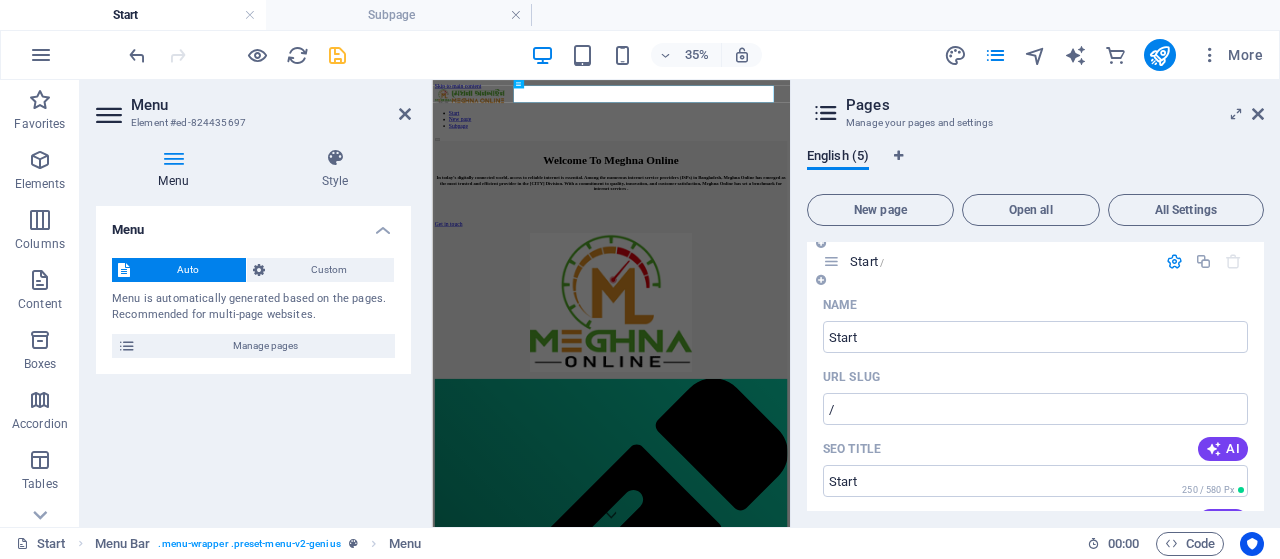 scroll, scrollTop: 0, scrollLeft: 0, axis: both 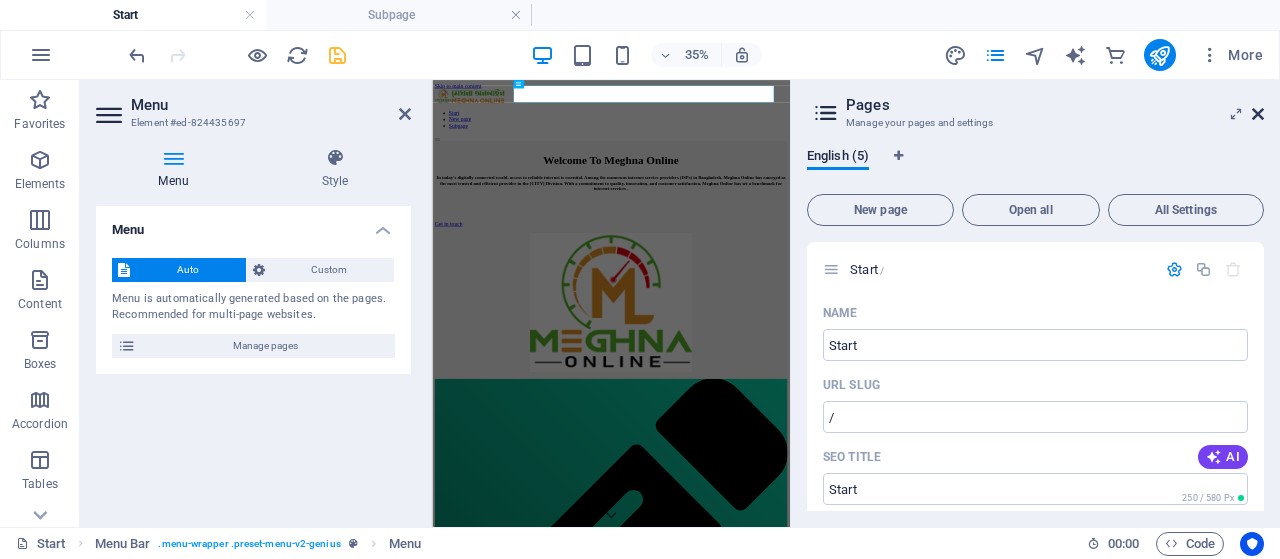 click at bounding box center [1258, 114] 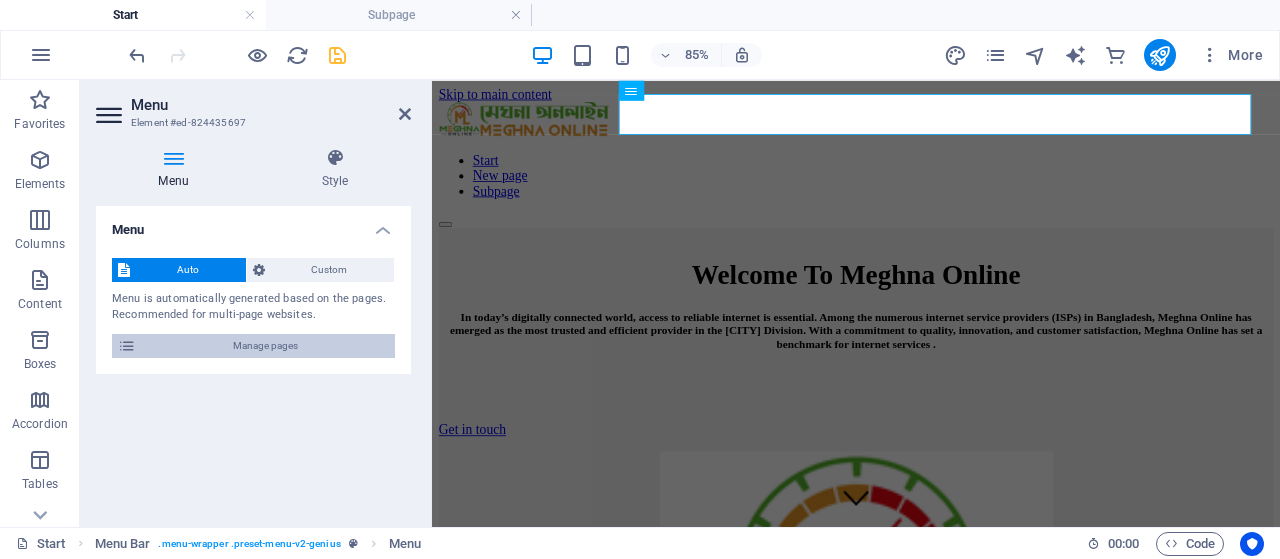click on "Manage pages" at bounding box center (265, 346) 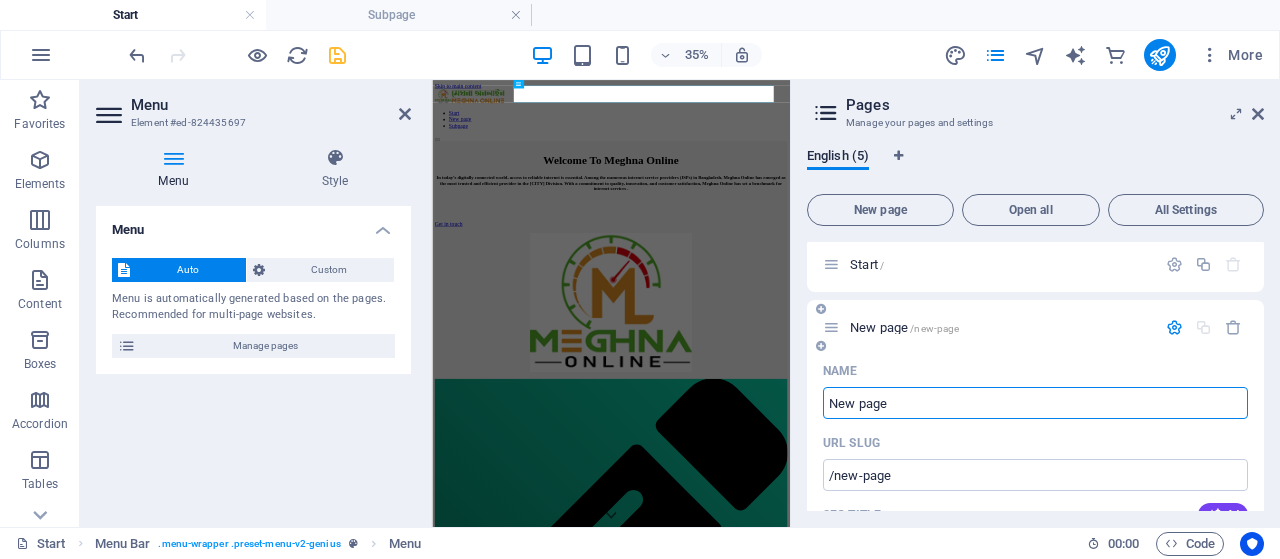 scroll, scrollTop: 0, scrollLeft: 0, axis: both 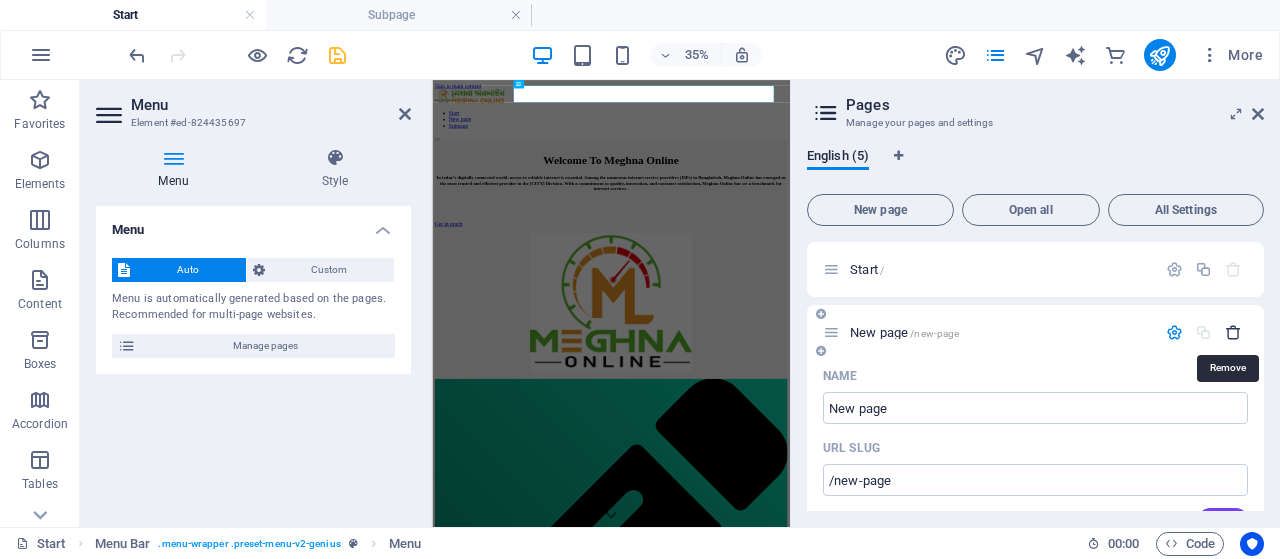 click at bounding box center (1233, 332) 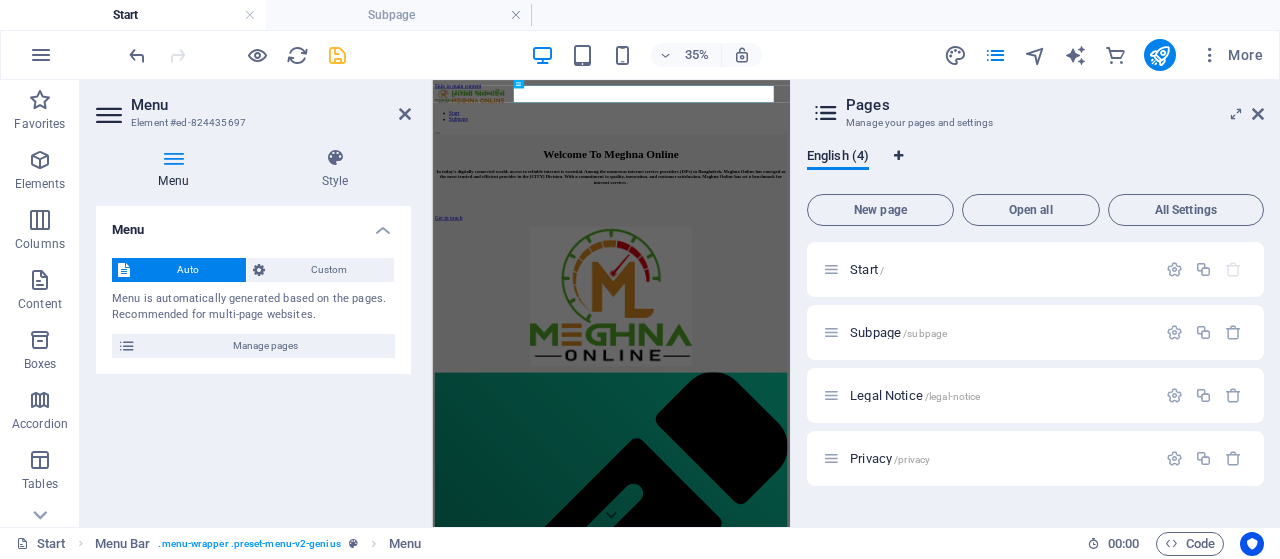click at bounding box center (898, 156) 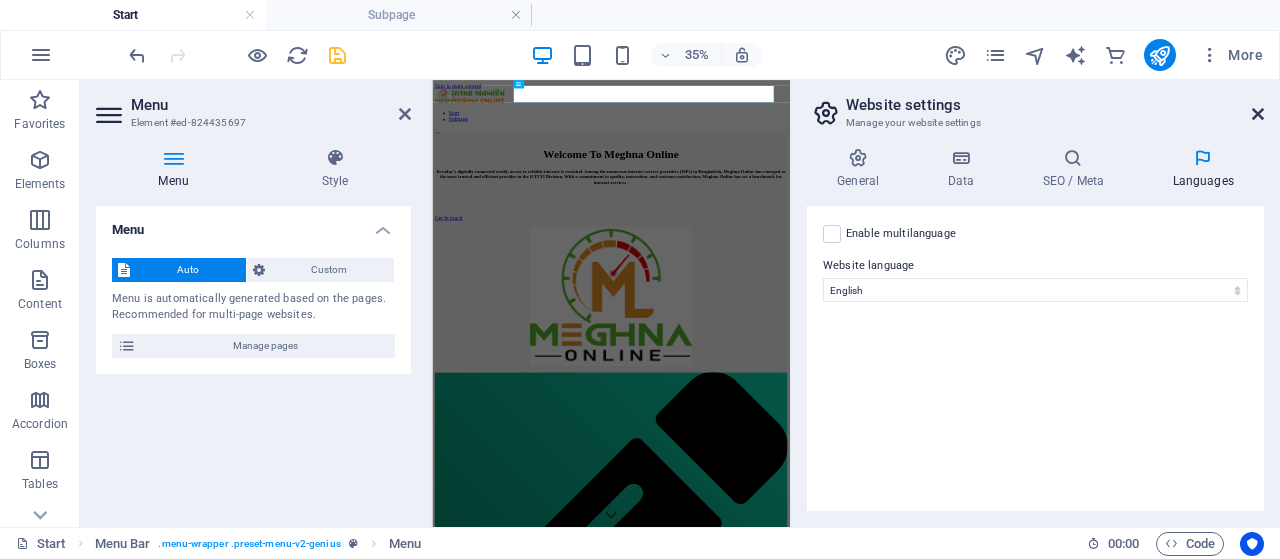 click at bounding box center (1258, 114) 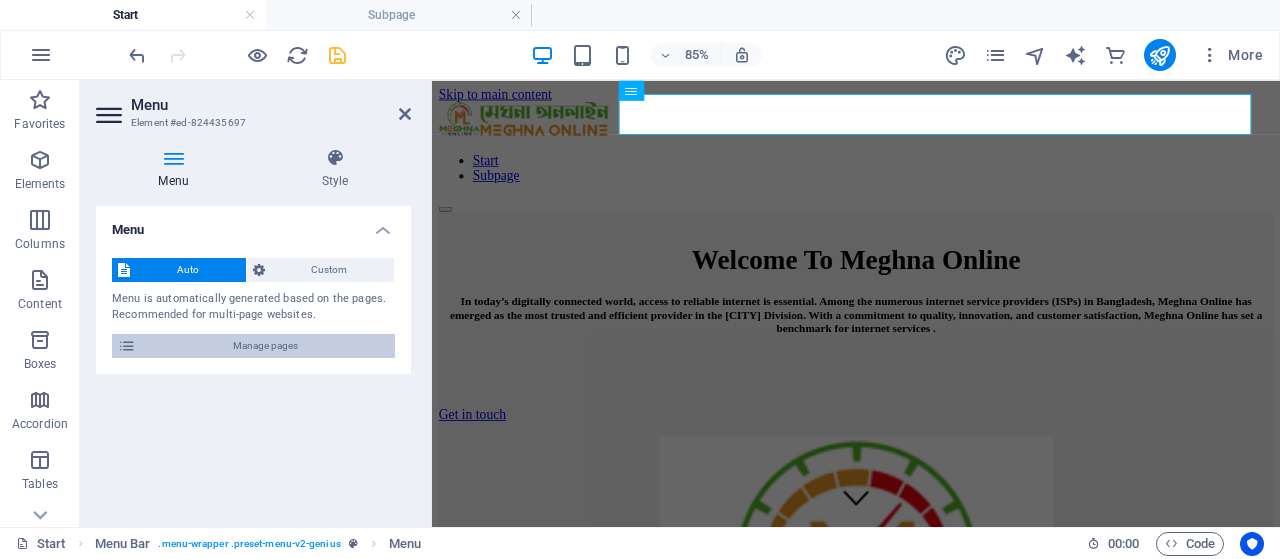 click on "Manage pages" at bounding box center [265, 346] 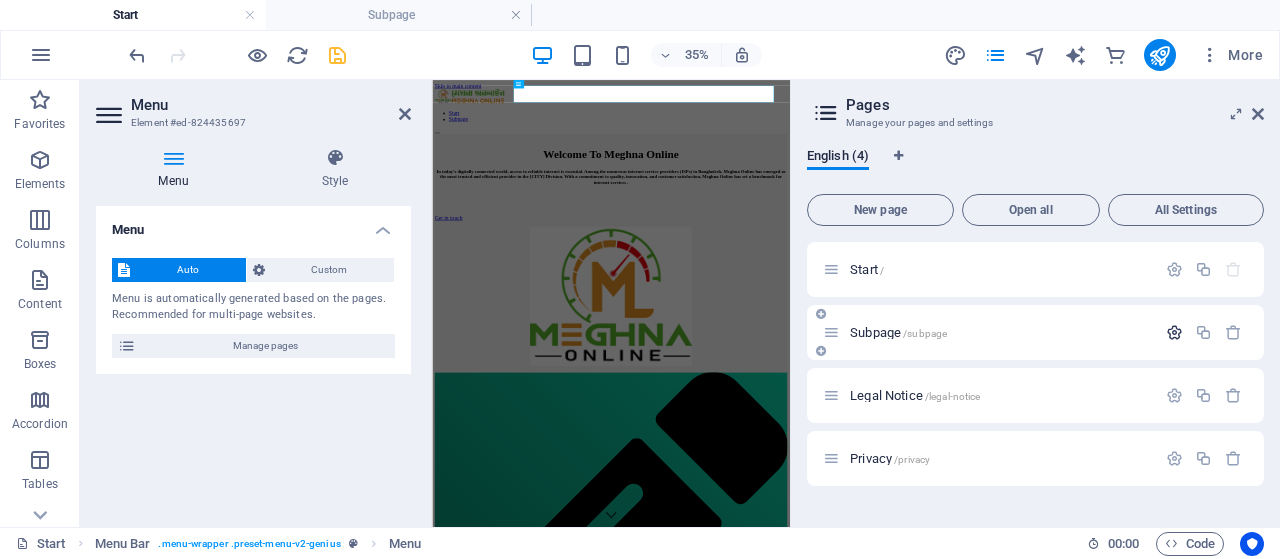 click at bounding box center (1174, 332) 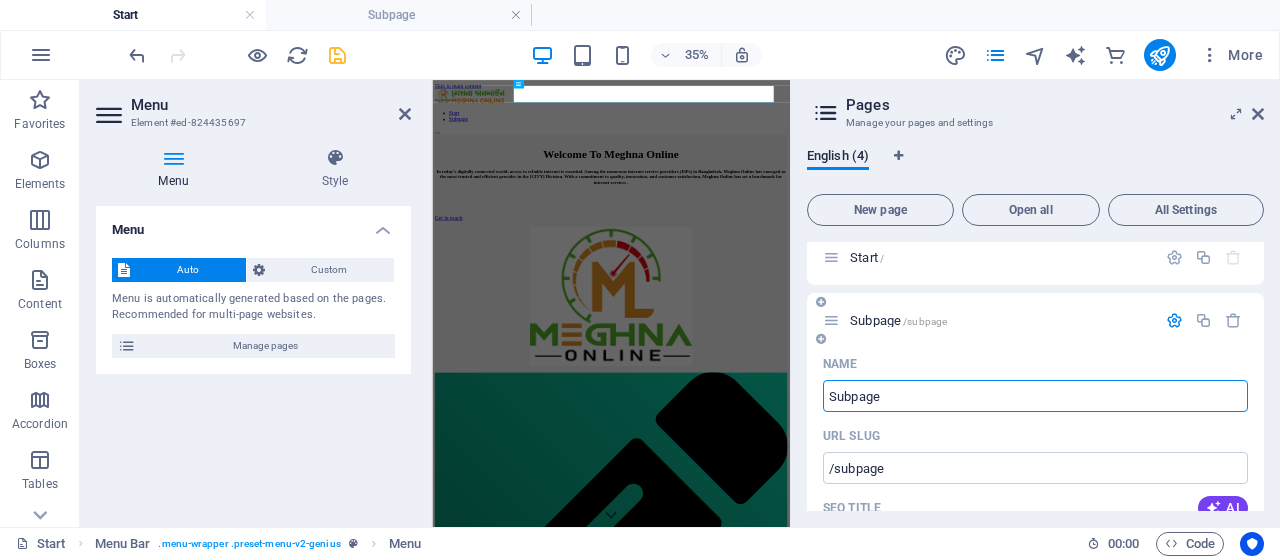 scroll, scrollTop: 0, scrollLeft: 0, axis: both 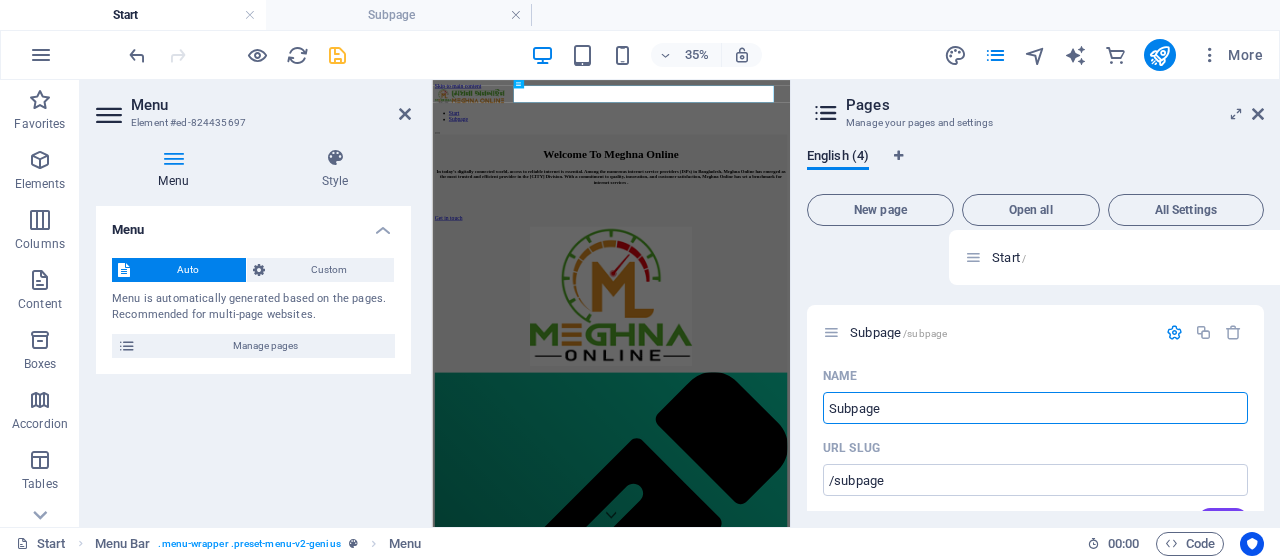 drag, startPoint x: 834, startPoint y: 269, endPoint x: 981, endPoint y: 257, distance: 147.48898 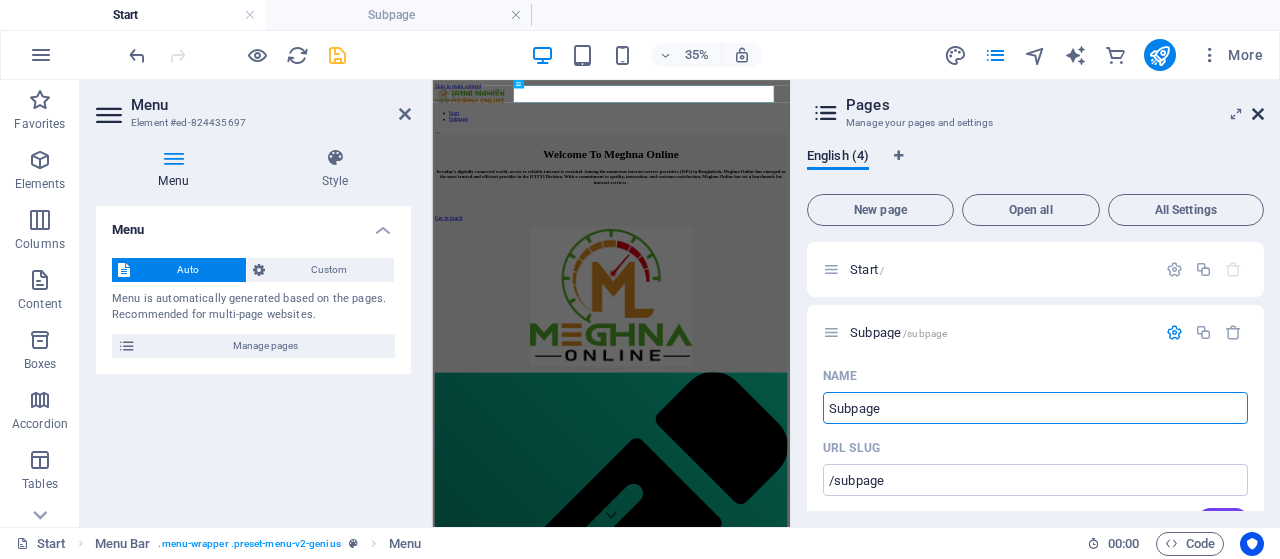click at bounding box center [1258, 114] 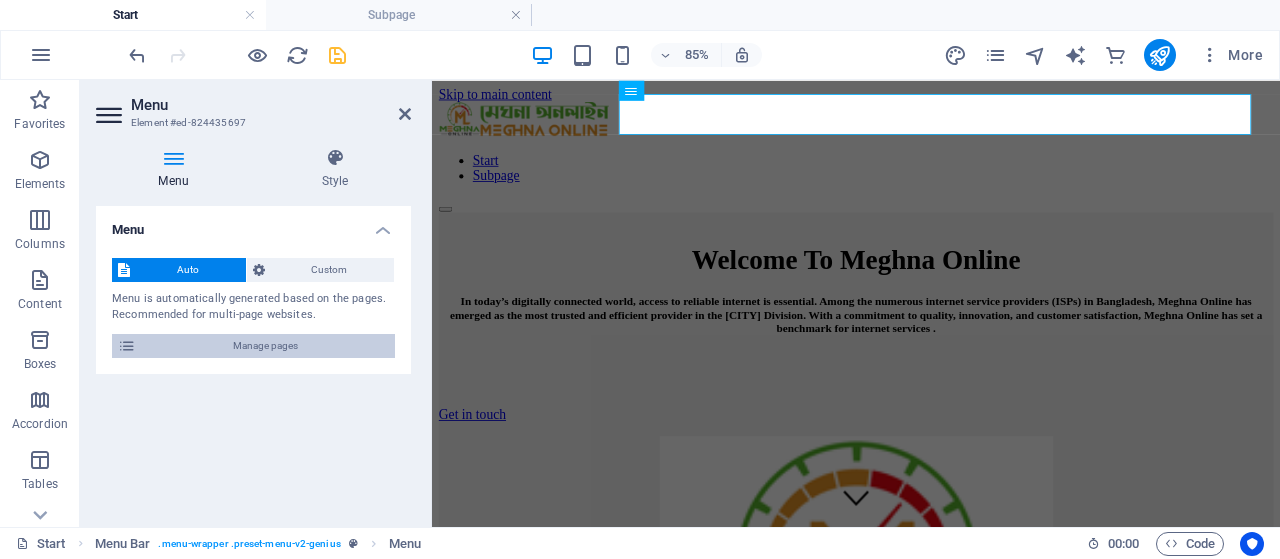 click on "Manage pages" at bounding box center (265, 346) 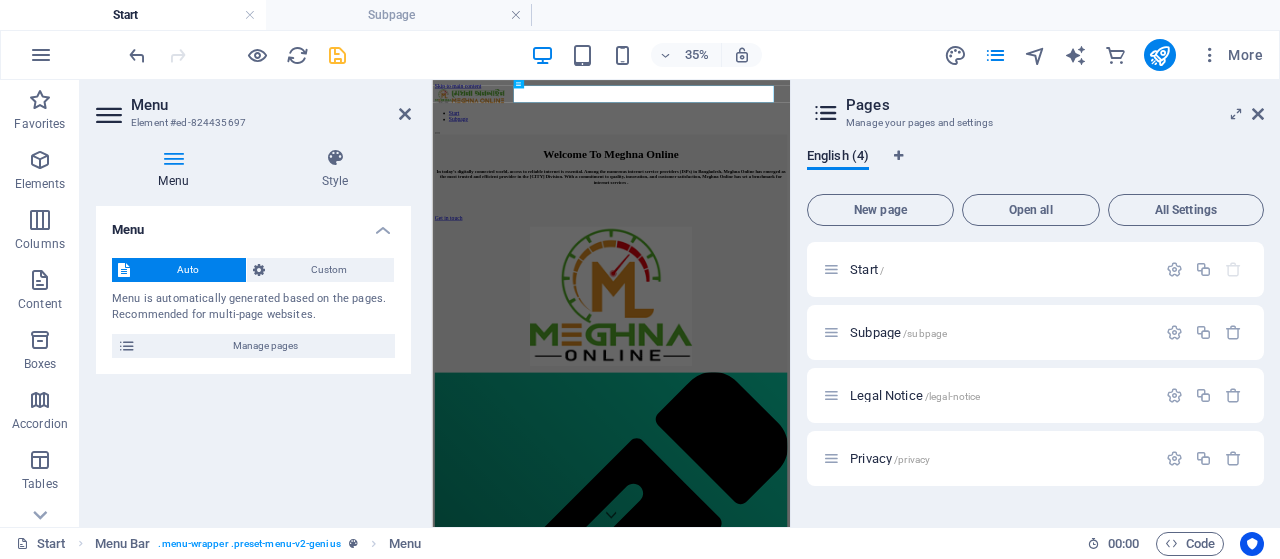 click at bounding box center [826, 113] 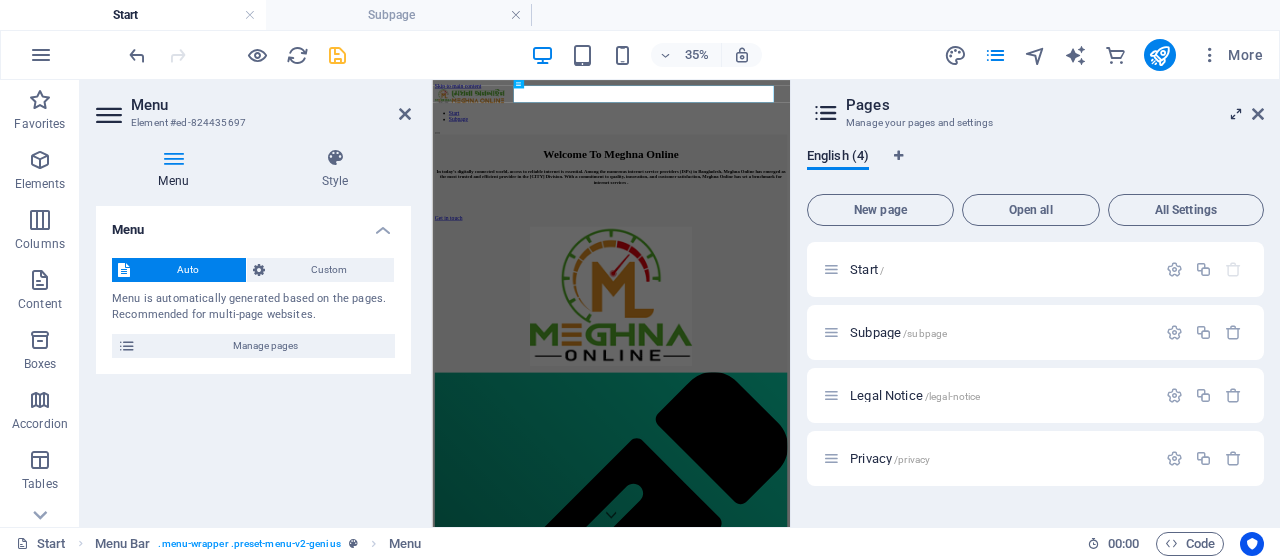 click at bounding box center (1236, 114) 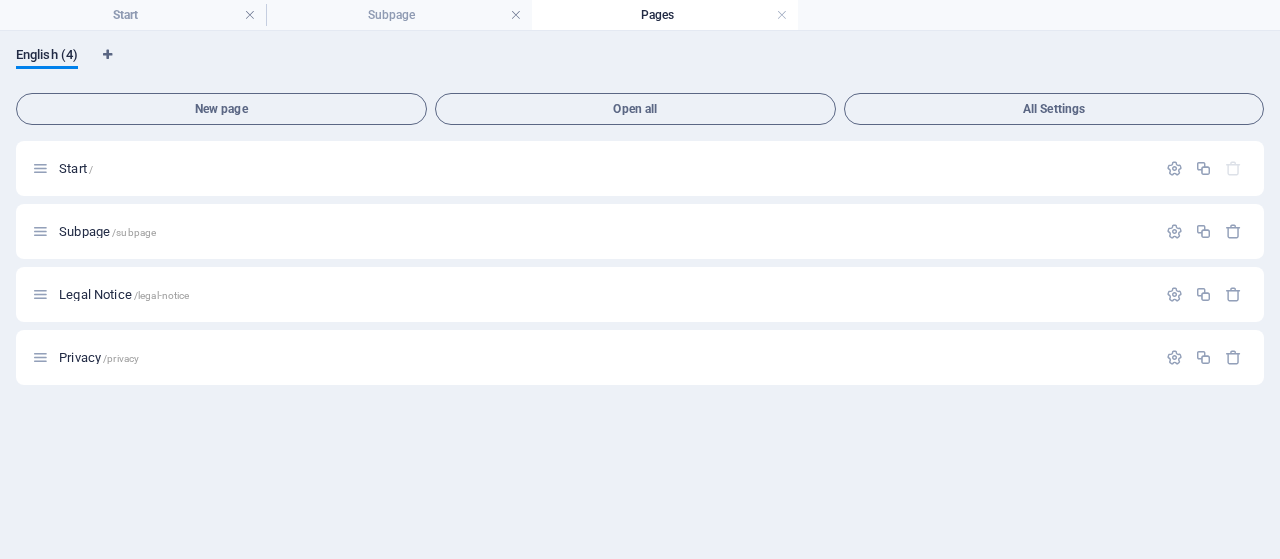 click on "Start / Subpage /subpage Legal Notice /legal-notice Privacy /privacy" at bounding box center (640, 342) 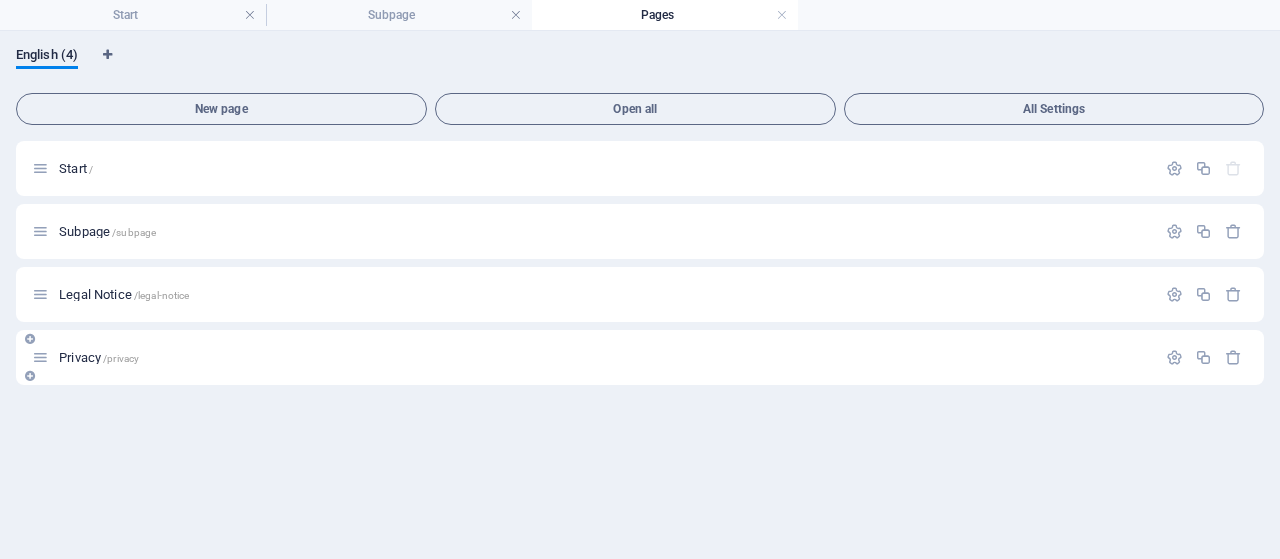 scroll, scrollTop: 33, scrollLeft: 0, axis: vertical 